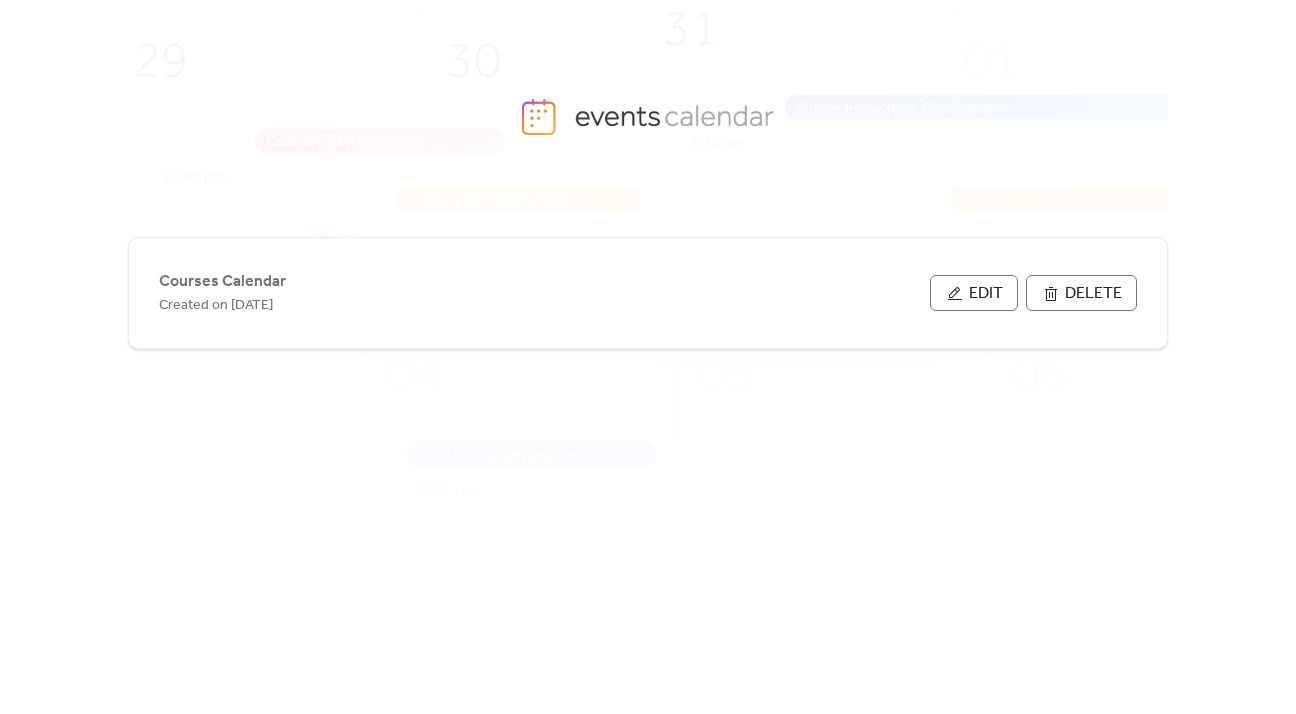 scroll, scrollTop: 0, scrollLeft: 0, axis: both 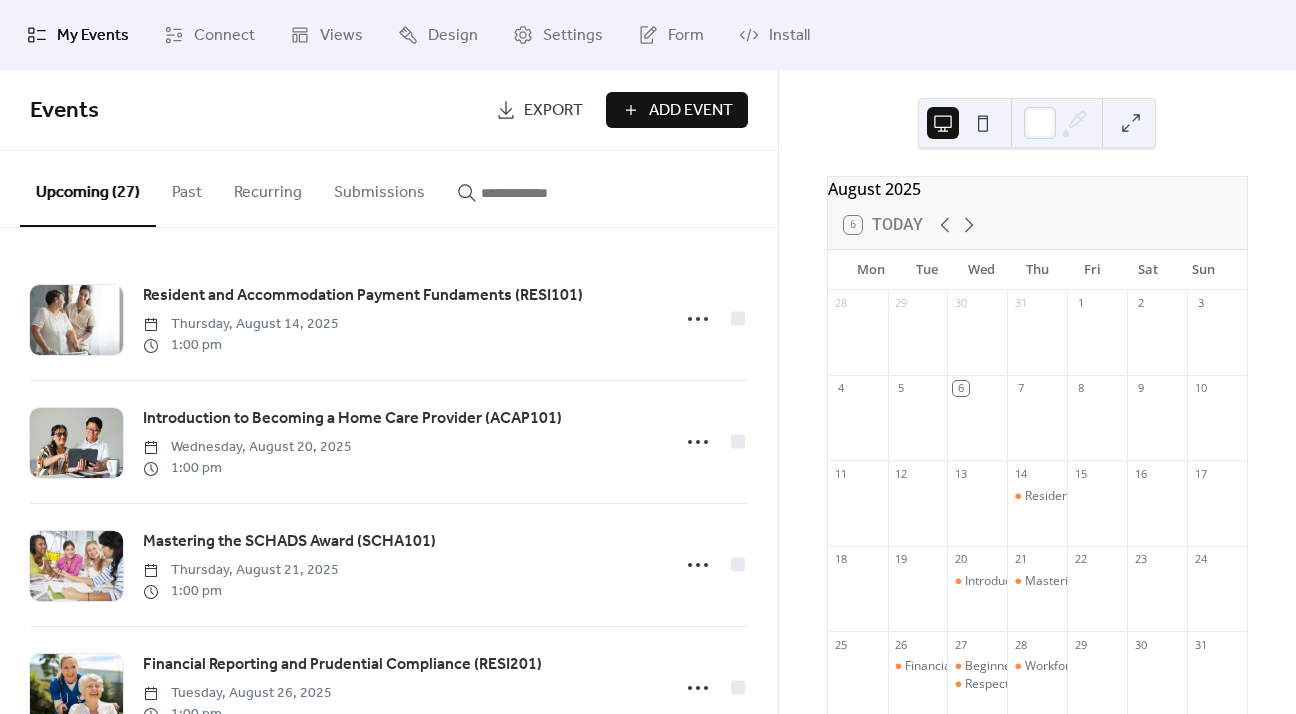 click at bounding box center [541, 193] 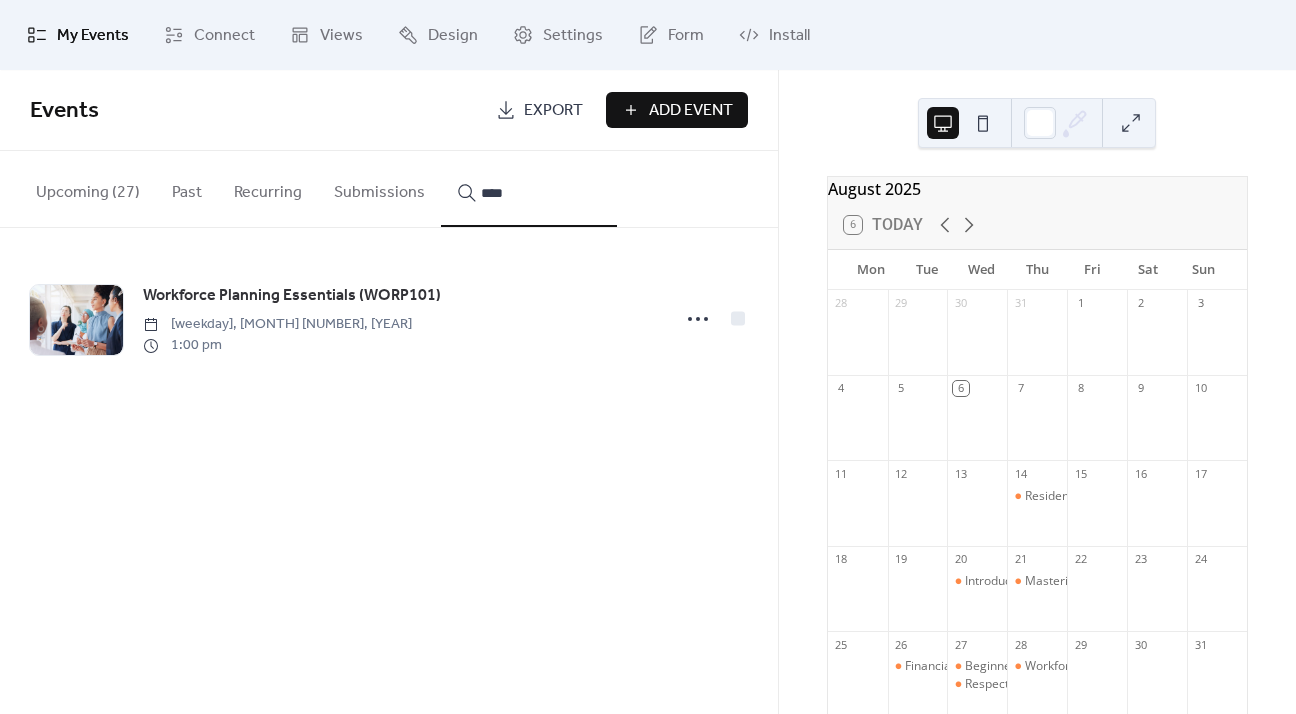 type on "****" 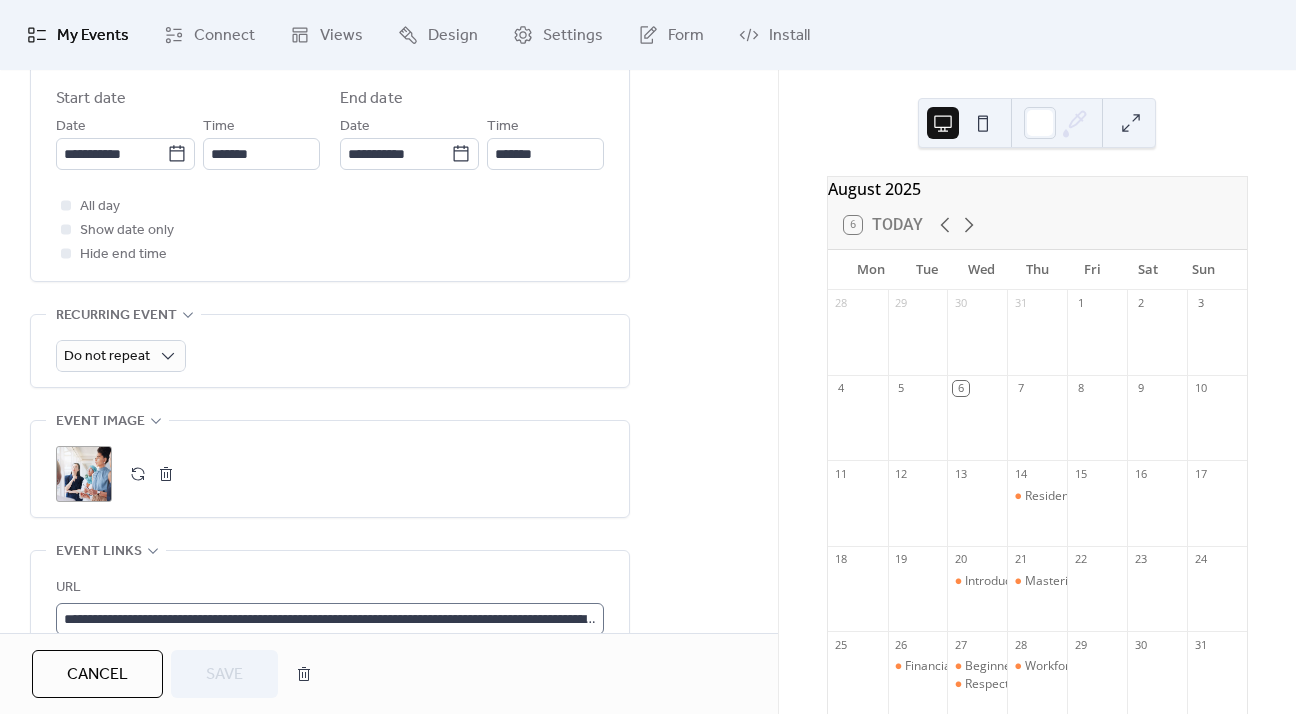scroll, scrollTop: 800, scrollLeft: 0, axis: vertical 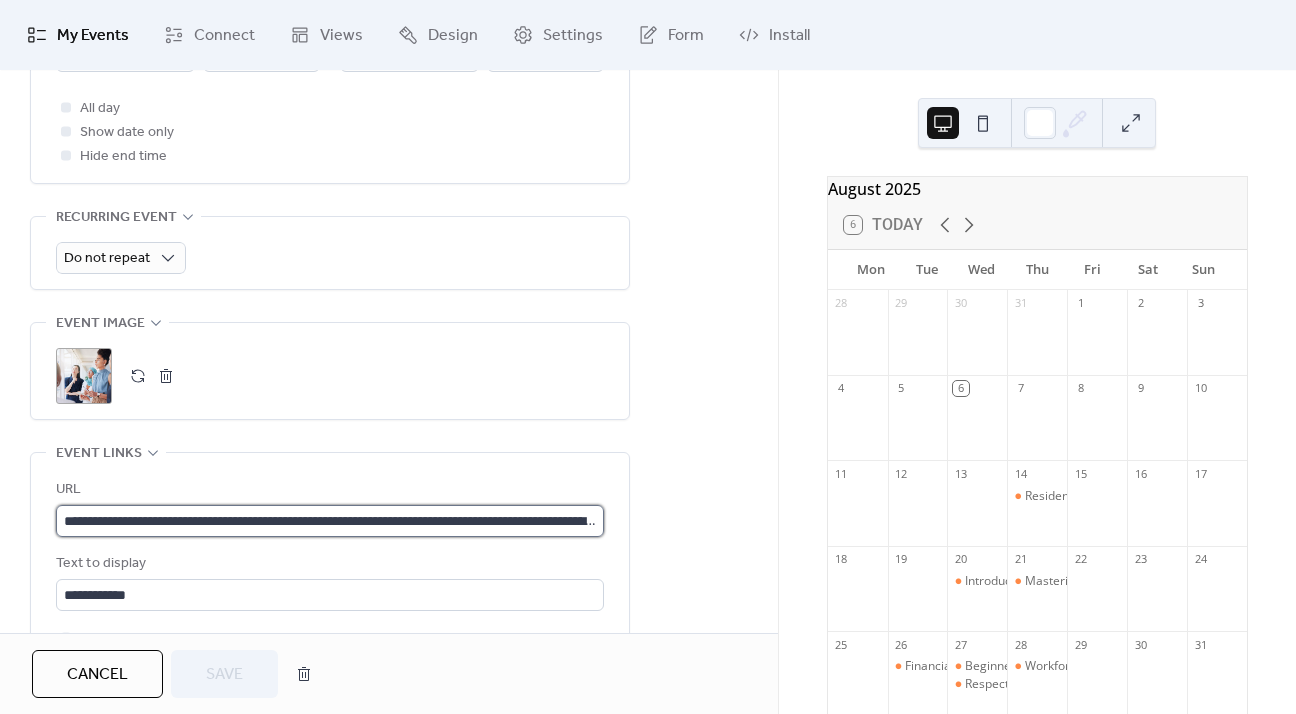 click on "**********" at bounding box center (330, 521) 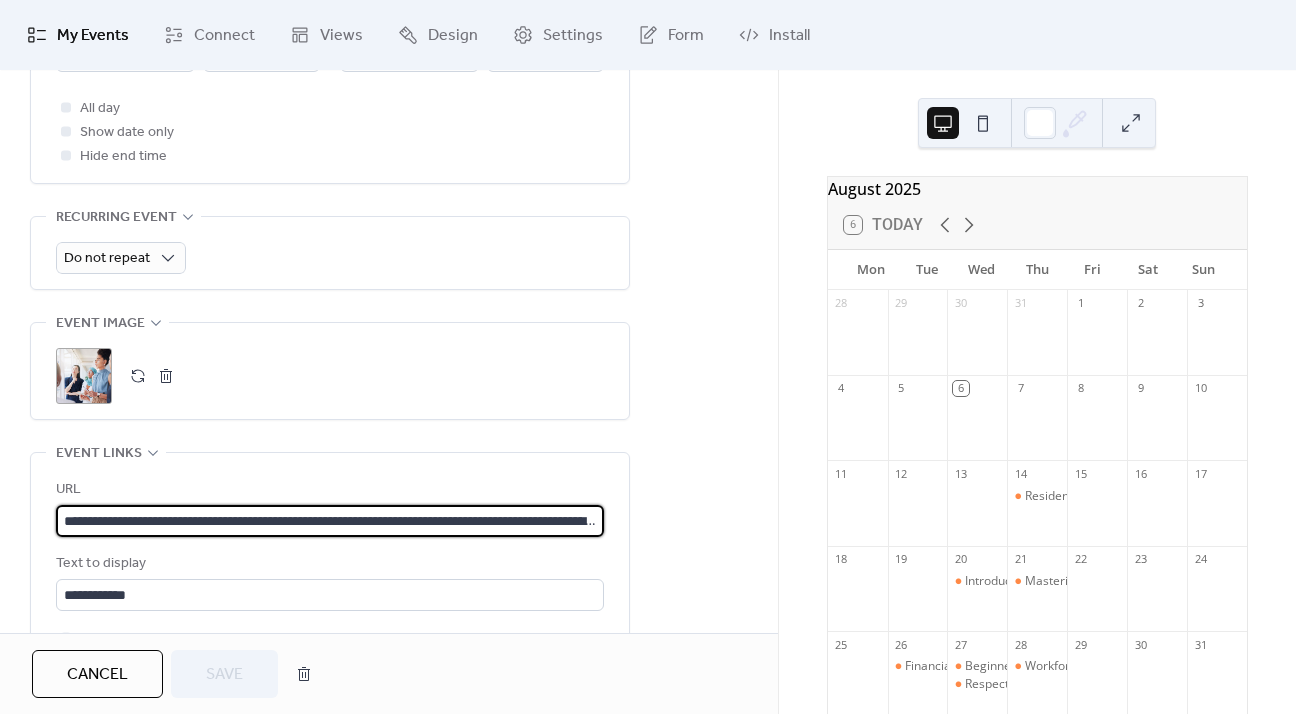 paste 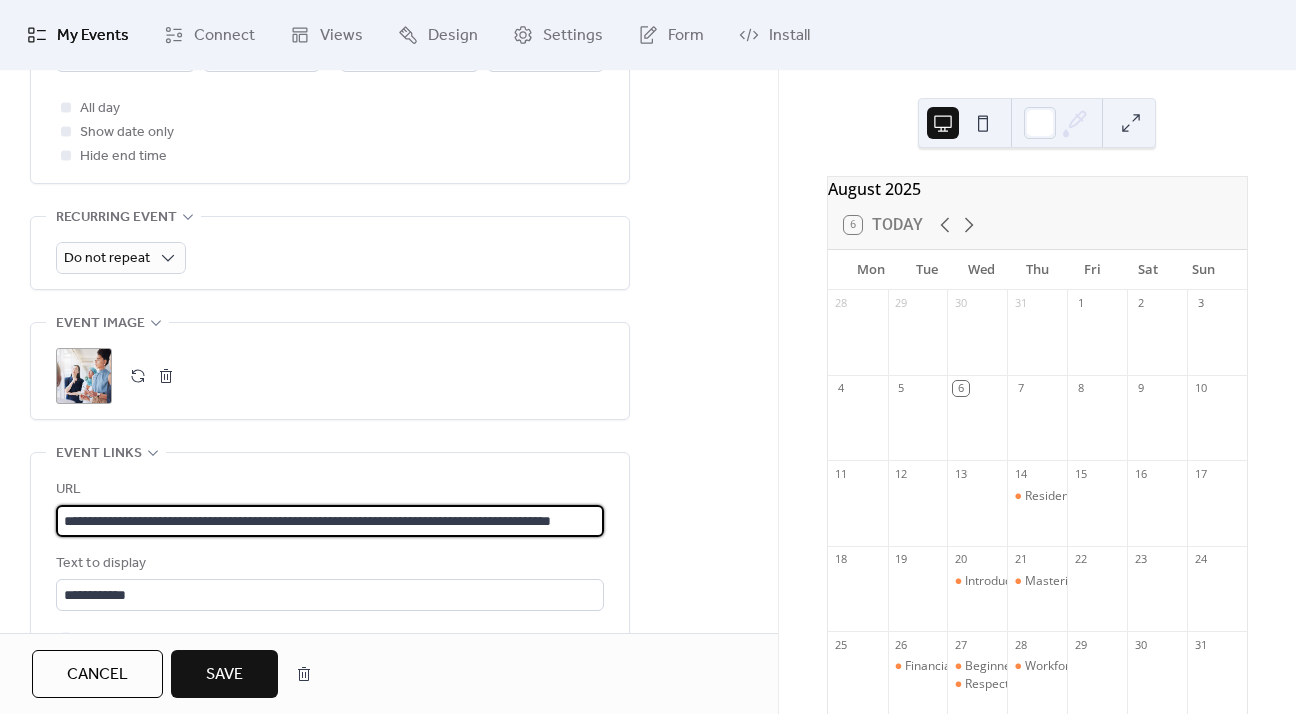 scroll, scrollTop: 0, scrollLeft: 89, axis: horizontal 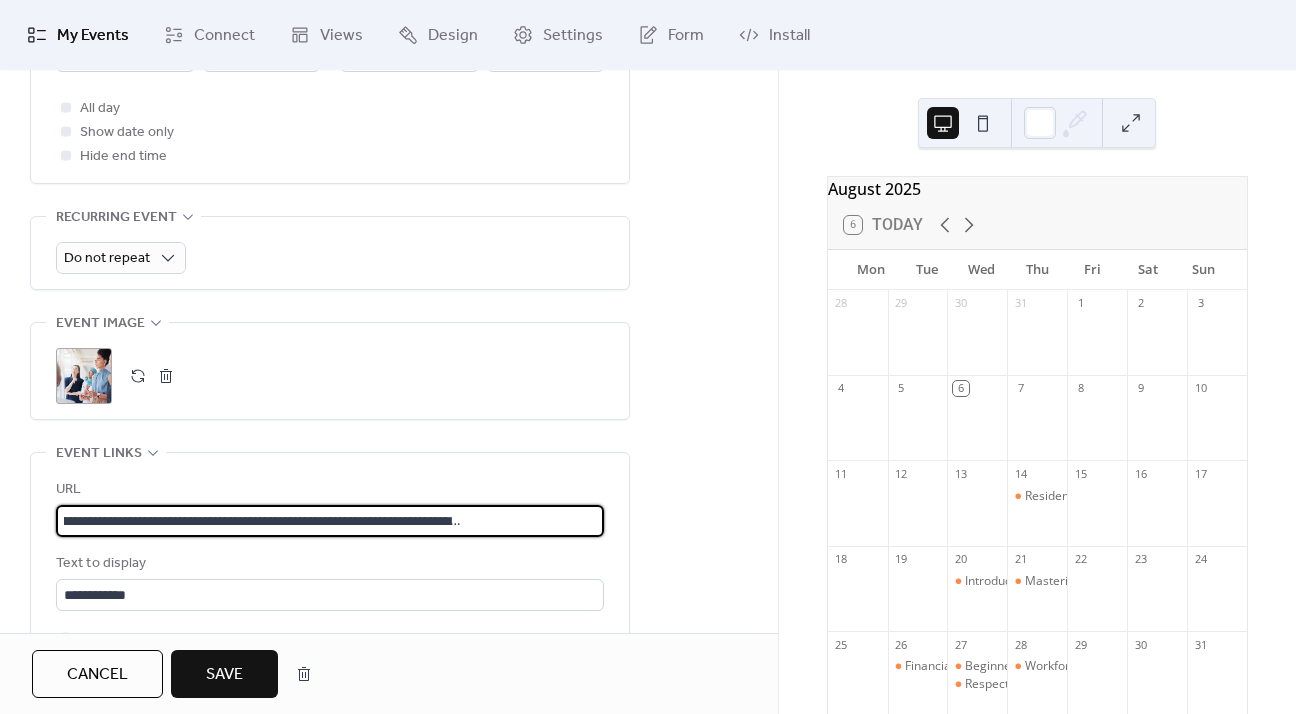 type on "**********" 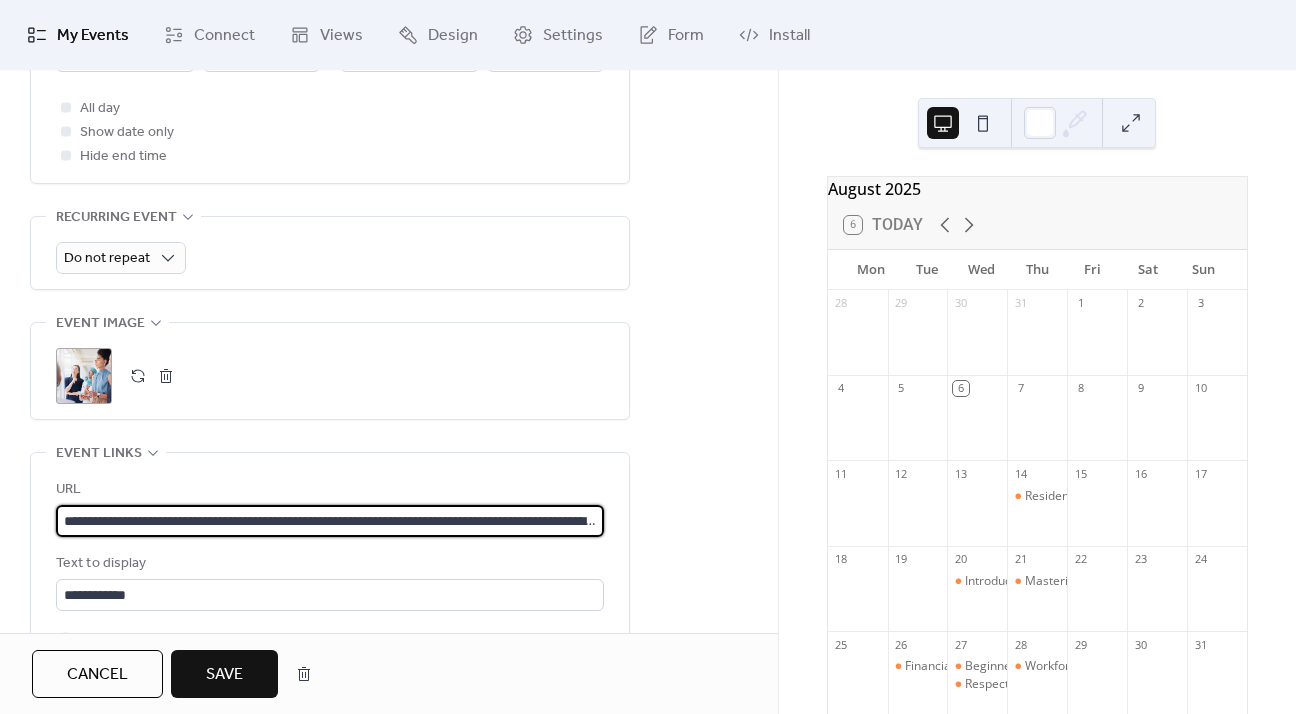 click on "Save" at bounding box center (224, 675) 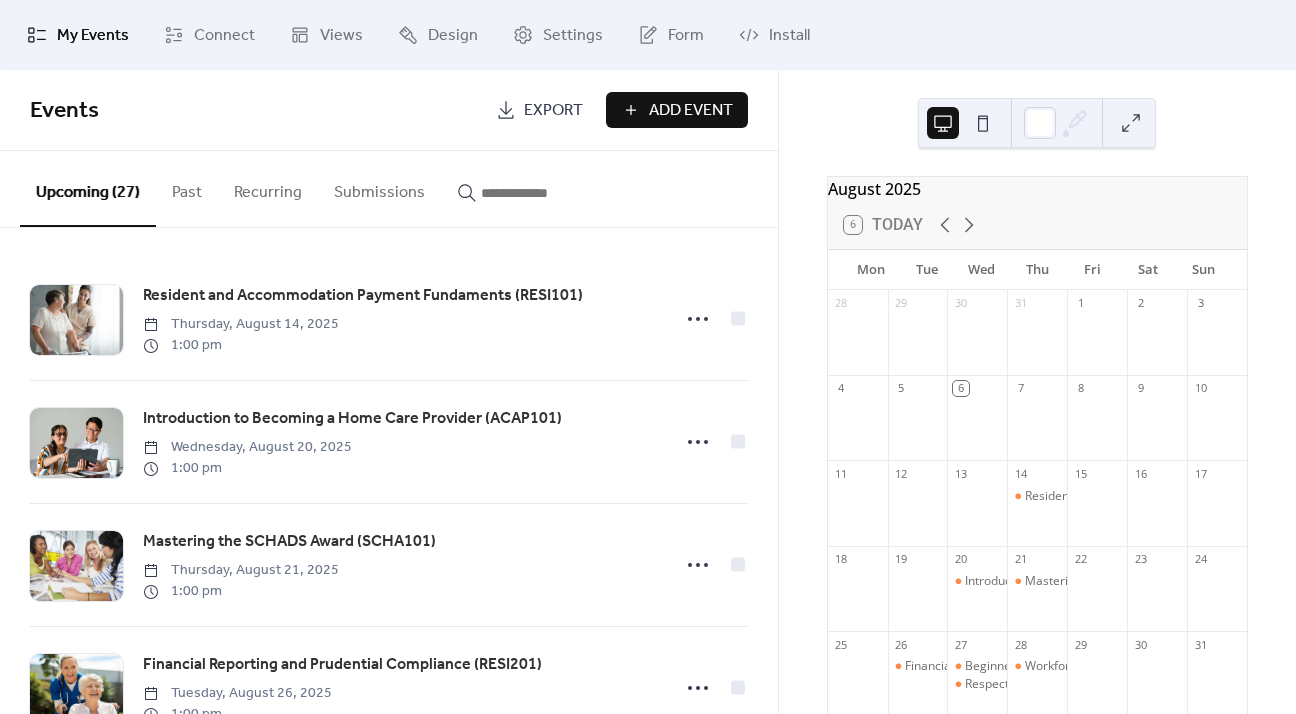 click at bounding box center [541, 193] 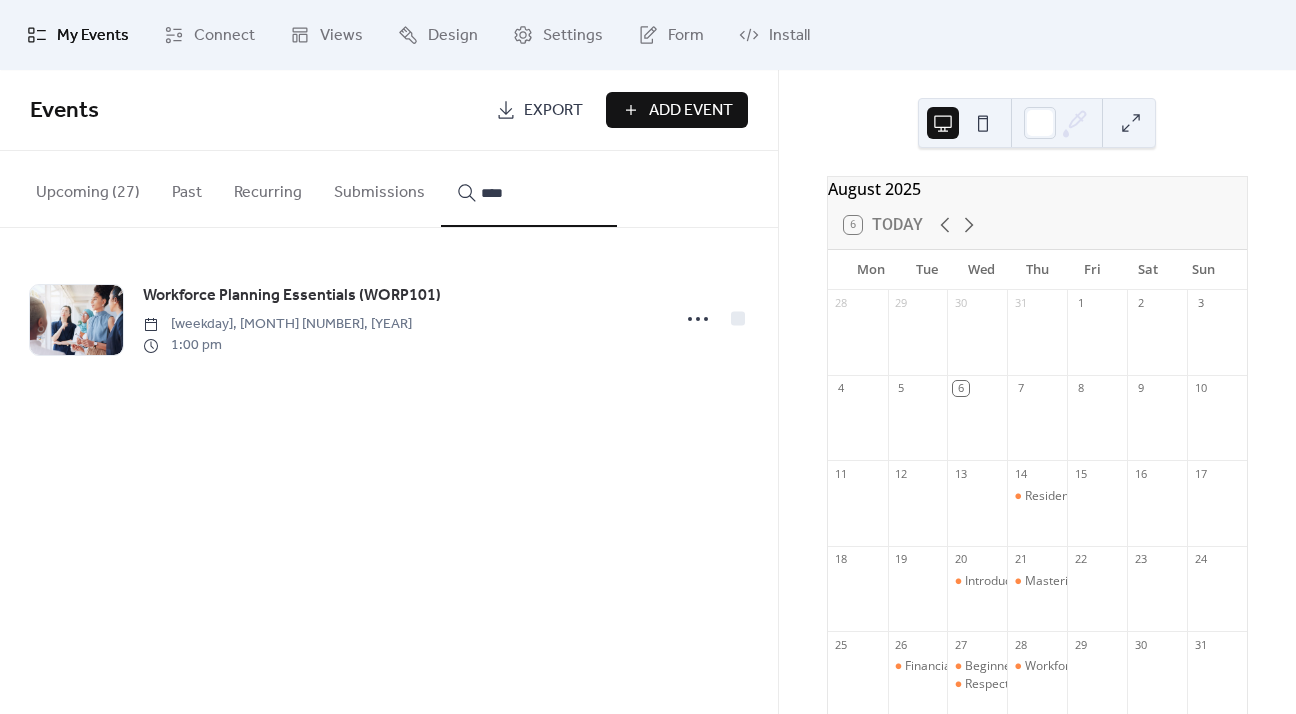 type on "****" 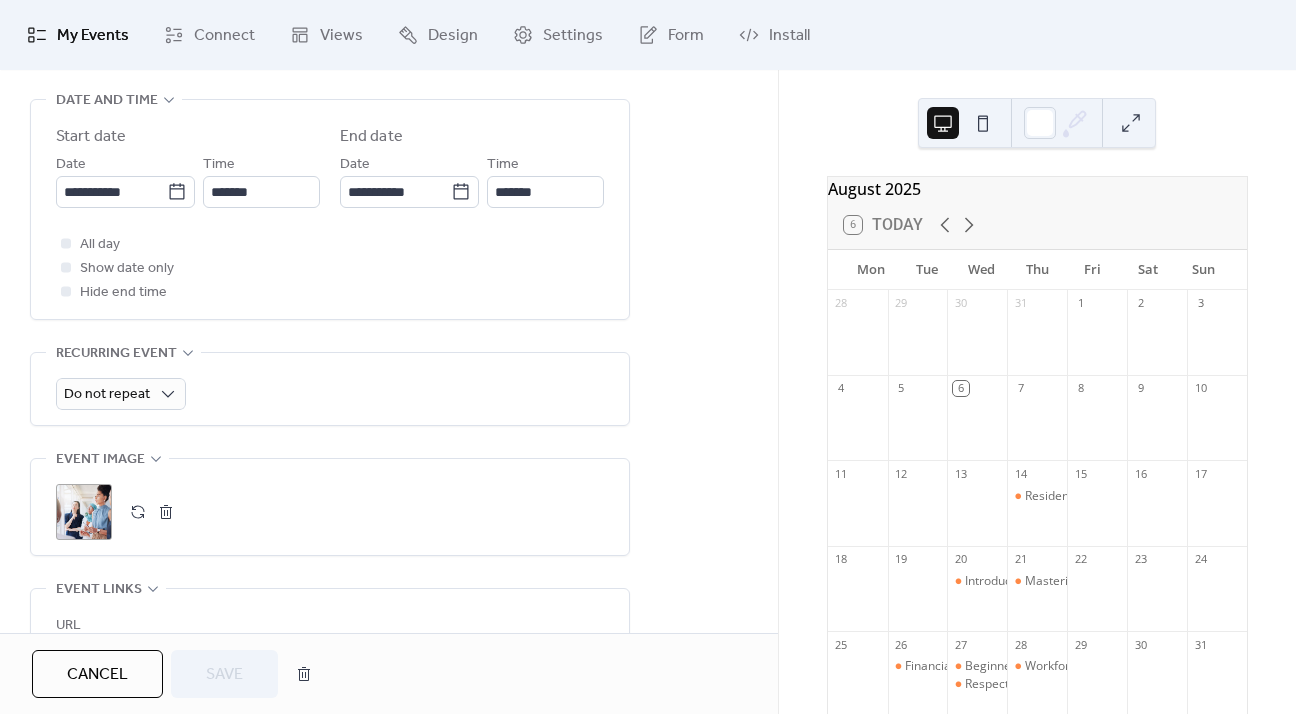 scroll, scrollTop: 700, scrollLeft: 0, axis: vertical 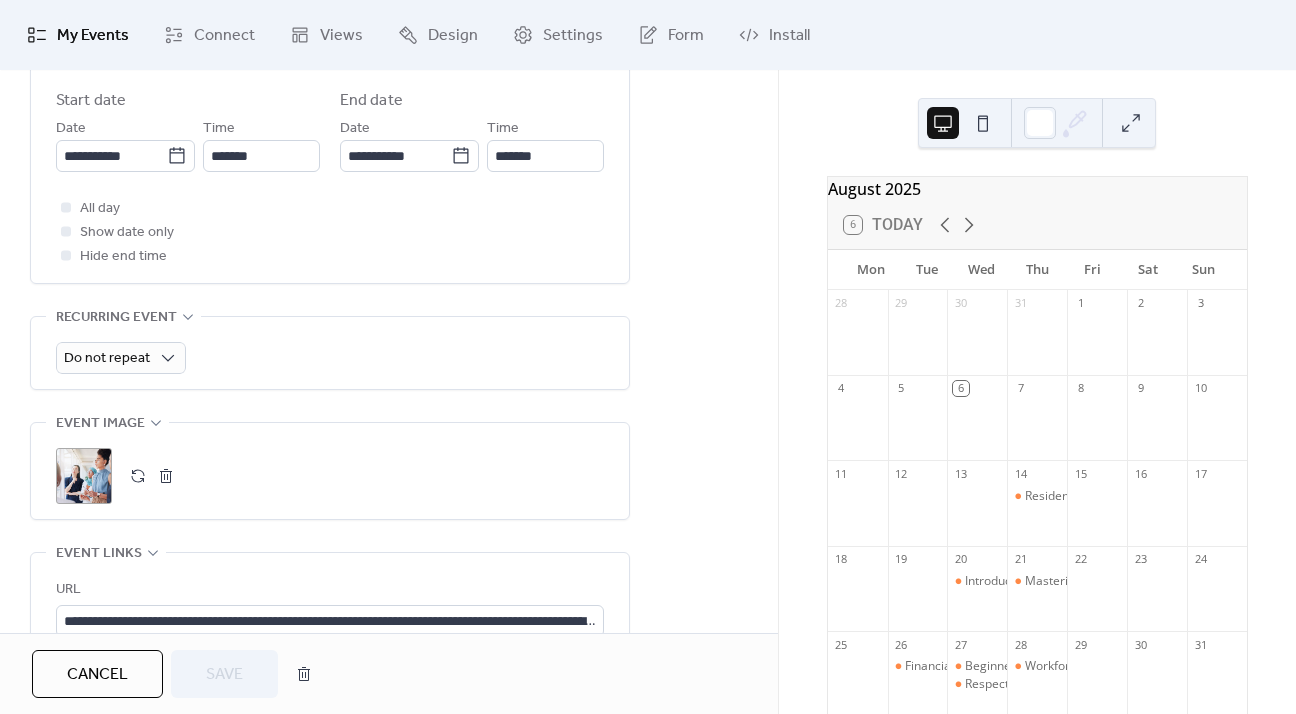 click at bounding box center [166, 476] 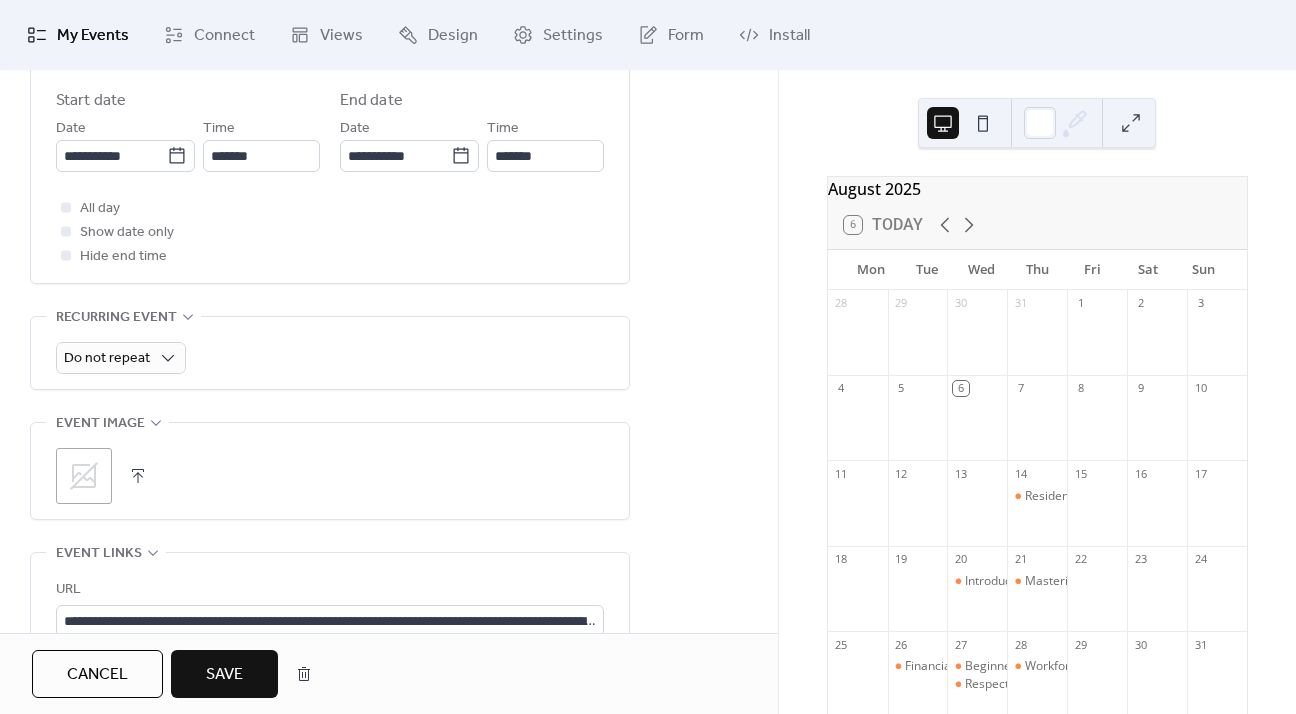 click 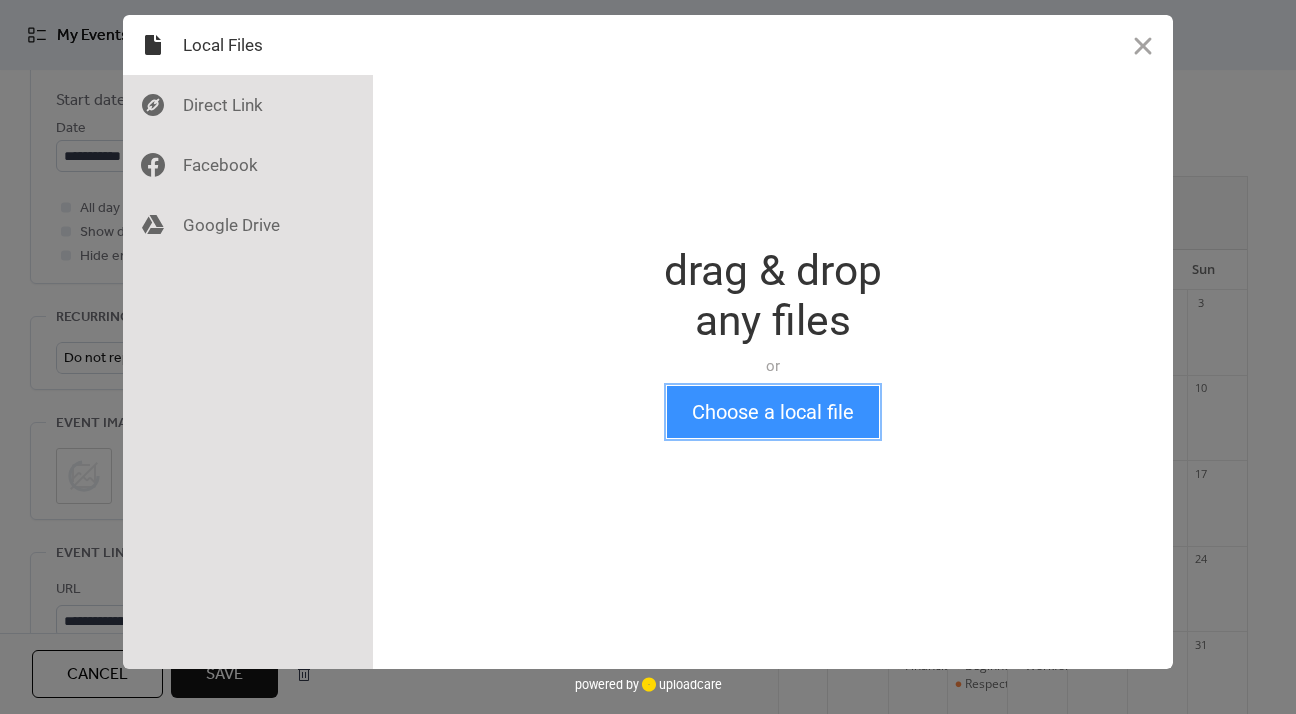click on "Choose a local file" at bounding box center [773, 412] 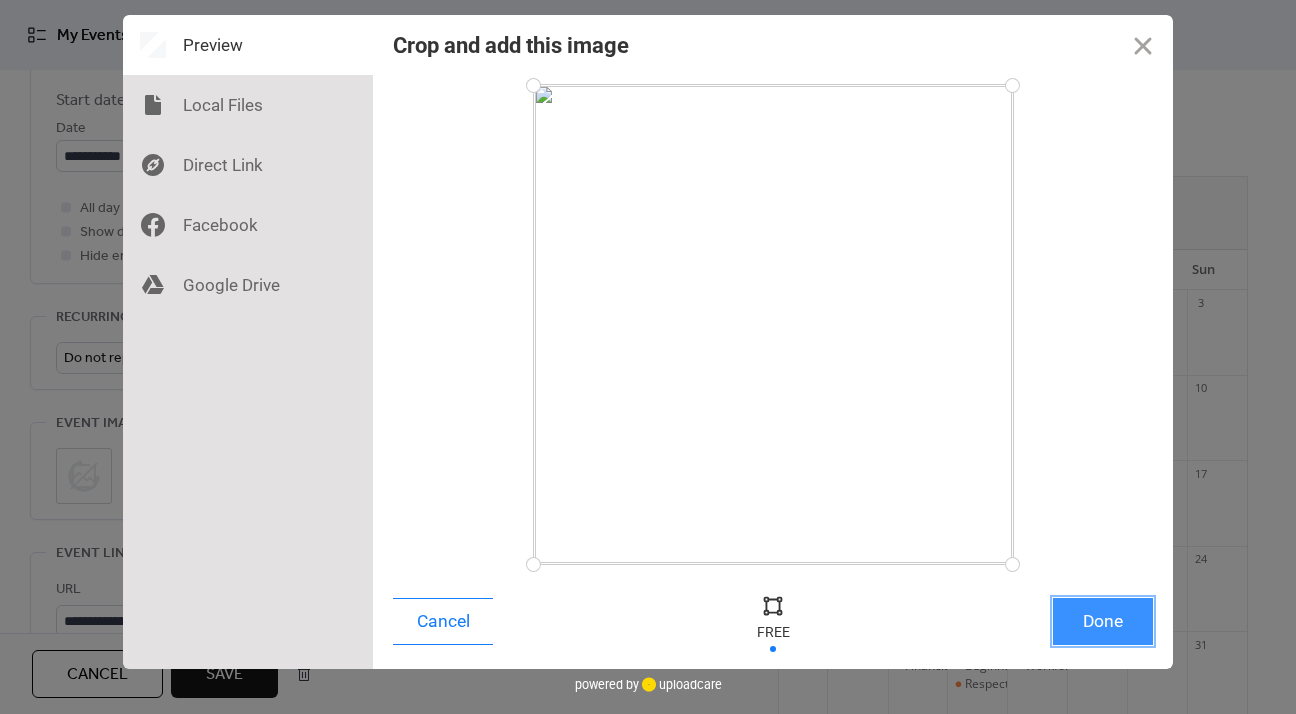 click on "Done" at bounding box center [1103, 621] 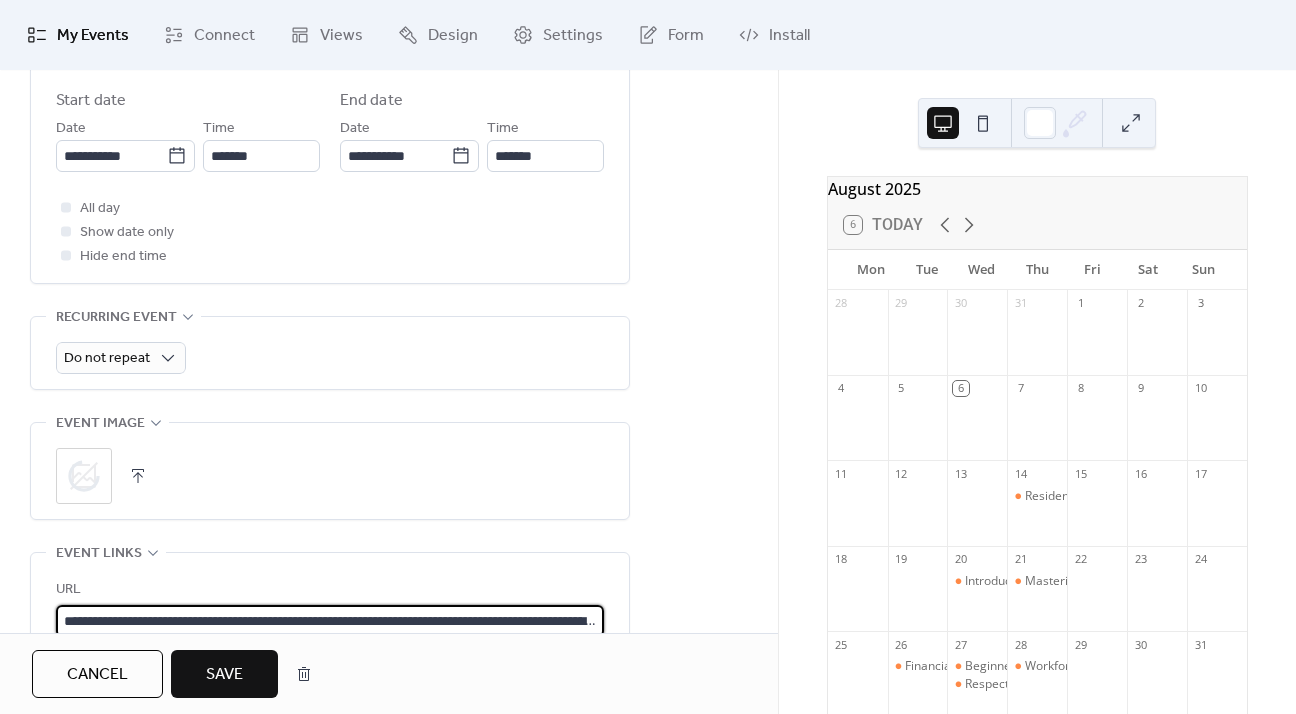 scroll, scrollTop: 0, scrollLeft: 353, axis: horizontal 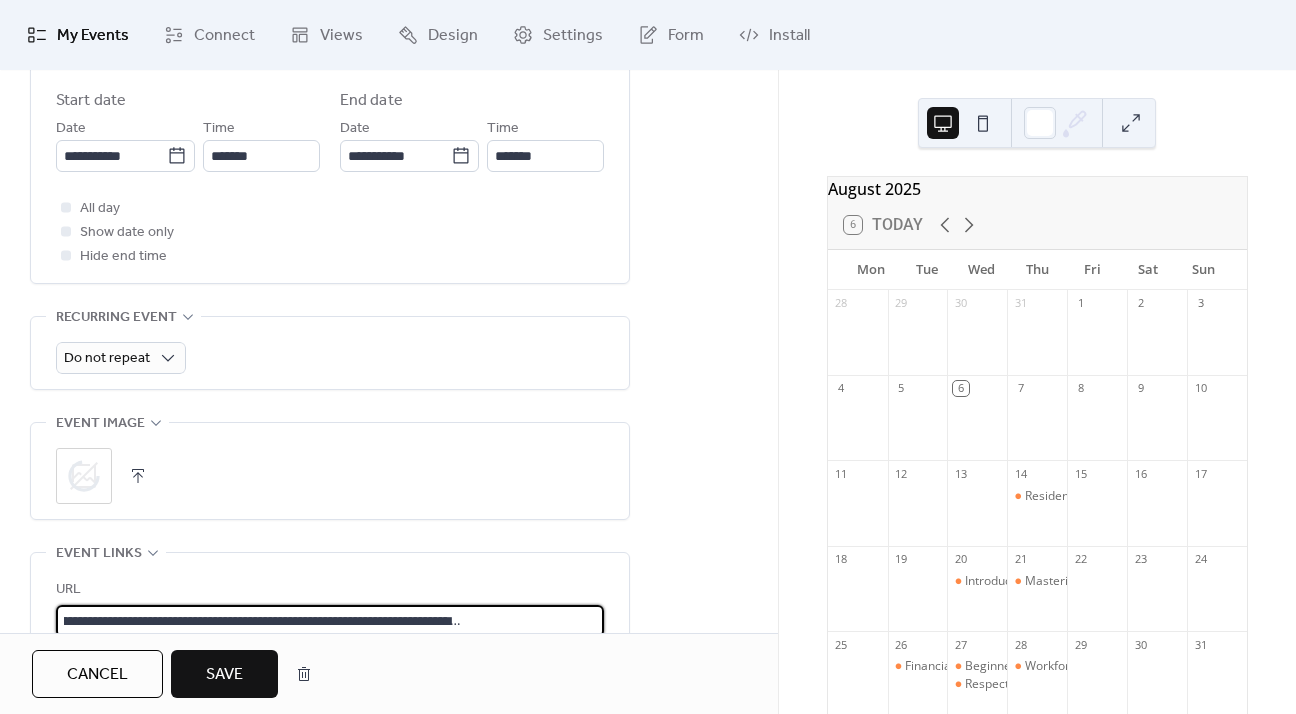 drag, startPoint x: 457, startPoint y: 612, endPoint x: 937, endPoint y: 611, distance: 480.00104 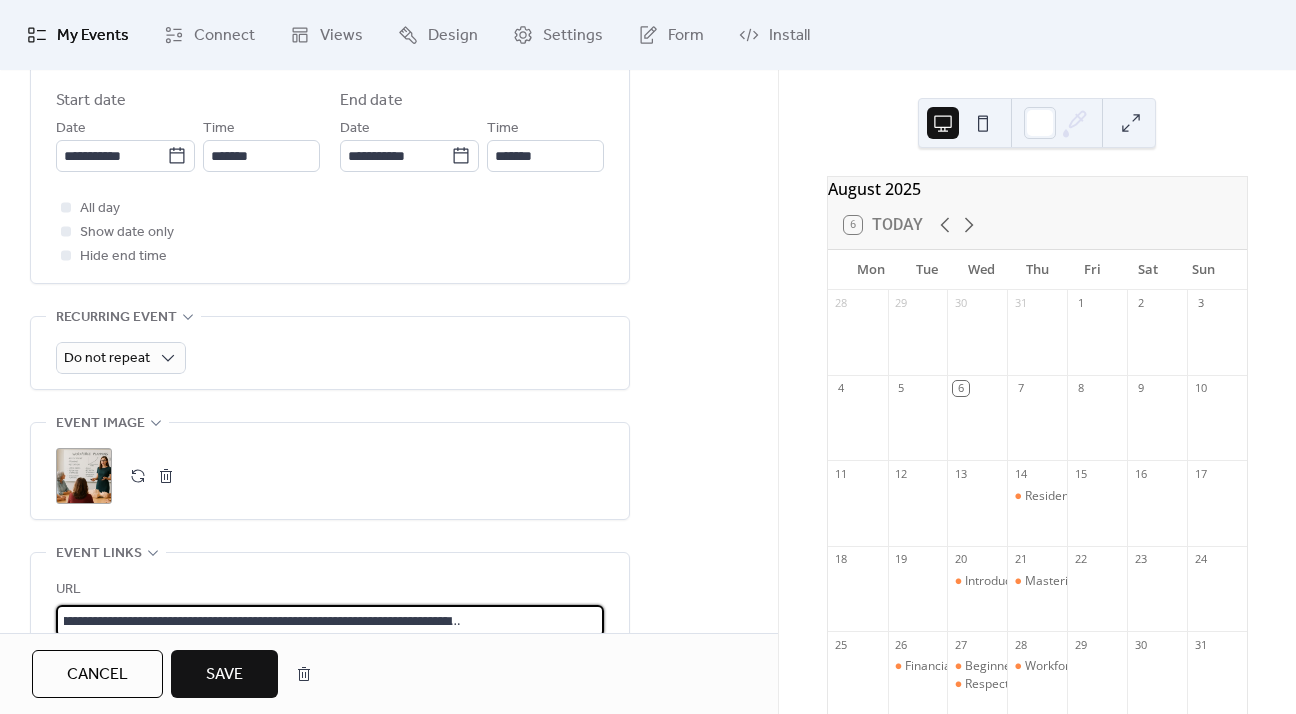 click on "Save" at bounding box center (224, 675) 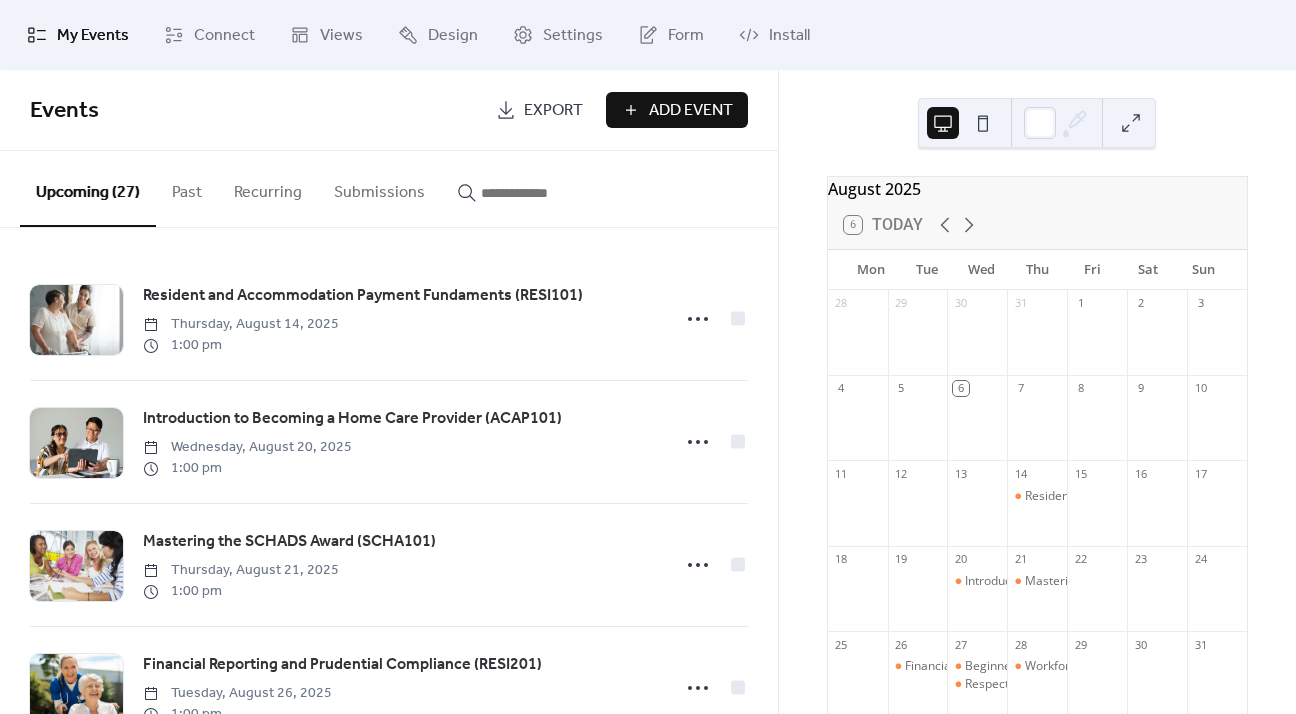 click at bounding box center [541, 193] 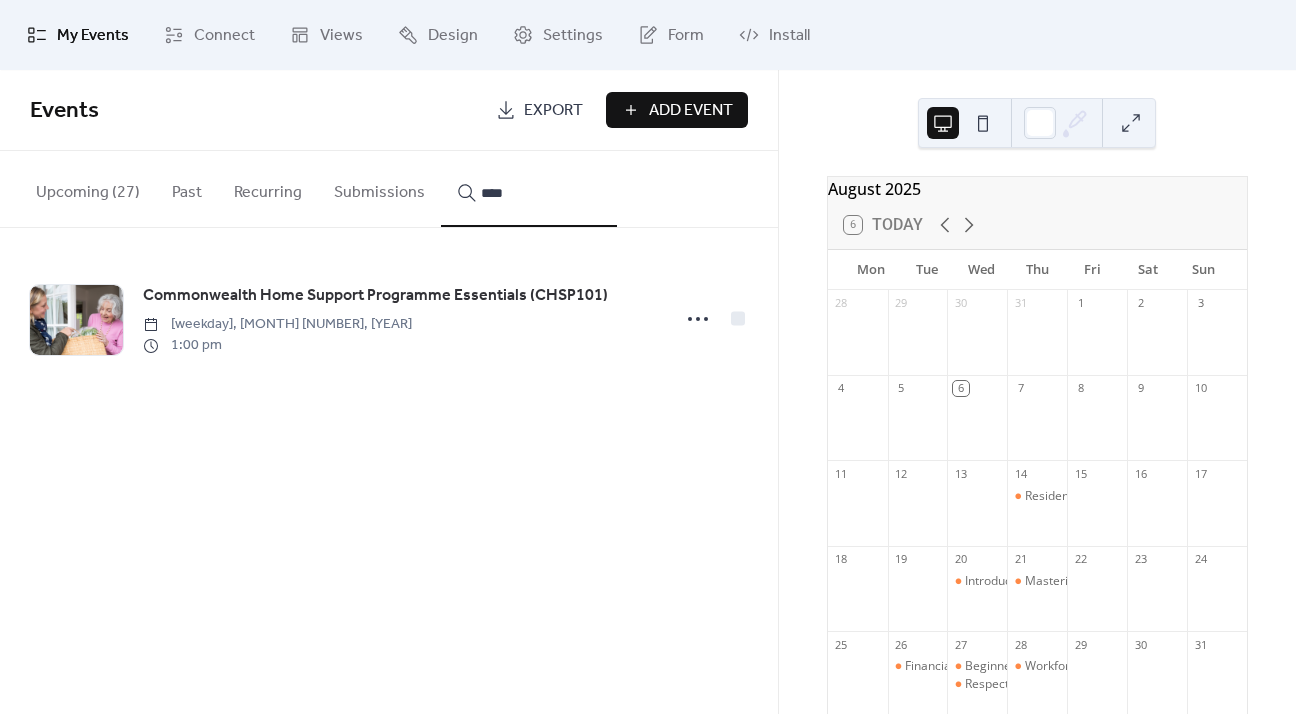 type on "****" 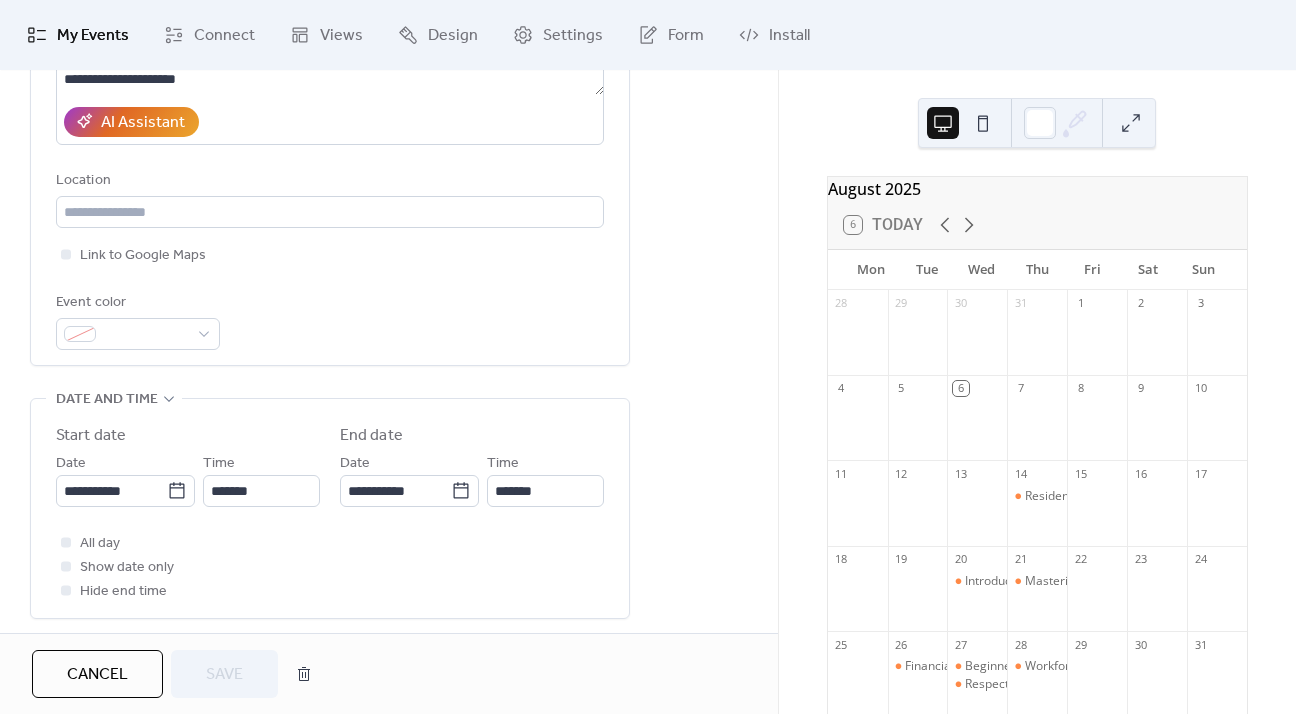 scroll, scrollTop: 400, scrollLeft: 0, axis: vertical 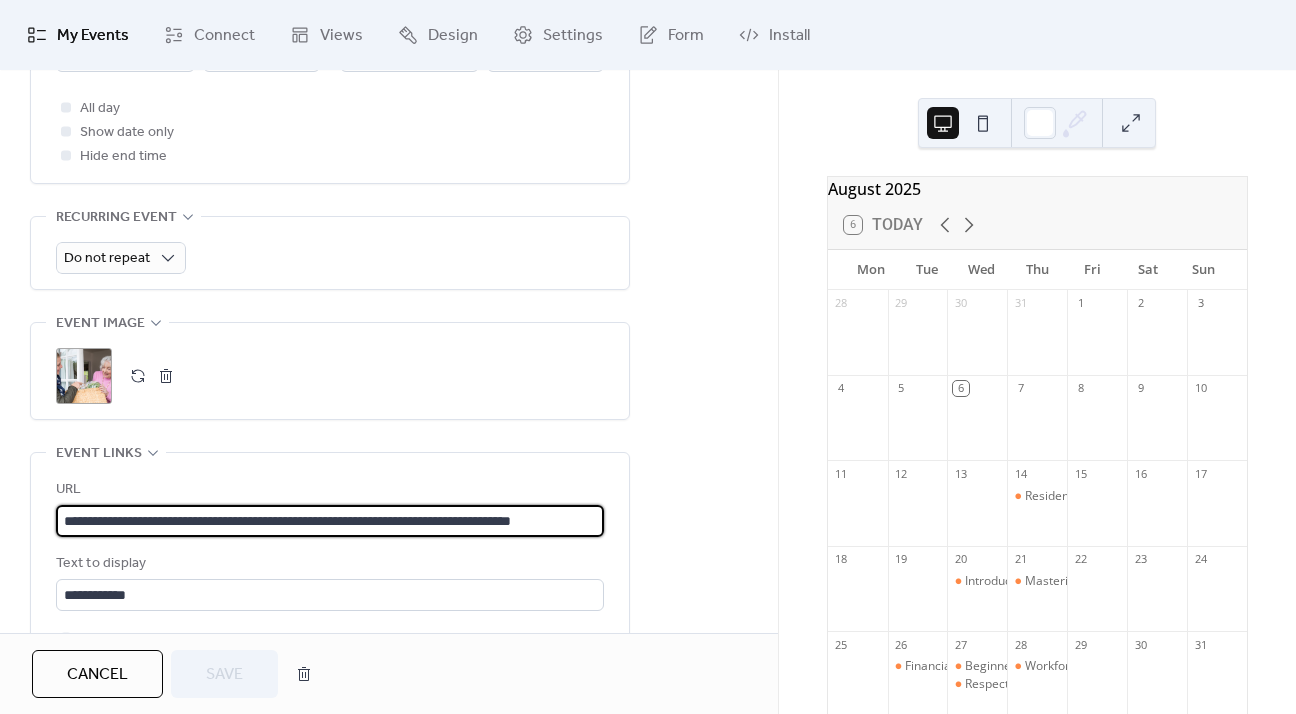 click on "**********" at bounding box center [330, 521] 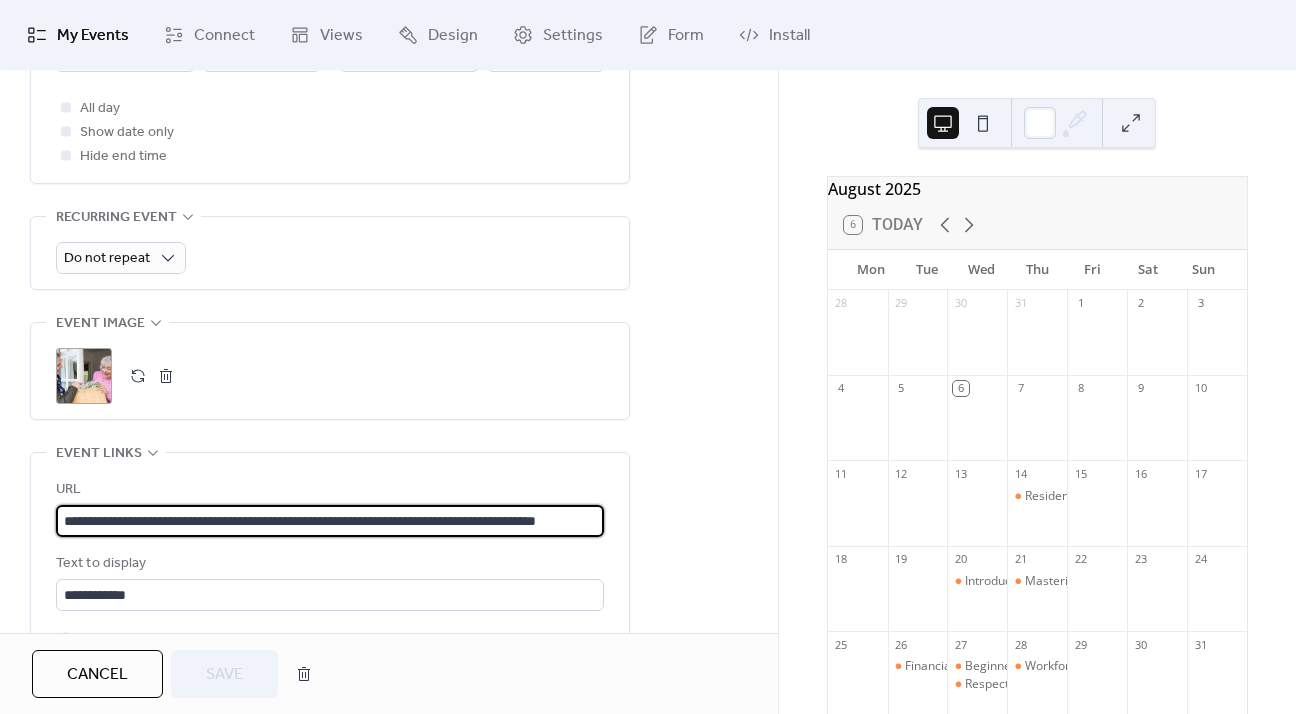 scroll, scrollTop: 0, scrollLeft: 113, axis: horizontal 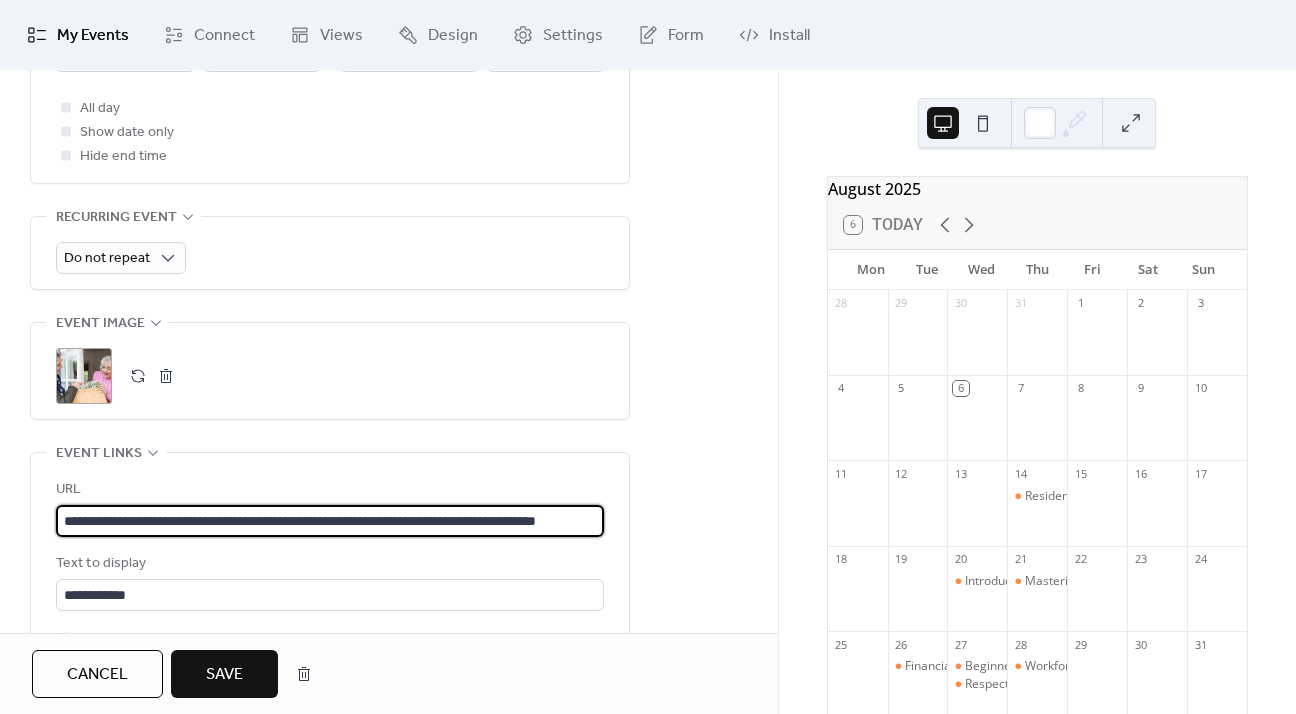 type on "**********" 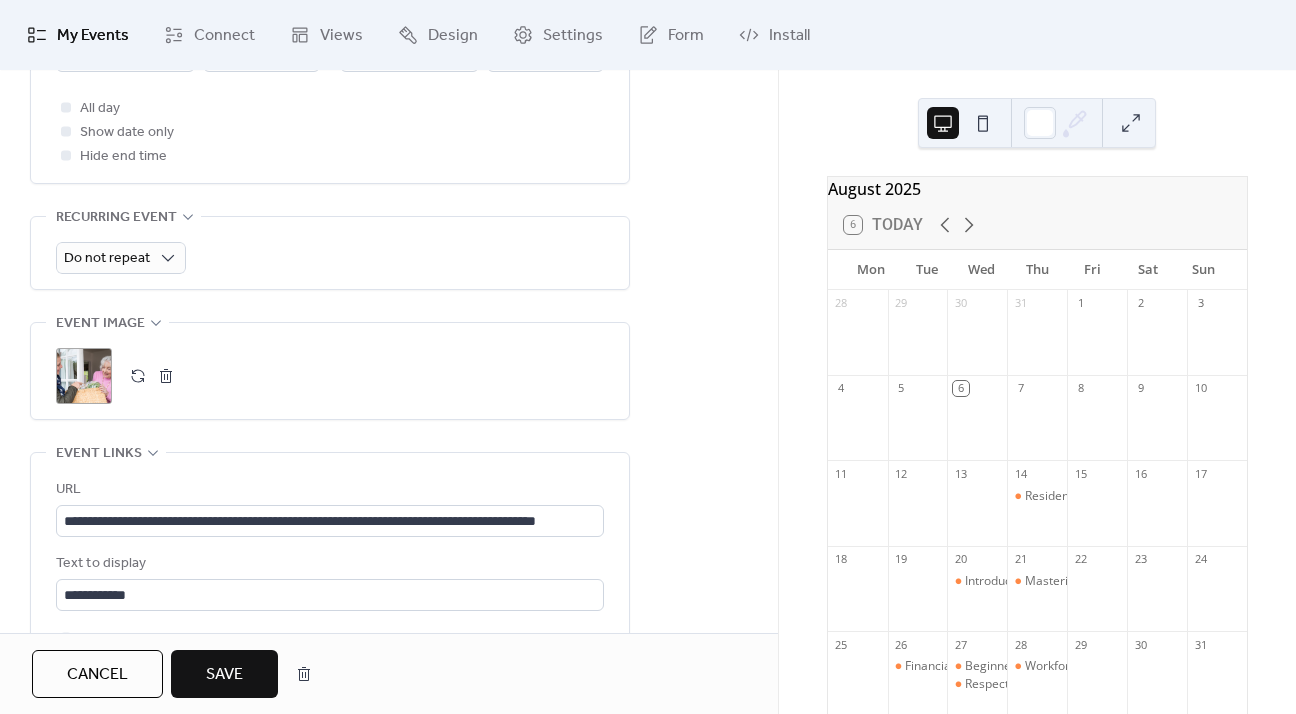 click at bounding box center [166, 376] 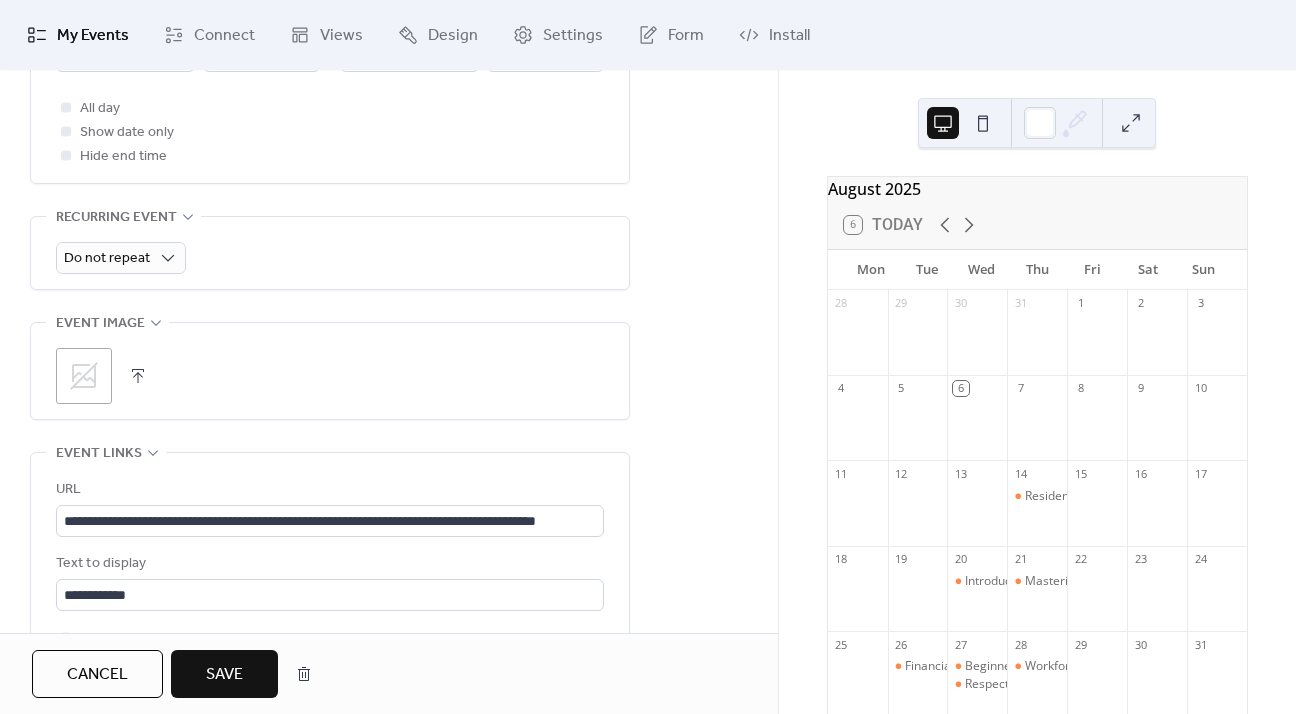 click at bounding box center [138, 376] 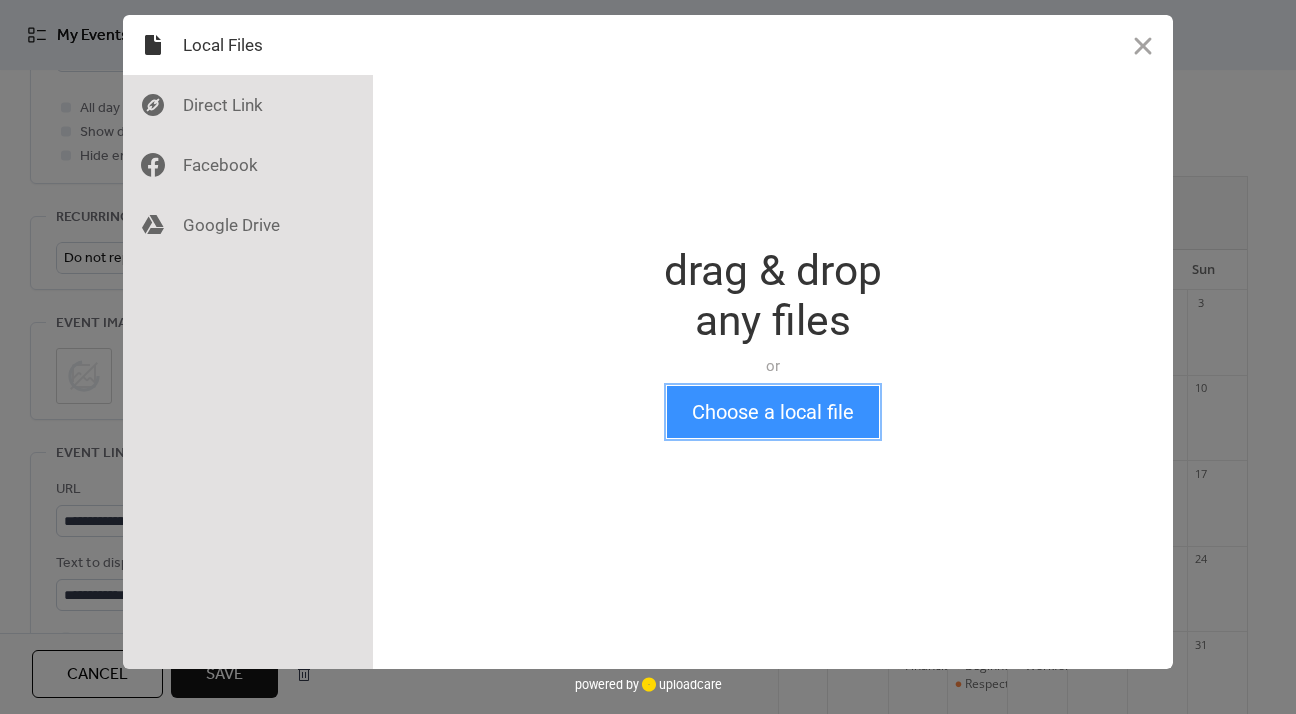 click on "Choose a local file" at bounding box center [773, 412] 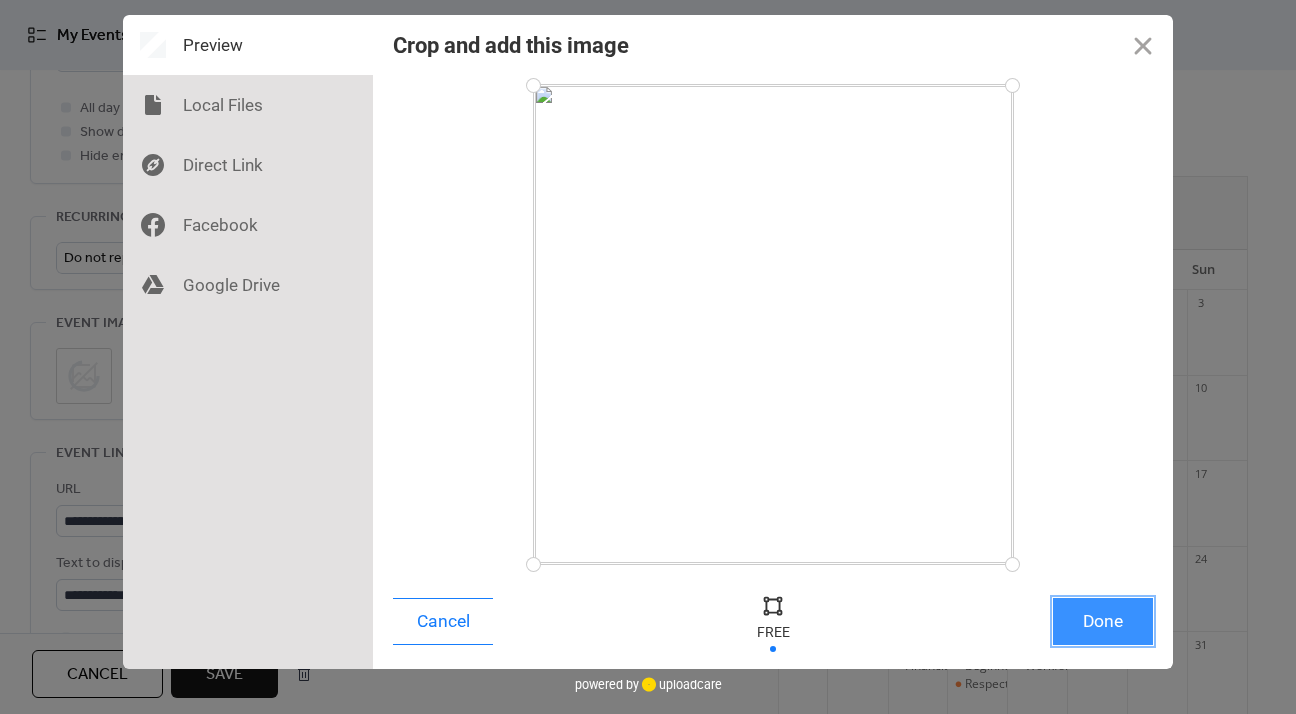 click on "Done" at bounding box center [1103, 621] 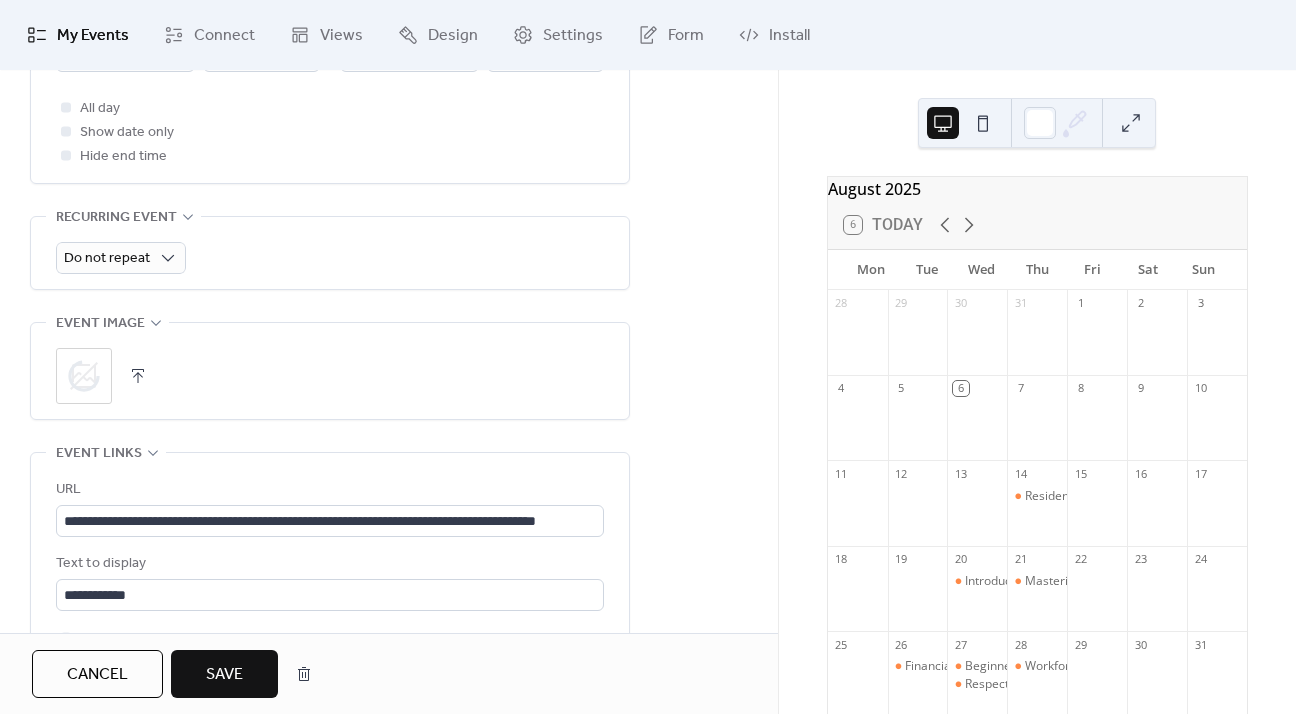 click on "Save" at bounding box center (224, 675) 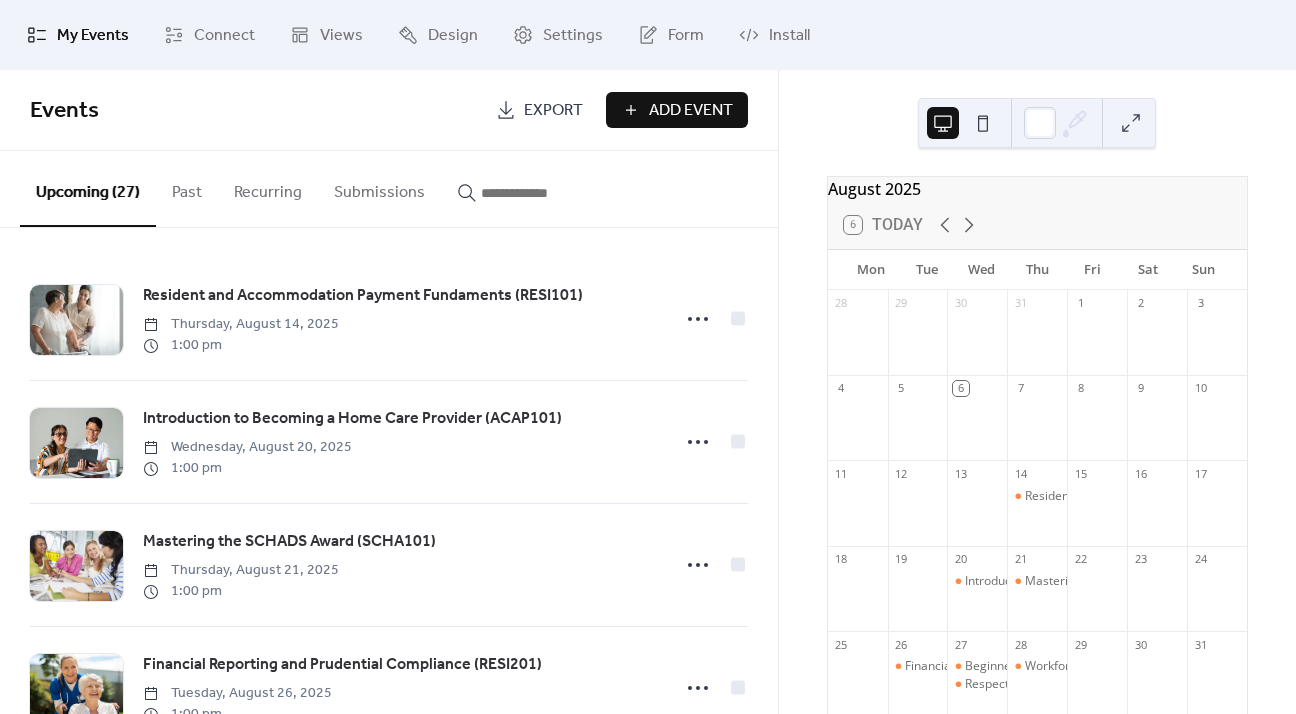 click at bounding box center (541, 193) 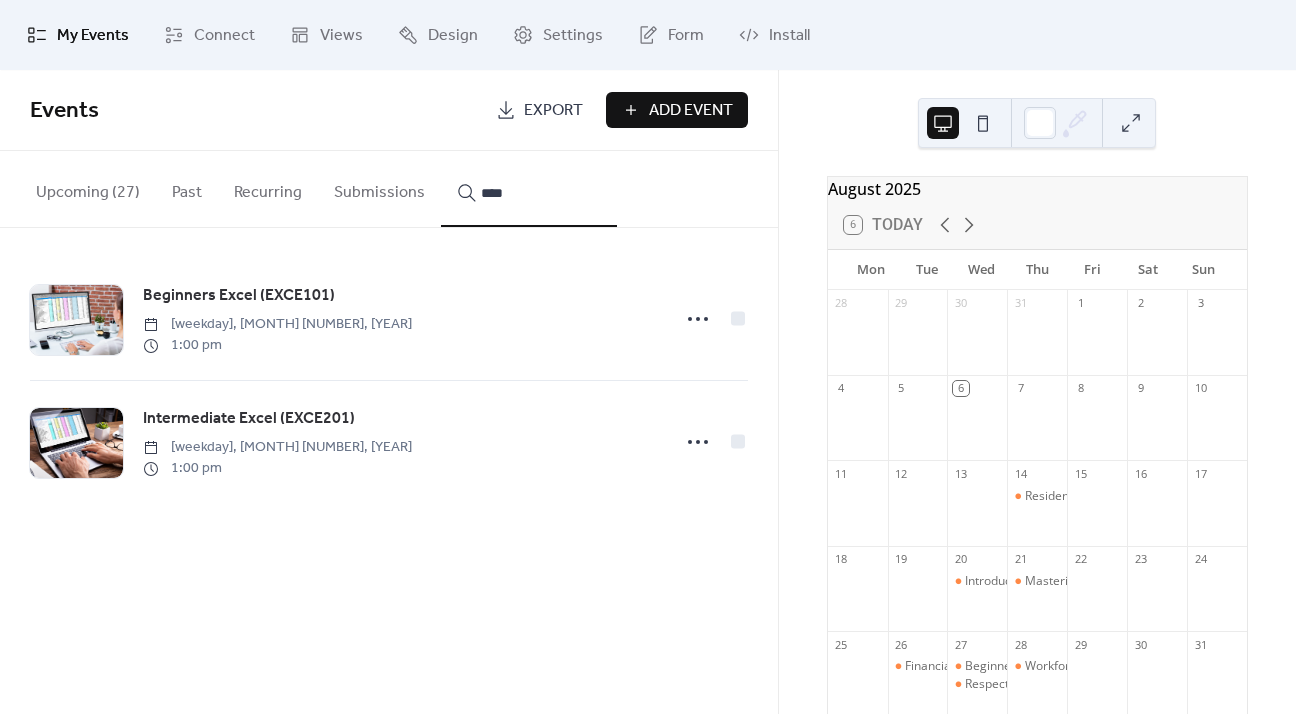 type on "****" 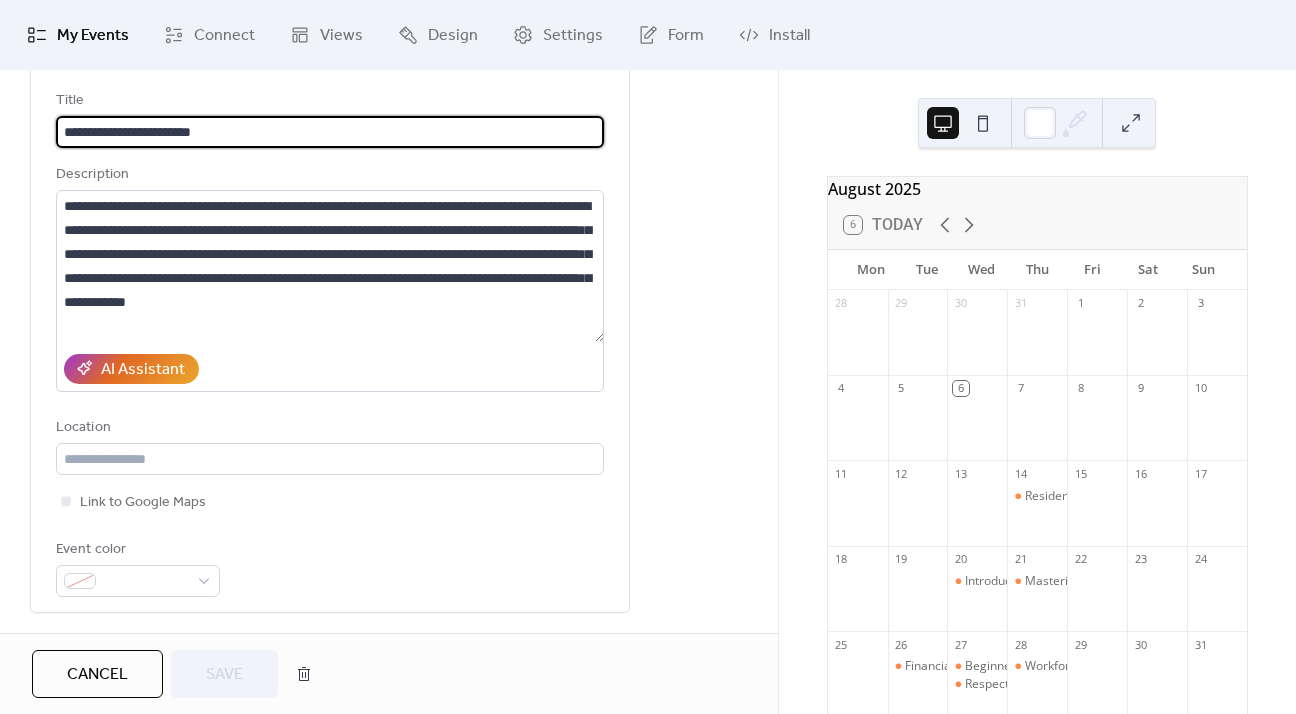 scroll, scrollTop: 400, scrollLeft: 0, axis: vertical 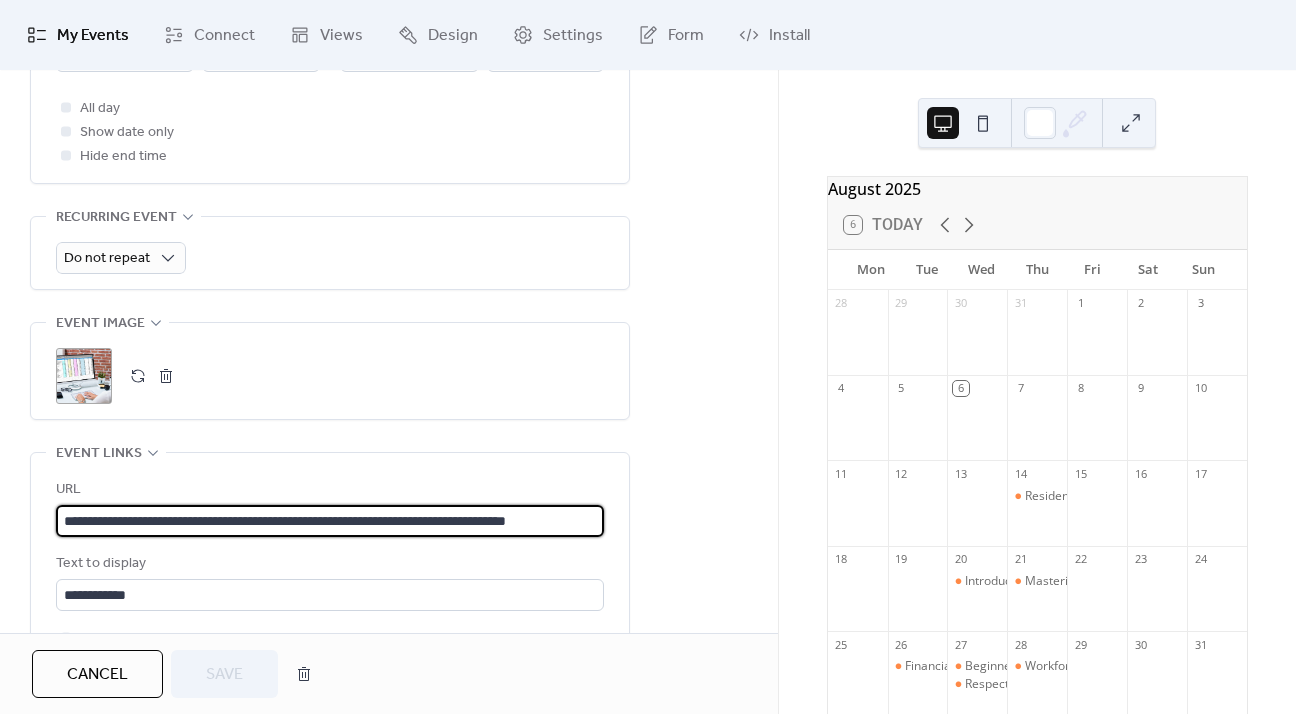 click on "**********" at bounding box center [330, 521] 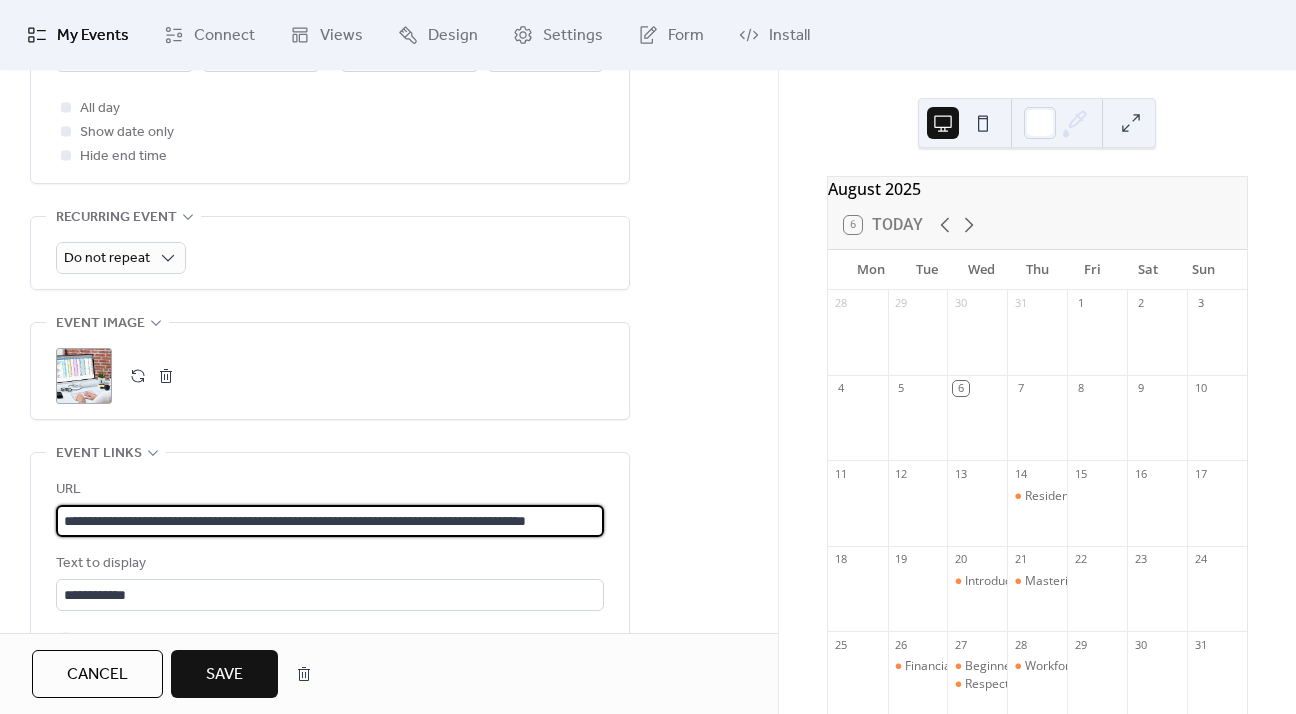 scroll, scrollTop: 0, scrollLeft: 96, axis: horizontal 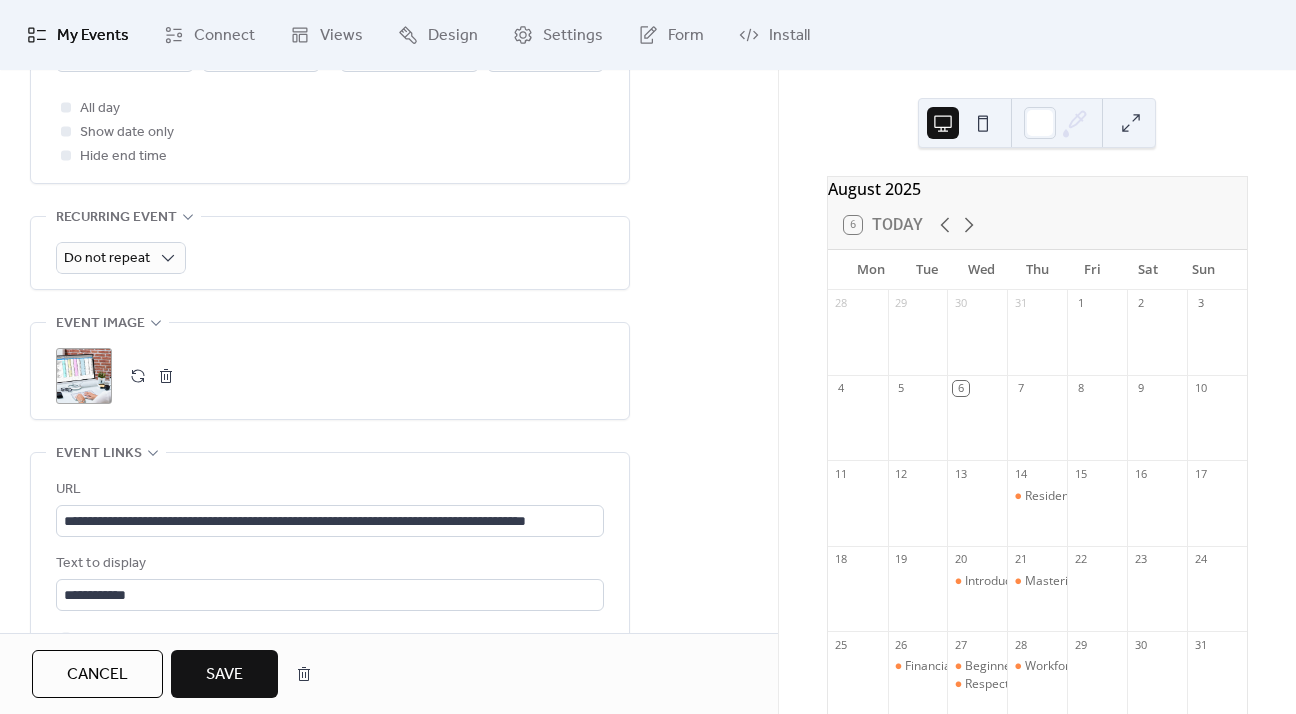 click at bounding box center [166, 376] 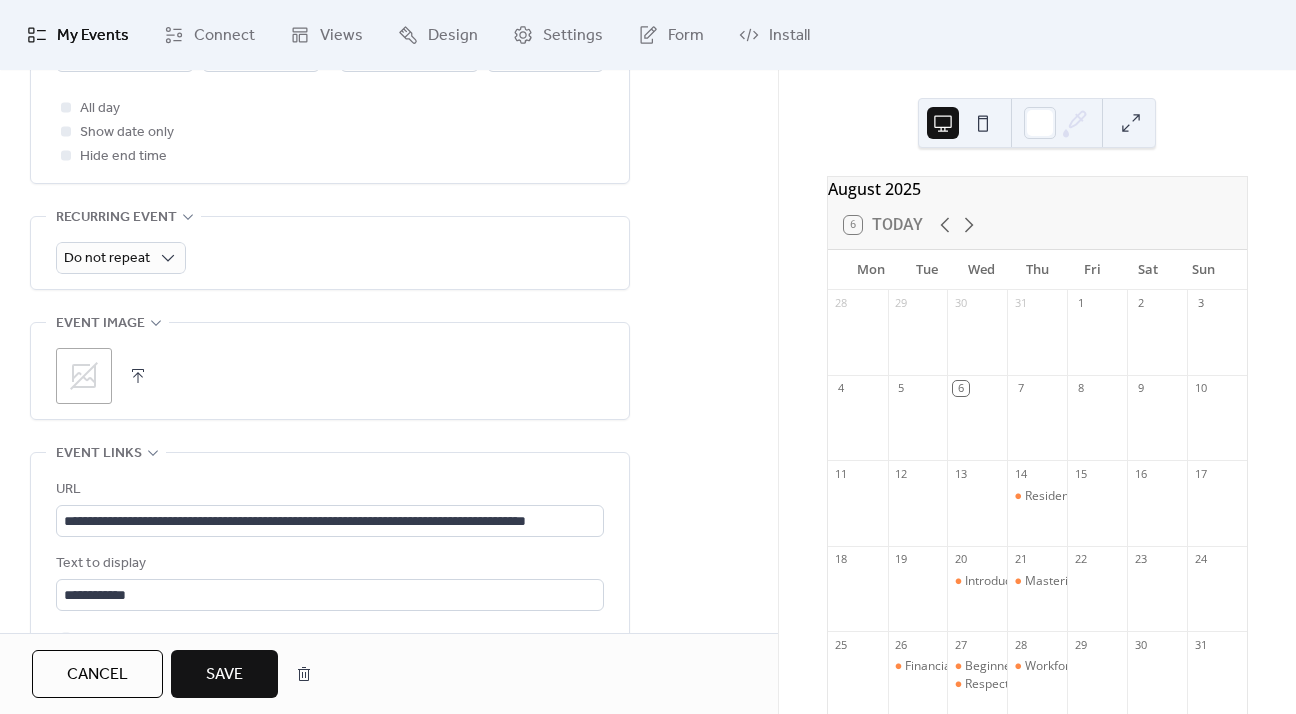 click at bounding box center (138, 376) 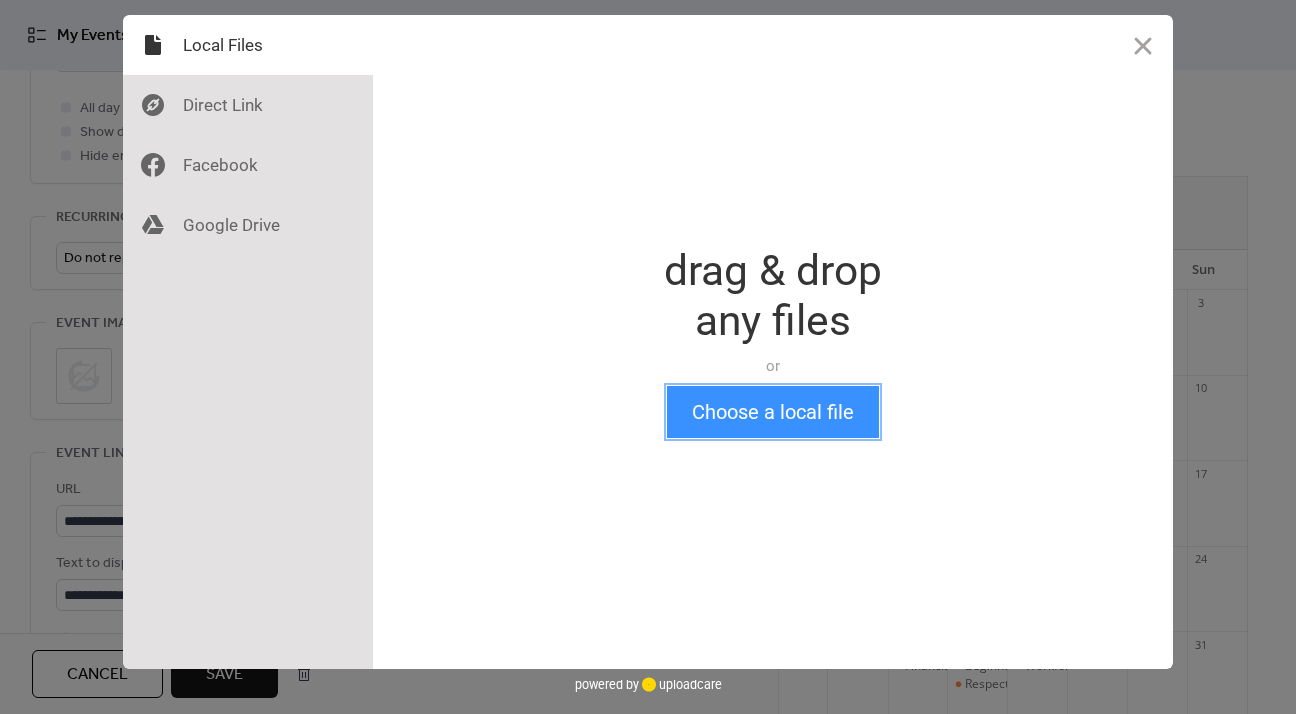 click on "Choose a local file" at bounding box center [773, 412] 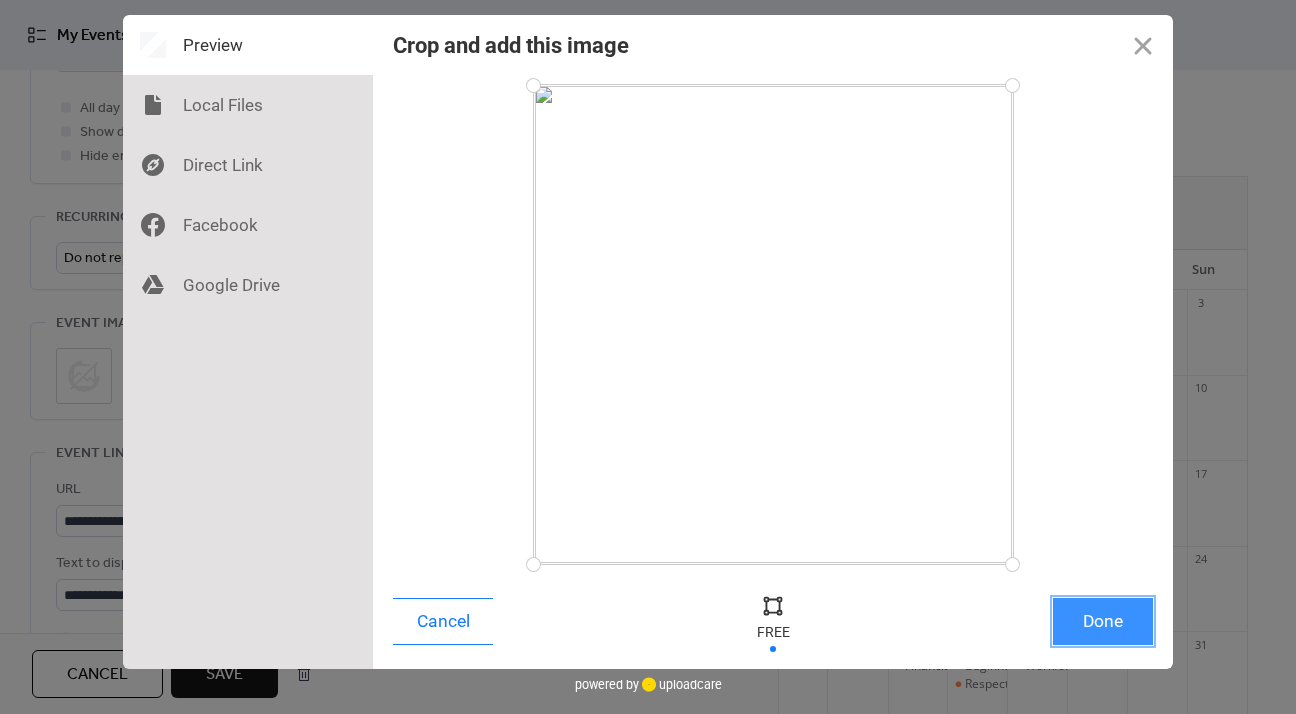 click on "Done" at bounding box center (1103, 621) 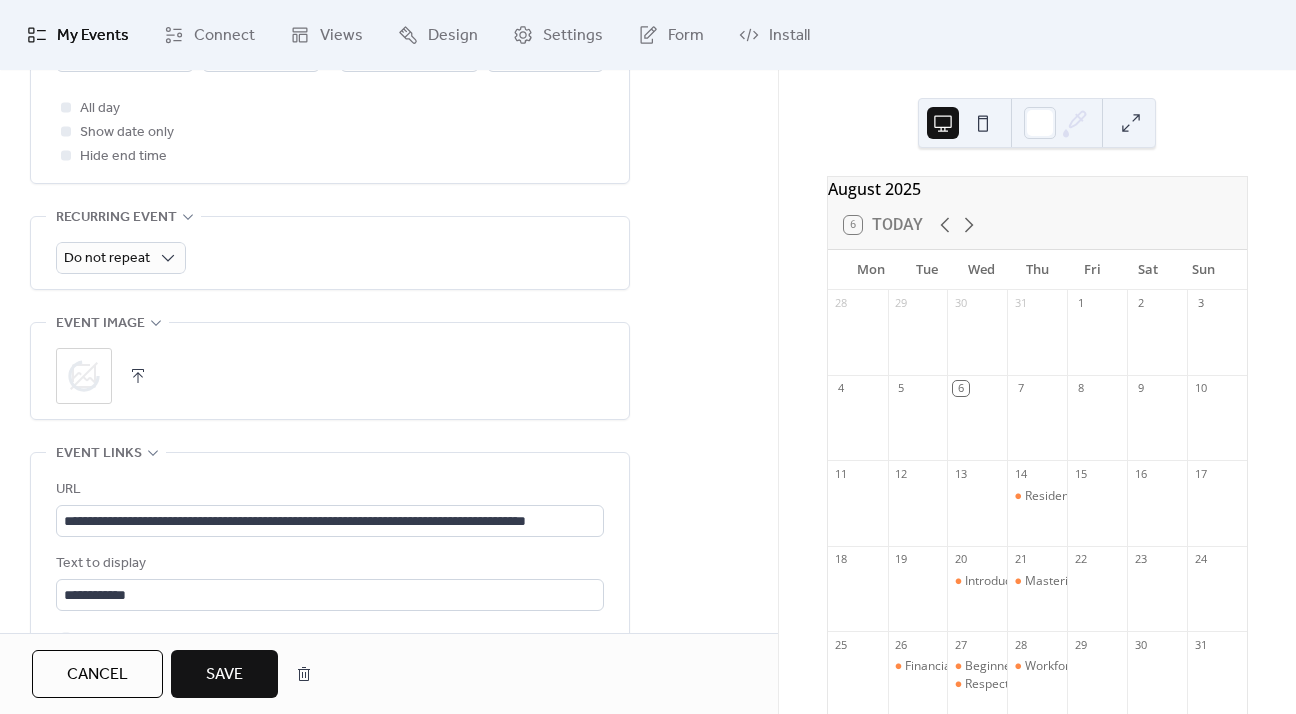 click on "Save" at bounding box center (224, 674) 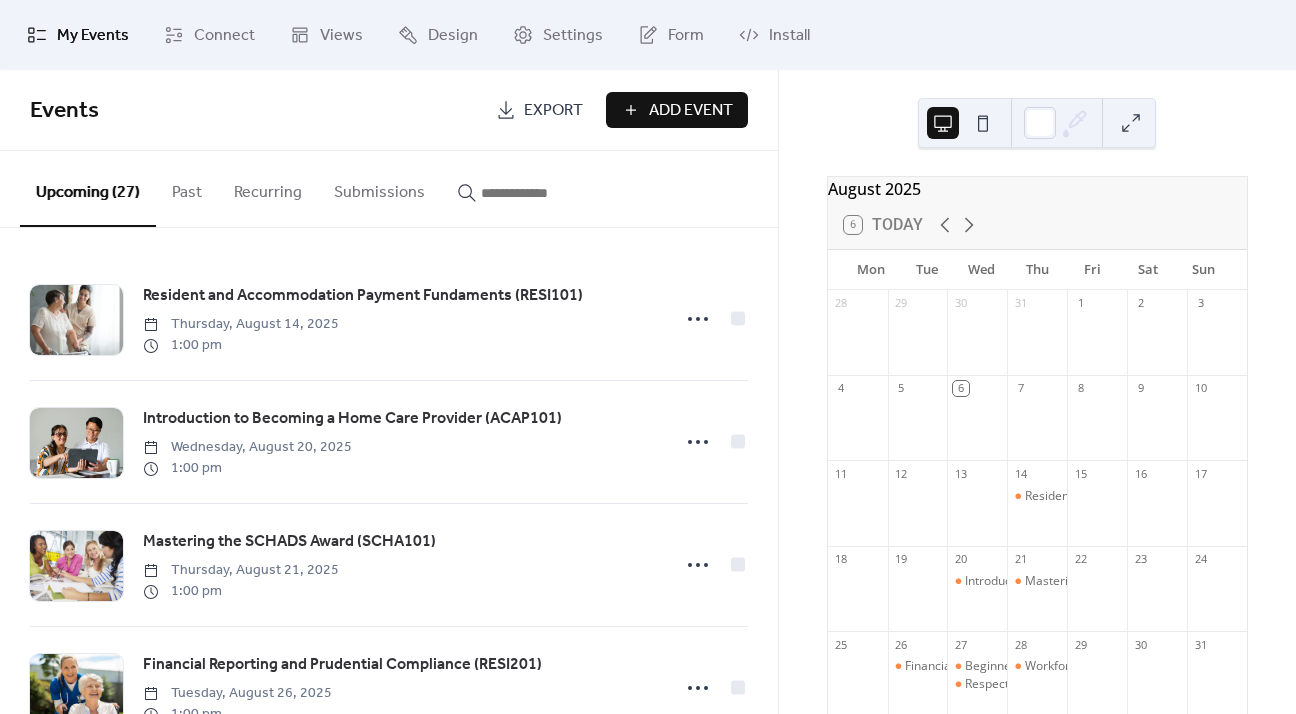 click at bounding box center [541, 193] 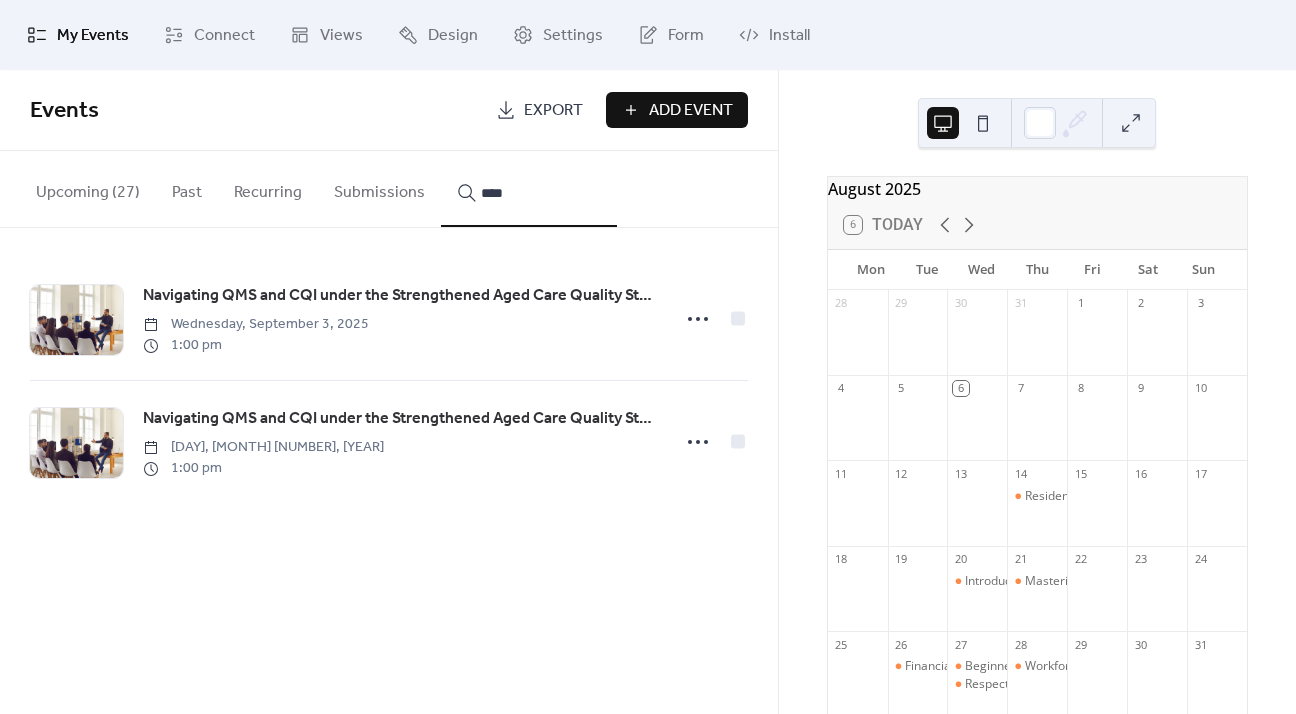 type on "****" 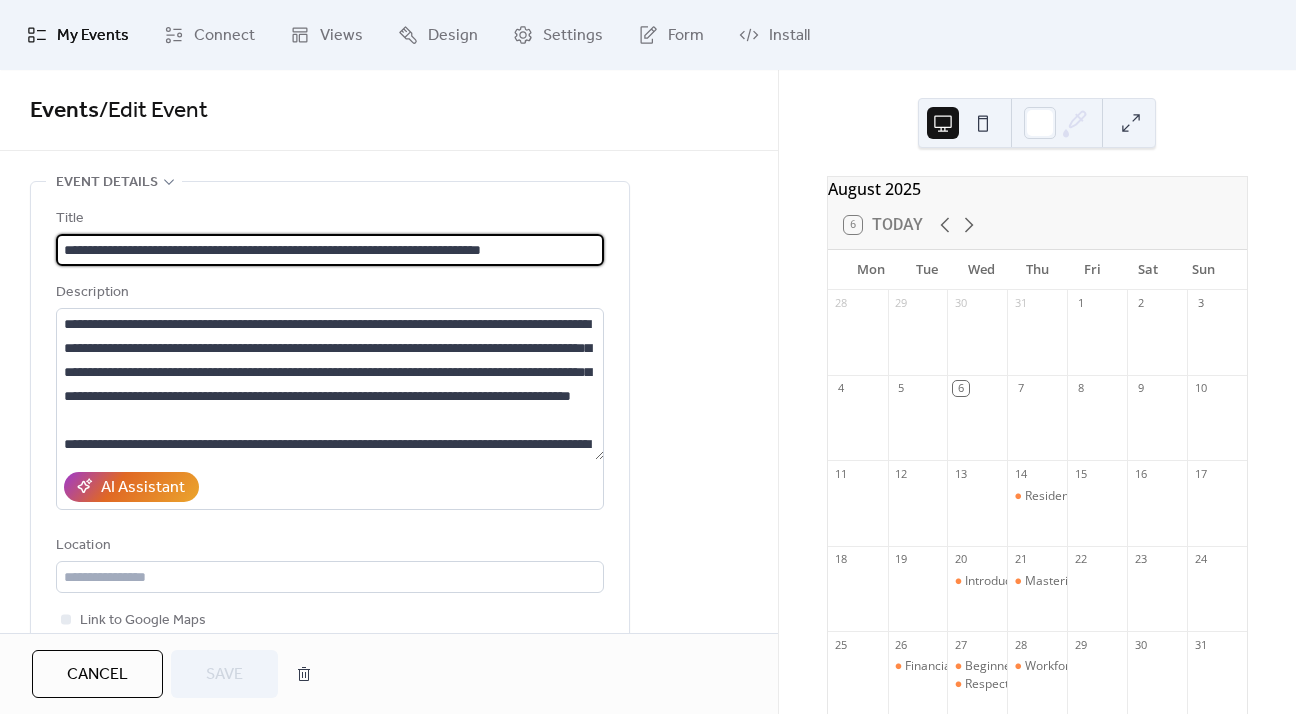 scroll, scrollTop: 0, scrollLeft: 8, axis: horizontal 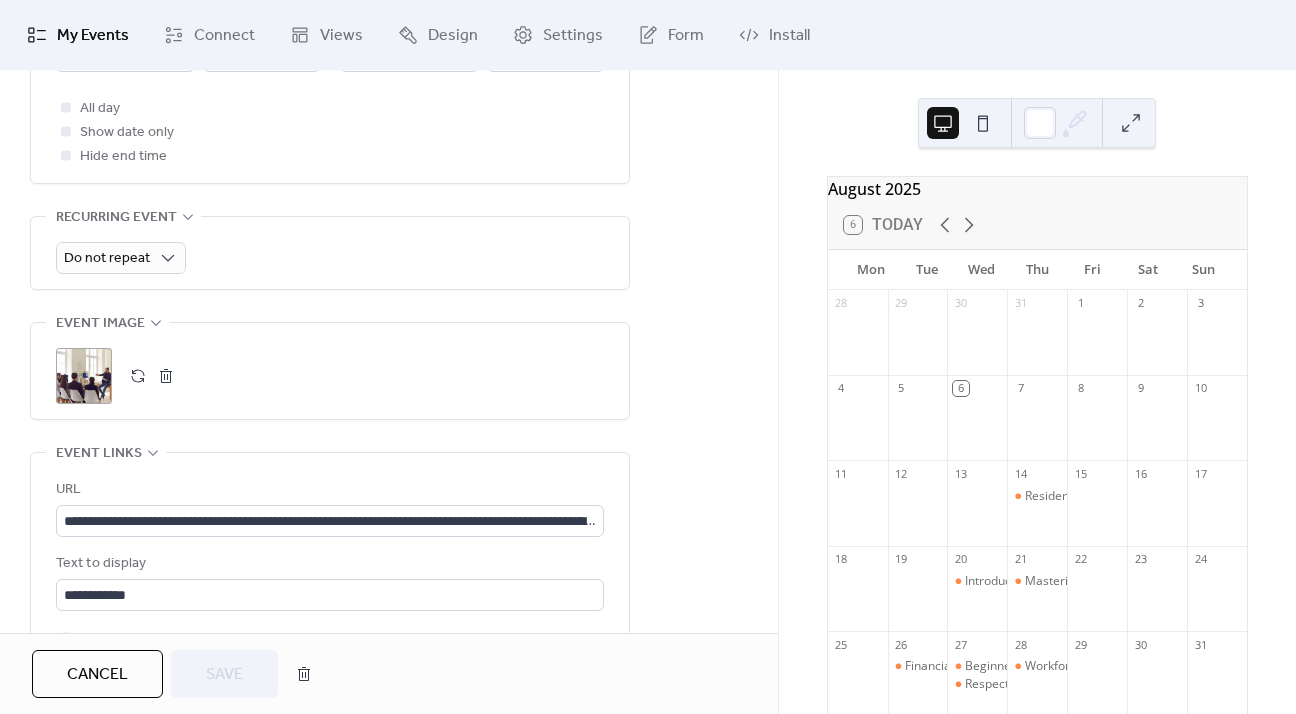 click at bounding box center (166, 376) 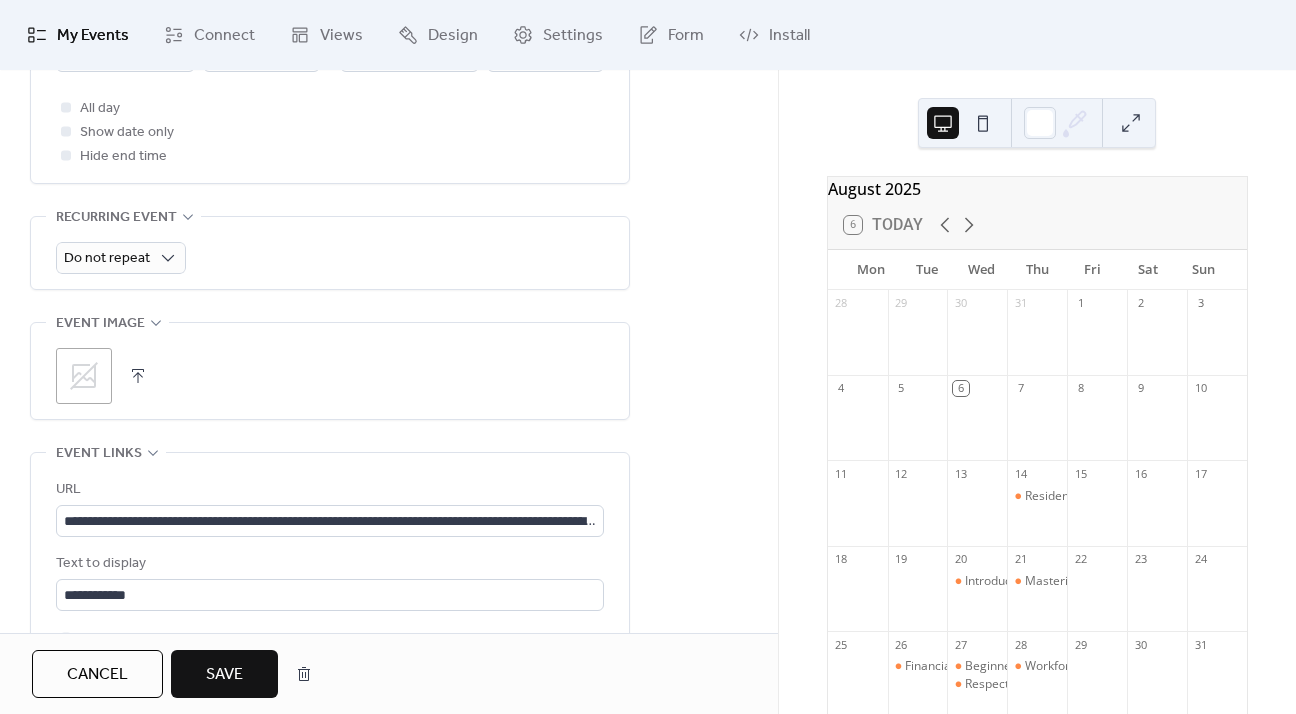 click at bounding box center (138, 376) 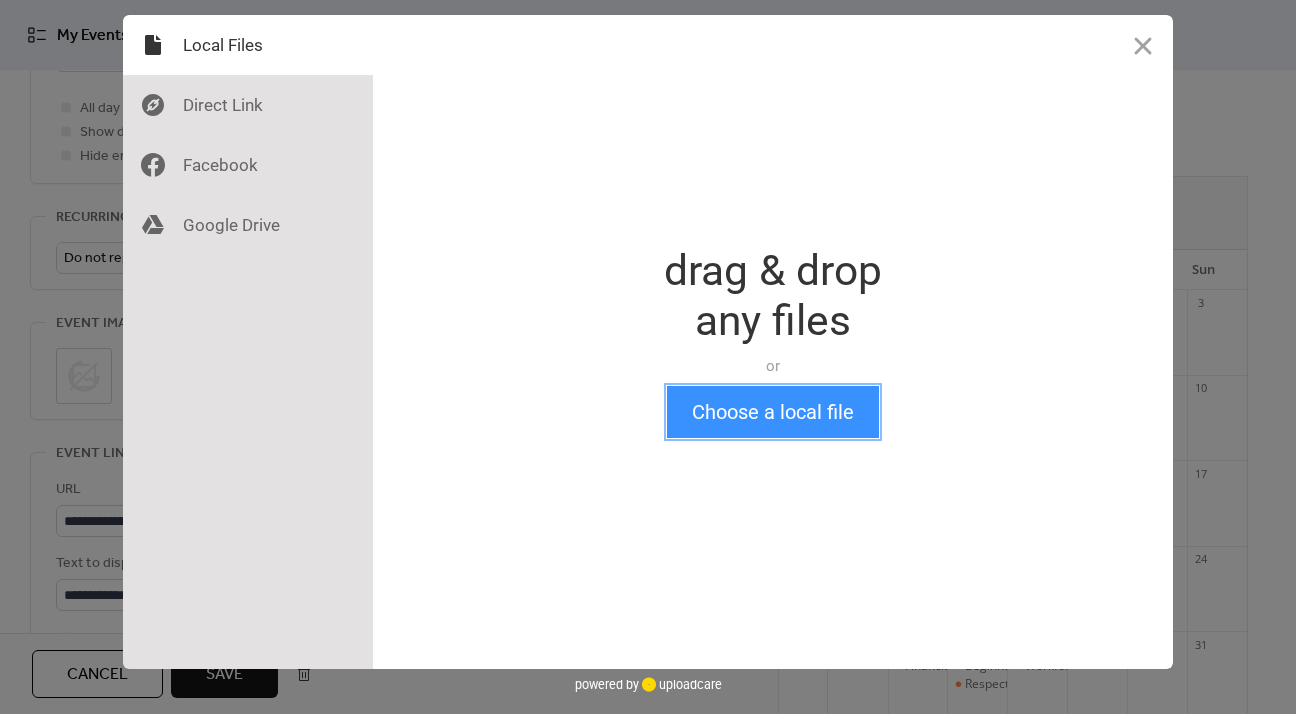 click on "Choose a local file" at bounding box center [773, 412] 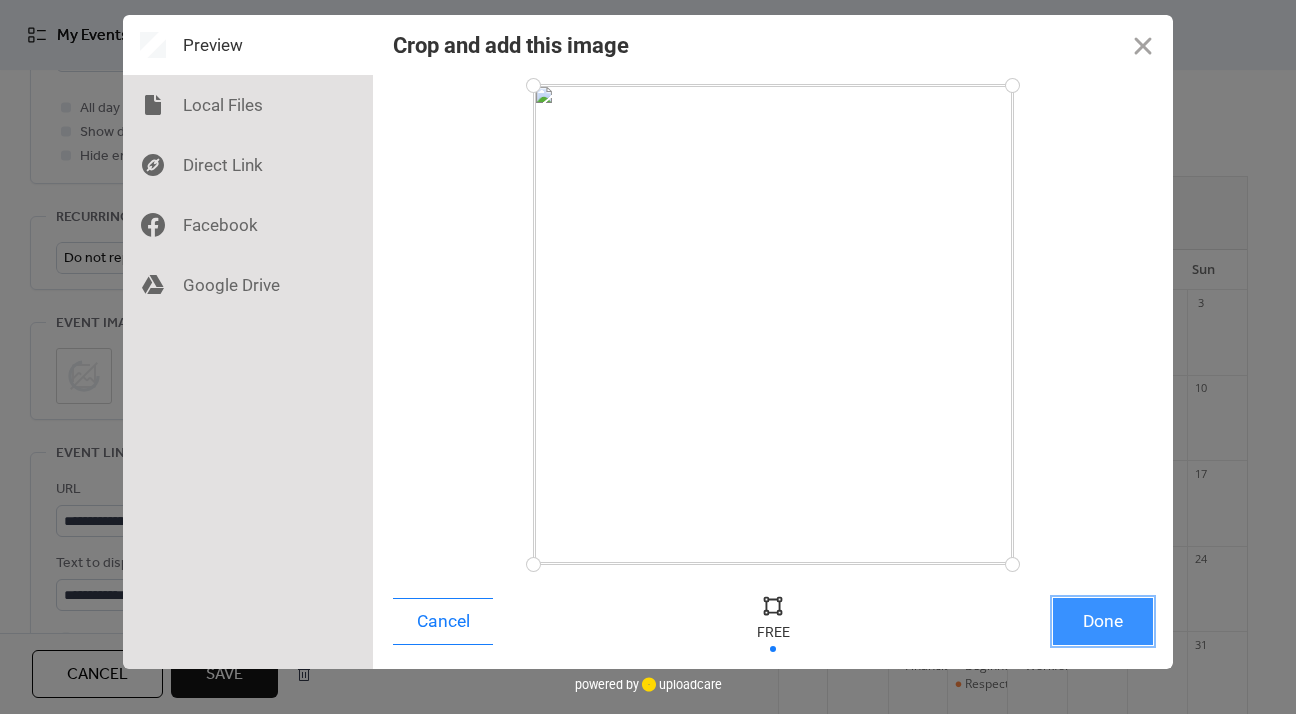 click on "Done" at bounding box center [1103, 621] 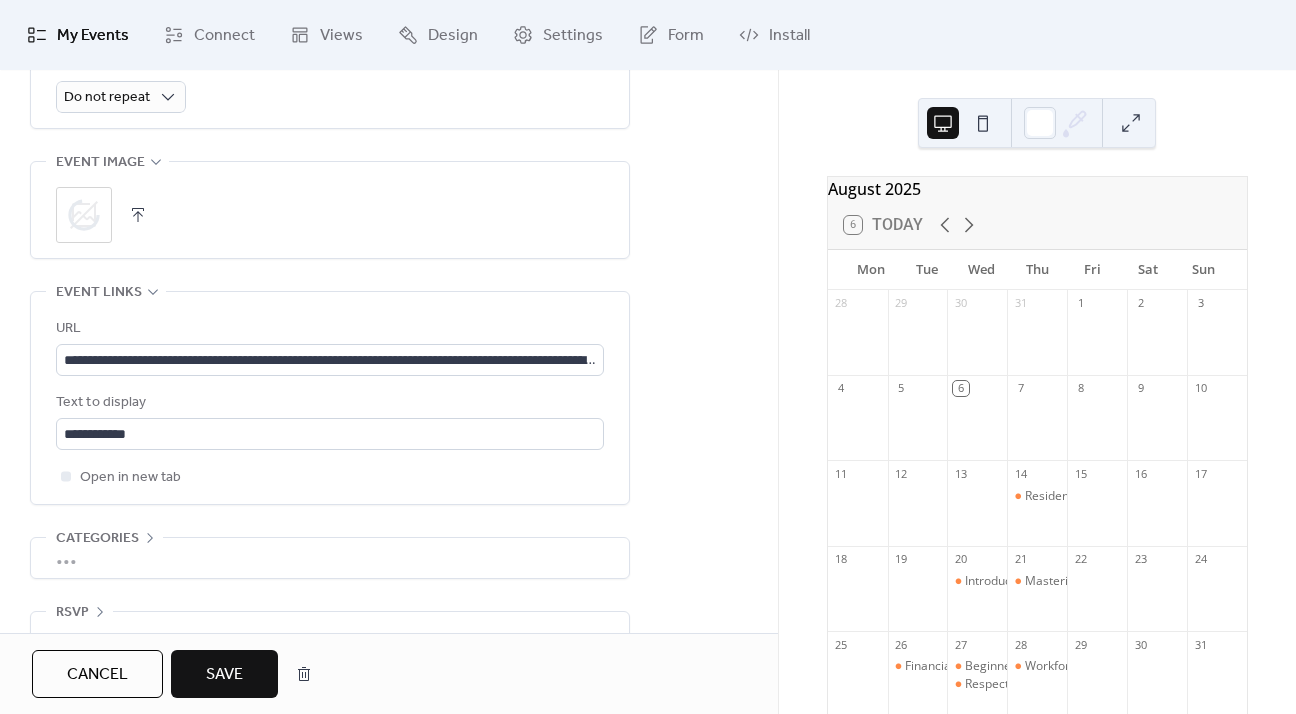 scroll, scrollTop: 1001, scrollLeft: 0, axis: vertical 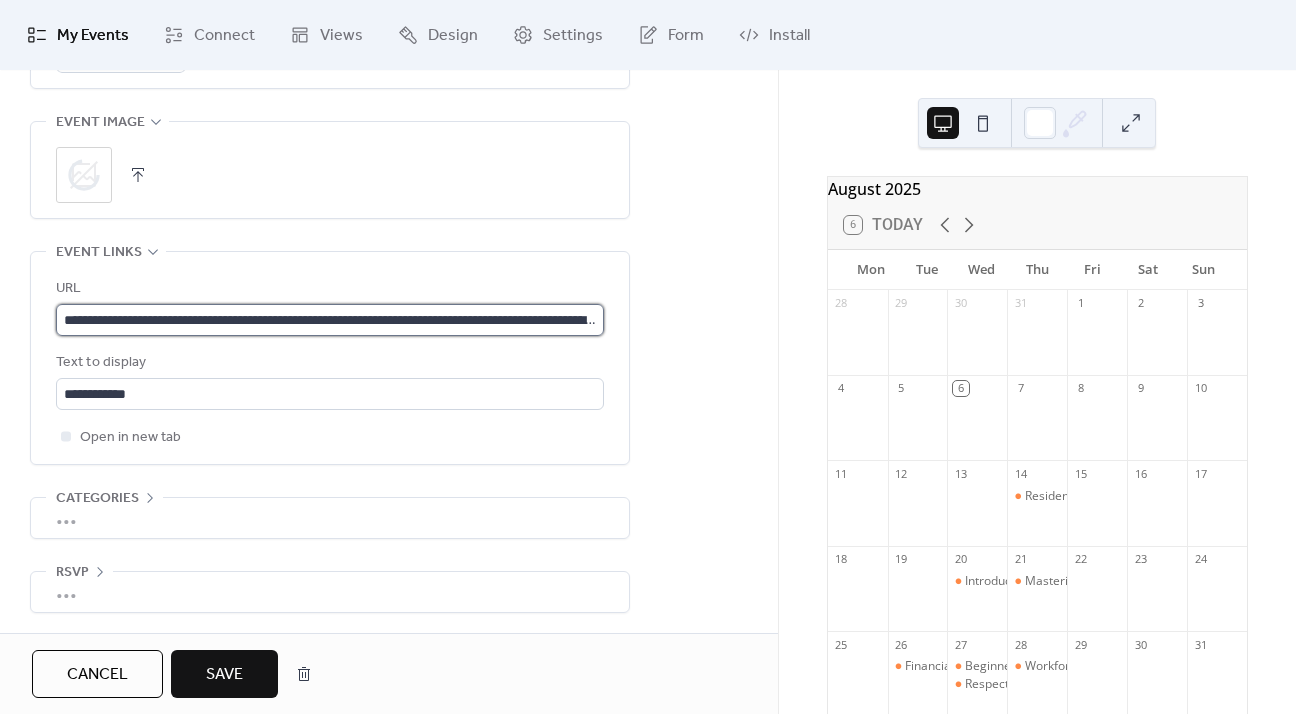 click on "**********" at bounding box center (330, 320) 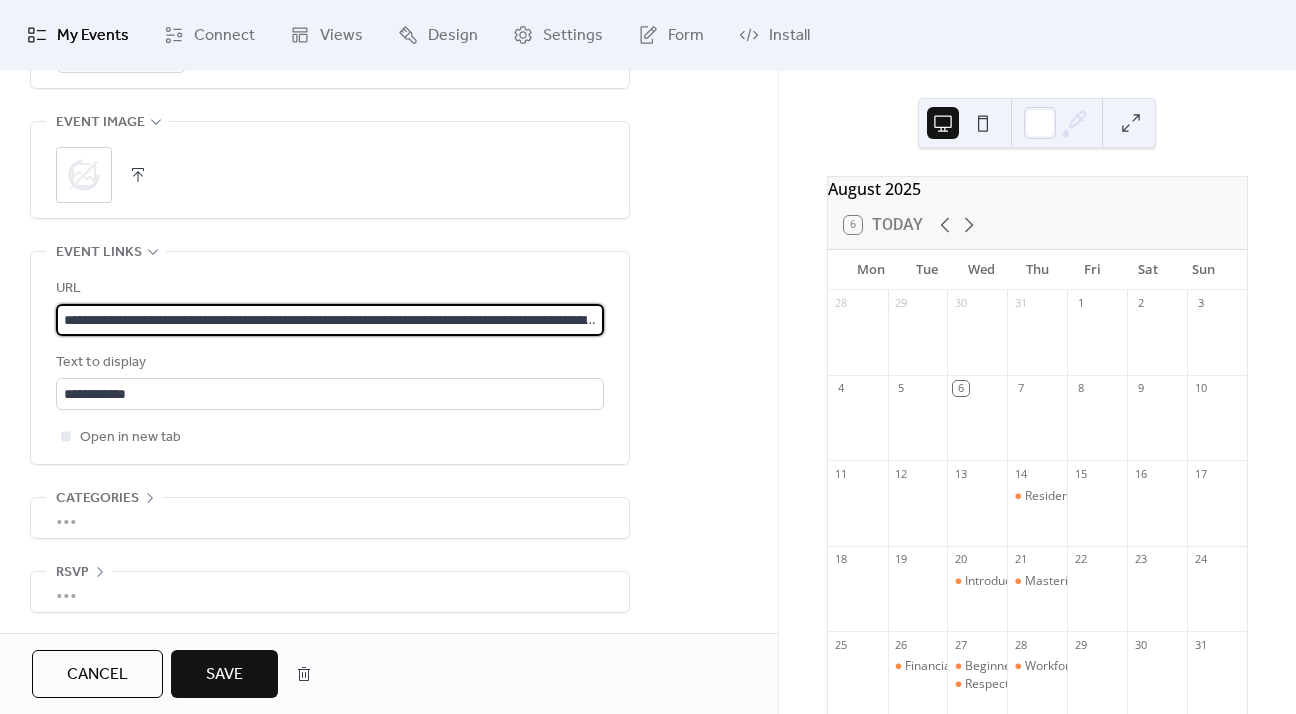 paste 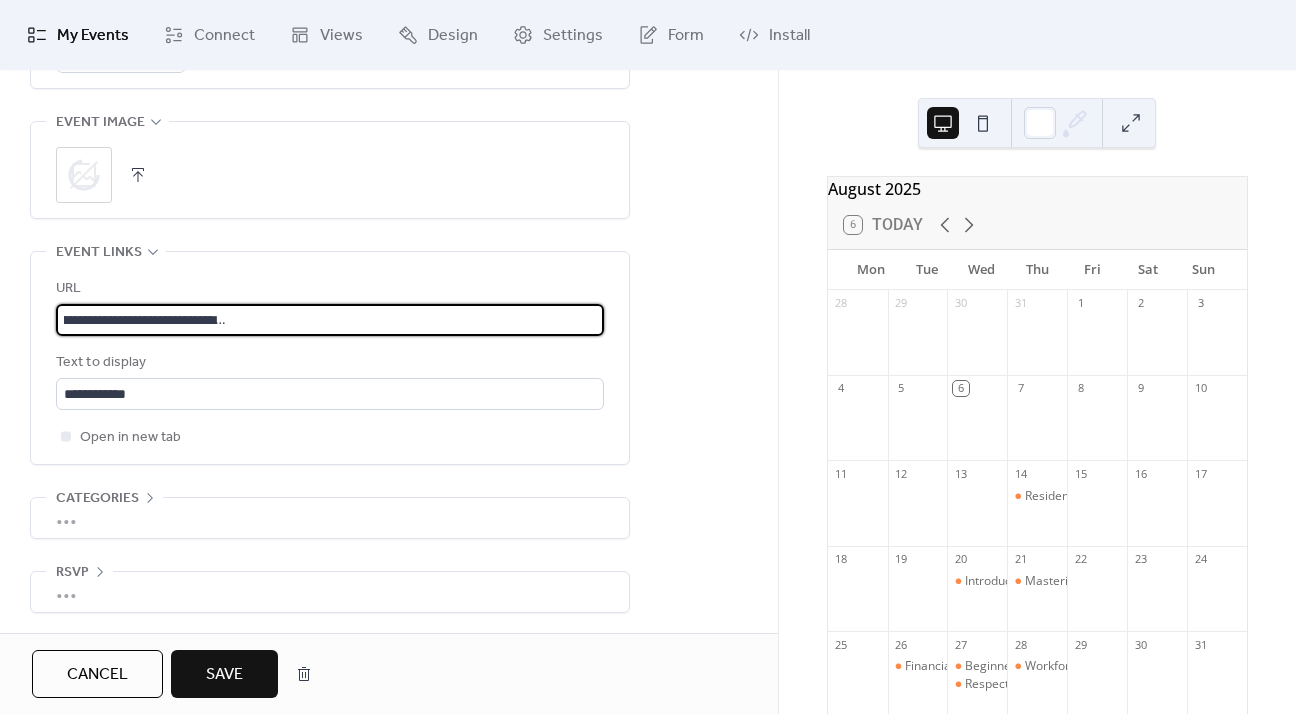 type on "**********" 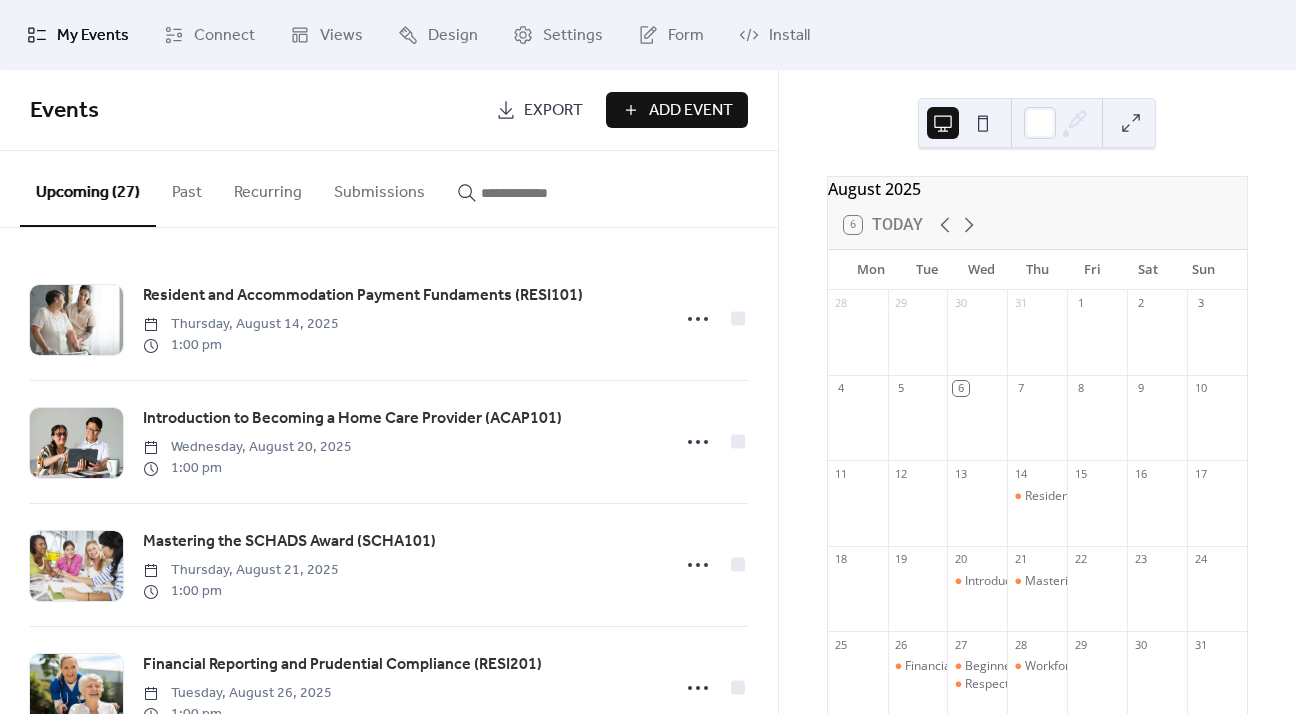 click at bounding box center [541, 193] 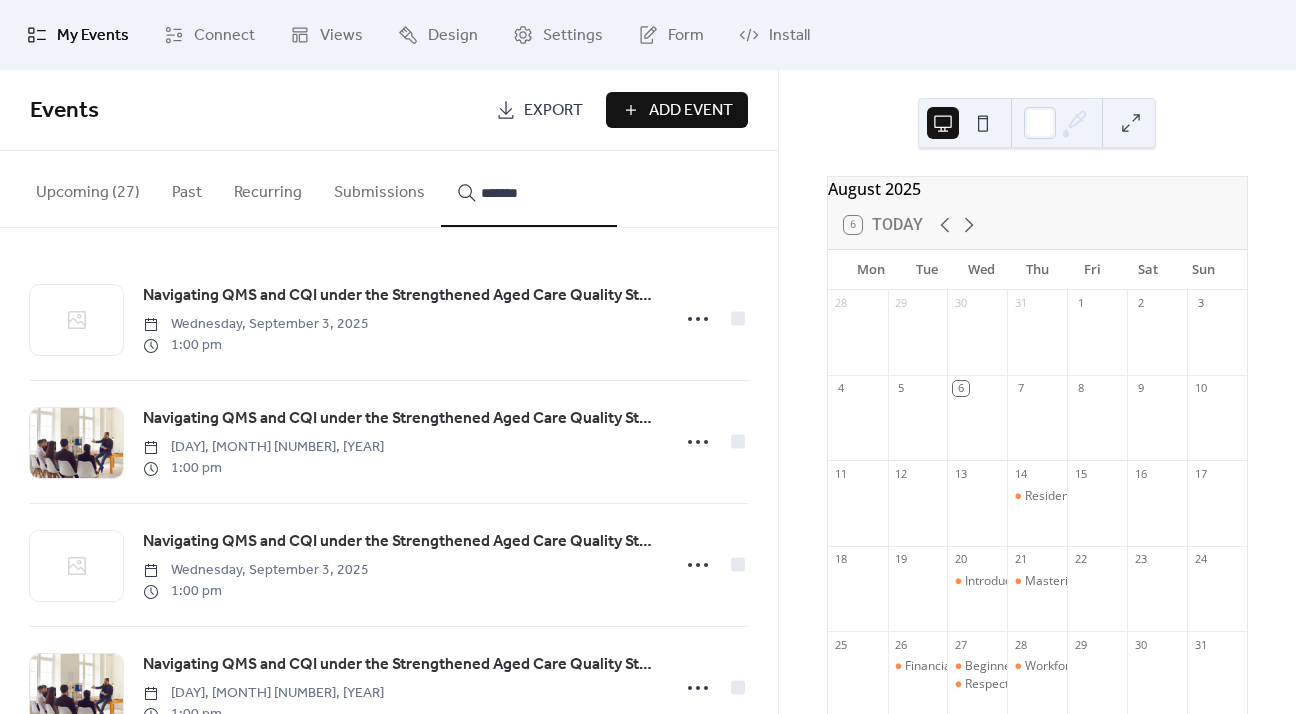 type on "*******" 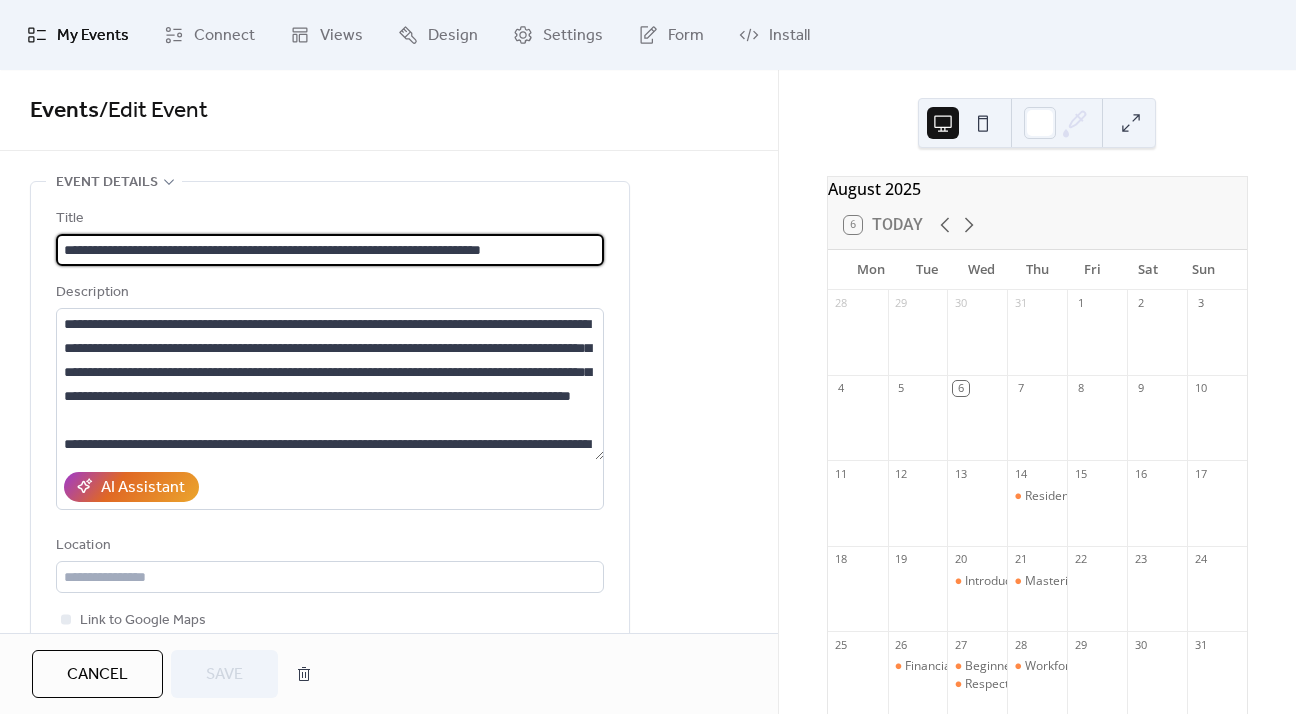 scroll, scrollTop: 0, scrollLeft: 8, axis: horizontal 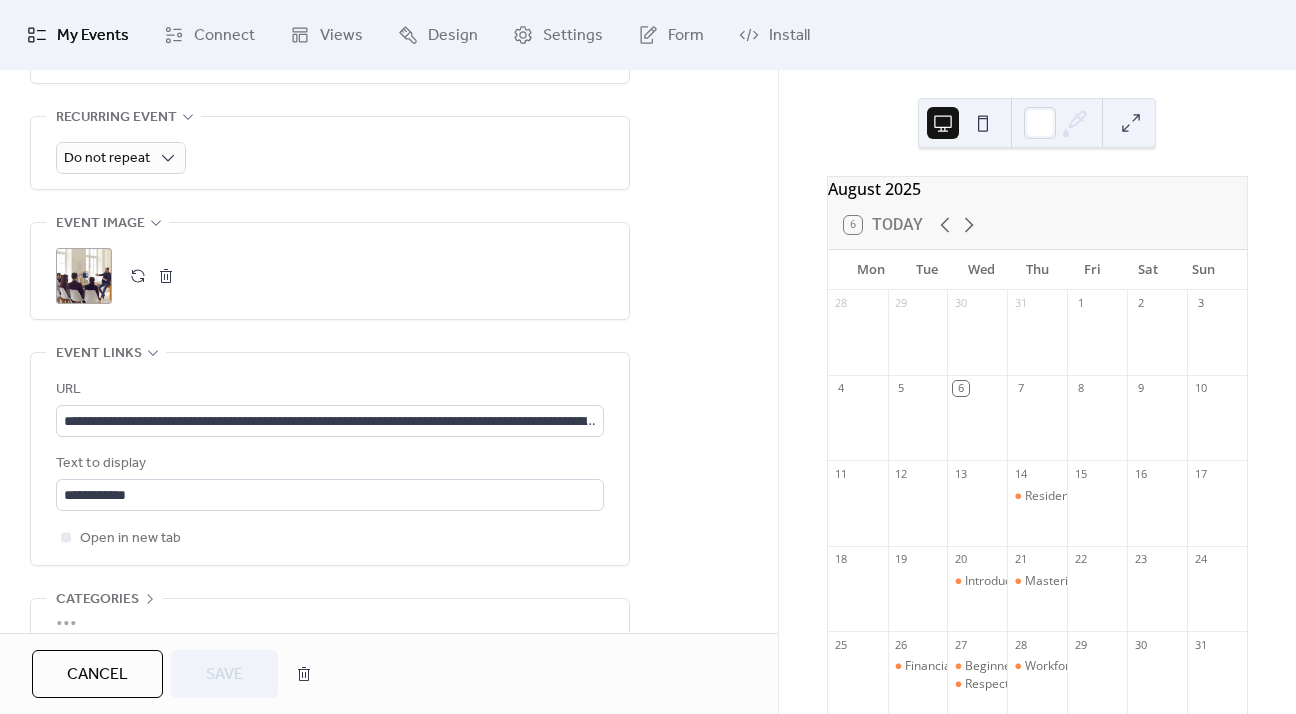 click at bounding box center (166, 276) 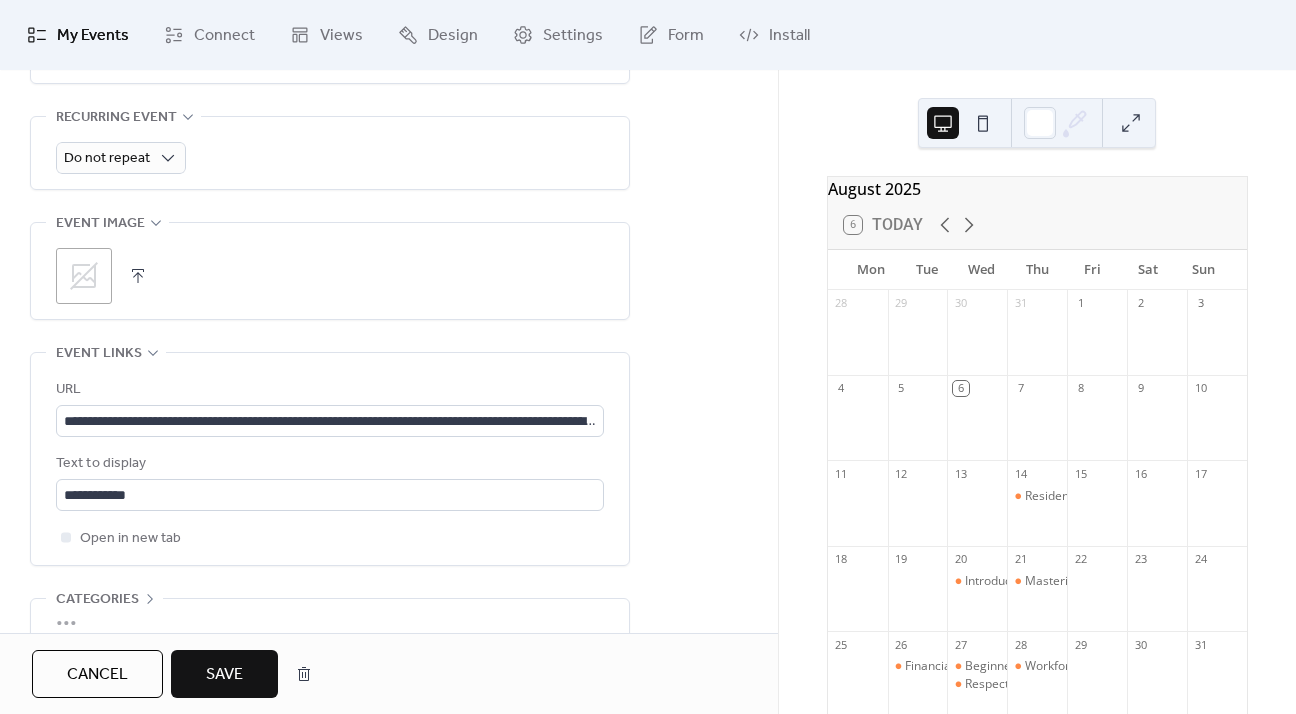 click at bounding box center [138, 276] 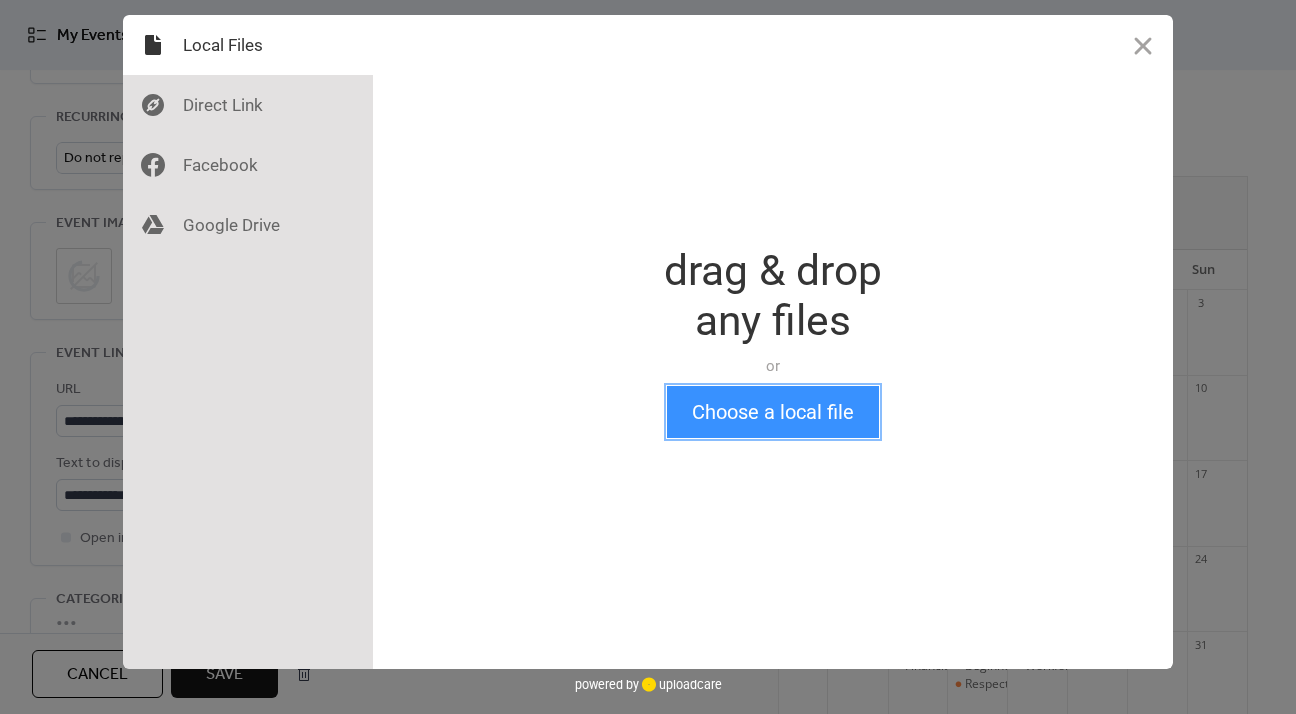 click on "Choose a local file" at bounding box center [773, 412] 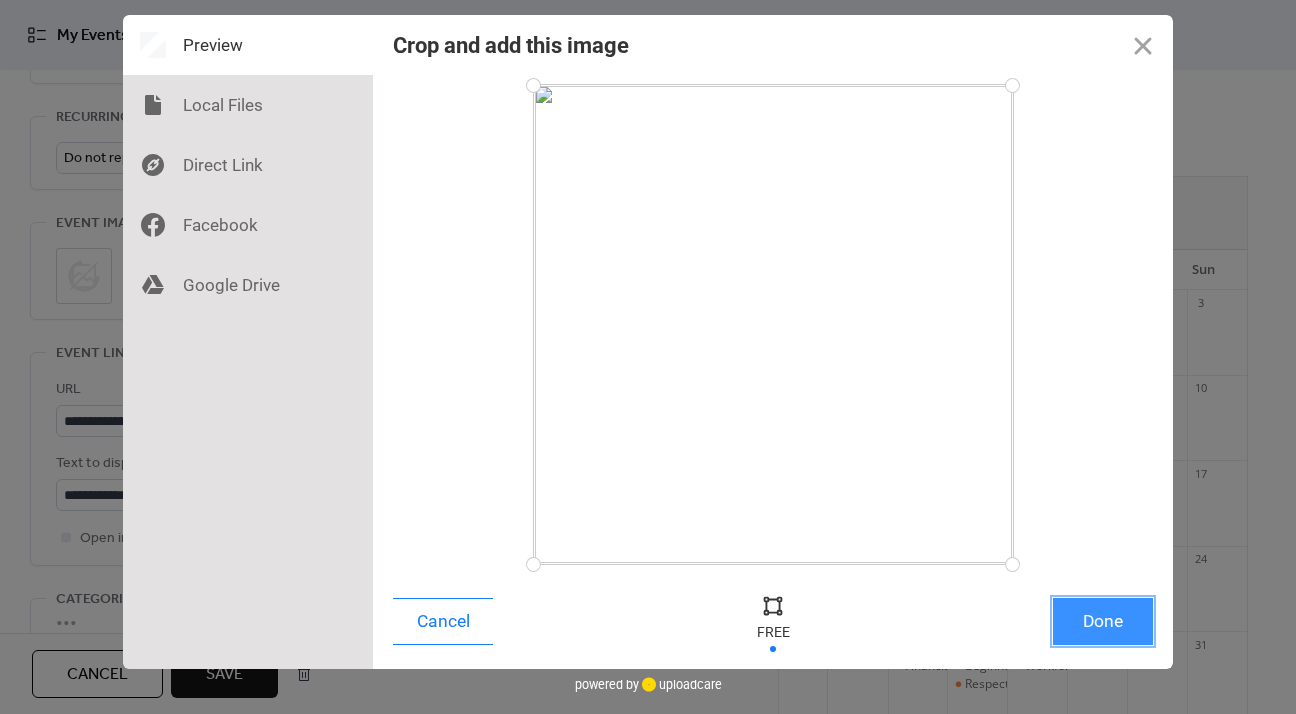click on "Done" at bounding box center [1103, 621] 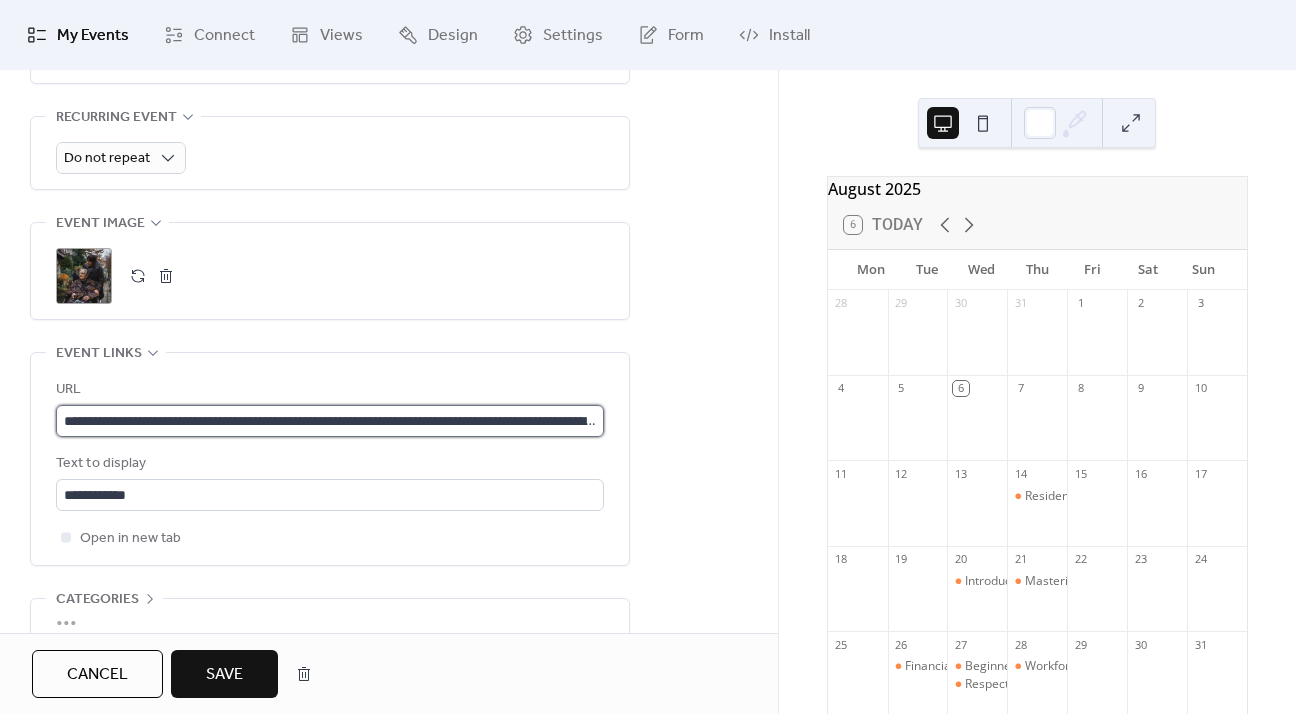 click on "**********" at bounding box center [330, 421] 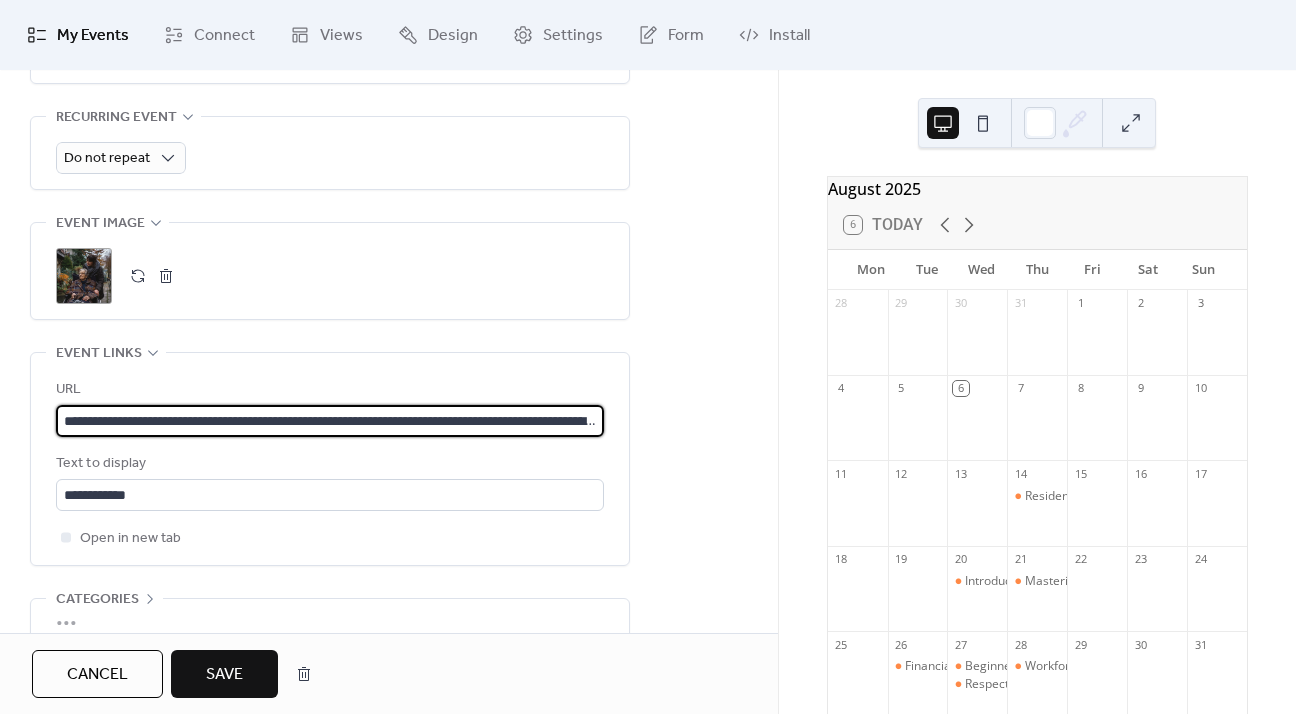 paste 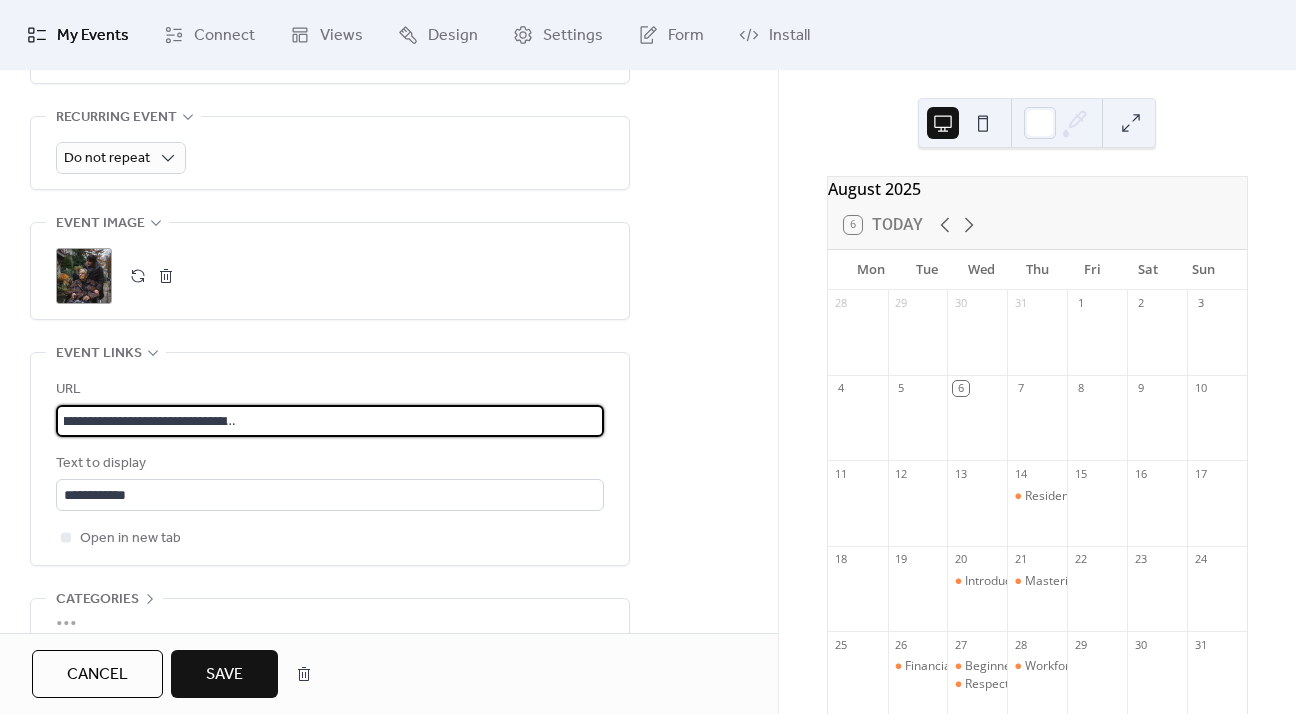 type on "**********" 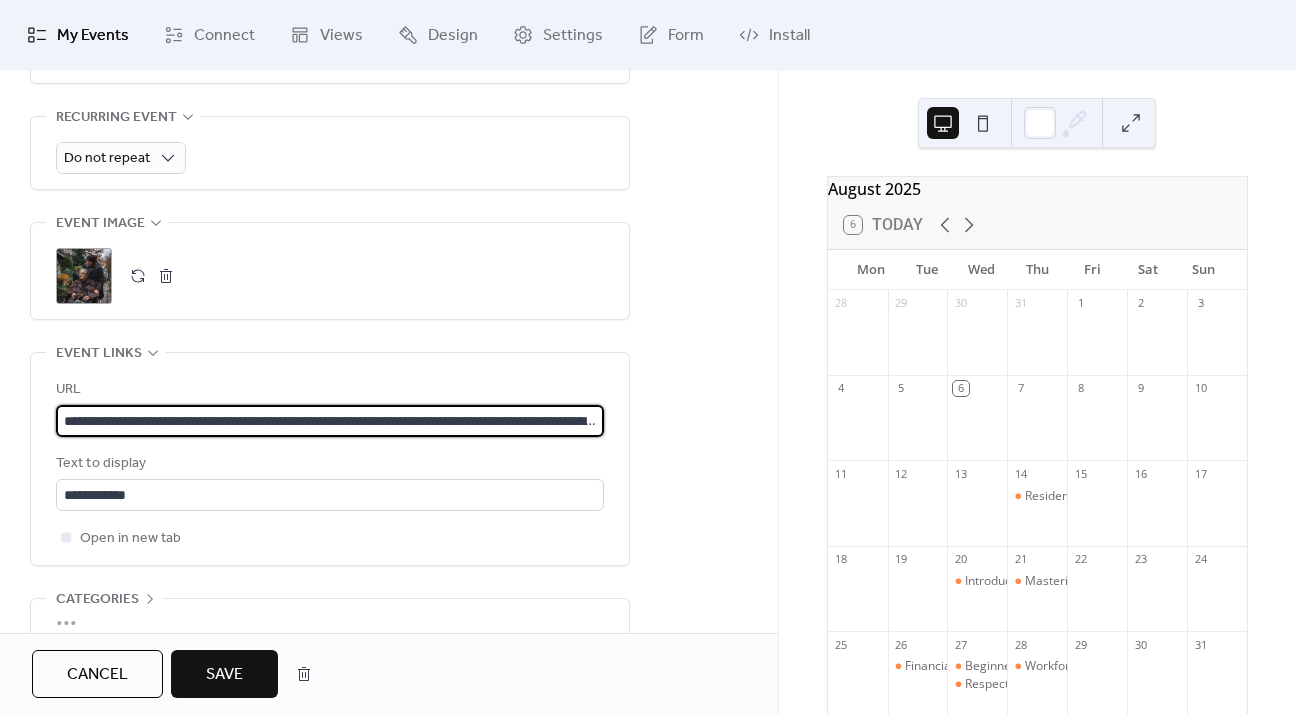 click on "Save" at bounding box center (224, 675) 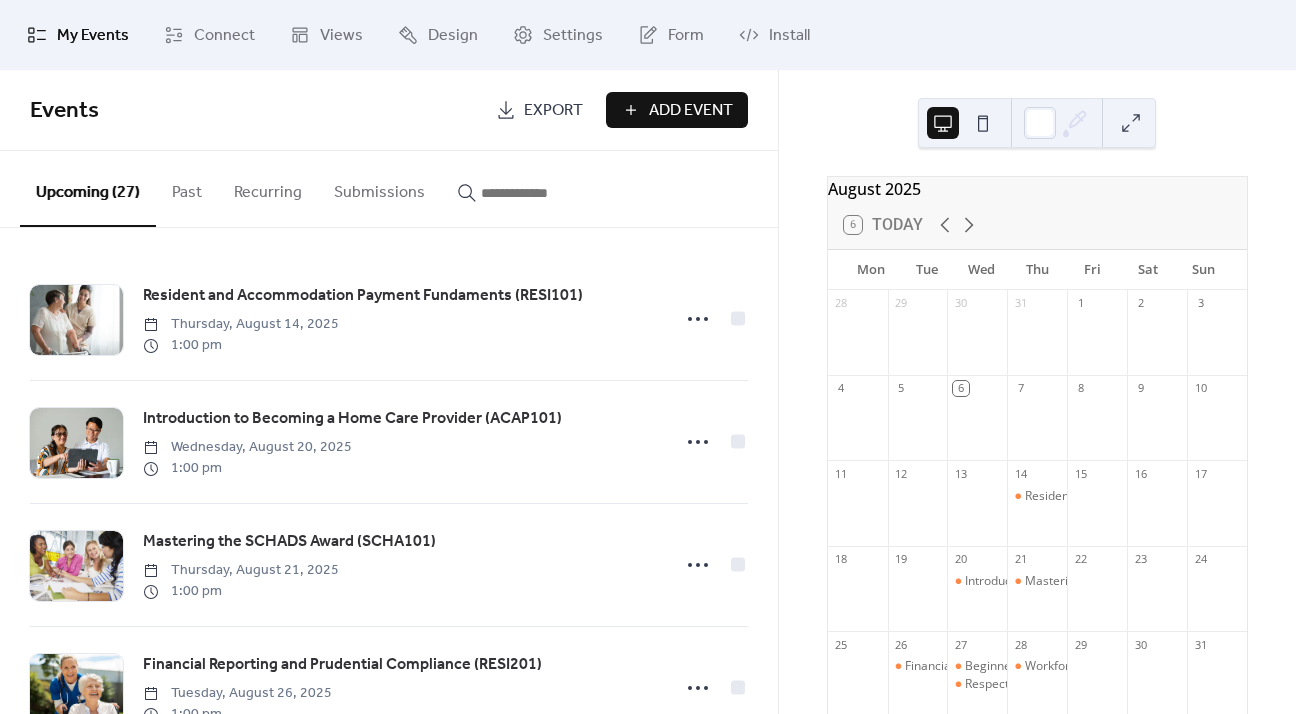 click at bounding box center [541, 193] 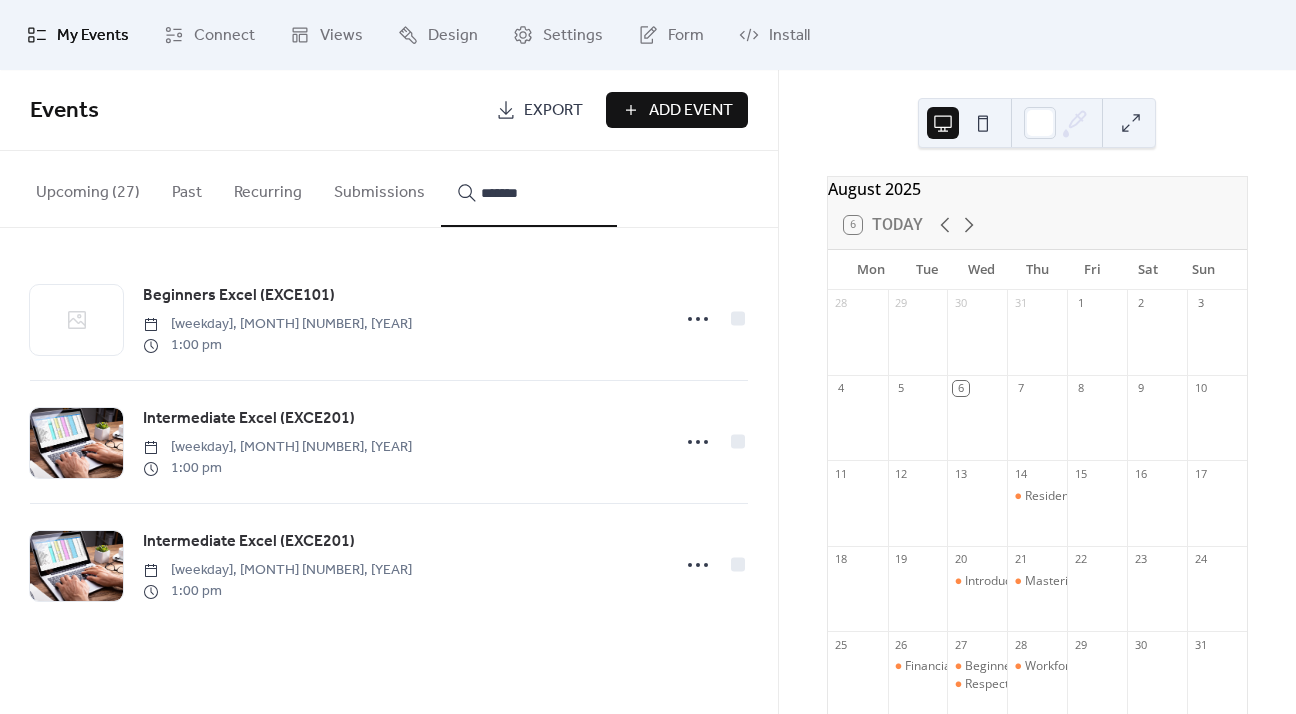 type on "*******" 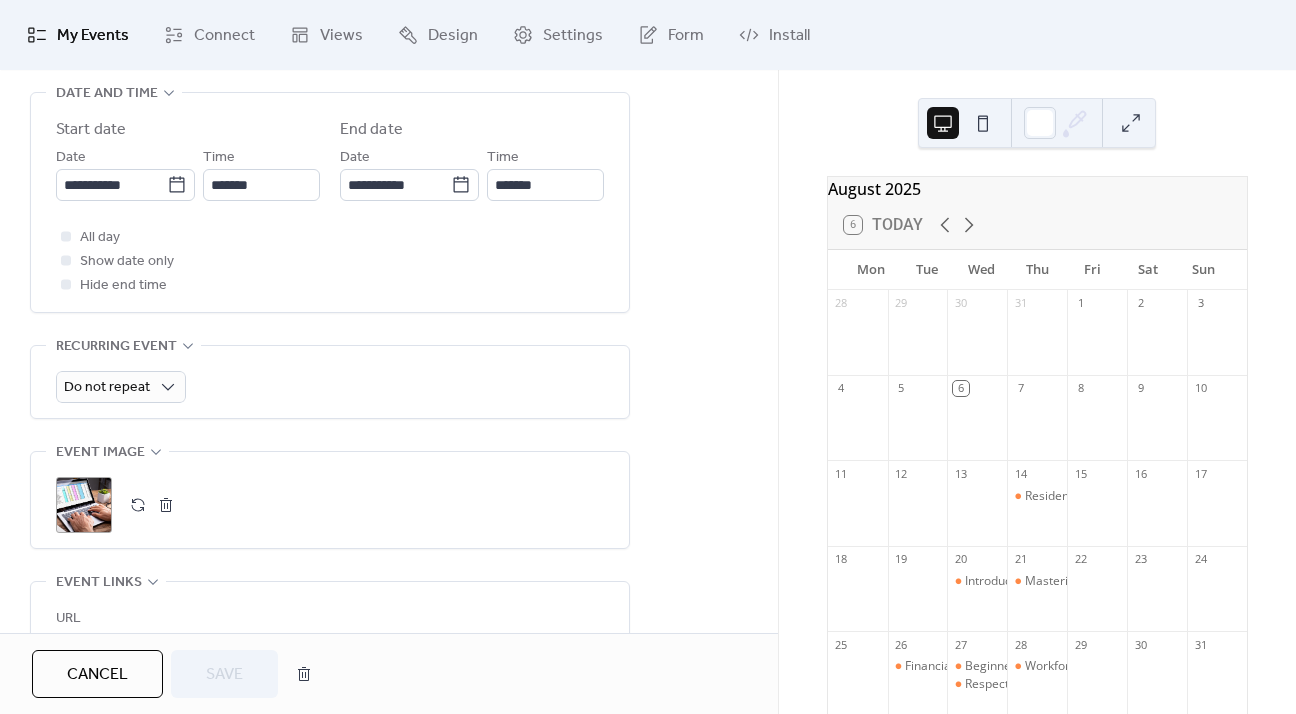 scroll, scrollTop: 700, scrollLeft: 0, axis: vertical 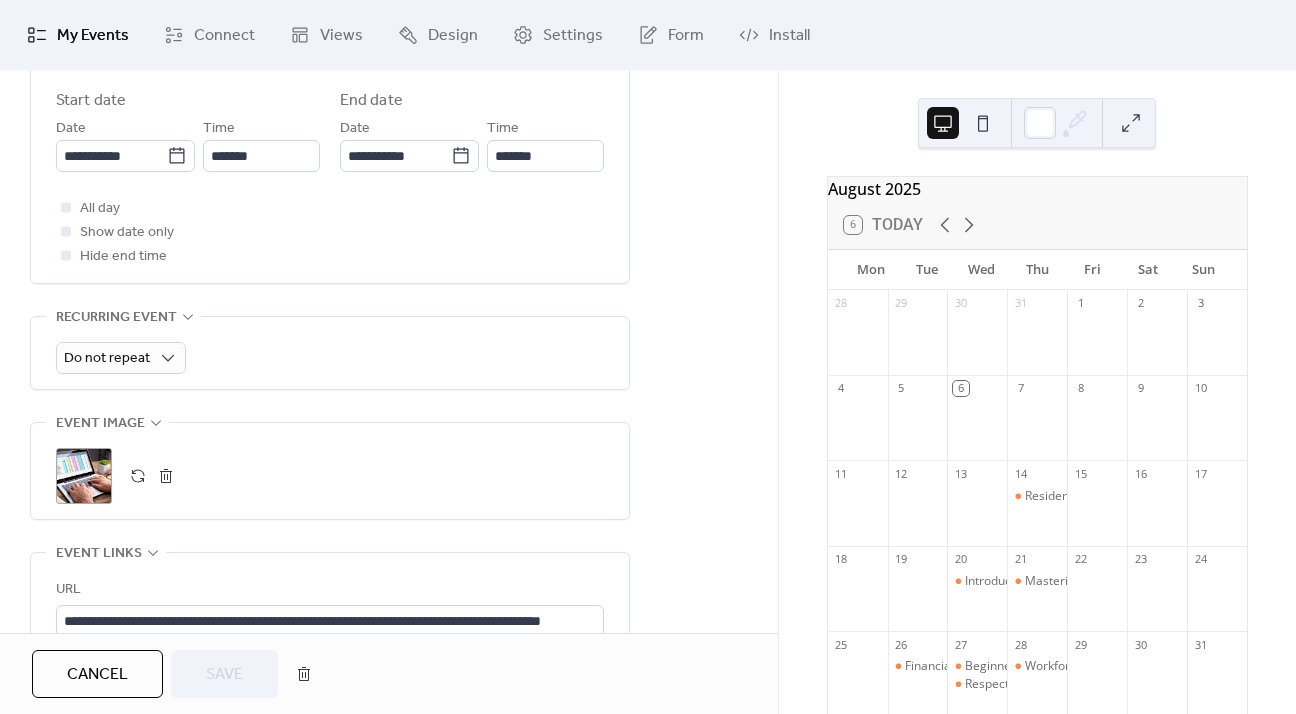 click at bounding box center (166, 476) 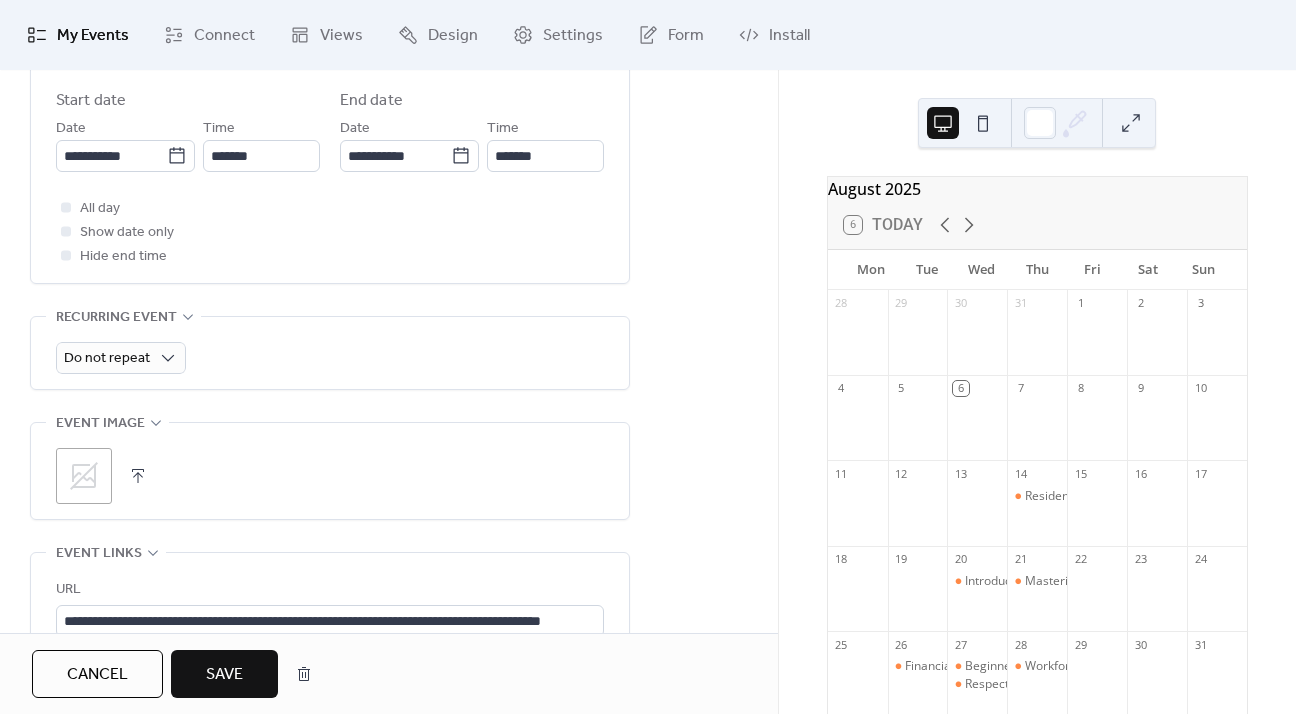 click at bounding box center [138, 476] 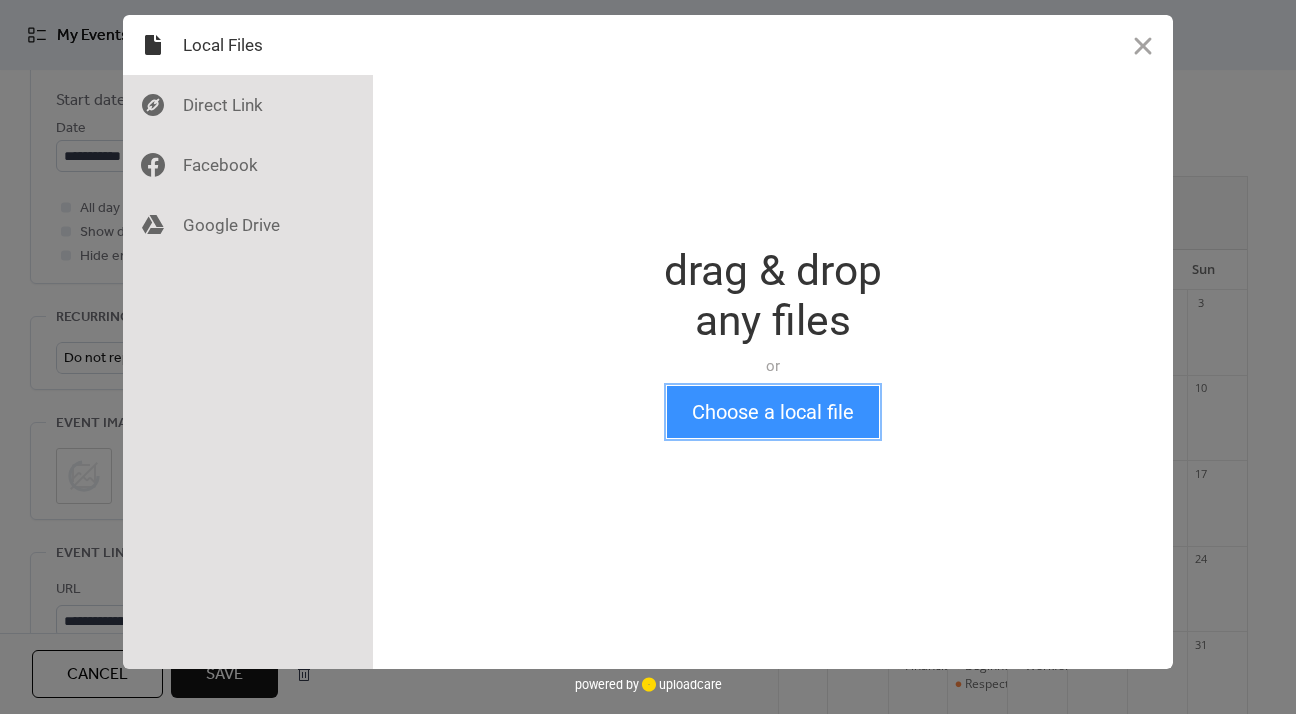 click on "Choose a local file" at bounding box center [773, 412] 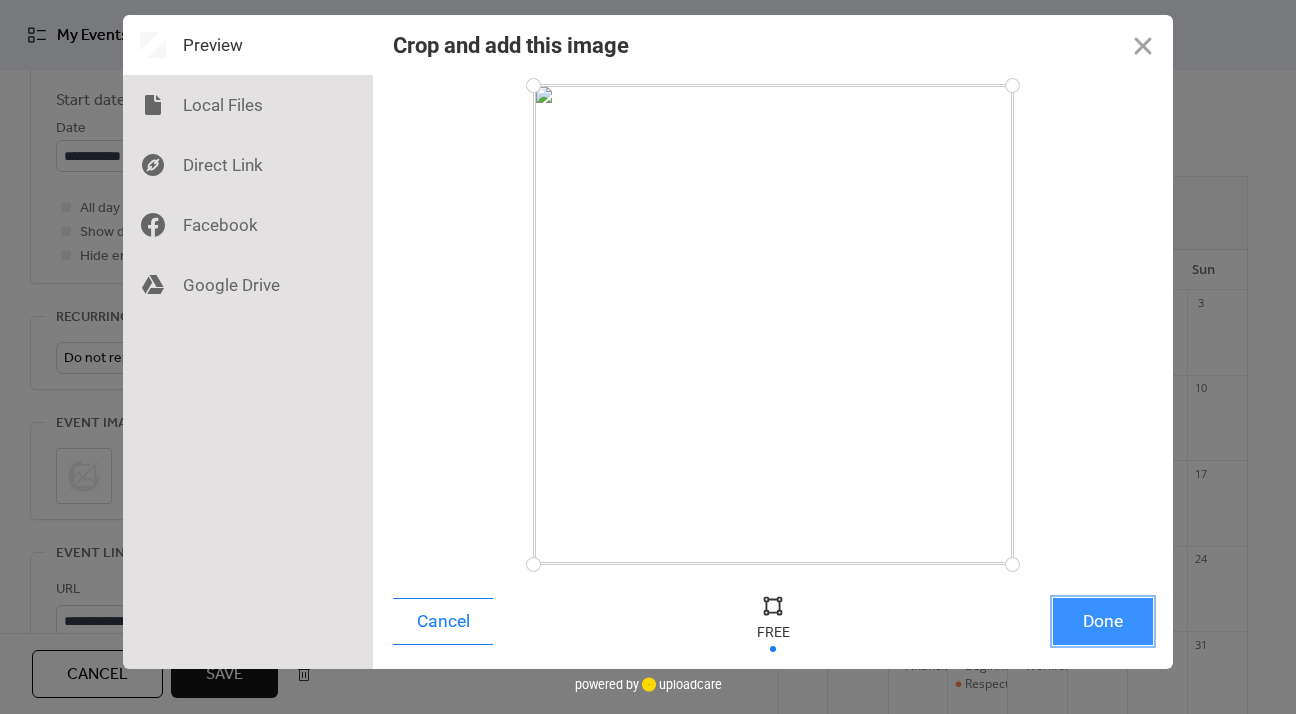 click on "Done" at bounding box center (1103, 621) 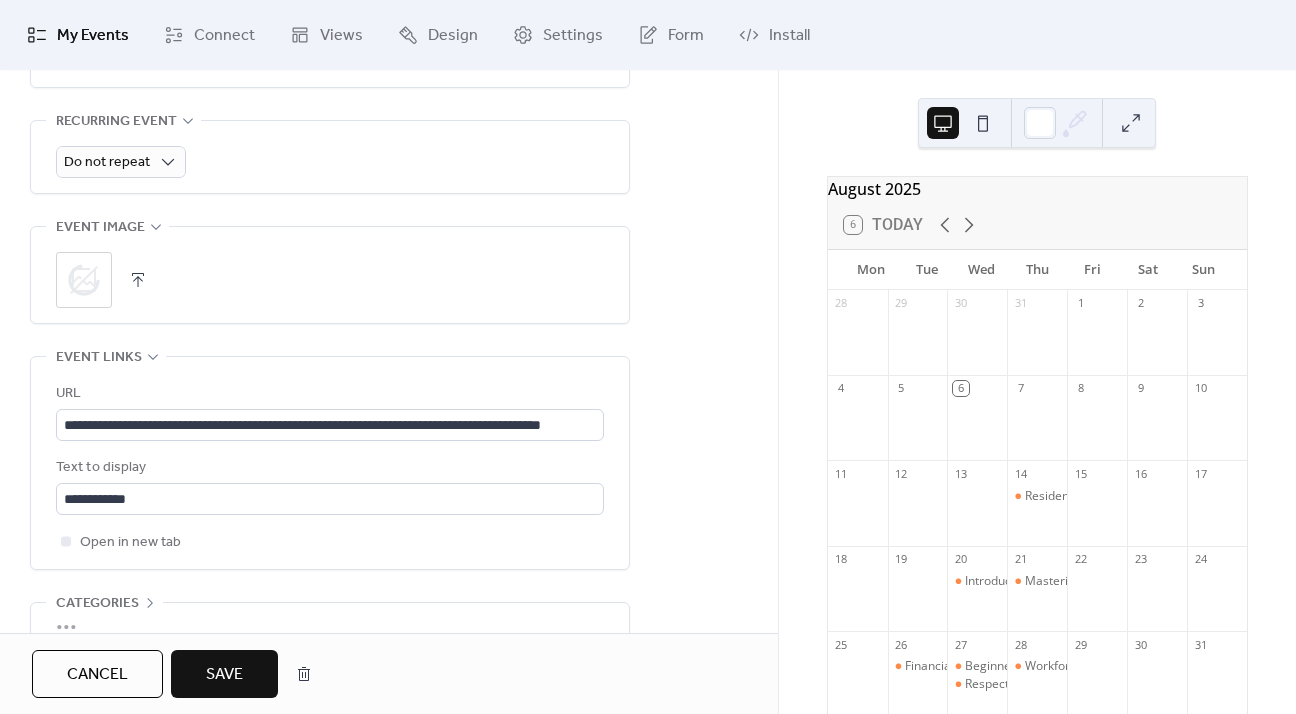 scroll, scrollTop: 1000, scrollLeft: 0, axis: vertical 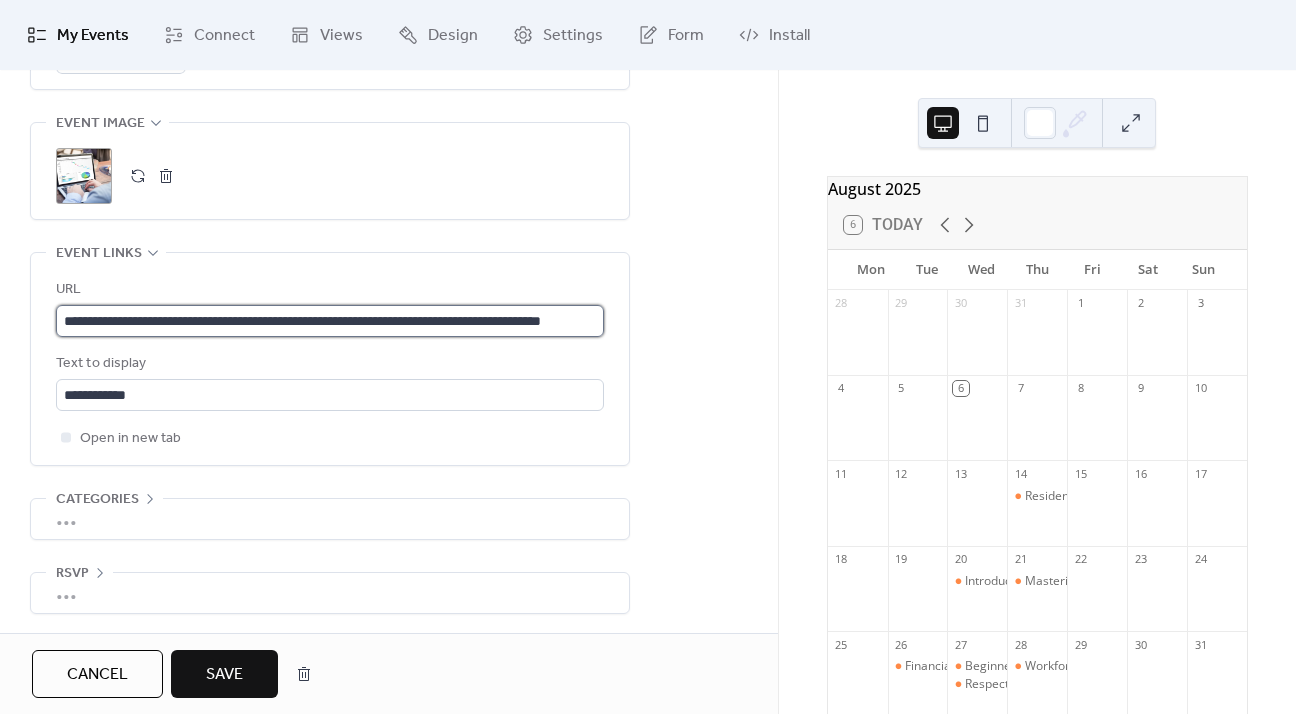 click on "**********" at bounding box center (330, 321) 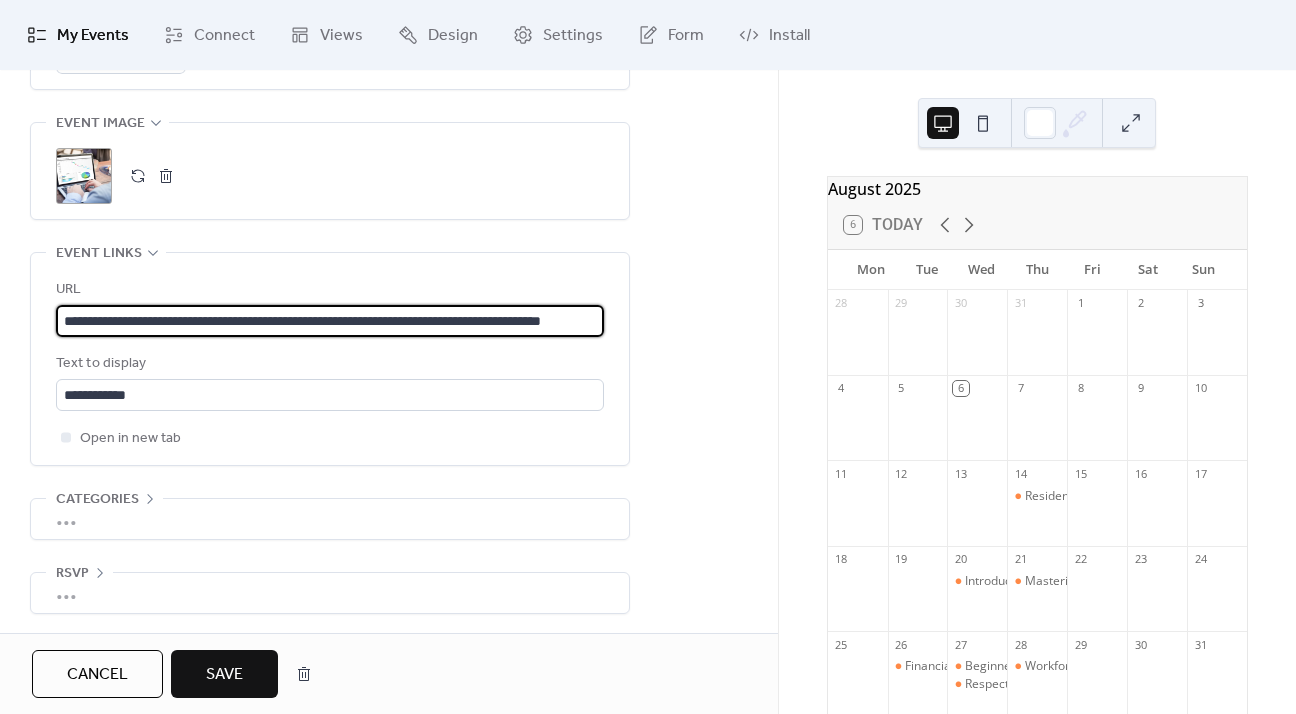 paste on "**********" 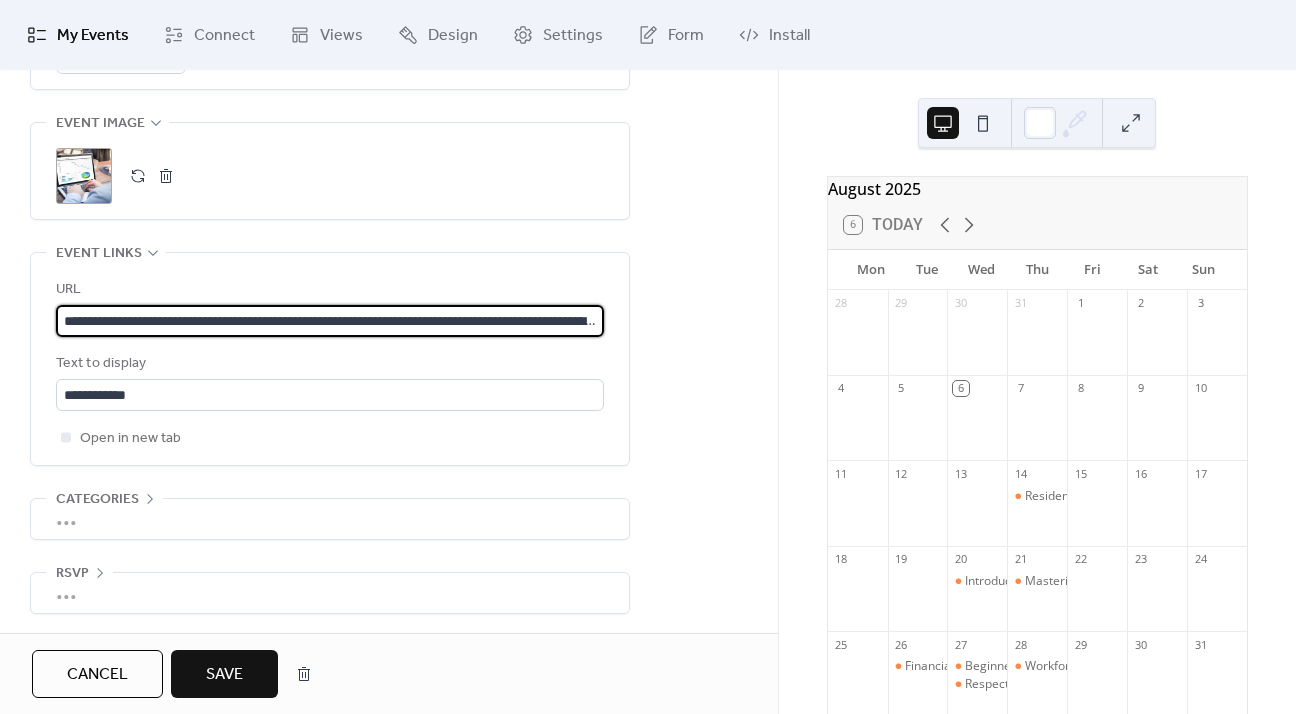 scroll, scrollTop: 0, scrollLeft: 381, axis: horizontal 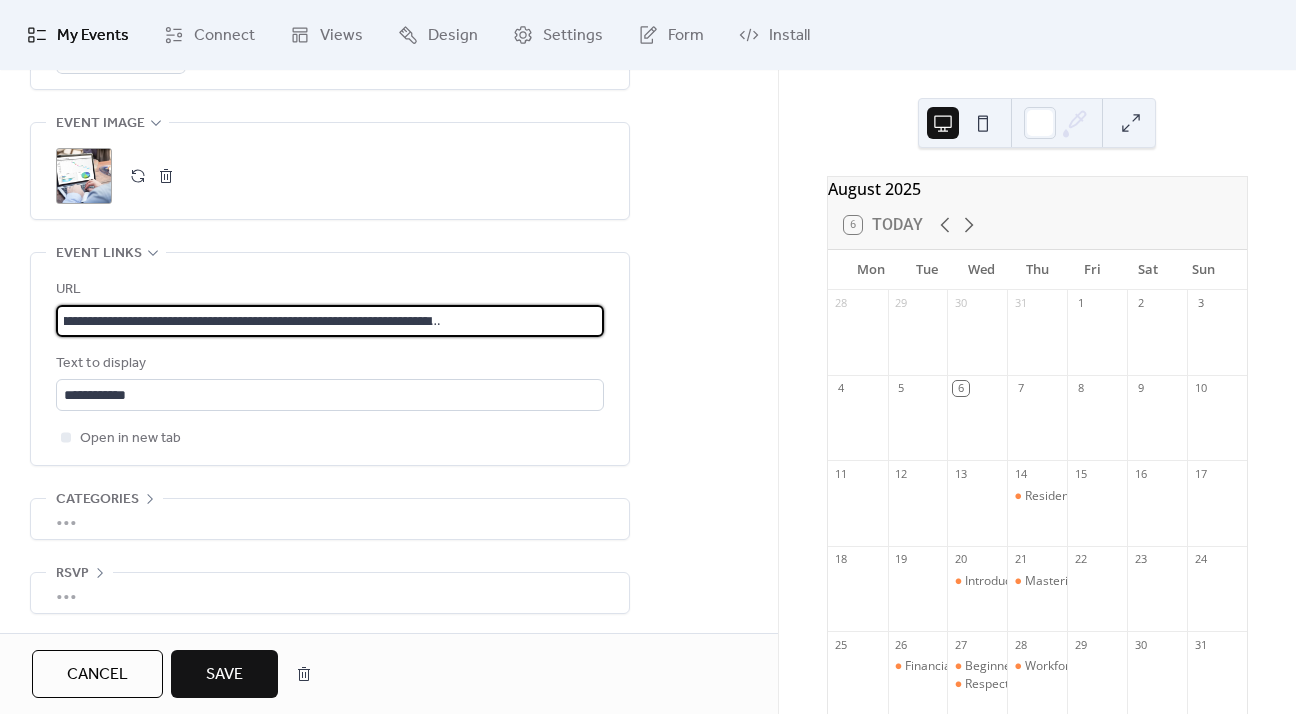 type on "**********" 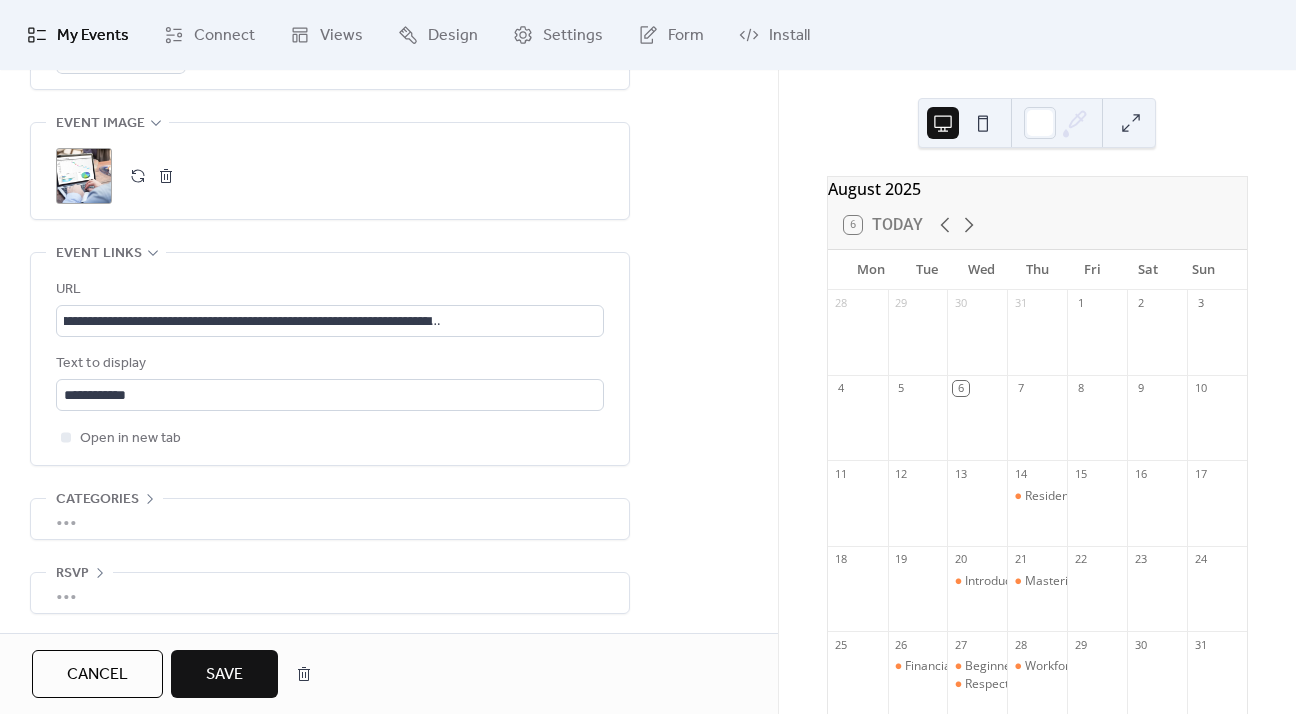 scroll, scrollTop: 0, scrollLeft: 0, axis: both 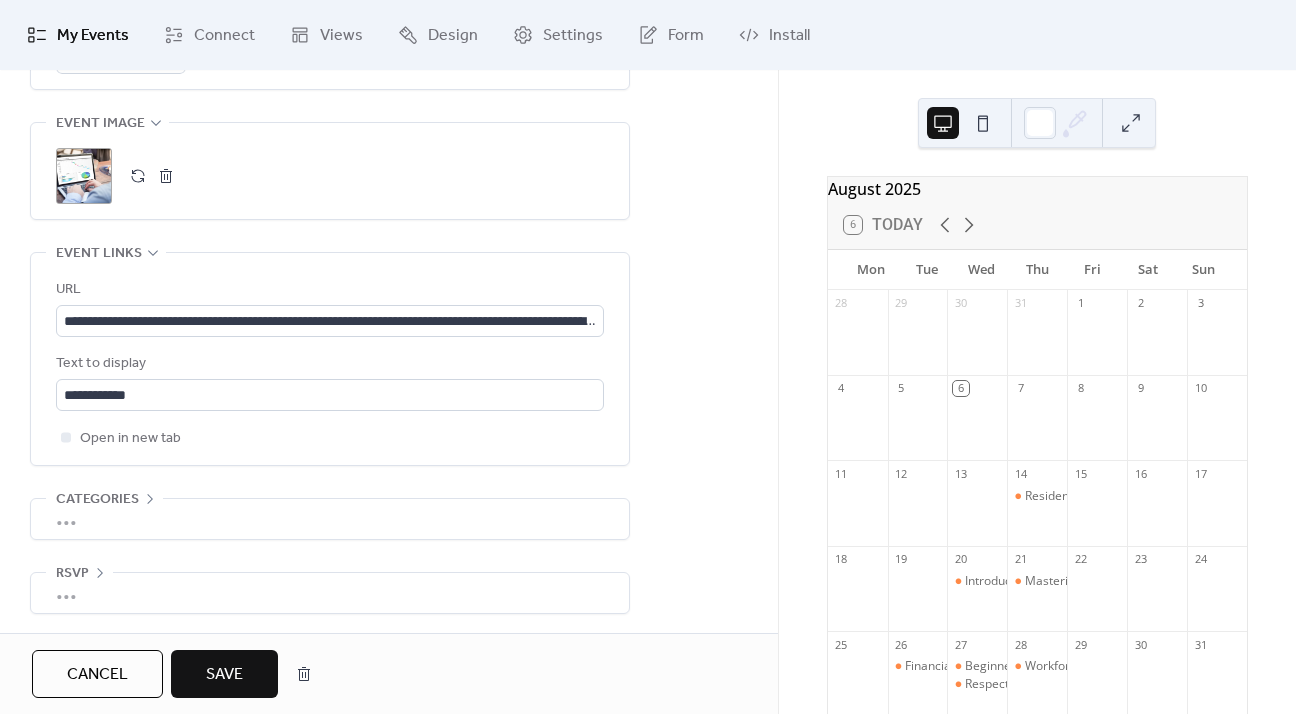 click on "Save" at bounding box center (224, 675) 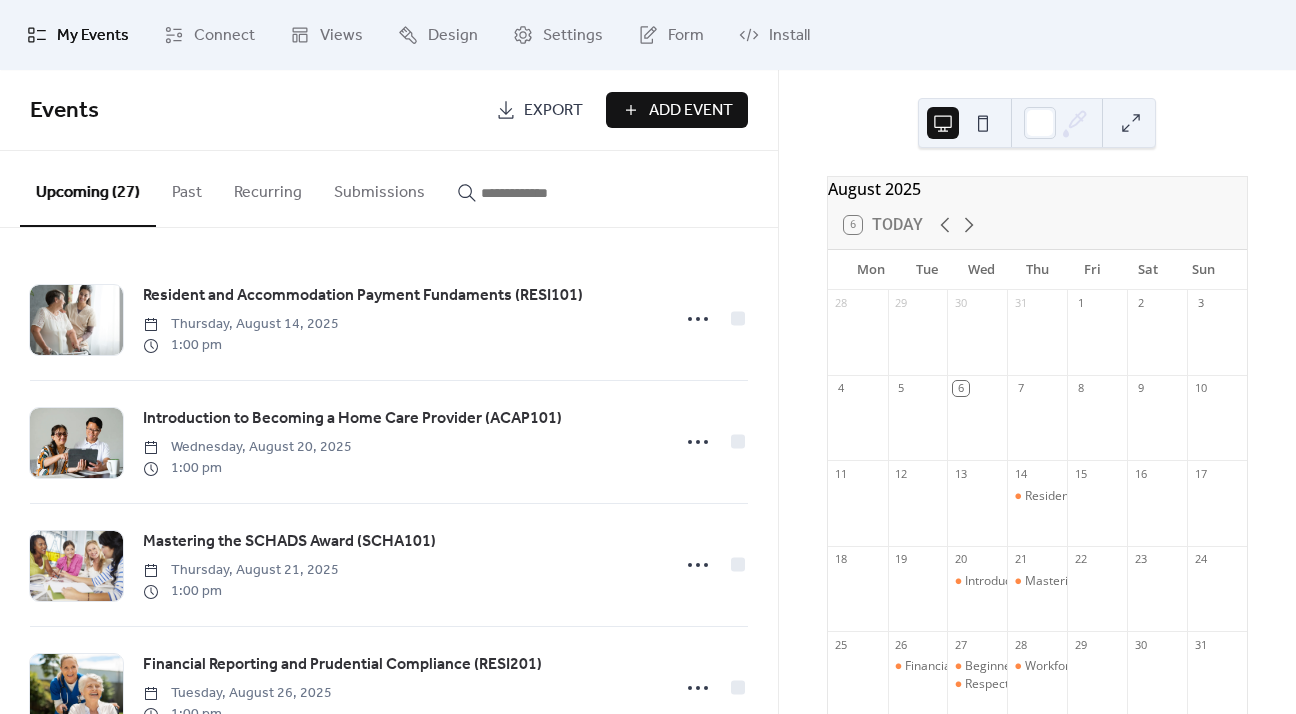 click at bounding box center [541, 193] 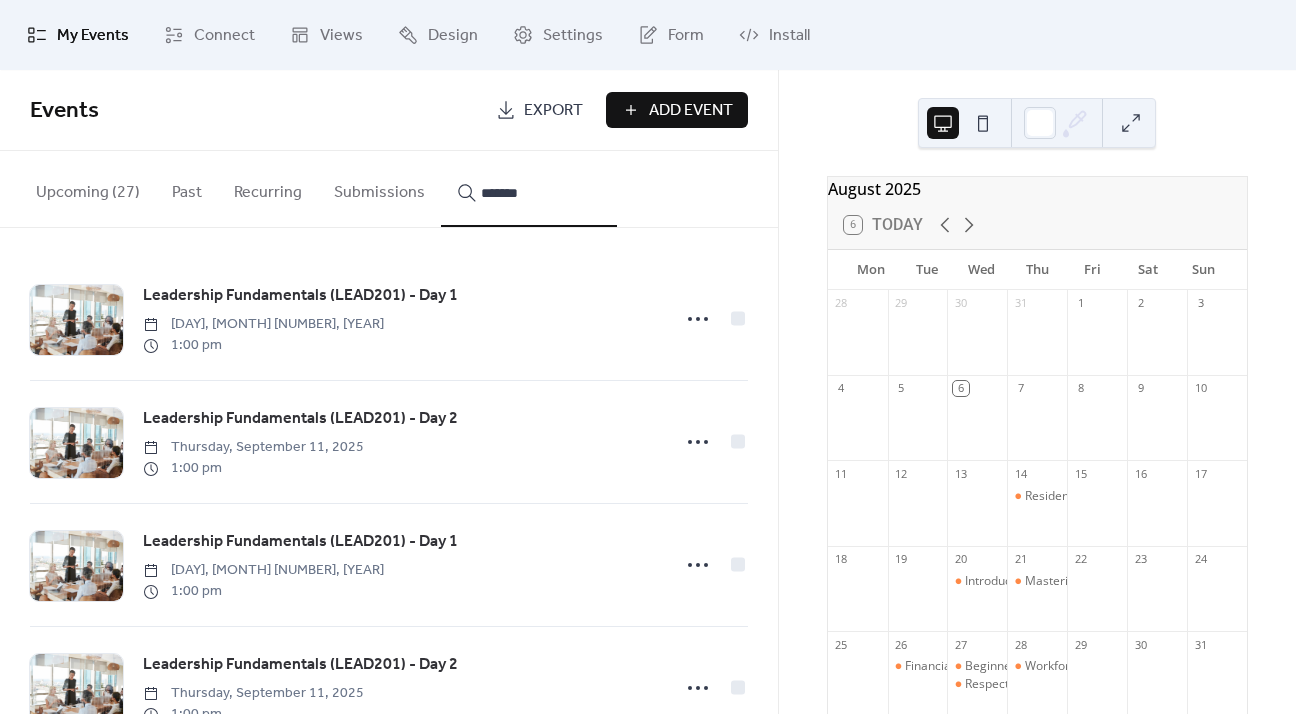 type on "*******" 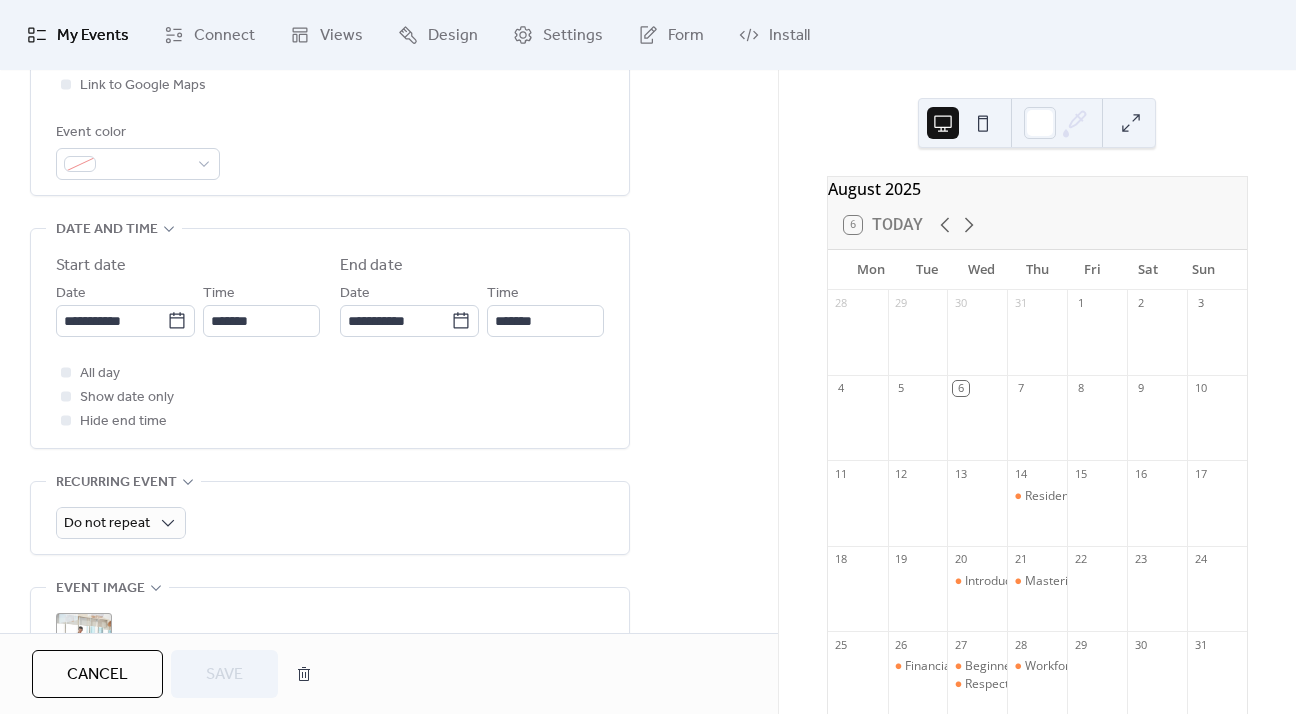 scroll, scrollTop: 800, scrollLeft: 0, axis: vertical 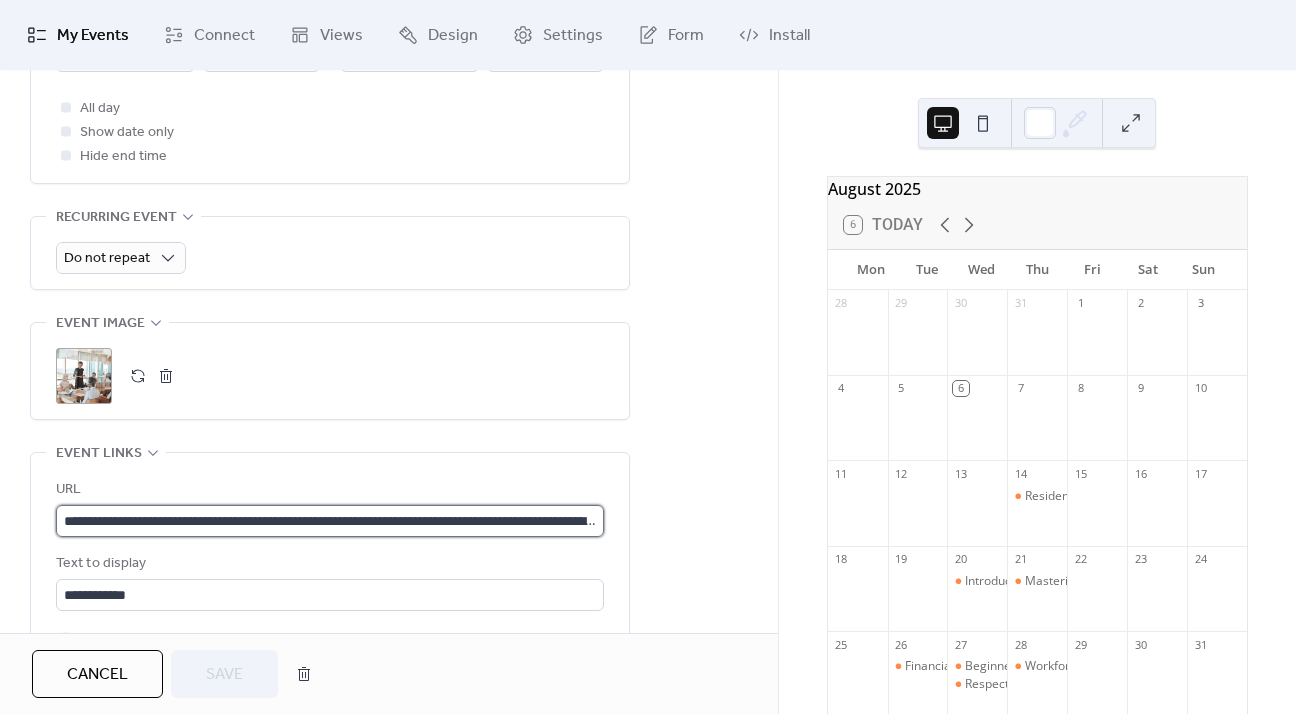 click on "**********" at bounding box center [330, 521] 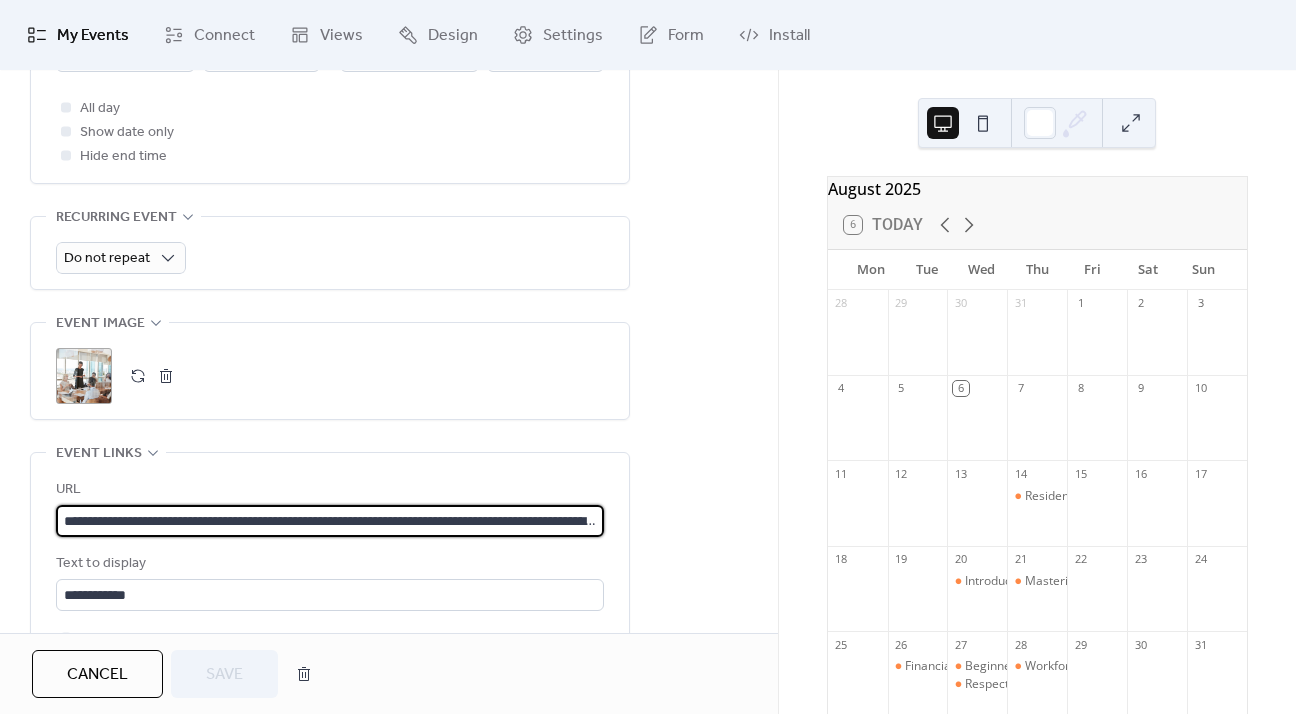 paste 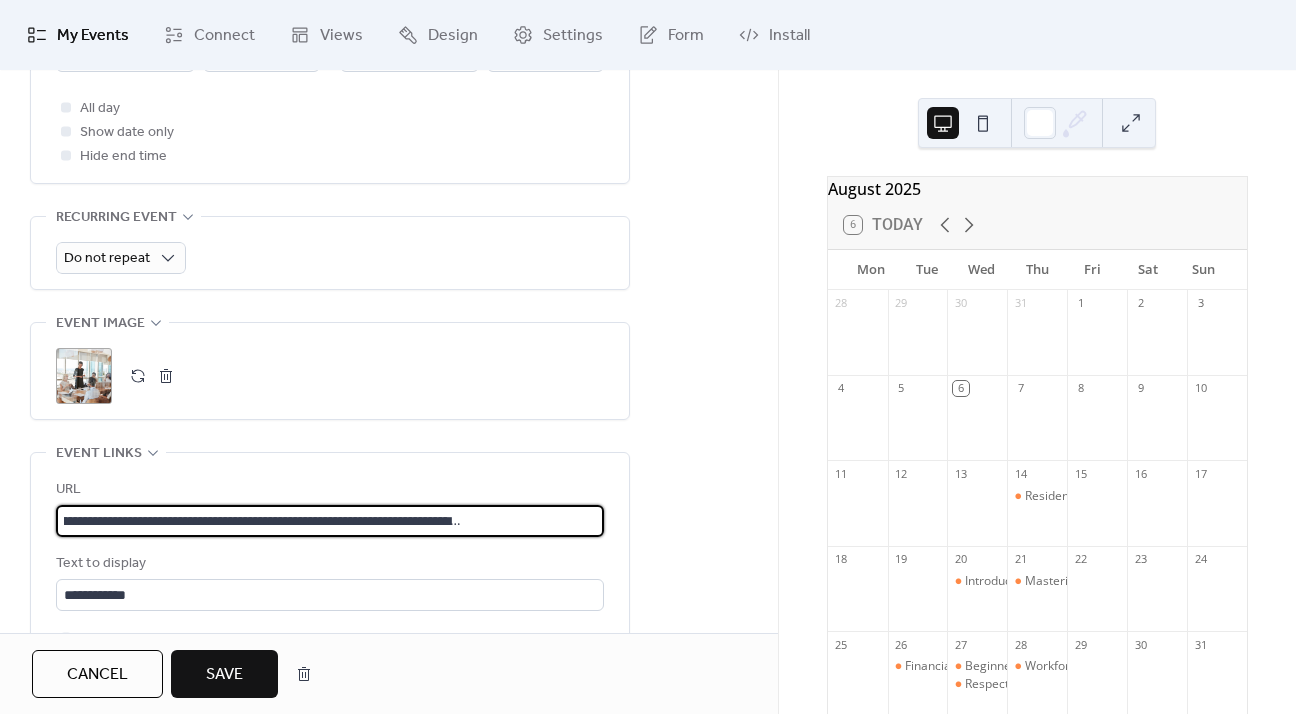 type on "**********" 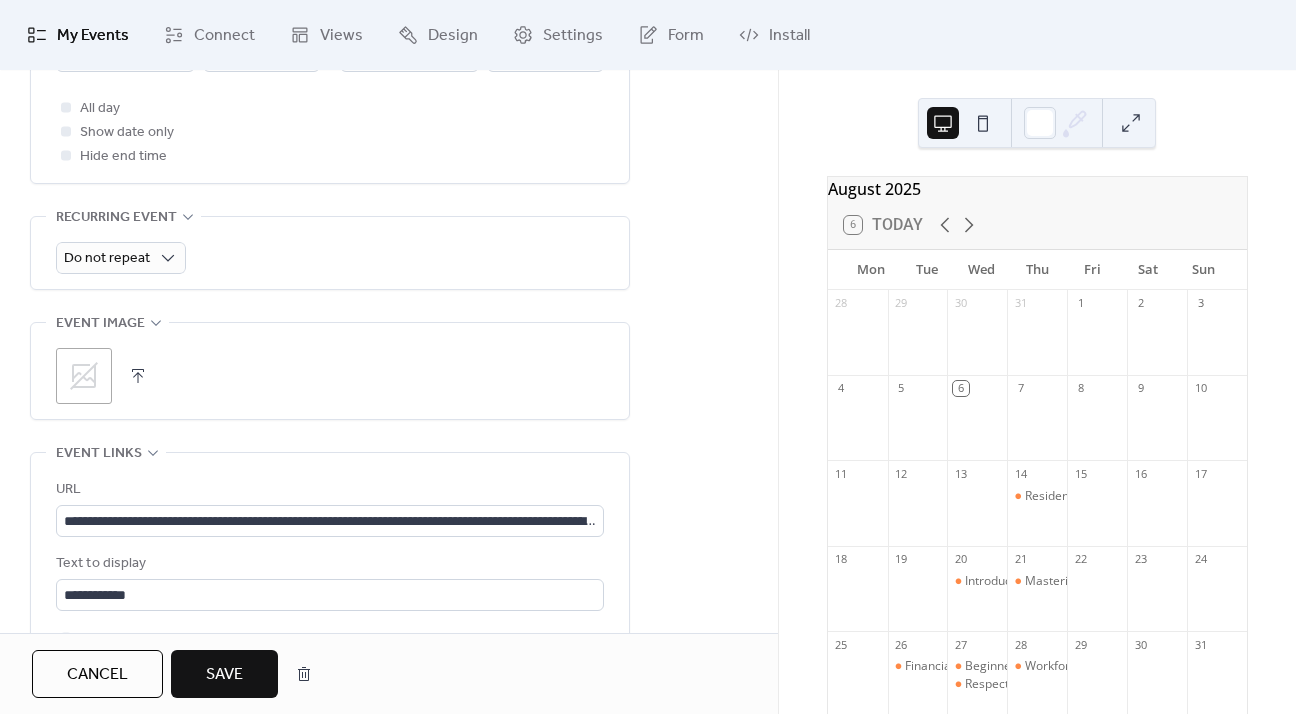 click at bounding box center [138, 376] 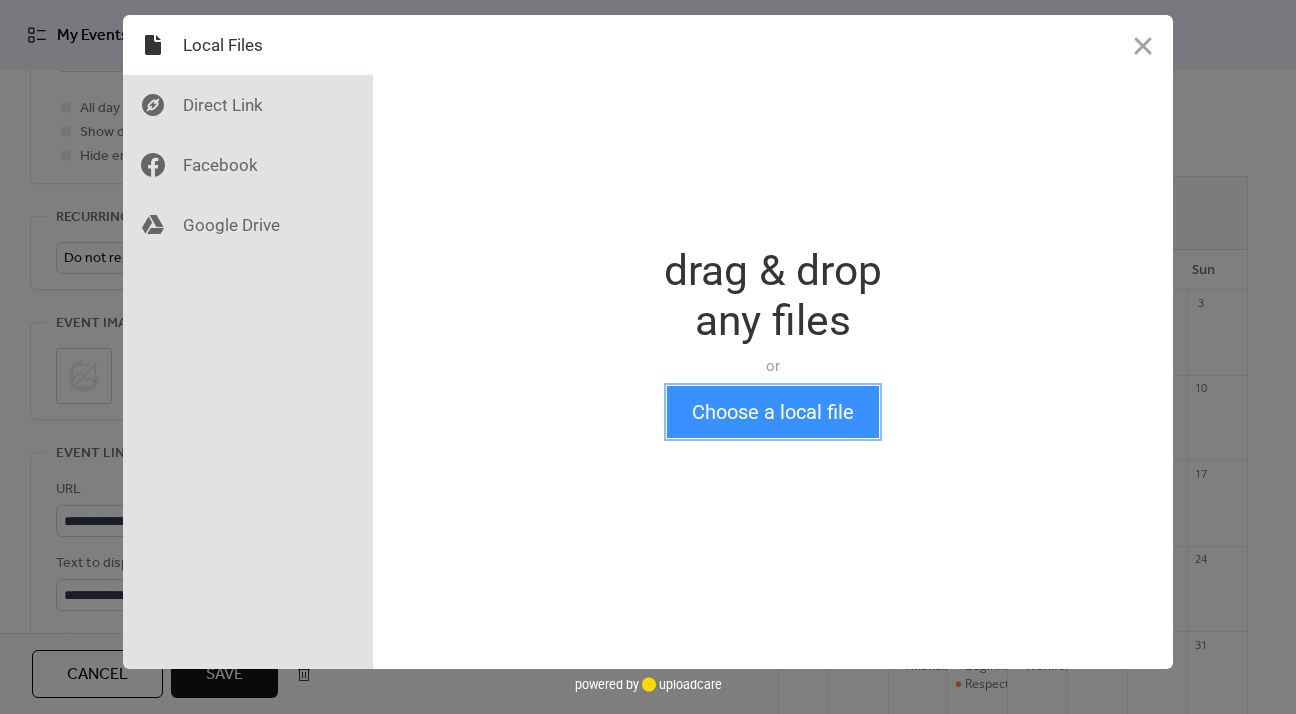 click on "Choose a local file" at bounding box center [773, 412] 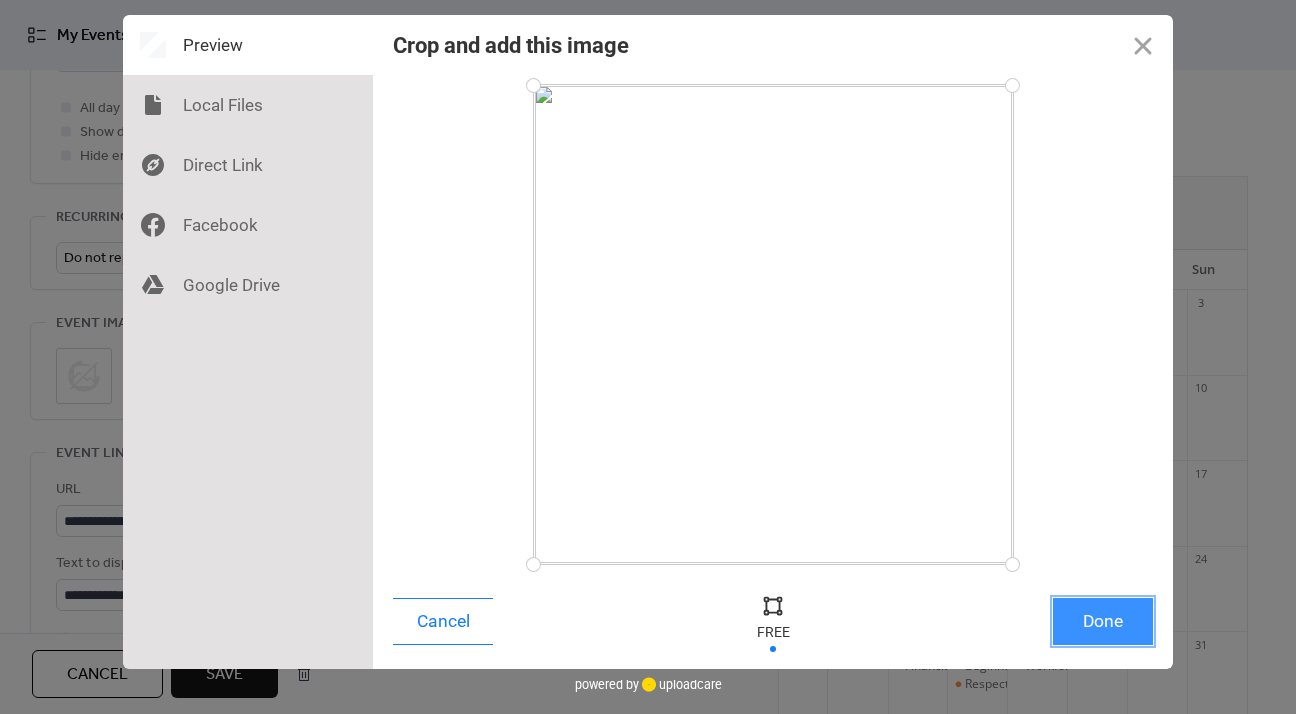 click on "Done" at bounding box center (1103, 621) 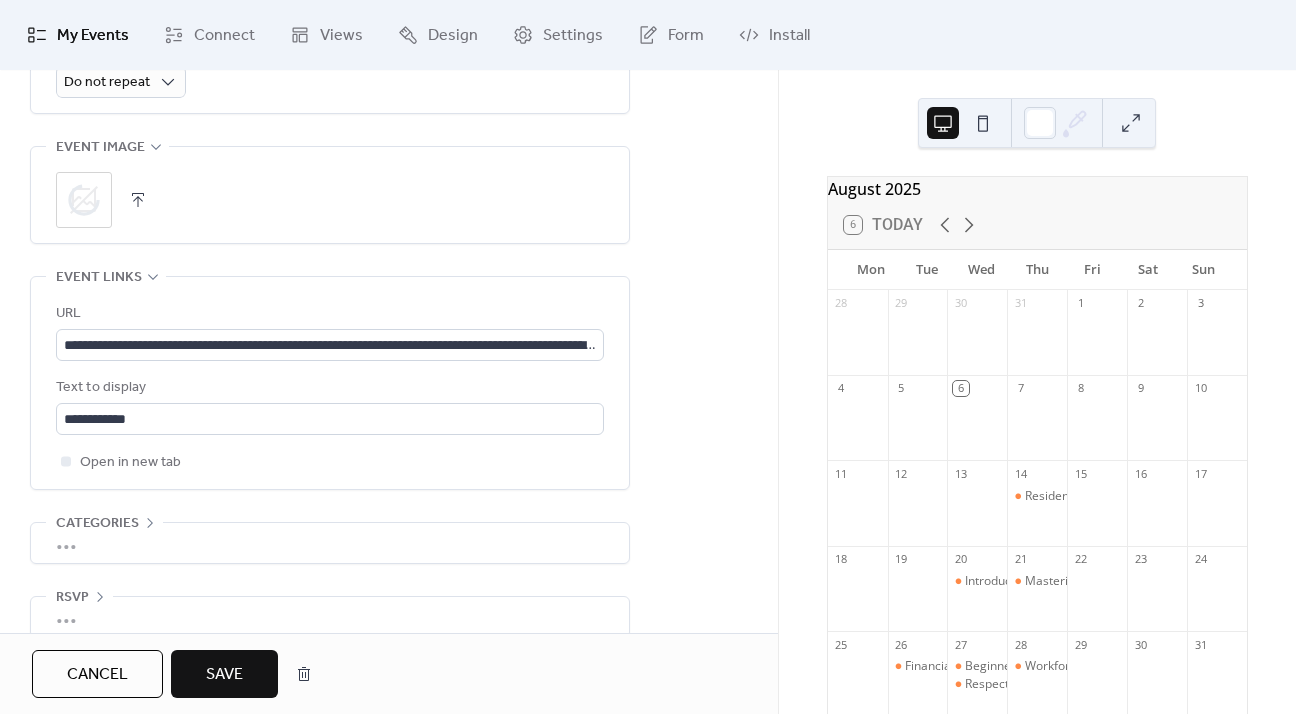scroll, scrollTop: 1001, scrollLeft: 0, axis: vertical 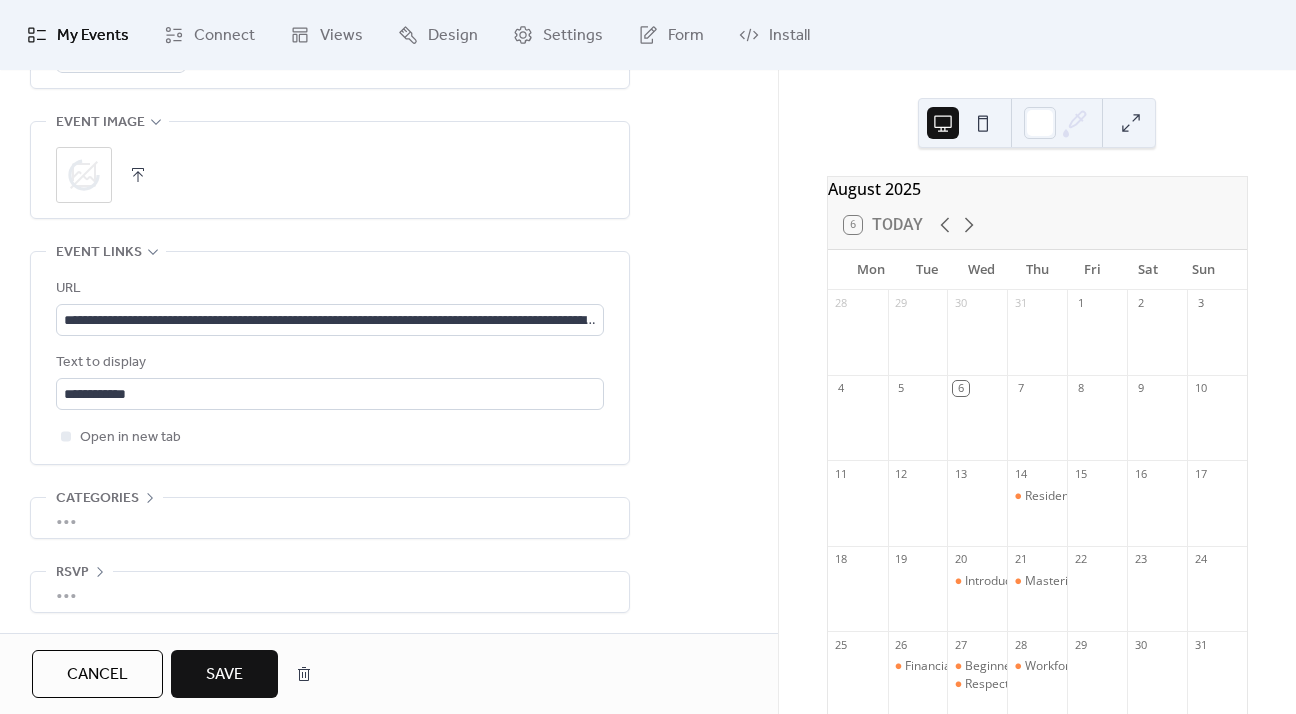 click on "Save" at bounding box center [224, 674] 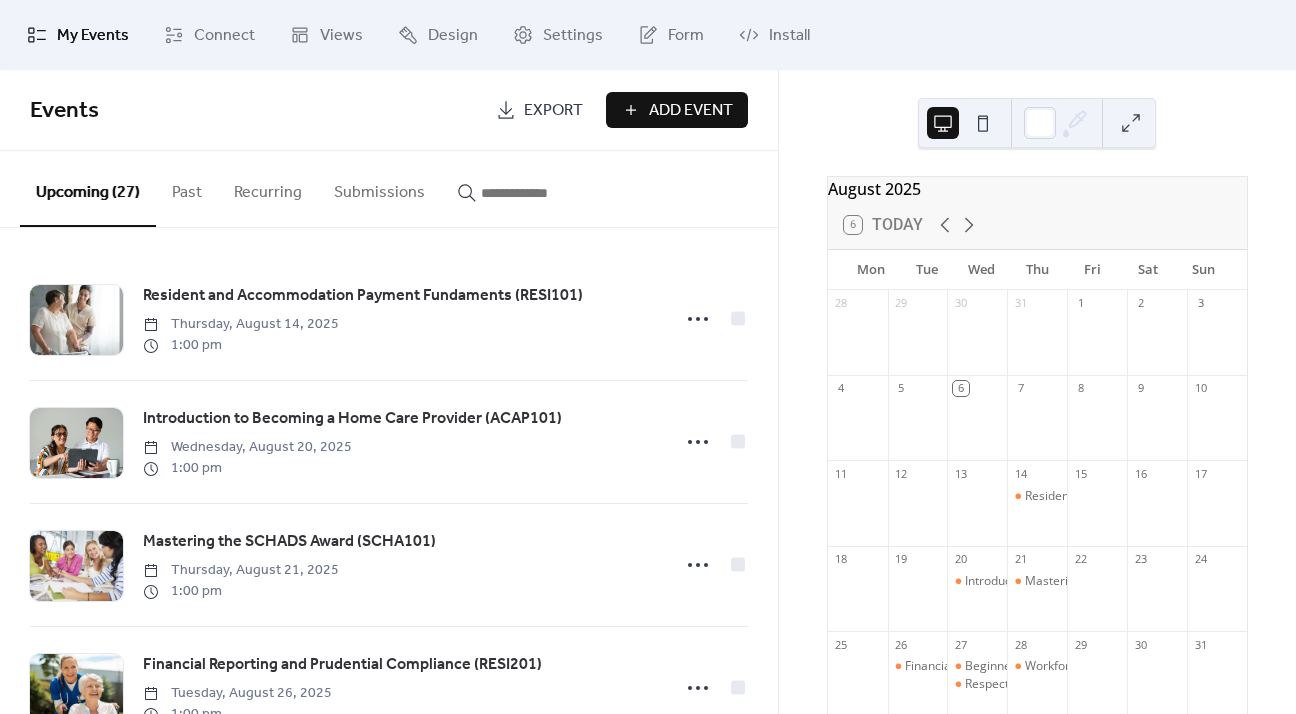 click at bounding box center [541, 193] 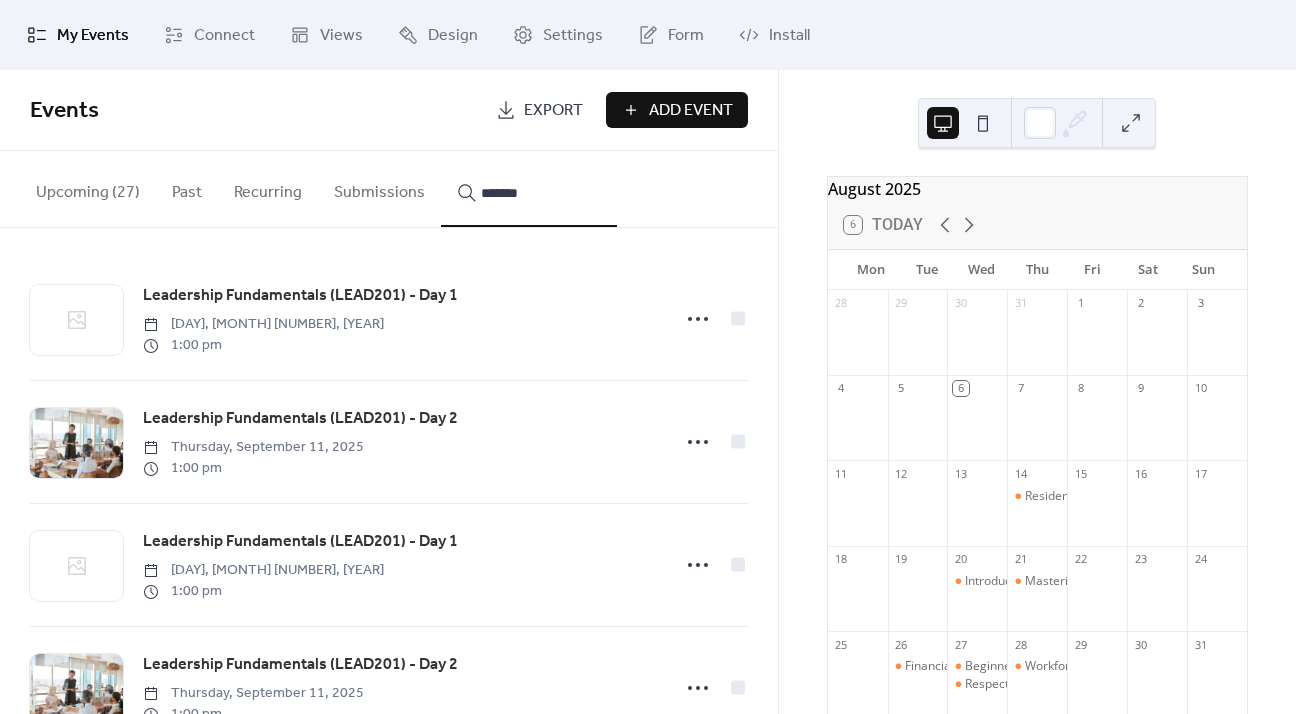 type on "*******" 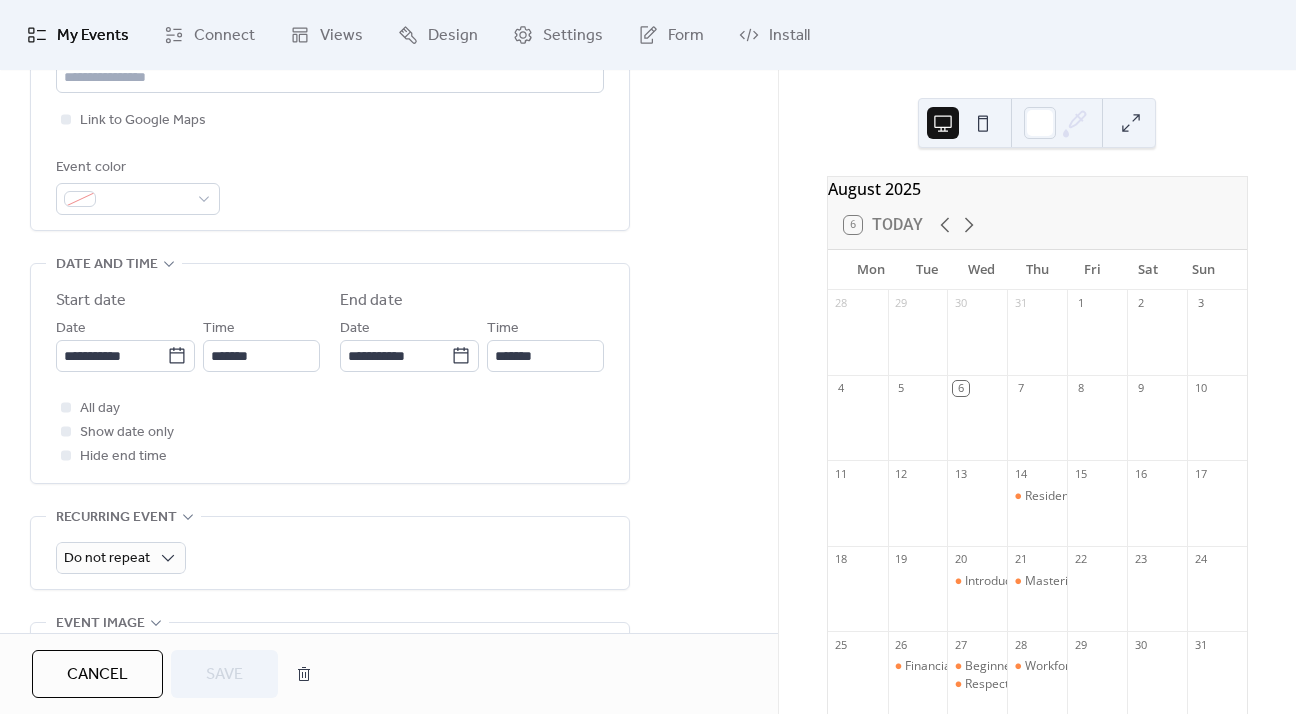 scroll, scrollTop: 700, scrollLeft: 0, axis: vertical 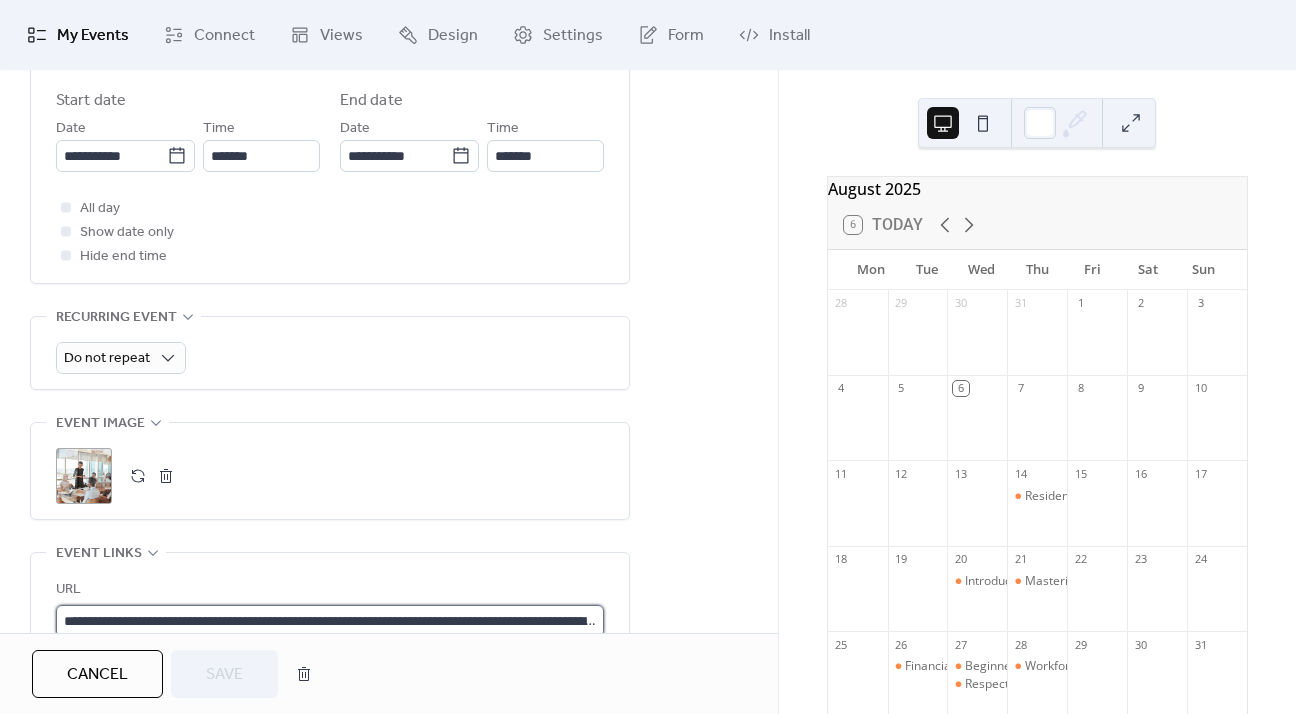click on "**********" at bounding box center [330, 621] 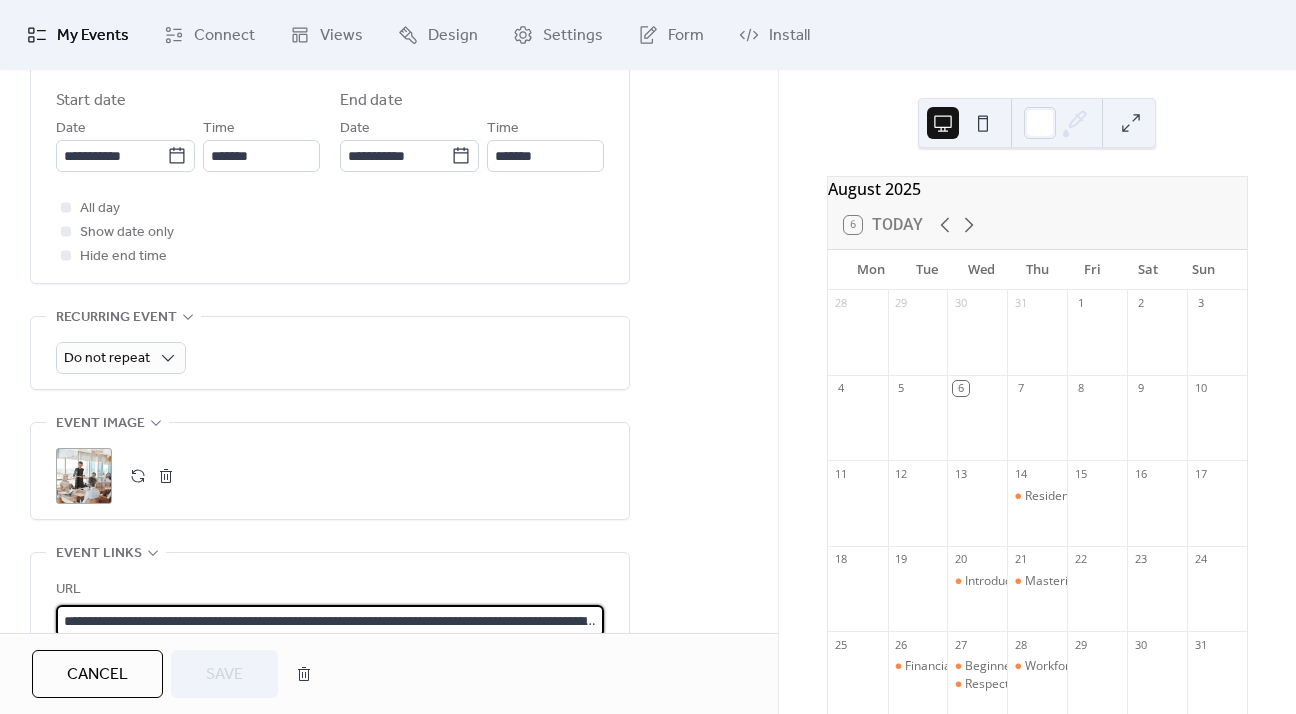 paste 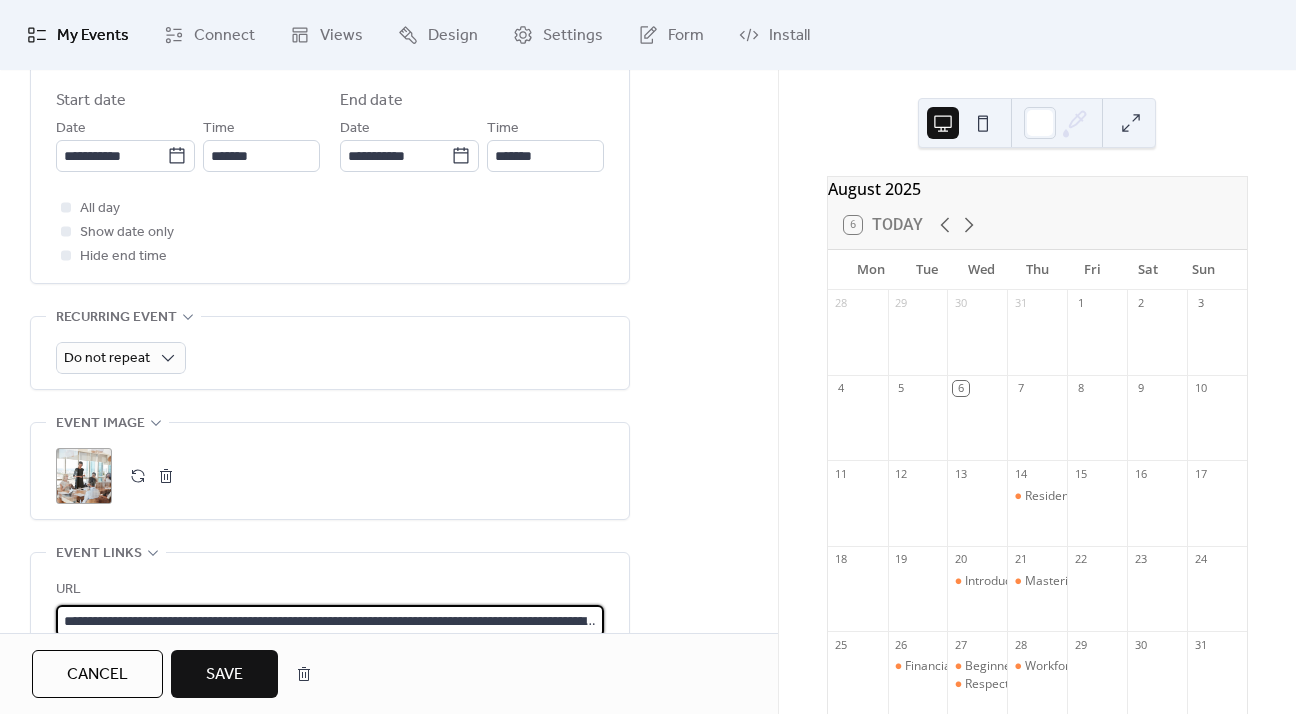 scroll, scrollTop: 0, scrollLeft: 361, axis: horizontal 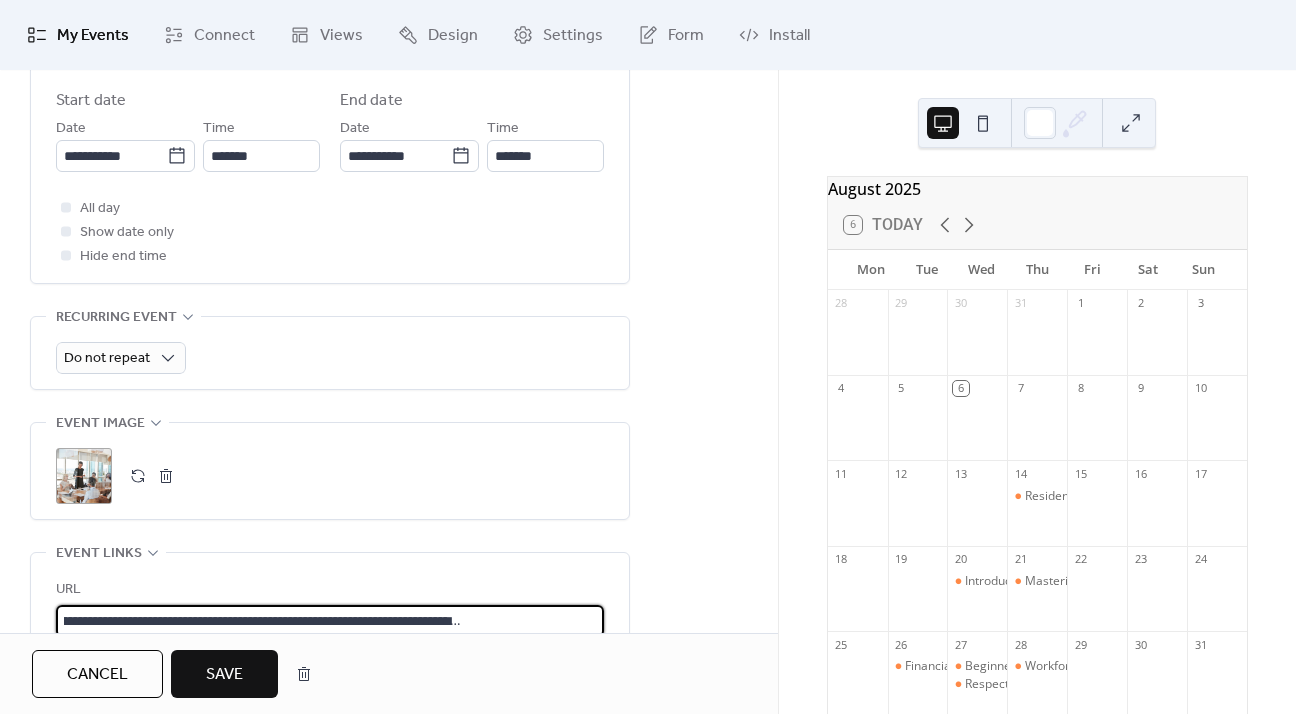 type on "**********" 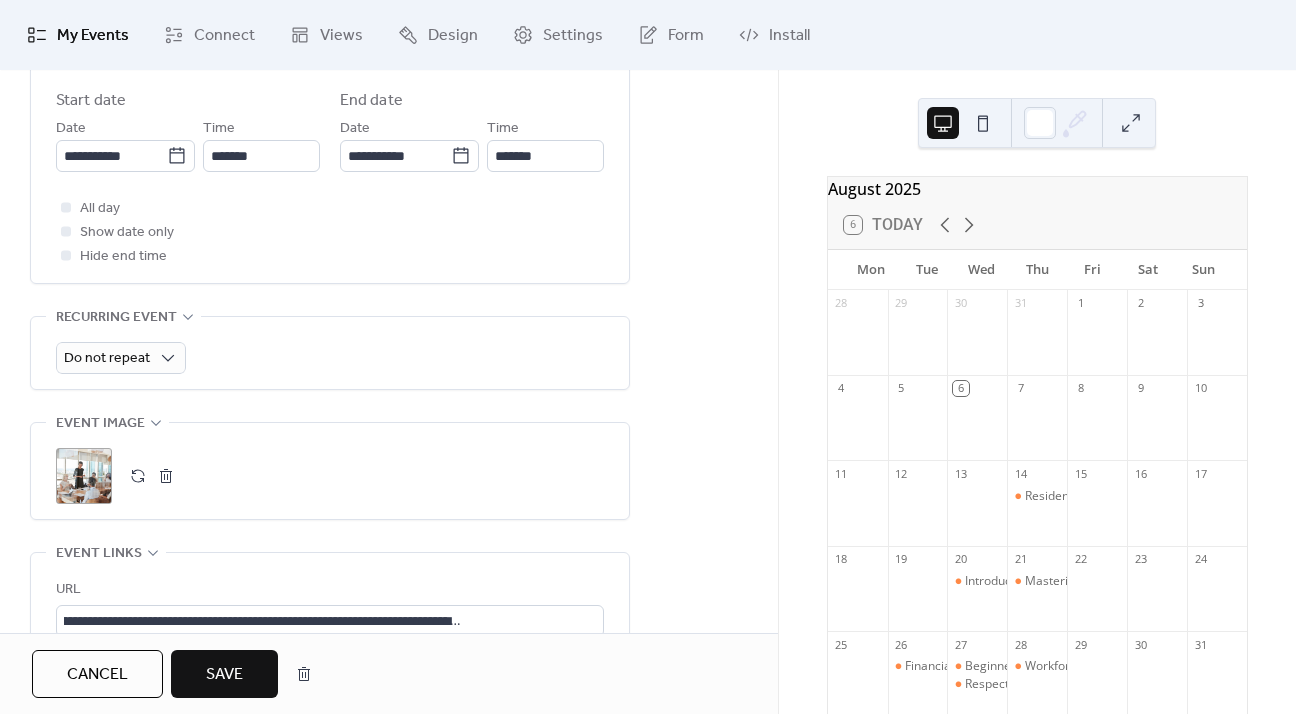click at bounding box center (166, 476) 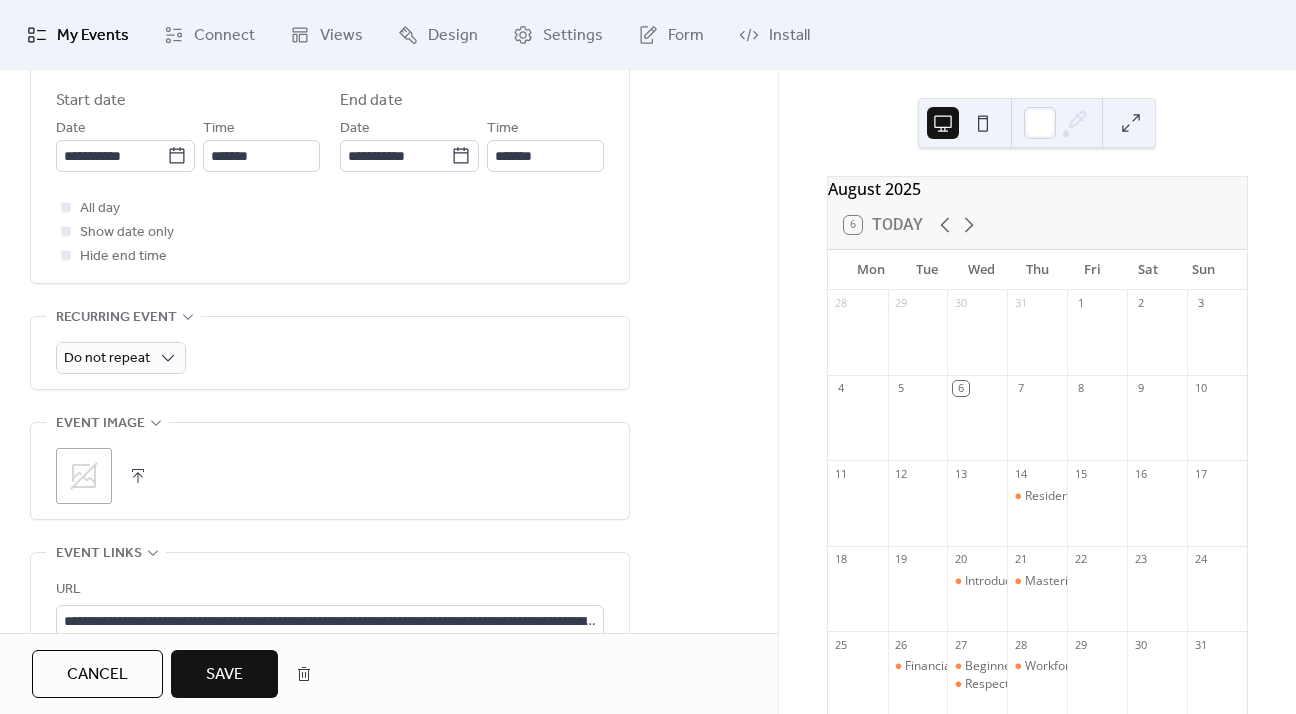 click at bounding box center (138, 476) 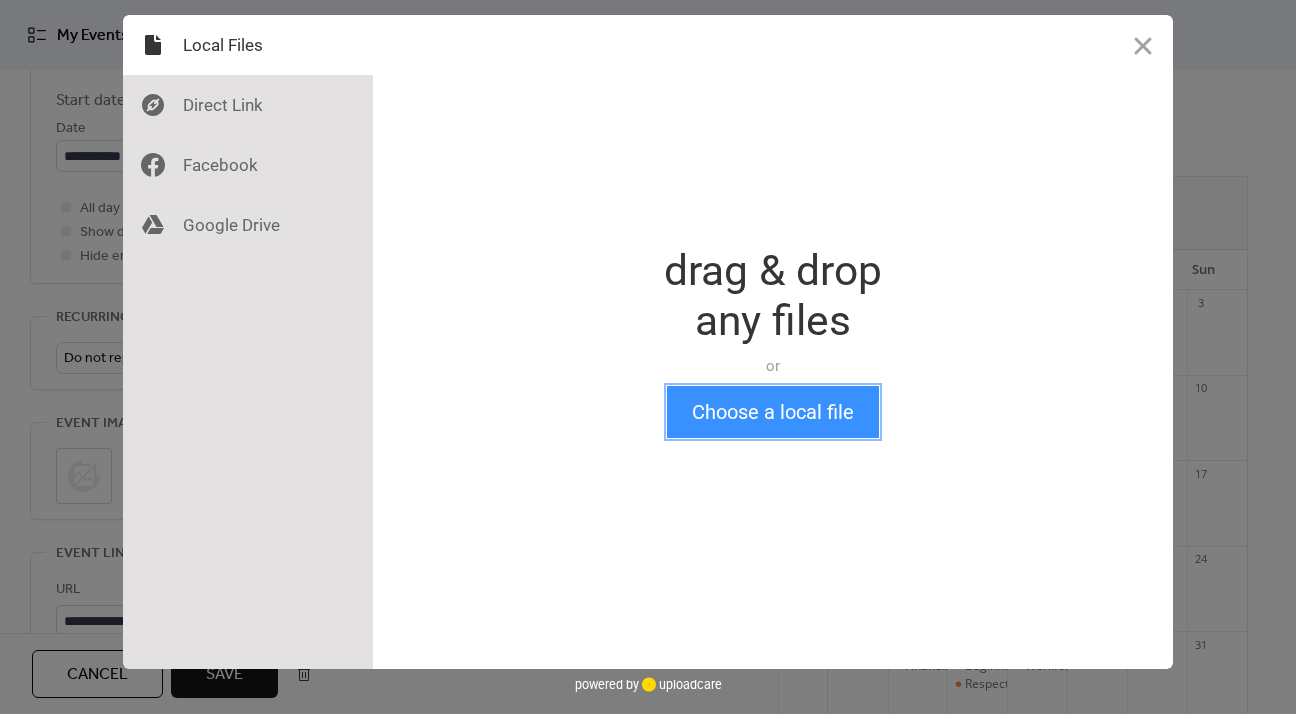 click on "Choose a local file" at bounding box center (773, 412) 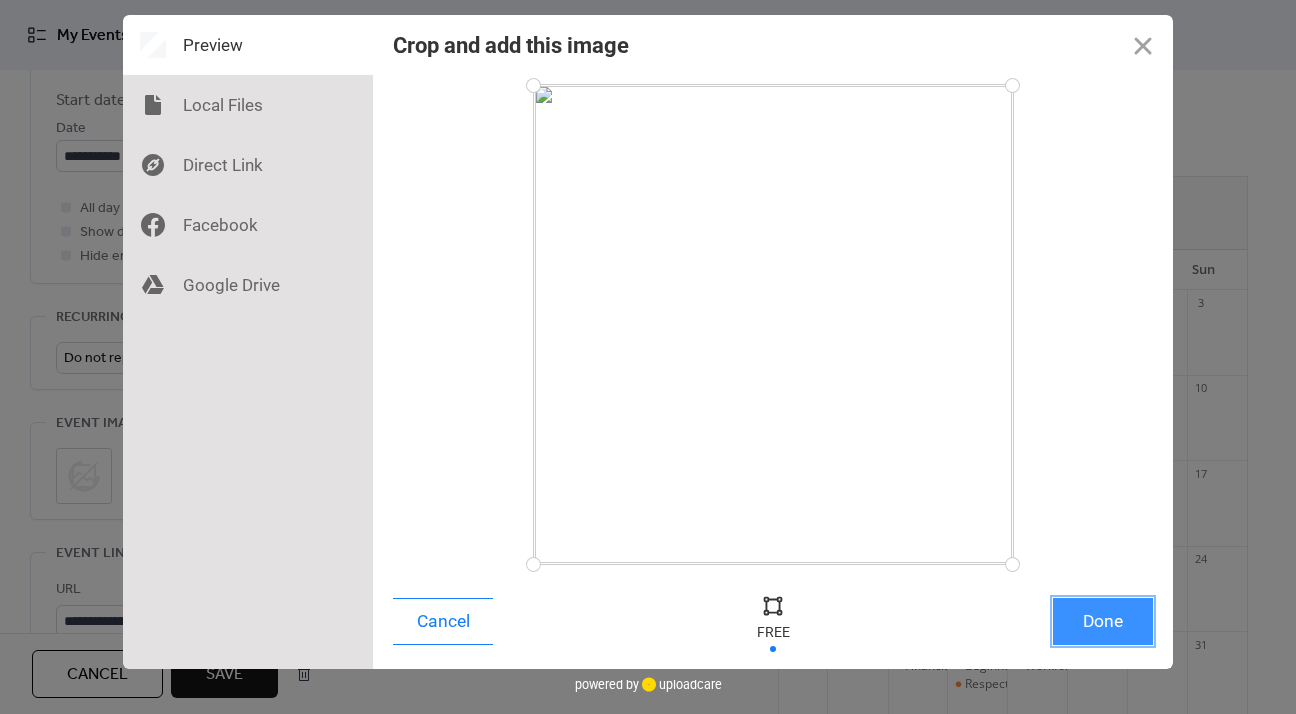 click on "Done" at bounding box center (1103, 621) 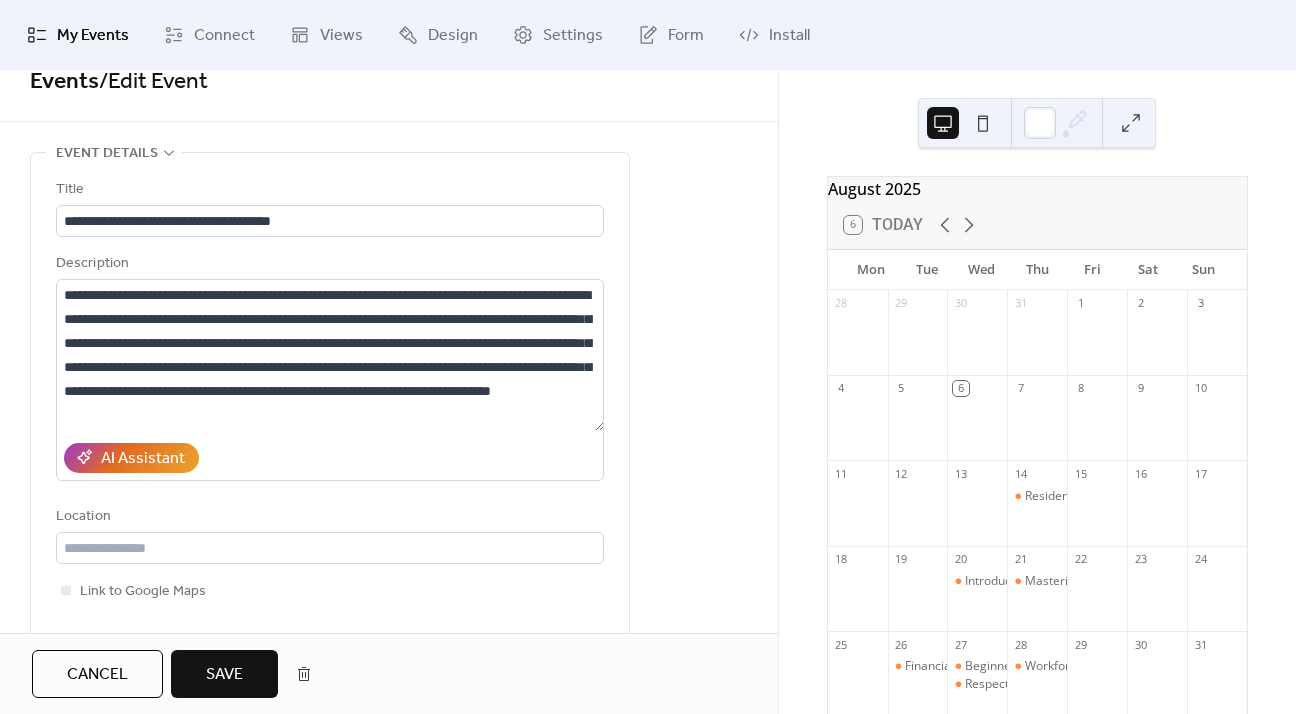 scroll, scrollTop: 1, scrollLeft: 0, axis: vertical 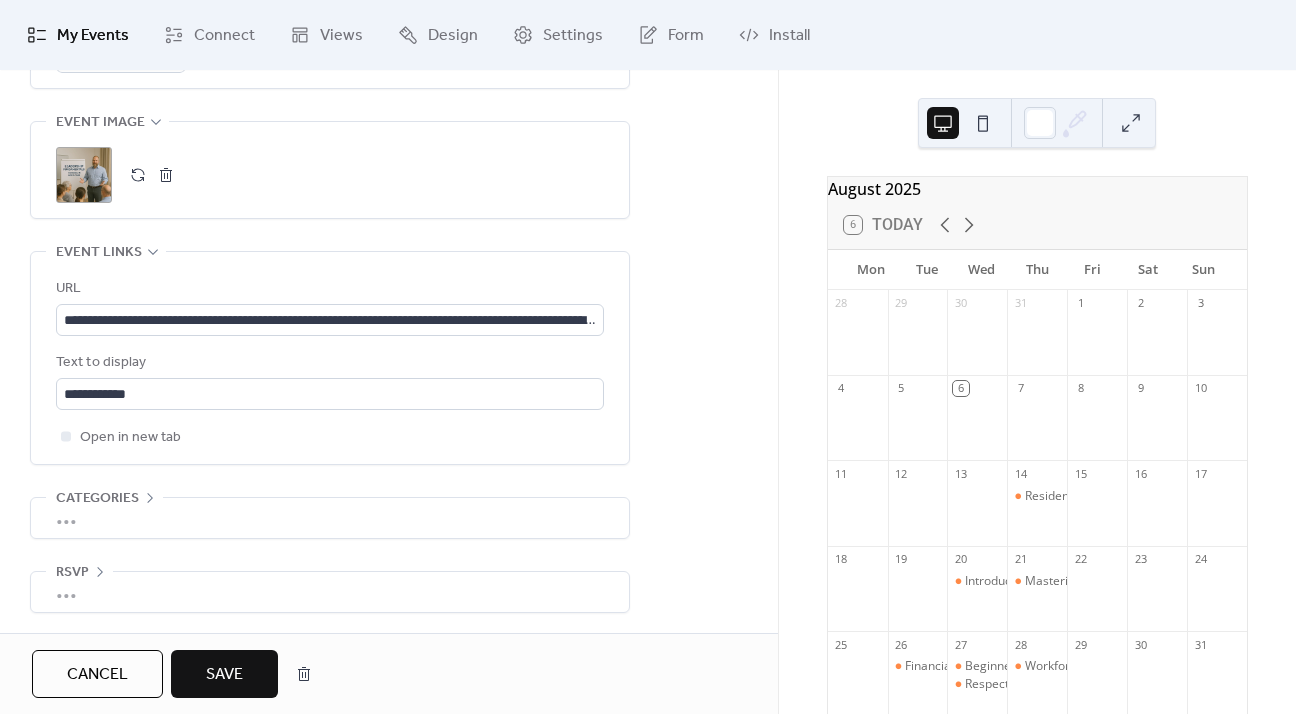 click on "Save" at bounding box center [224, 674] 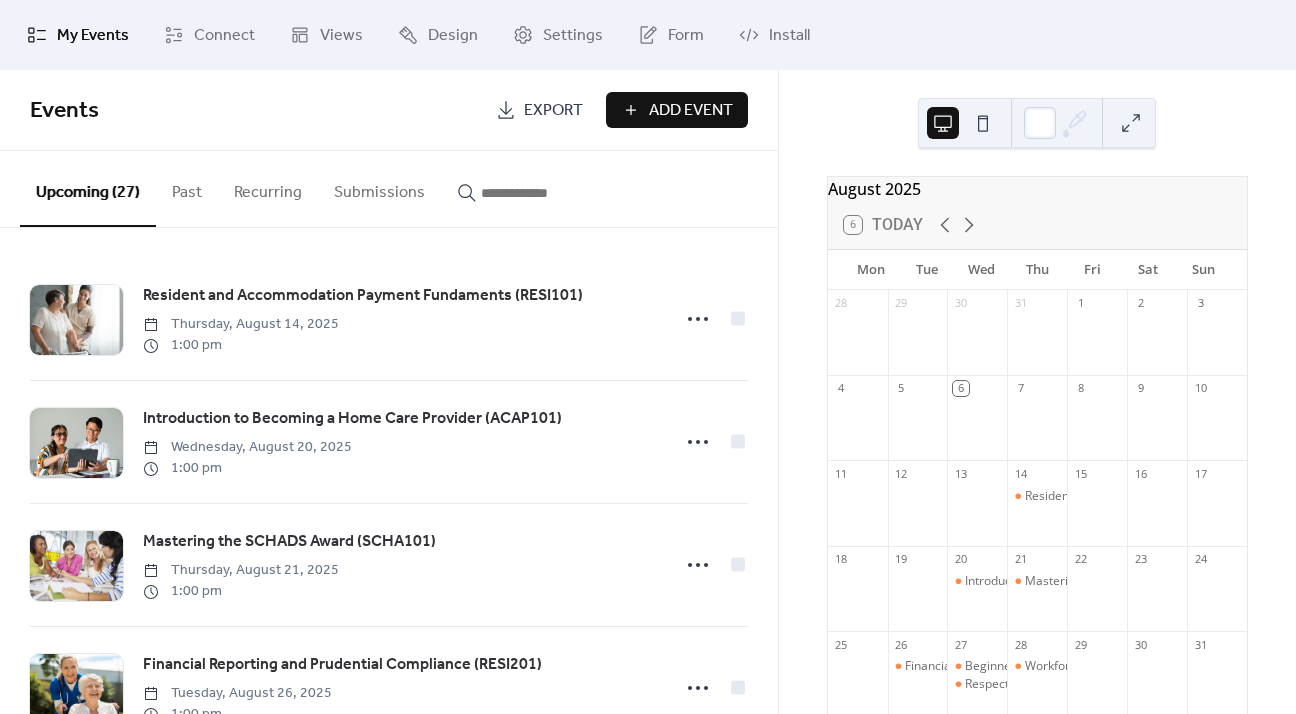 click at bounding box center (541, 193) 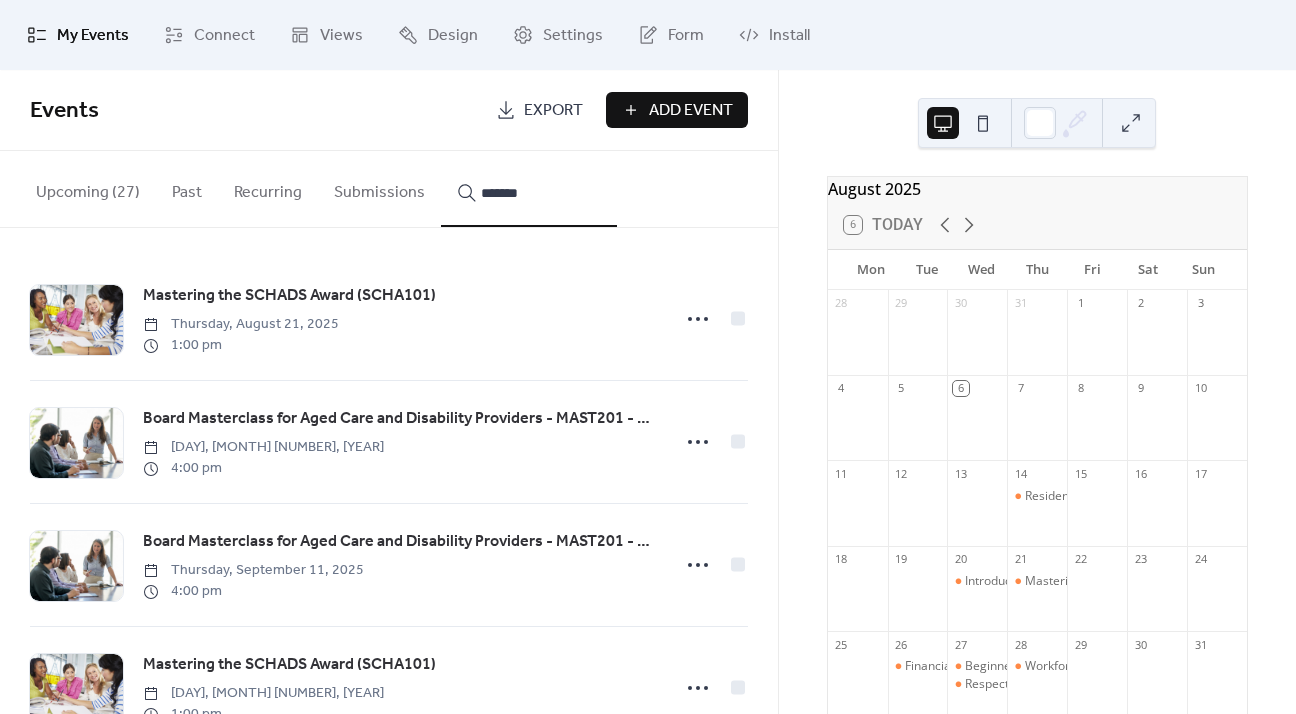 type on "*******" 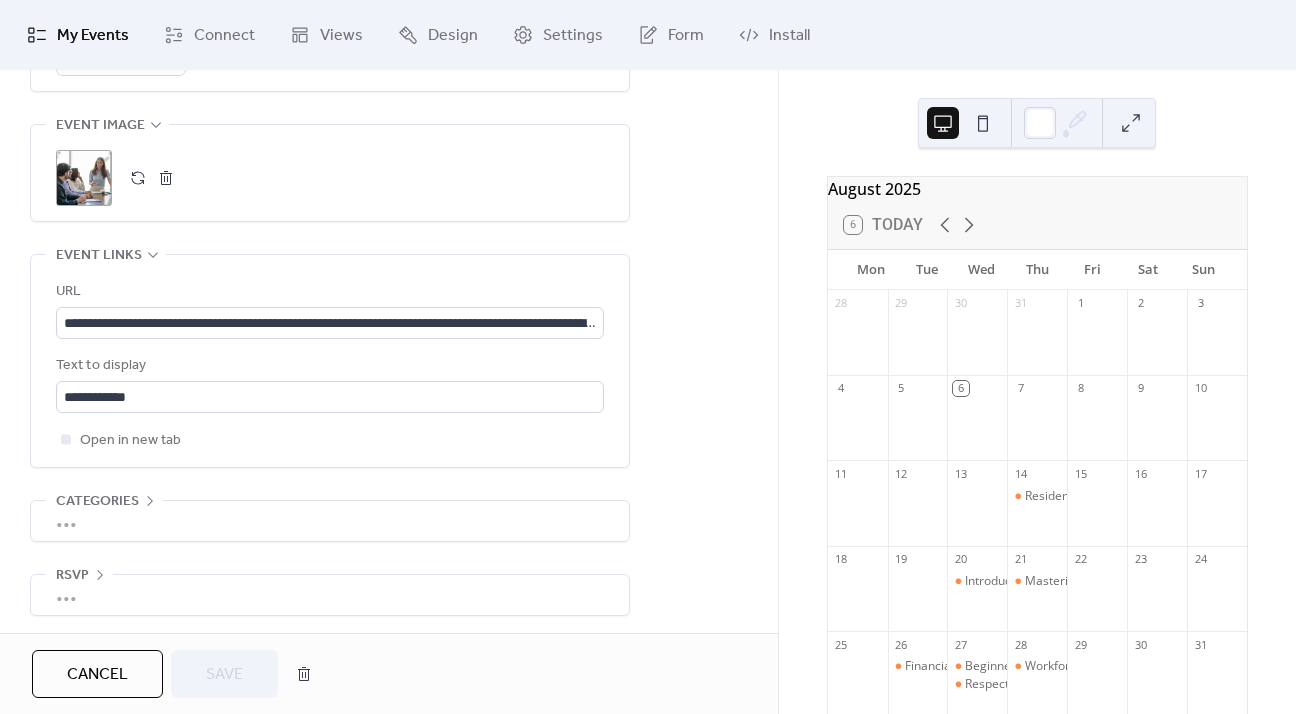 scroll, scrollTop: 1000, scrollLeft: 0, axis: vertical 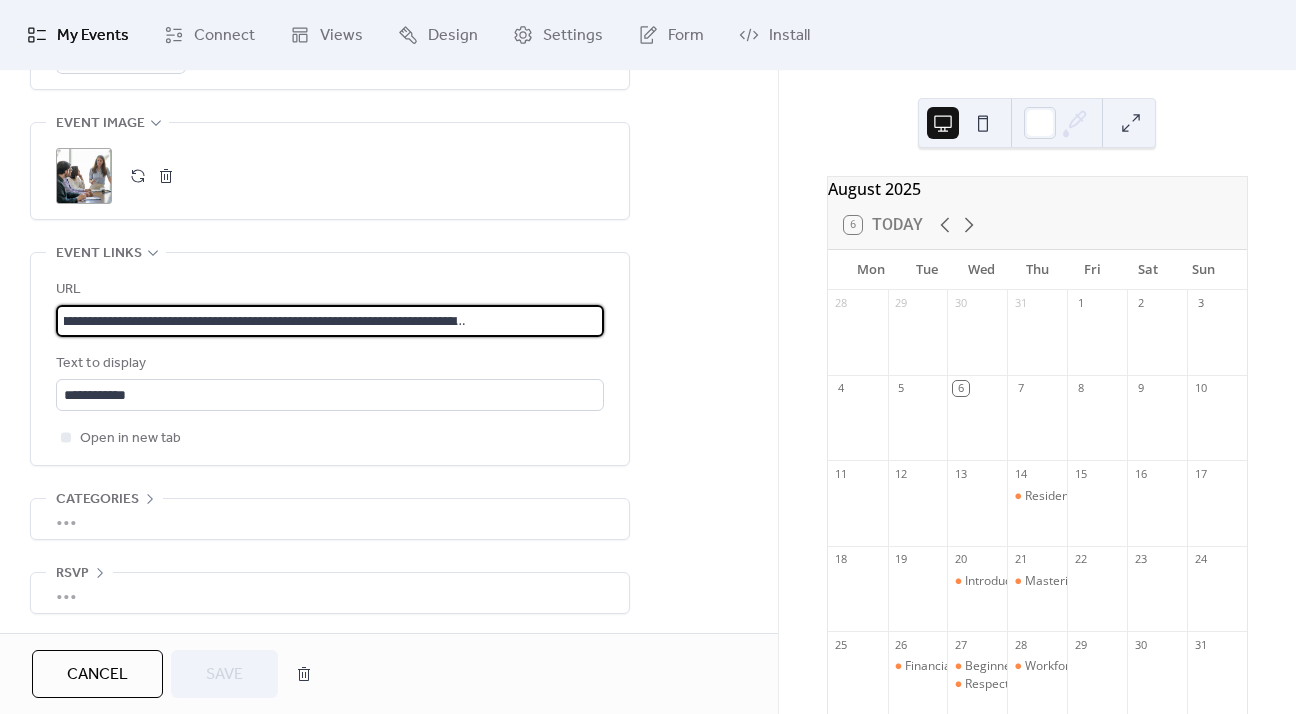 drag, startPoint x: 351, startPoint y: 313, endPoint x: 740, endPoint y: 313, distance: 389 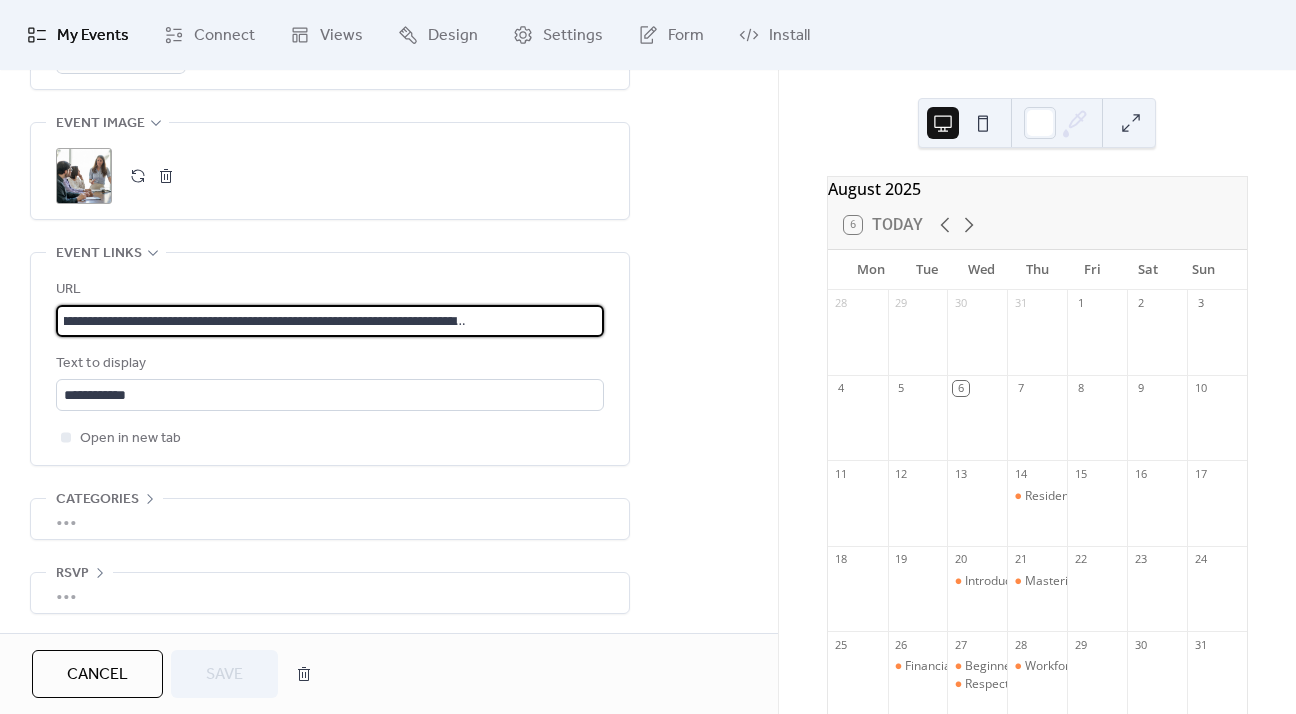 click at bounding box center [166, 176] 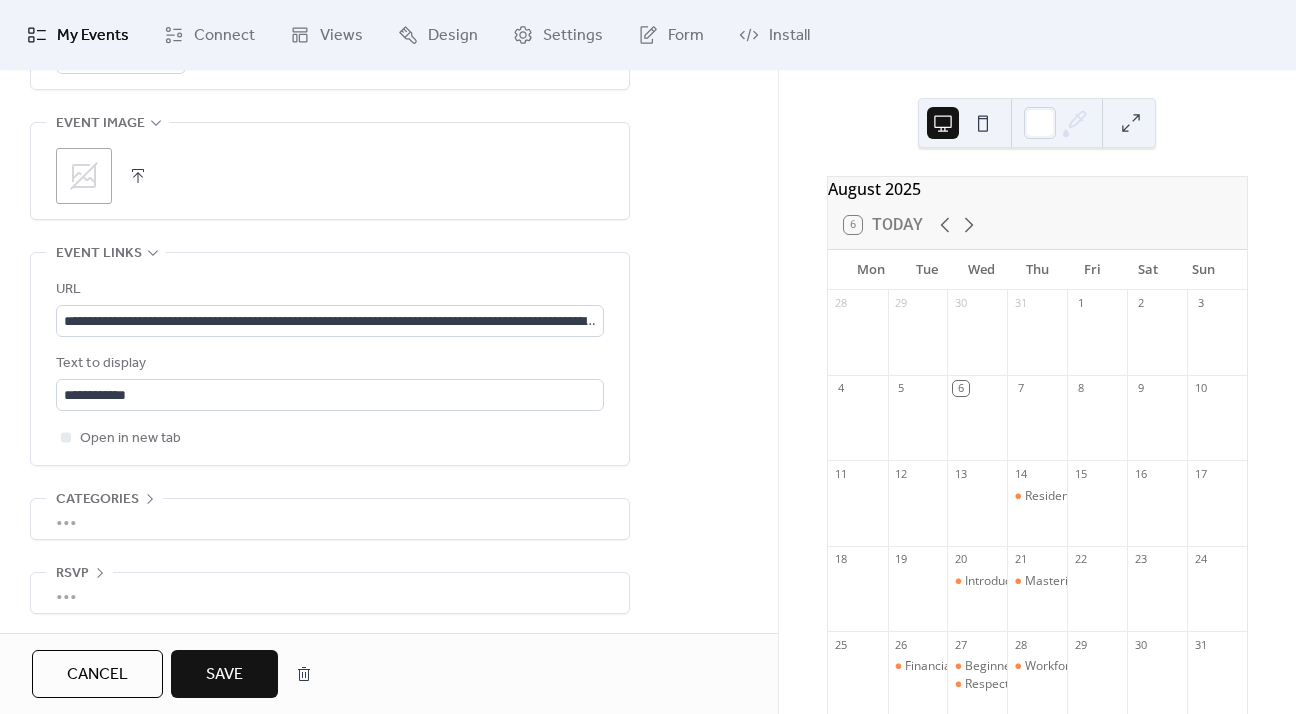 click at bounding box center (138, 176) 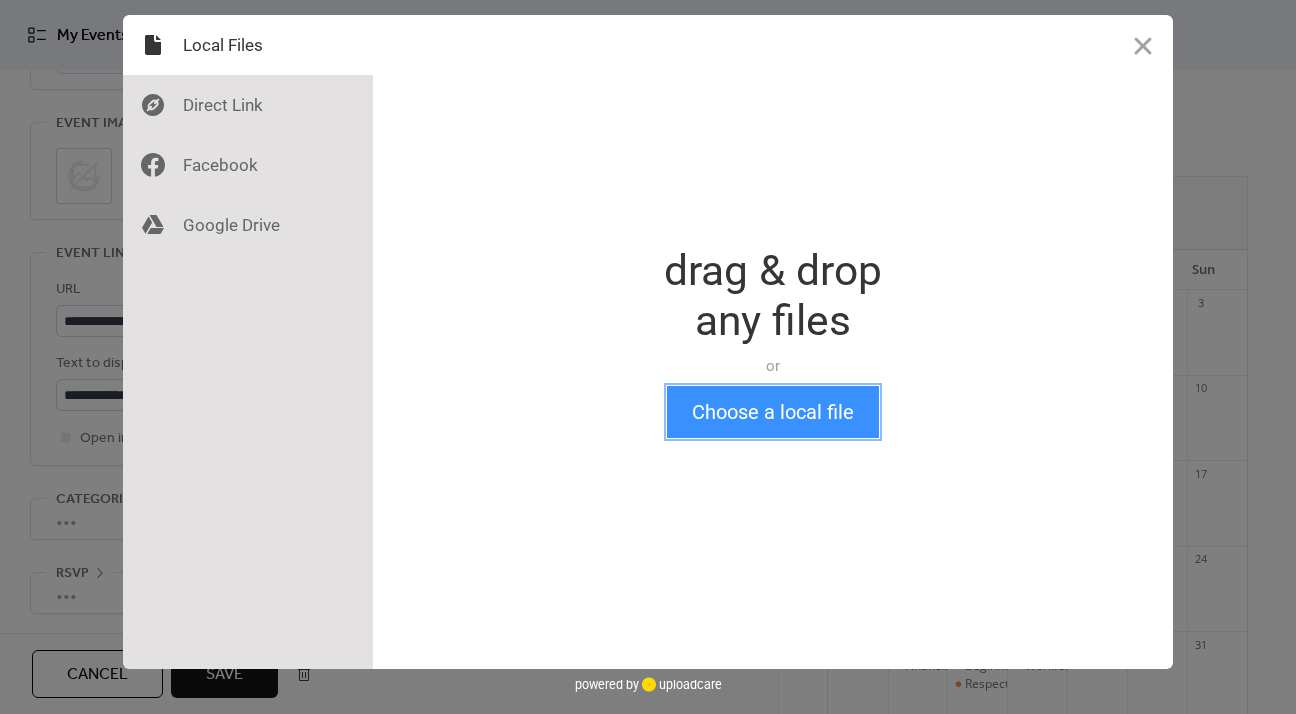 click on "Choose a local file" at bounding box center [773, 412] 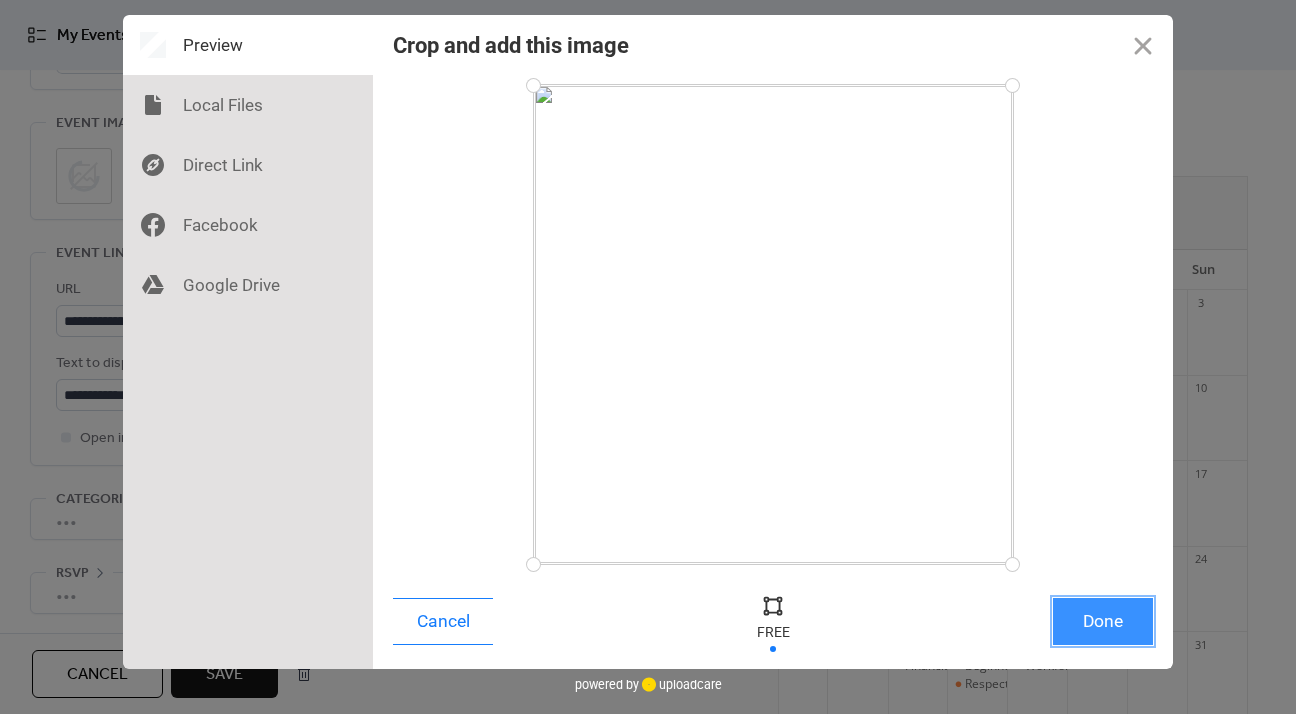 click on "Done" at bounding box center (1103, 621) 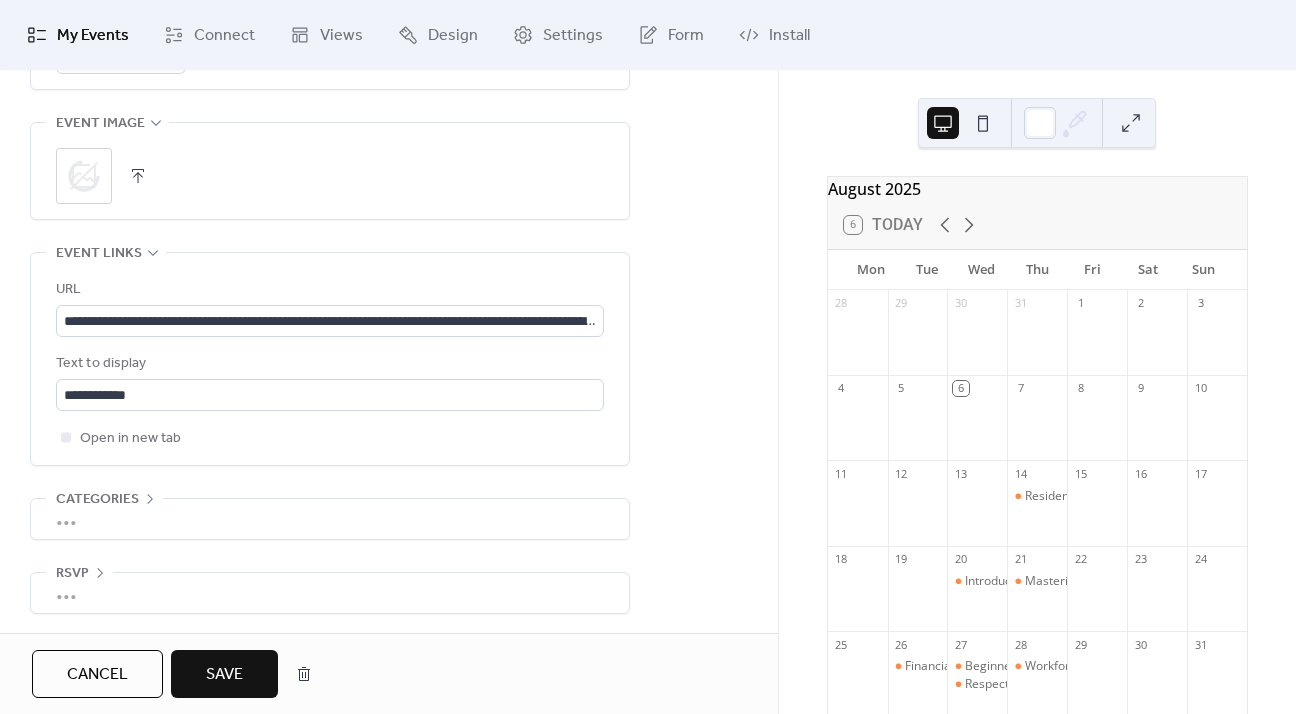 click on "Save" at bounding box center (224, 674) 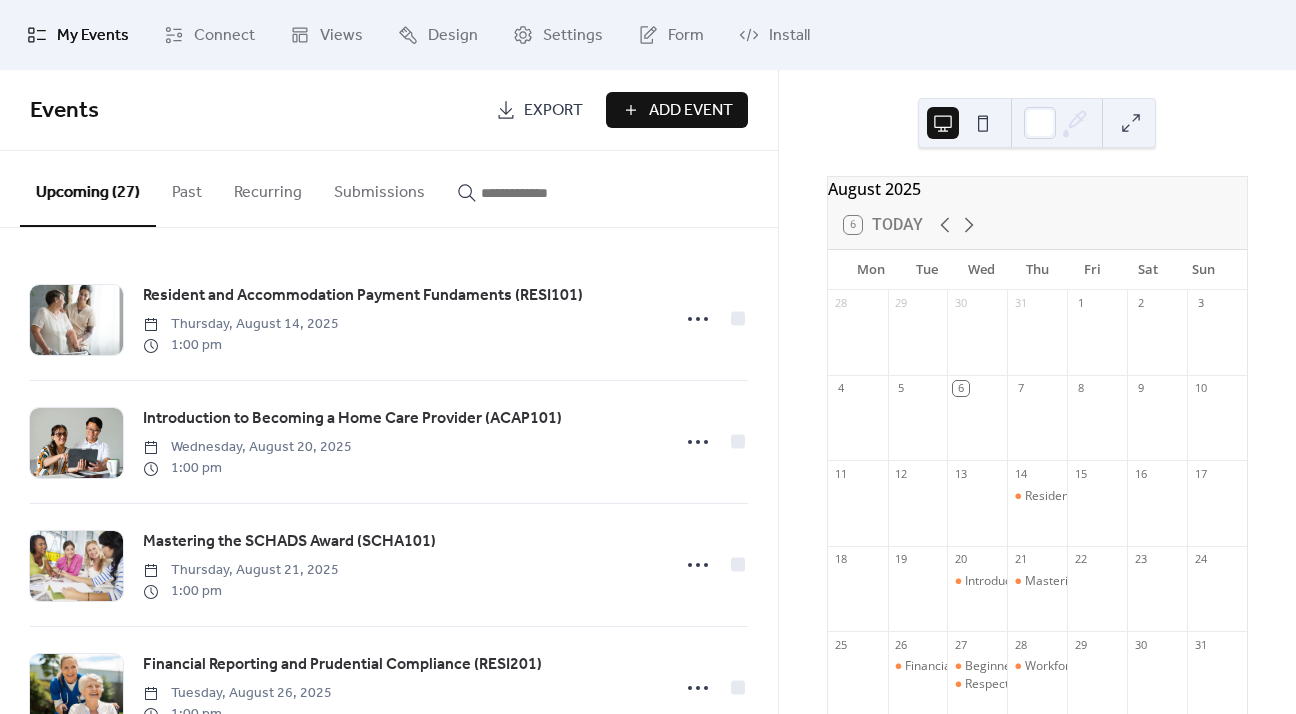 click at bounding box center [541, 193] 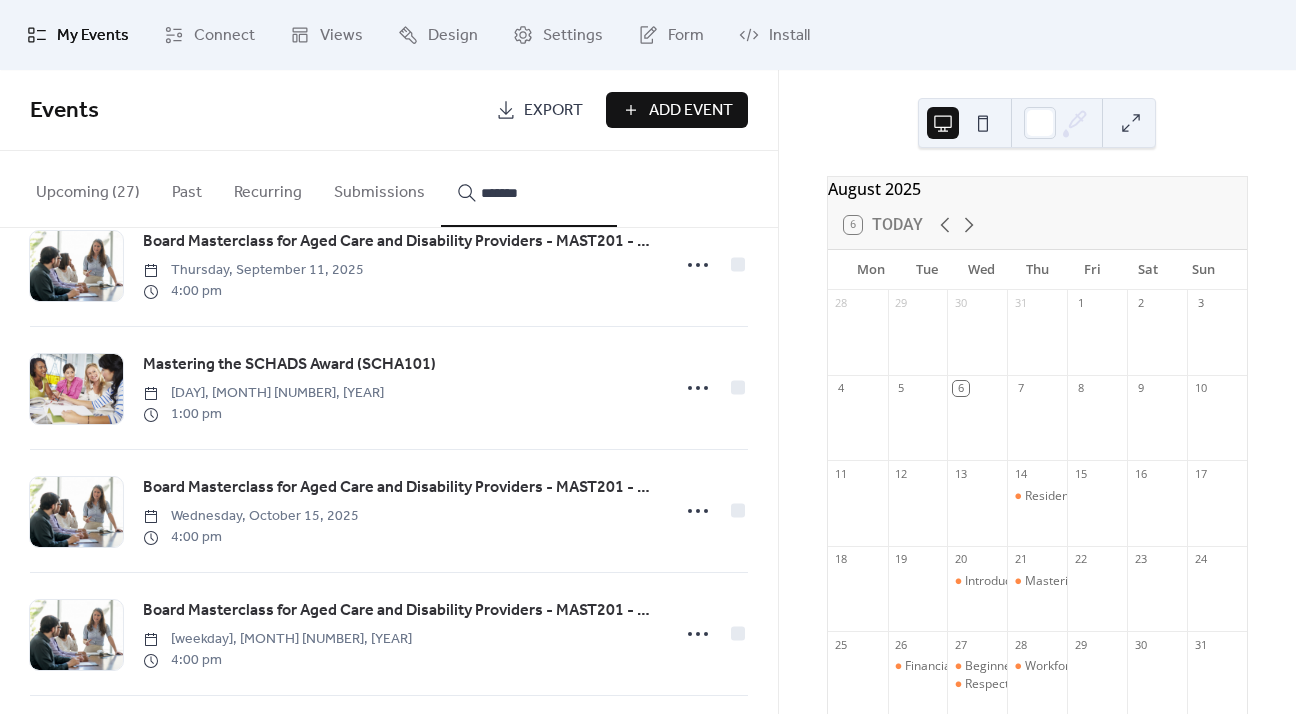 scroll, scrollTop: 200, scrollLeft: 0, axis: vertical 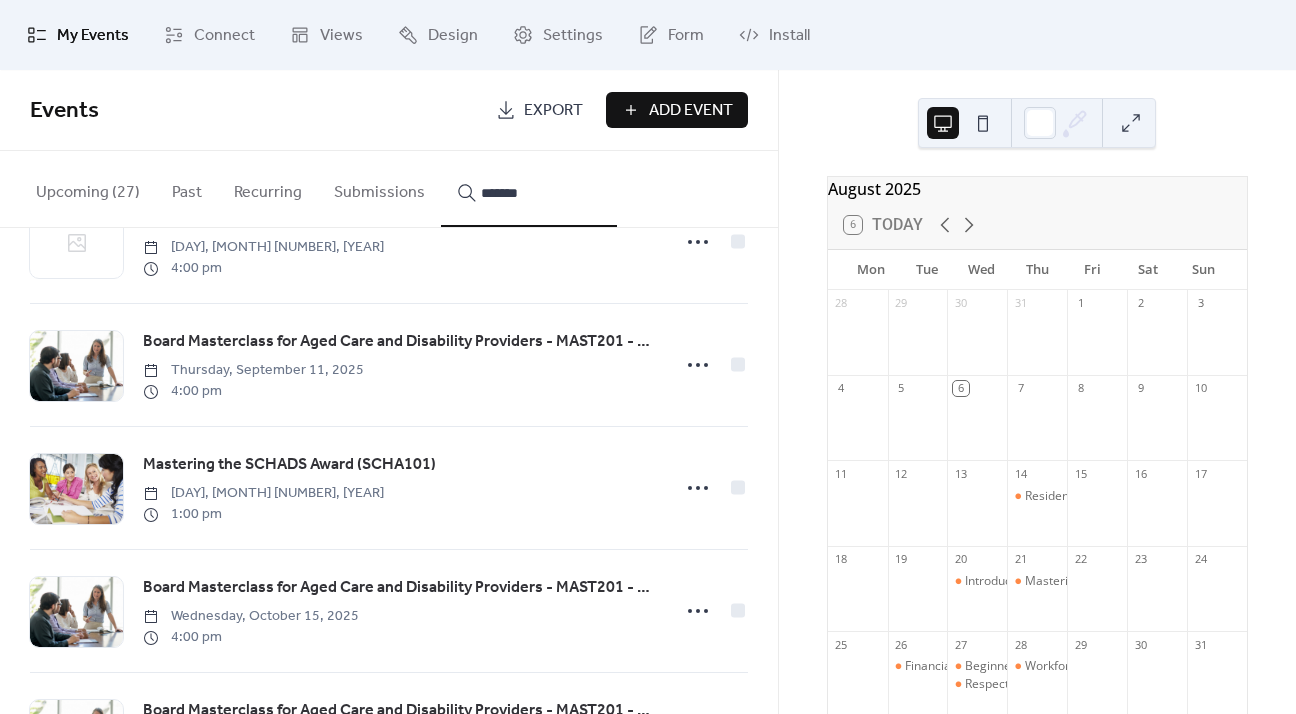 type on "*******" 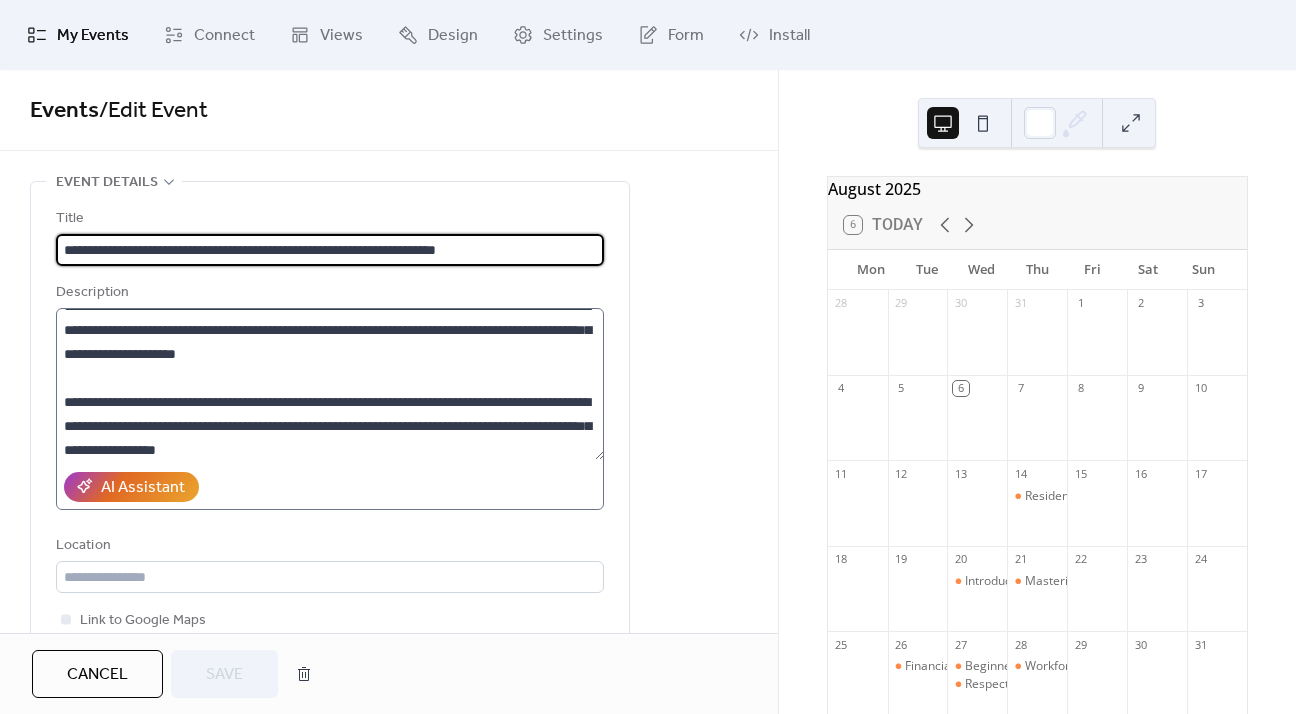 scroll, scrollTop: 24, scrollLeft: 0, axis: vertical 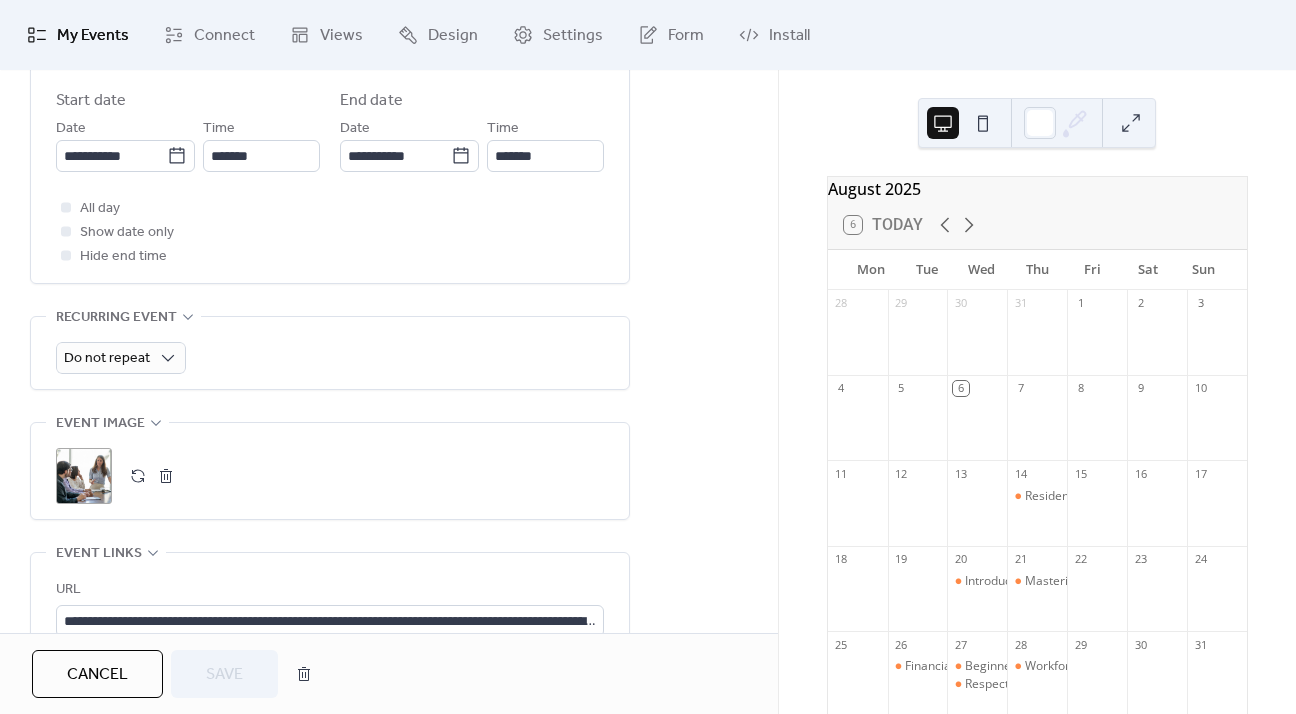 click at bounding box center [166, 476] 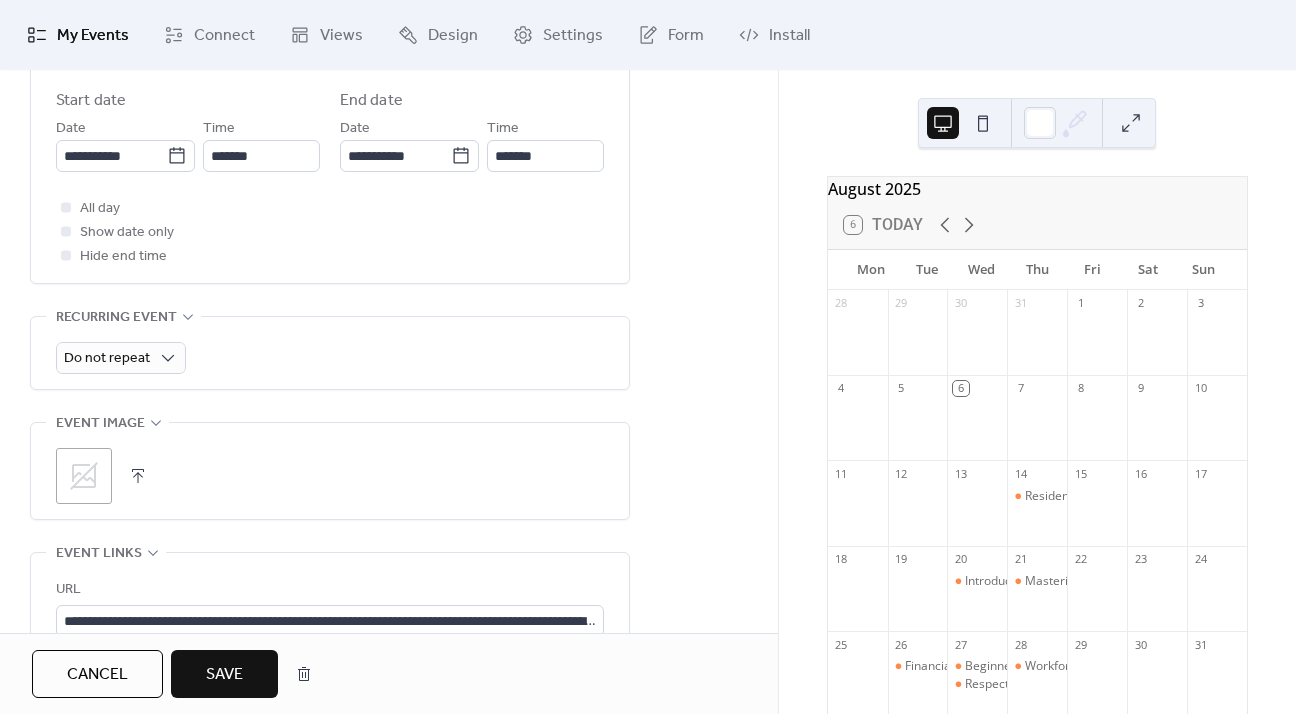 click at bounding box center (138, 476) 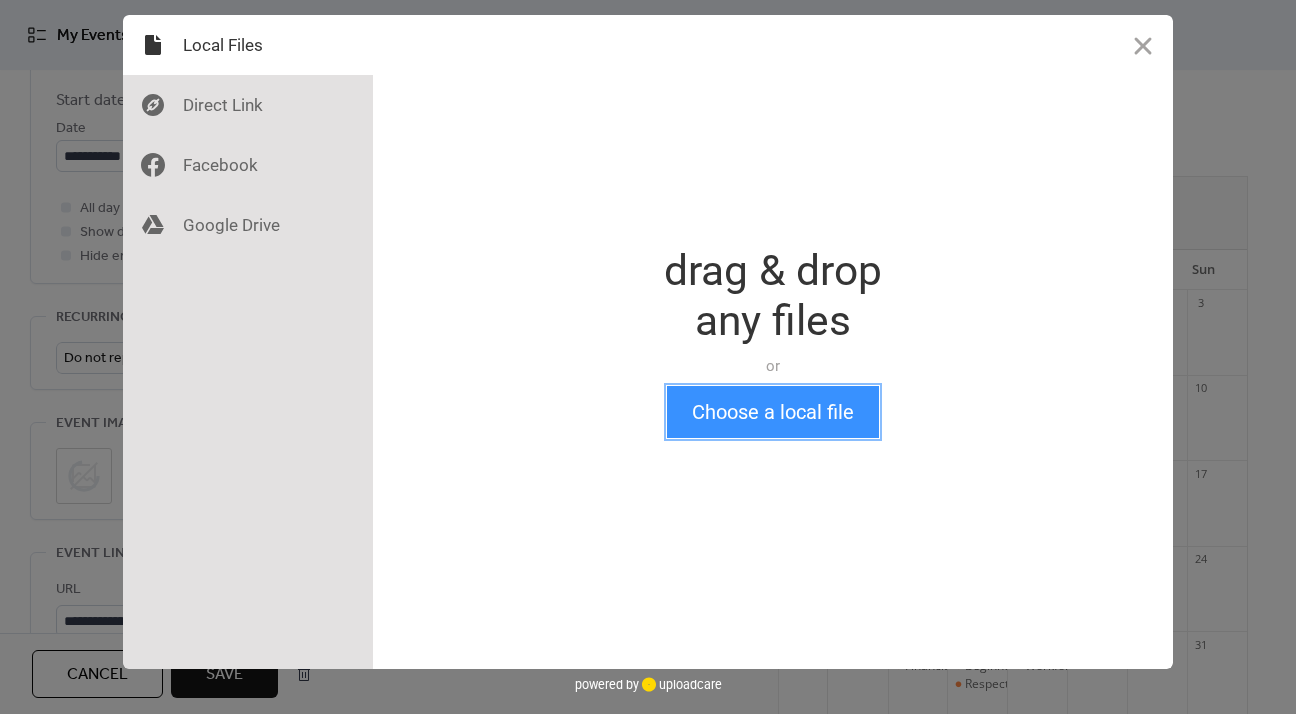 click on "Choose a local file" at bounding box center (773, 412) 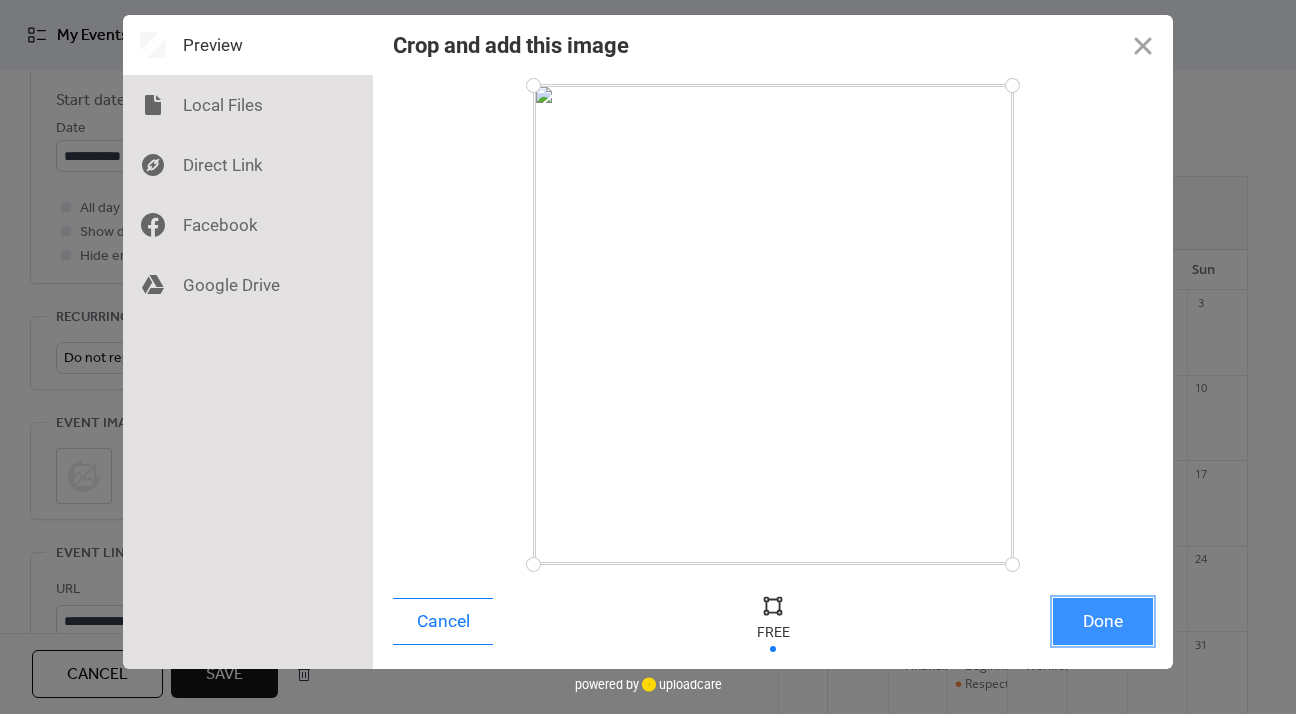 click on "Done" at bounding box center (1103, 621) 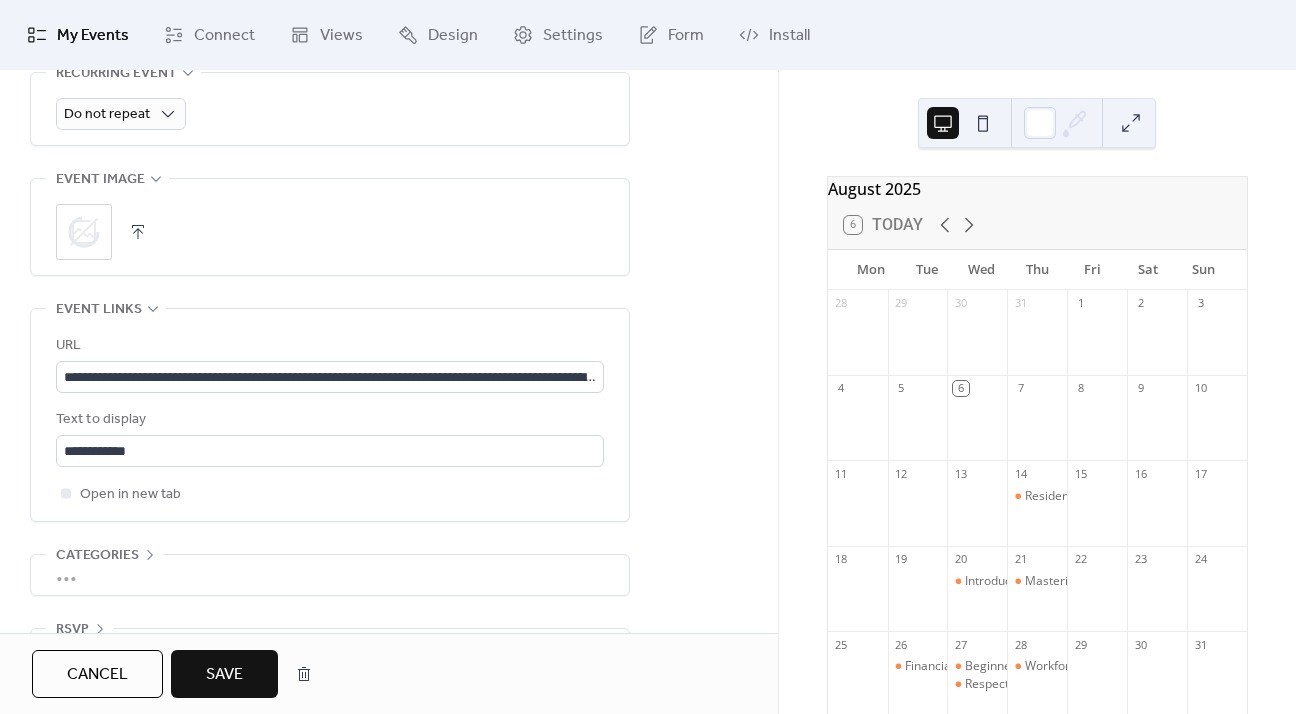 scroll, scrollTop: 1001, scrollLeft: 0, axis: vertical 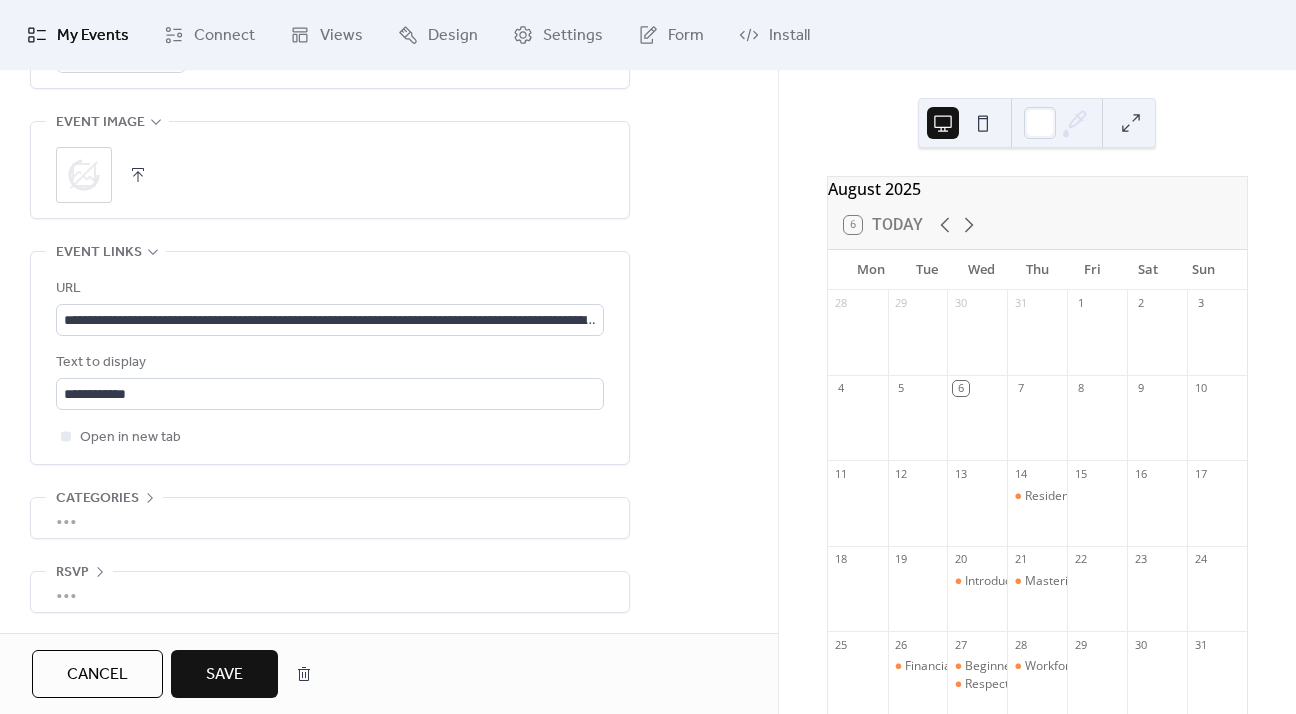 click on "Save" at bounding box center [224, 675] 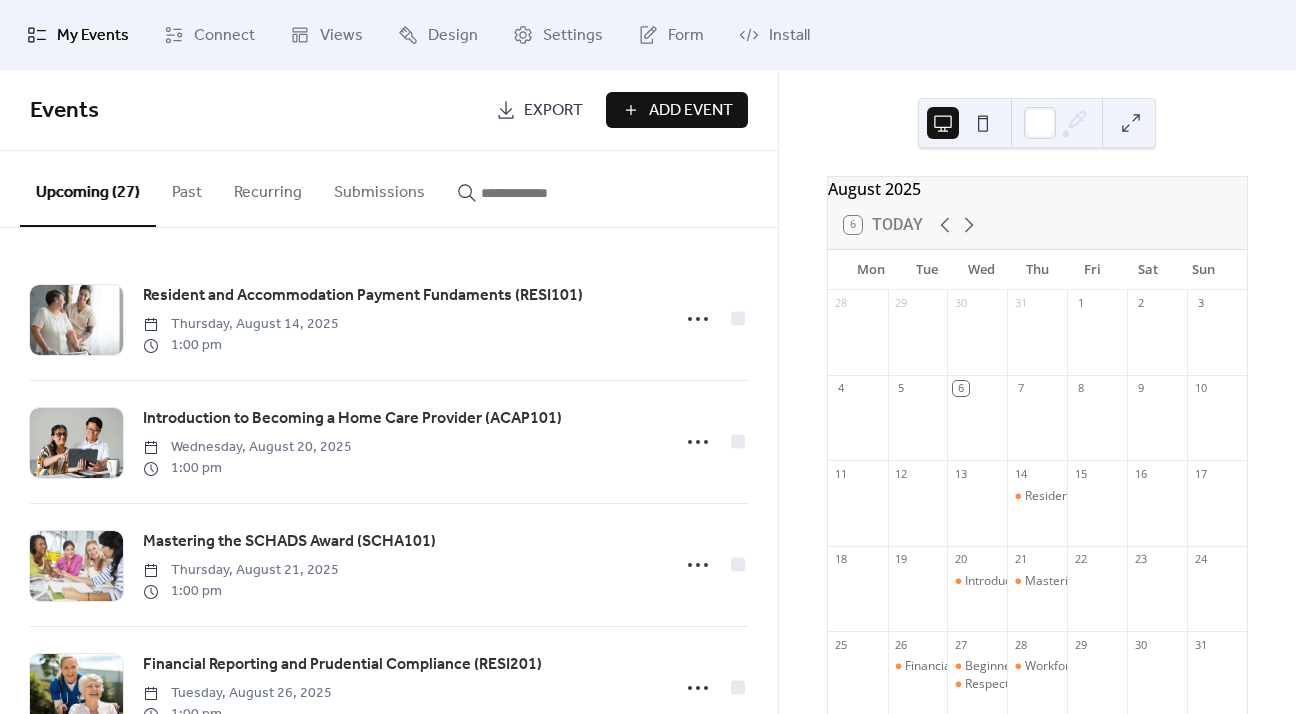 click at bounding box center [541, 193] 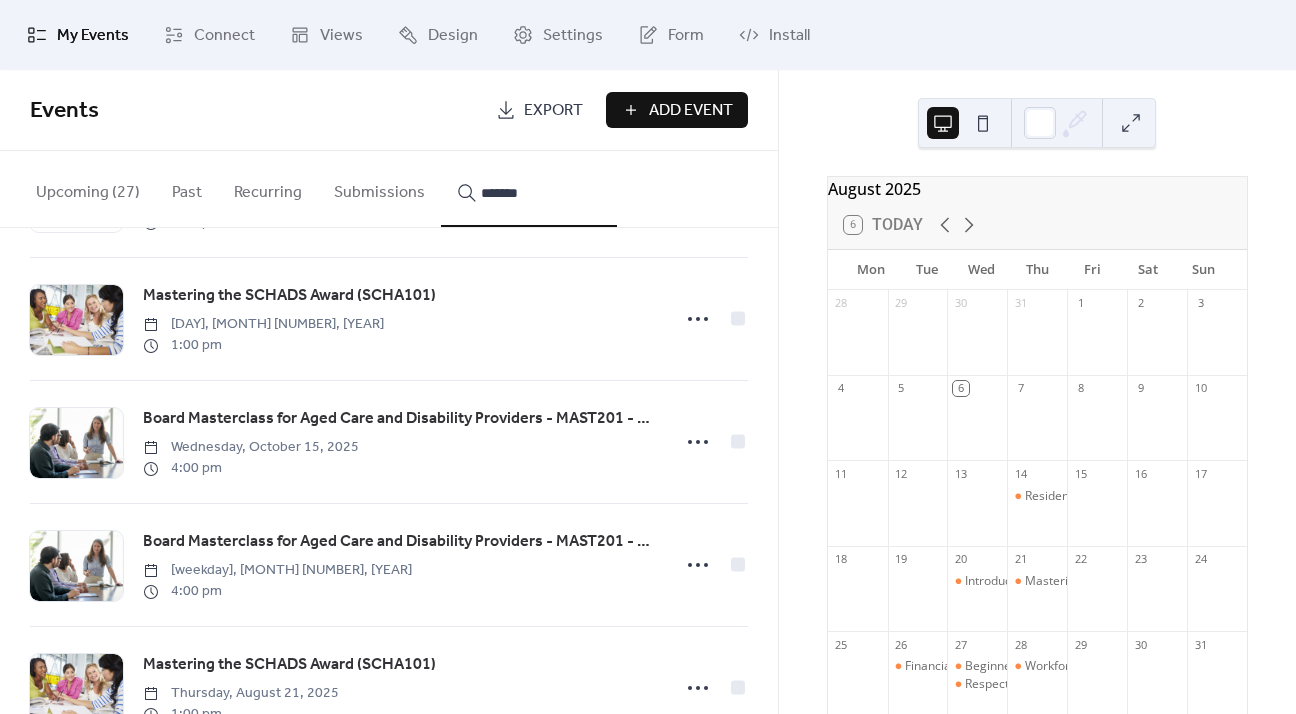 scroll, scrollTop: 400, scrollLeft: 0, axis: vertical 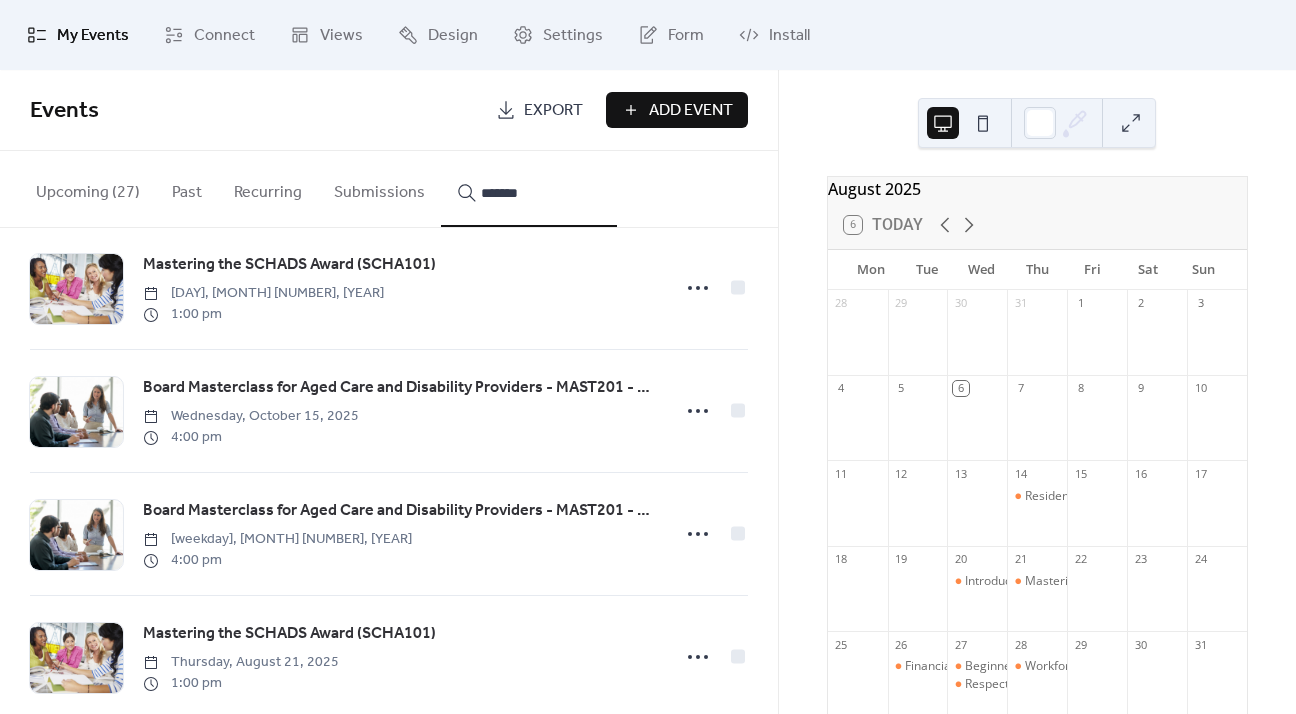 type on "*******" 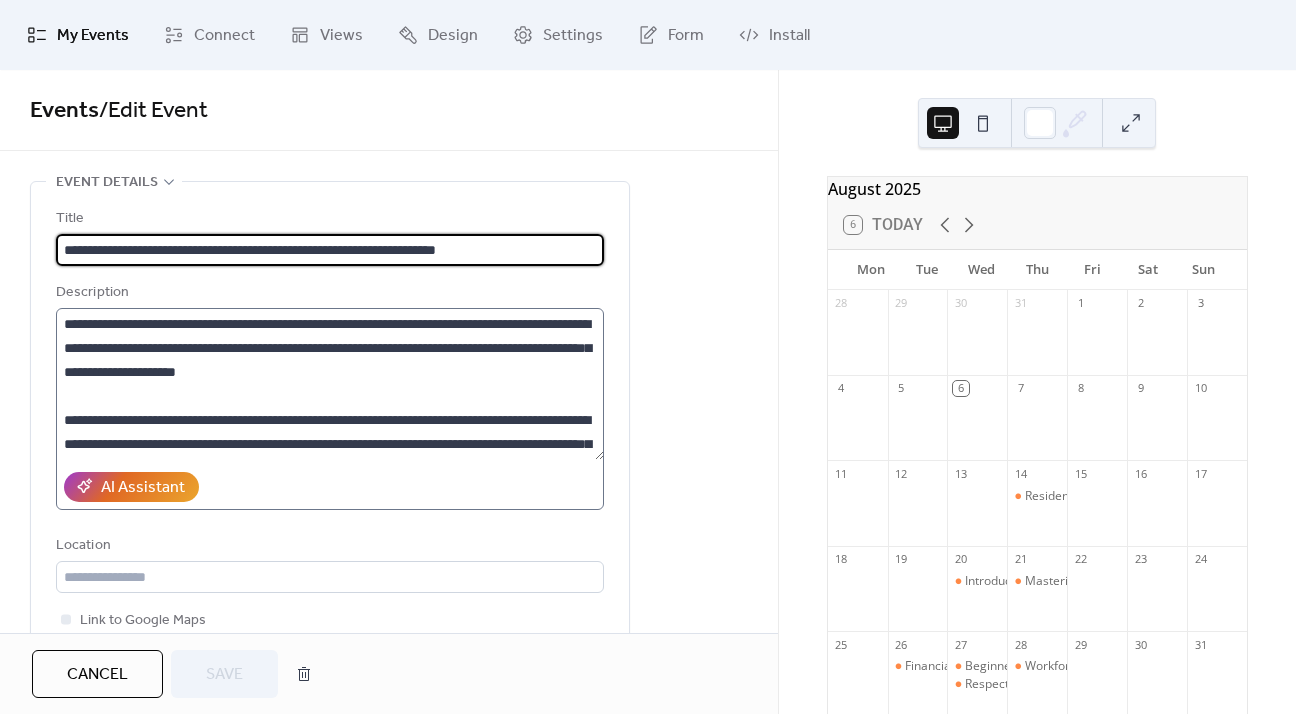 scroll, scrollTop: 24, scrollLeft: 0, axis: vertical 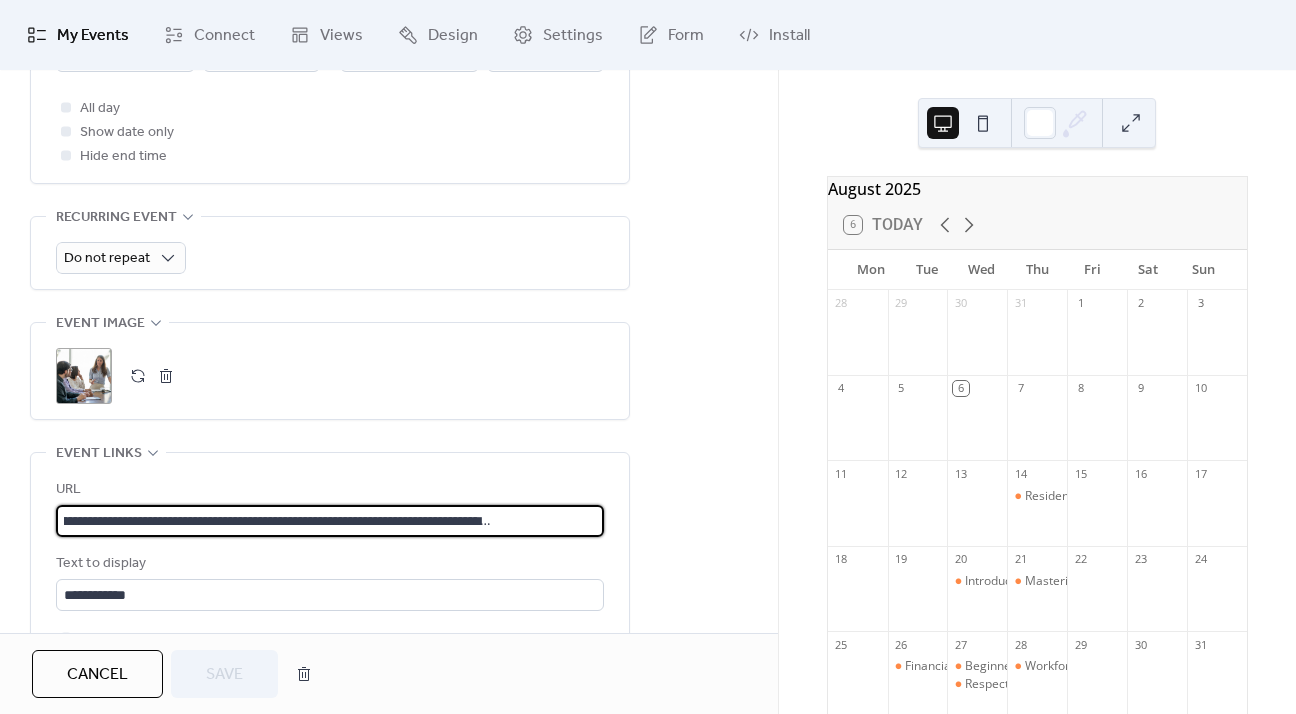 drag, startPoint x: 453, startPoint y: 515, endPoint x: 795, endPoint y: 515, distance: 342 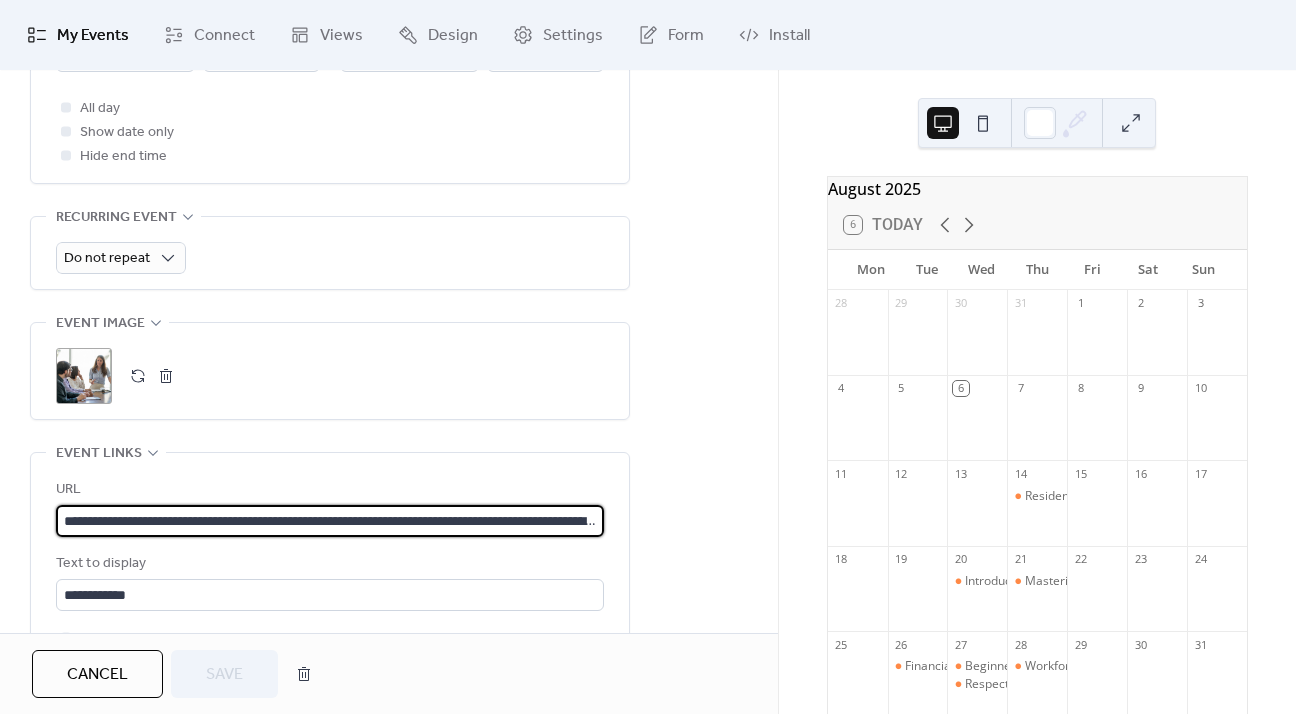 click on "**********" at bounding box center [330, 521] 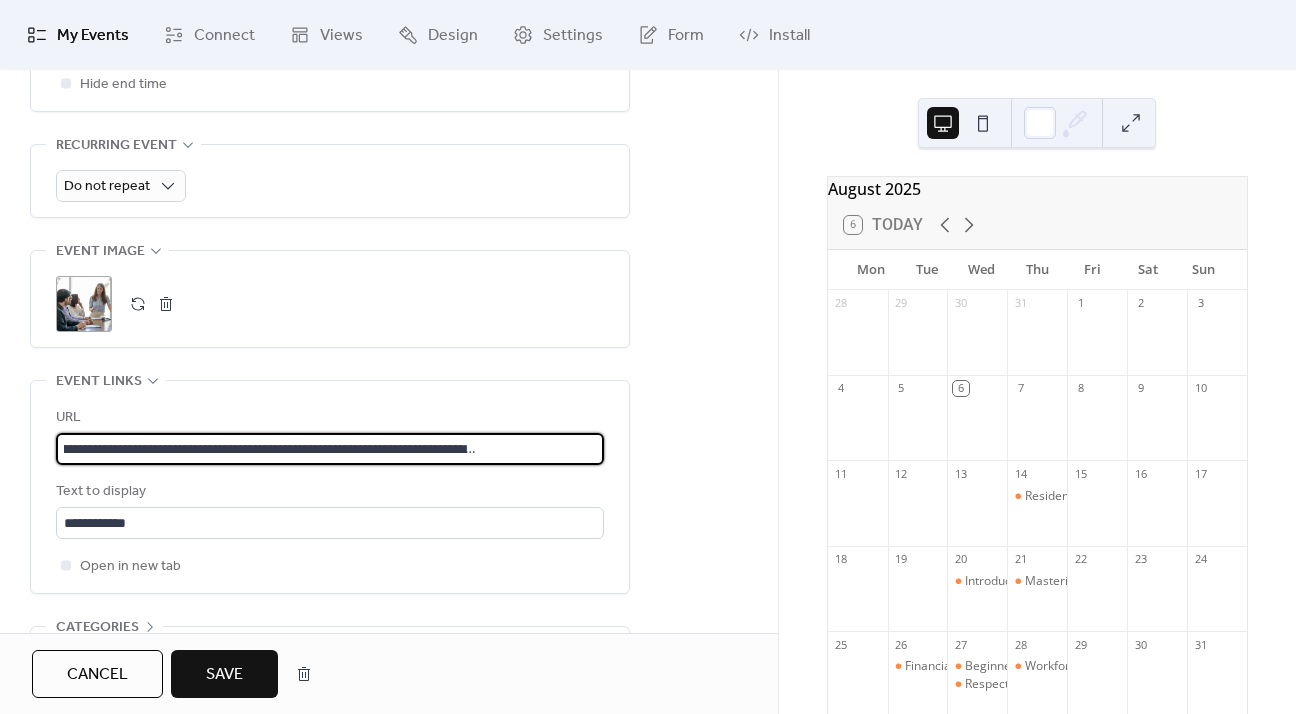 scroll, scrollTop: 900, scrollLeft: 0, axis: vertical 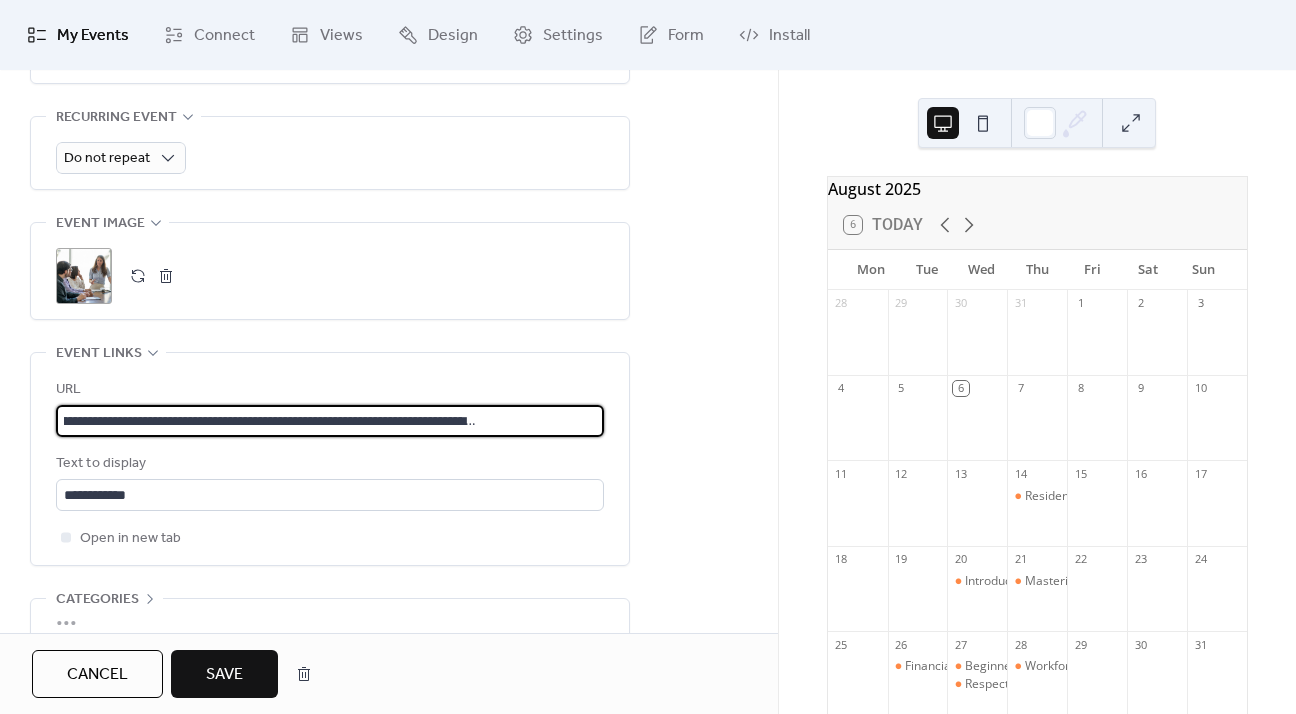 type on "**********" 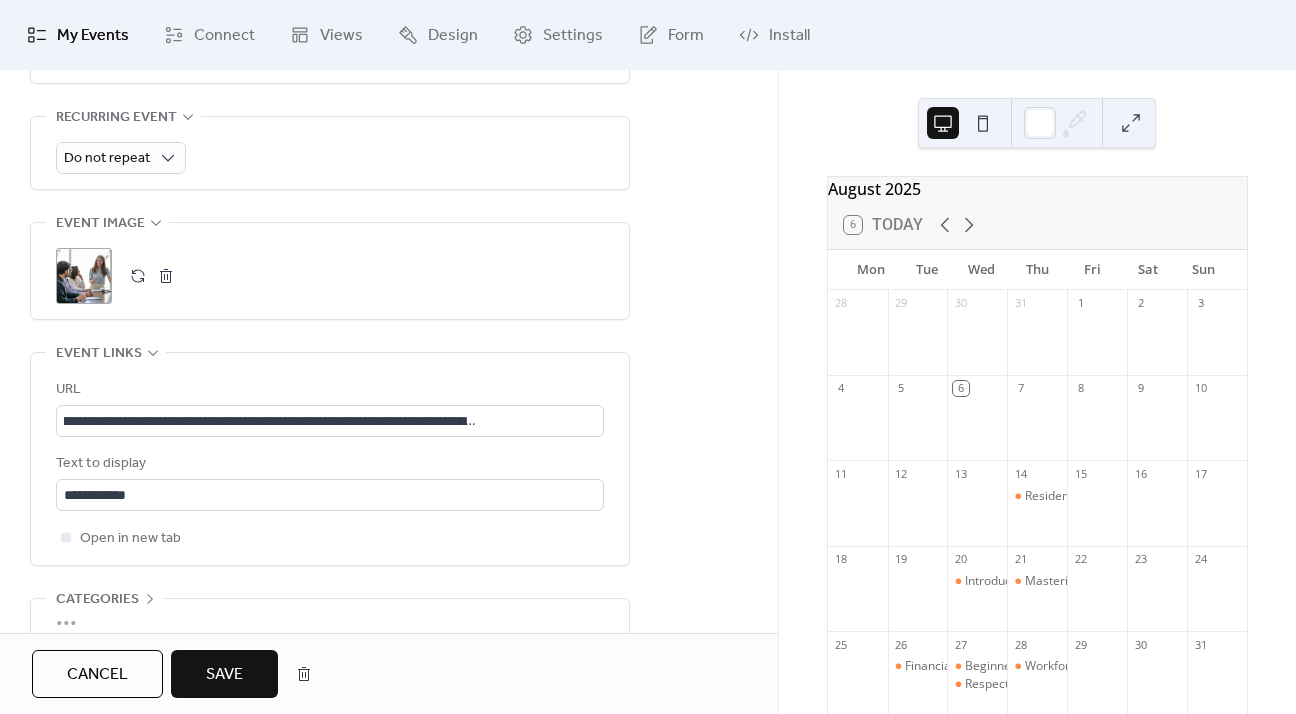 click at bounding box center (166, 276) 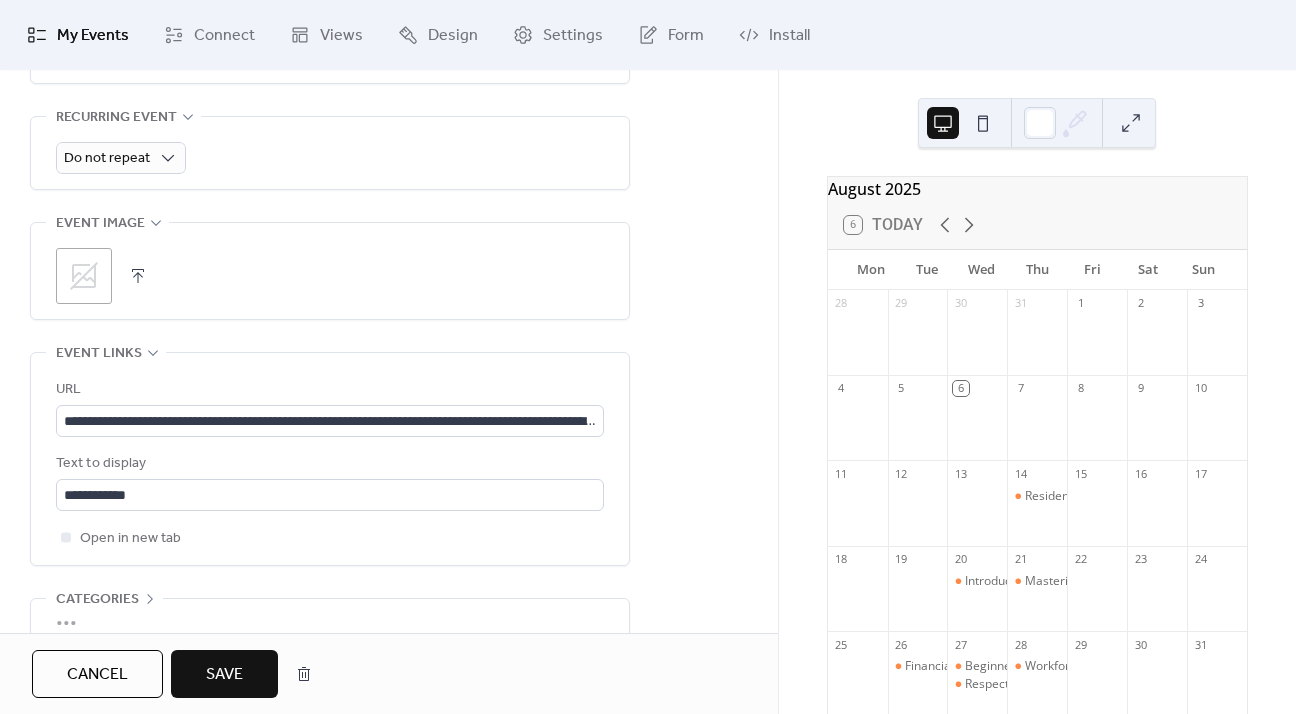 click at bounding box center (138, 276) 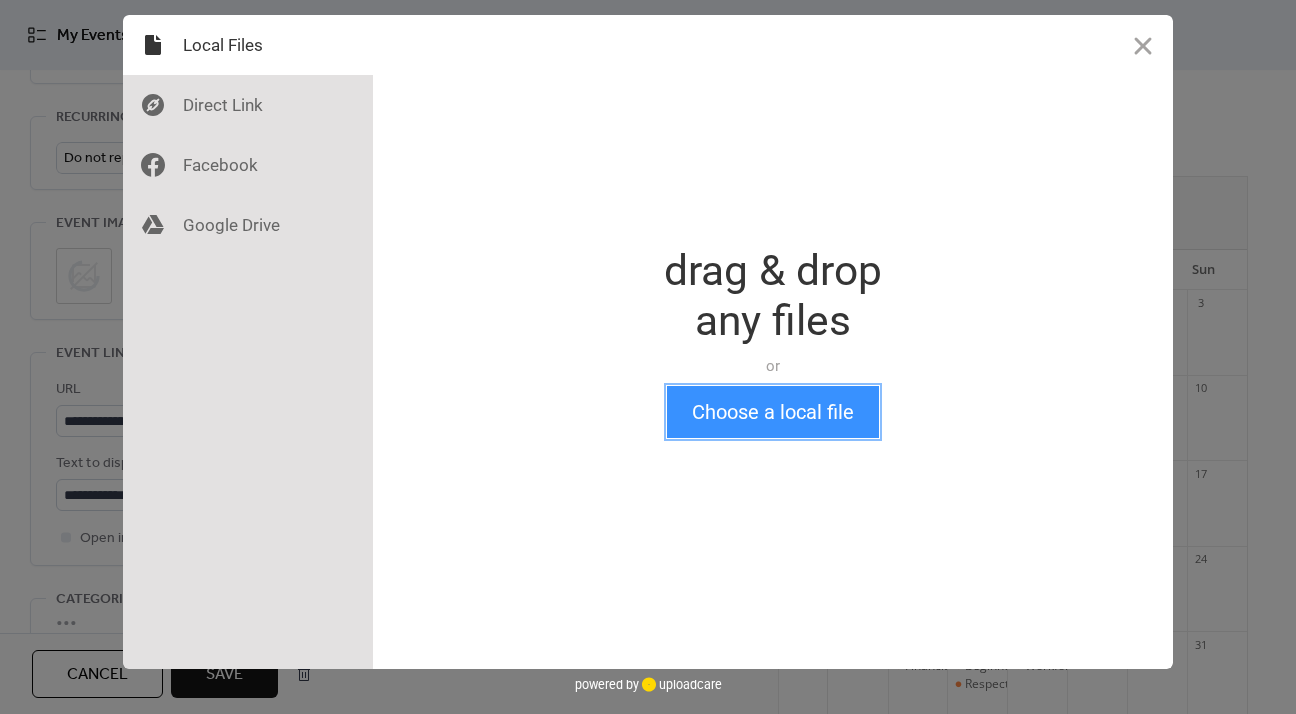click on "Choose a local file" at bounding box center (773, 412) 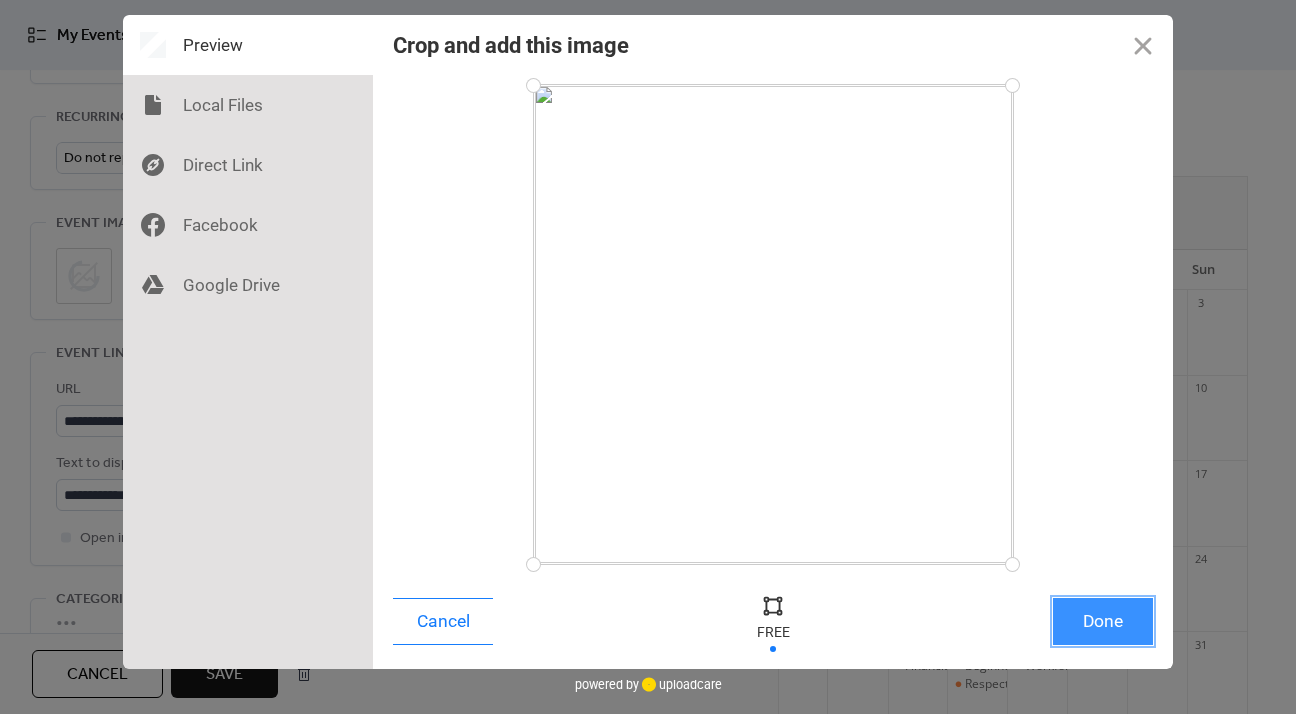 click on "Done" at bounding box center (1103, 621) 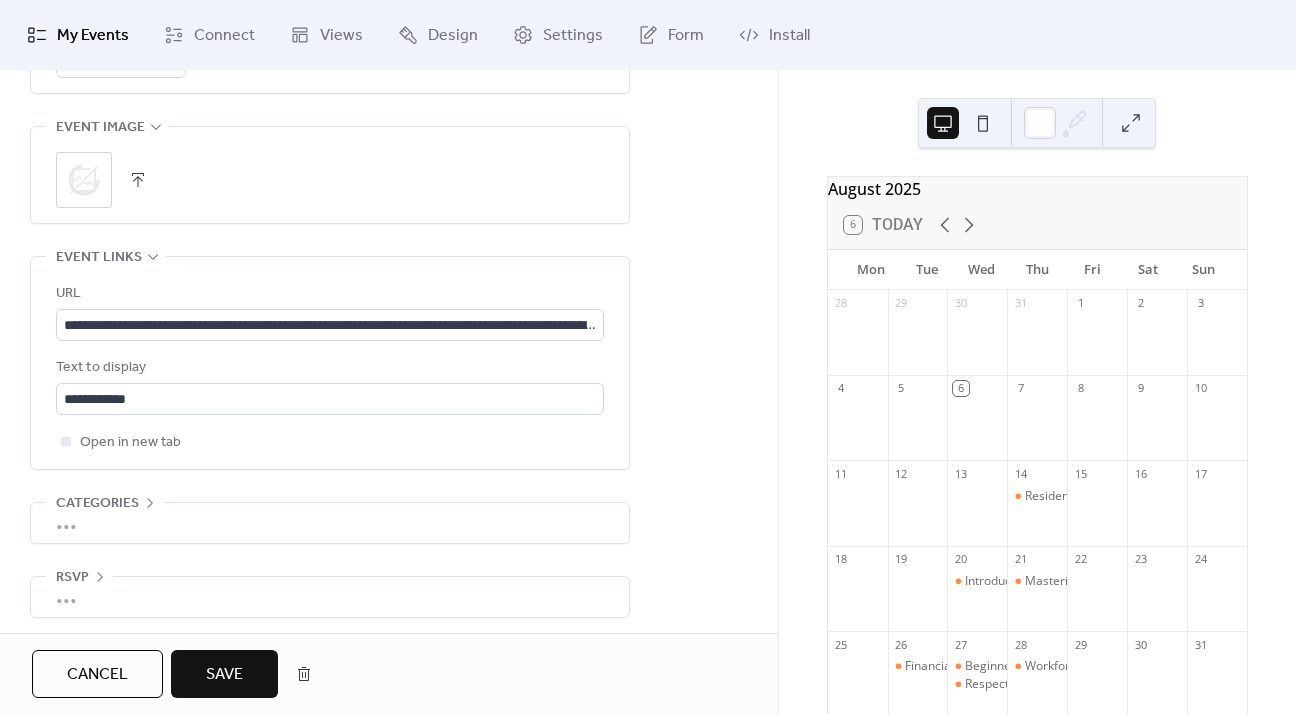 scroll, scrollTop: 1001, scrollLeft: 0, axis: vertical 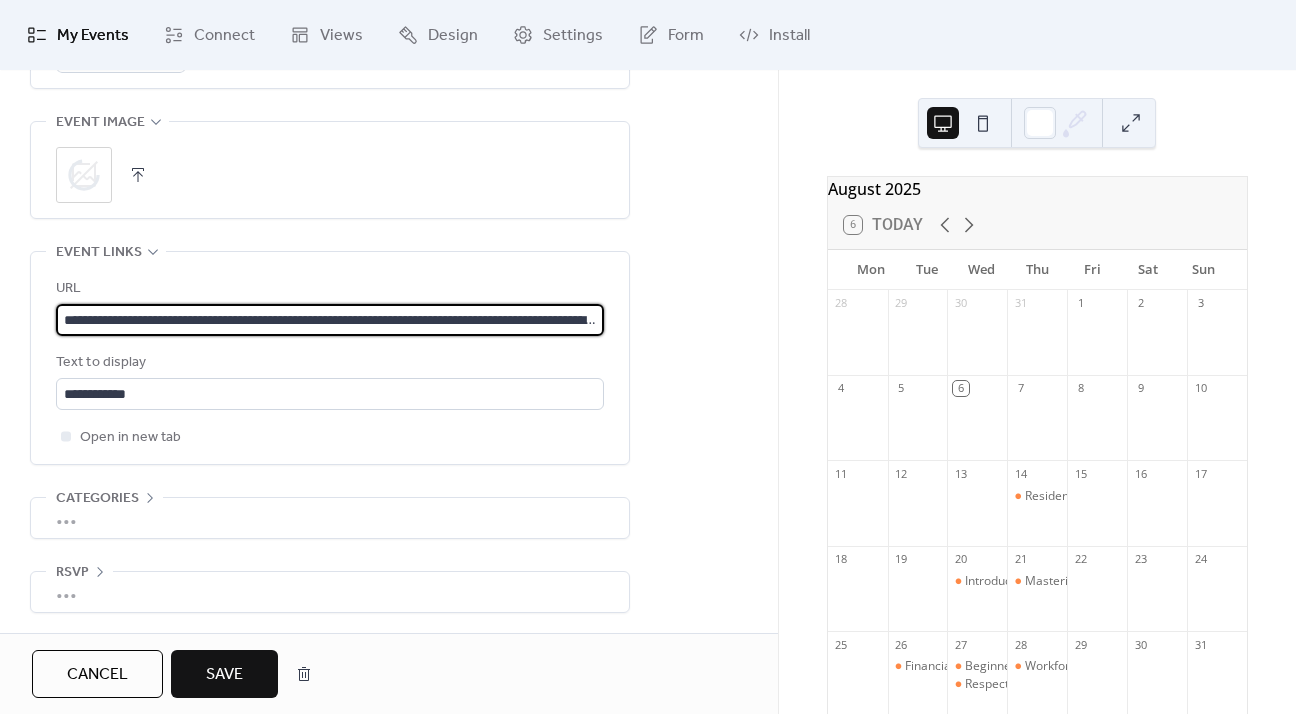 click on "**********" at bounding box center [330, 320] 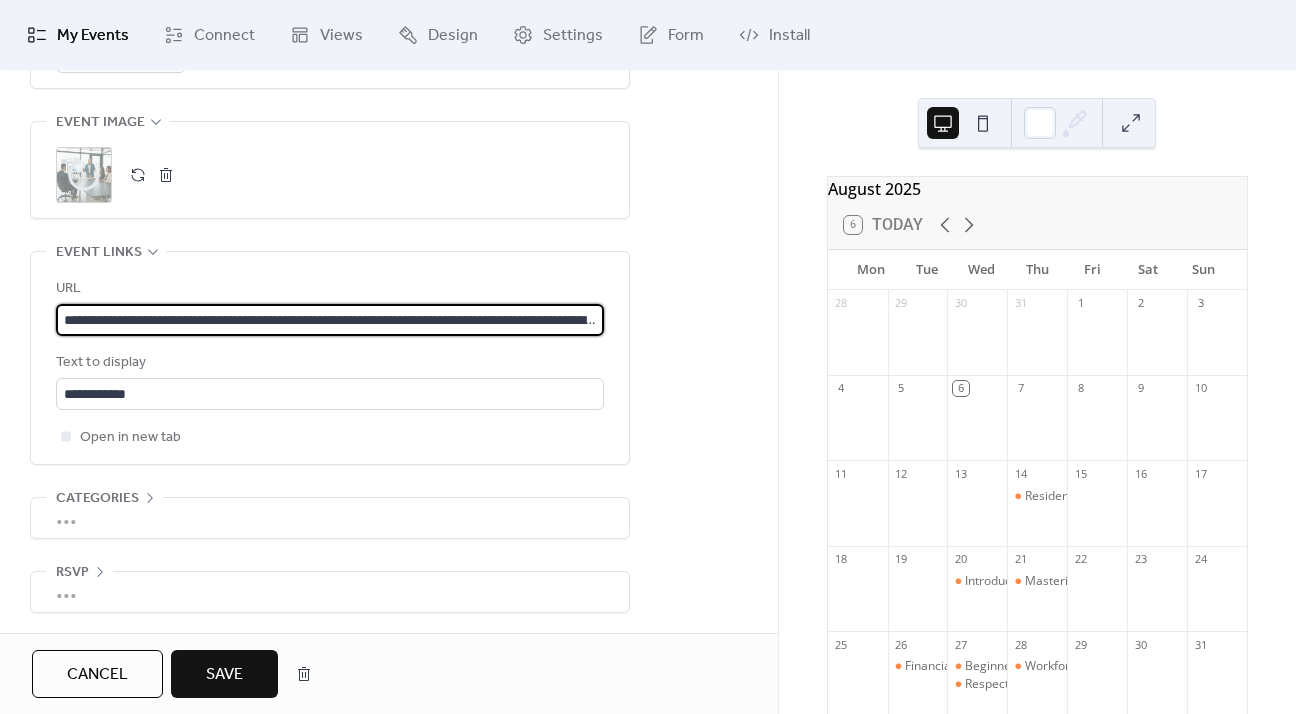click on "**********" at bounding box center (330, 320) 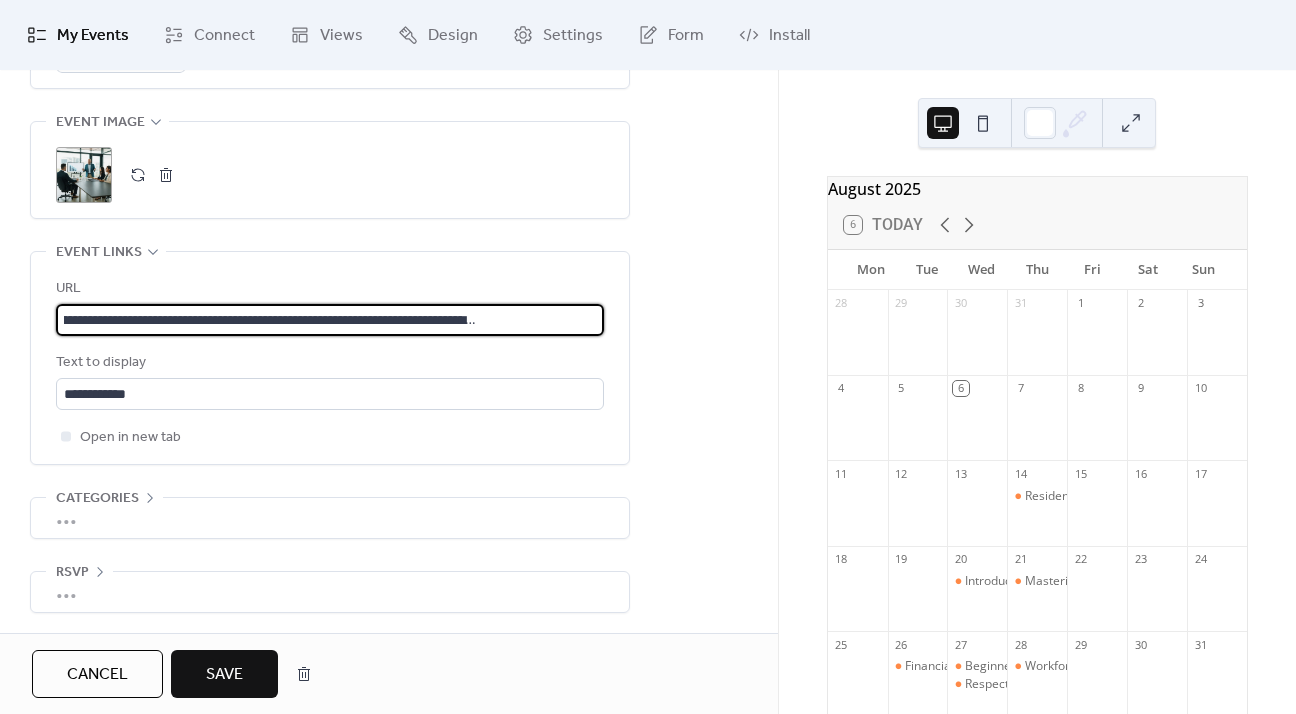 drag, startPoint x: 420, startPoint y: 312, endPoint x: 860, endPoint y: 297, distance: 440.2556 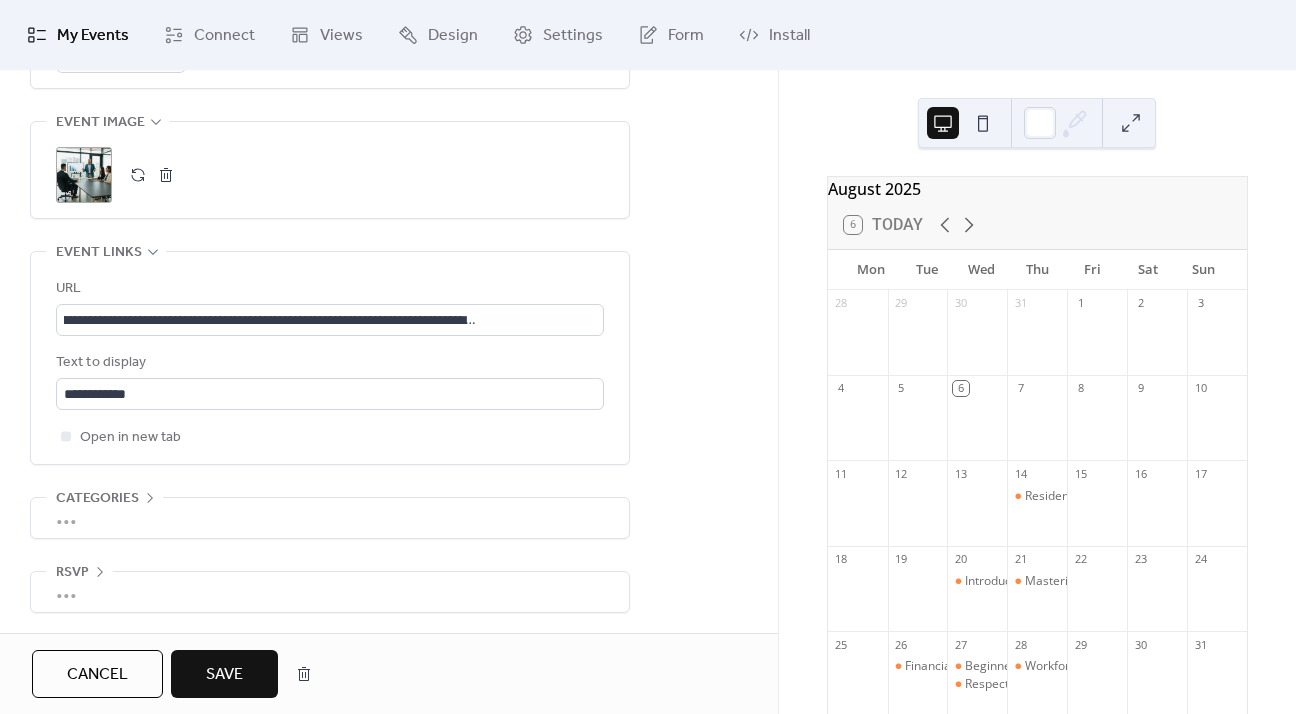 drag, startPoint x: 239, startPoint y: 669, endPoint x: 252, endPoint y: 657, distance: 17.691807 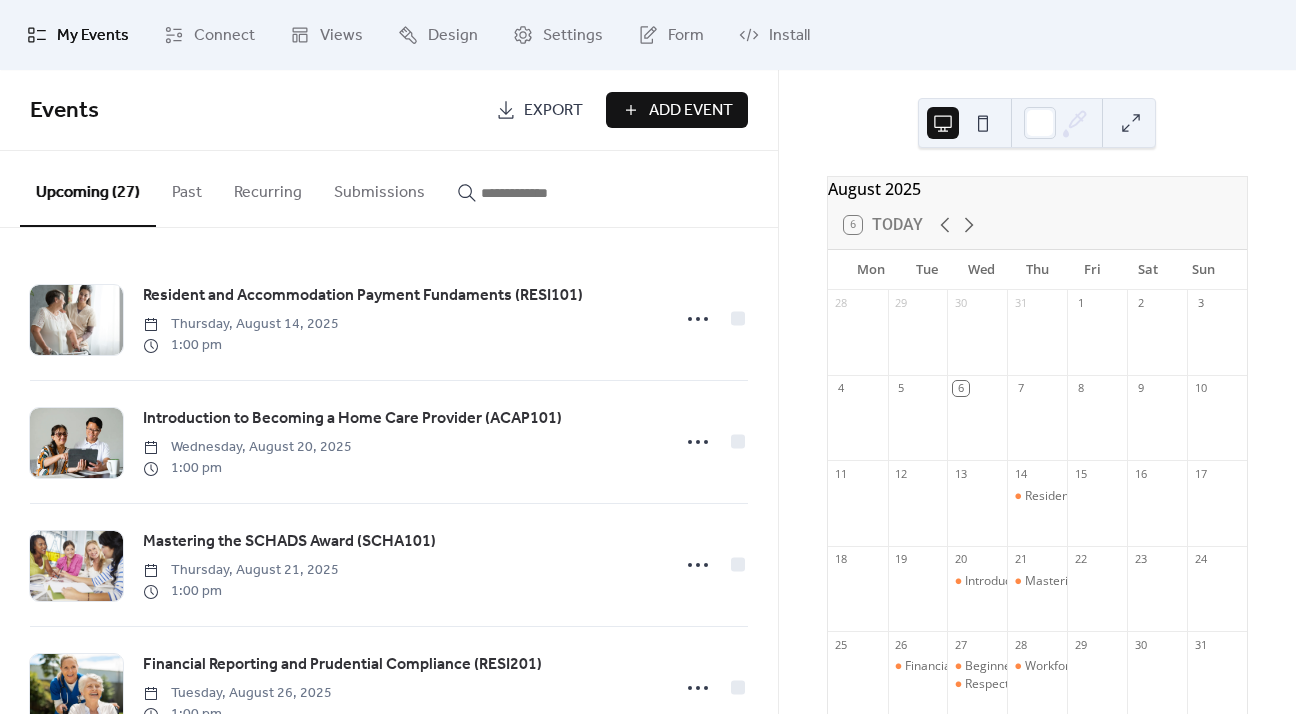 click at bounding box center [541, 193] 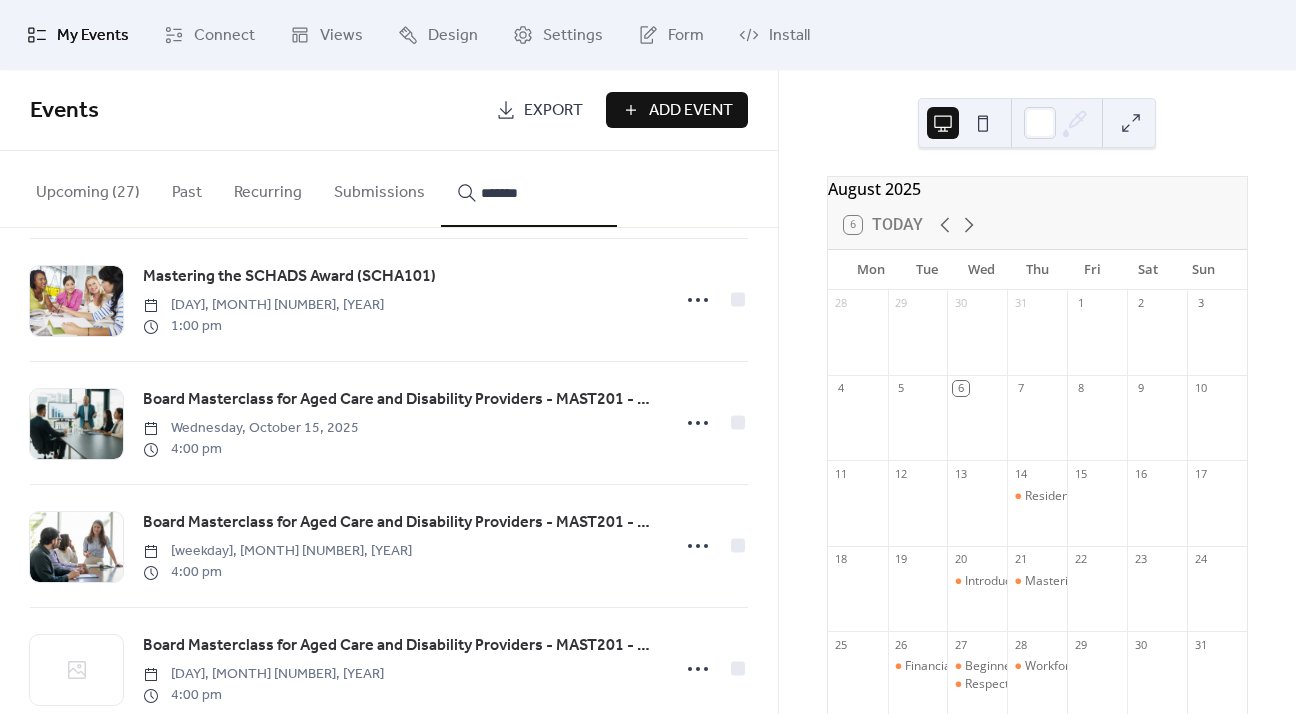 scroll, scrollTop: 400, scrollLeft: 0, axis: vertical 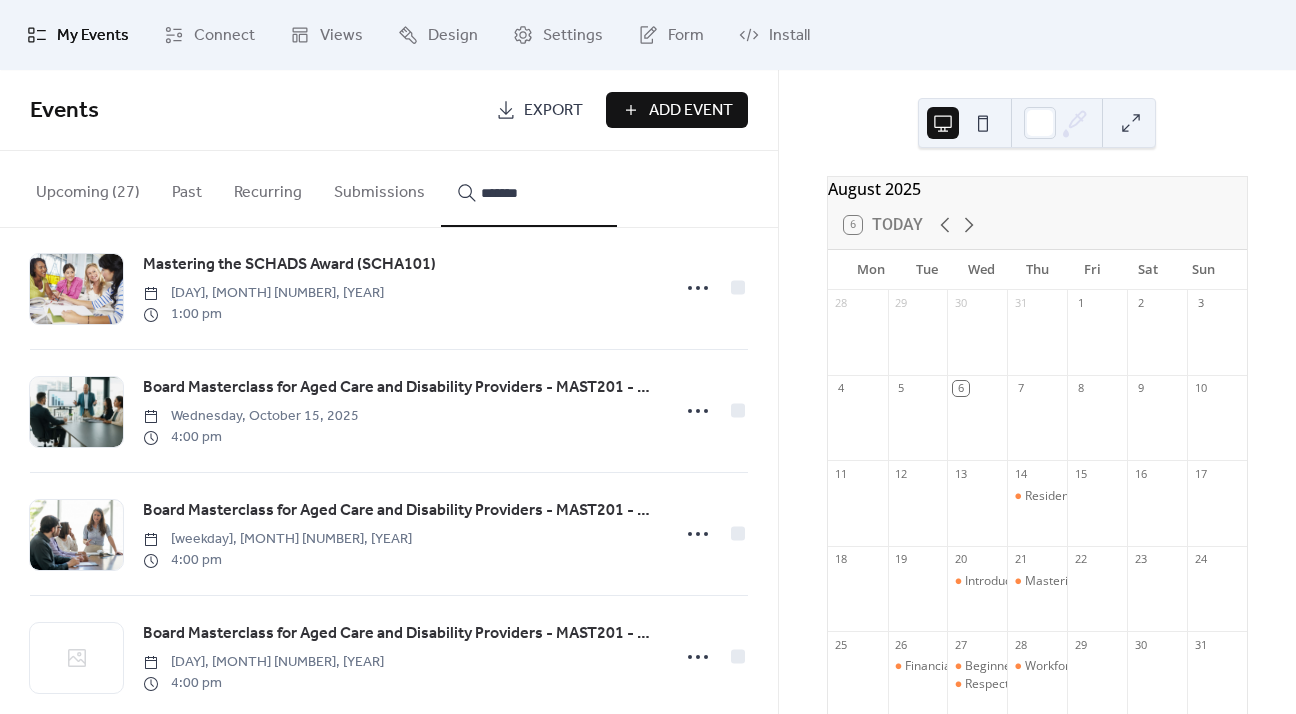 type on "*******" 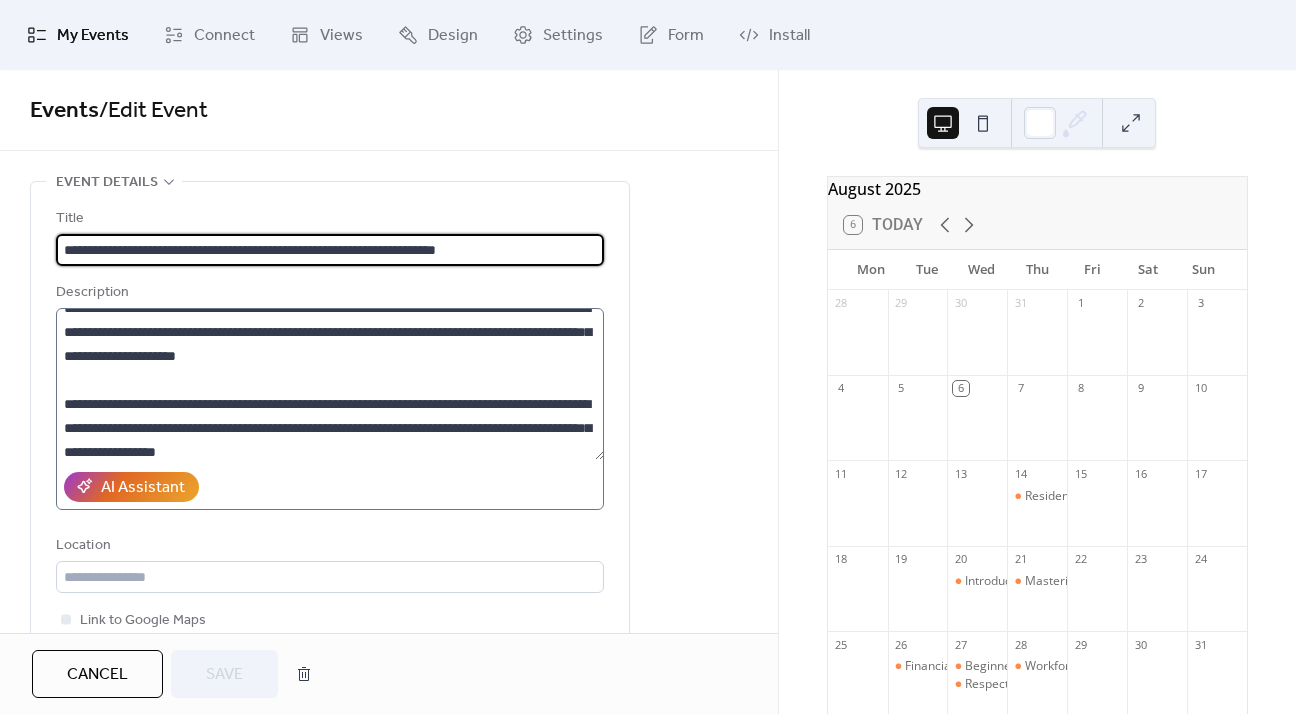 scroll, scrollTop: 24, scrollLeft: 0, axis: vertical 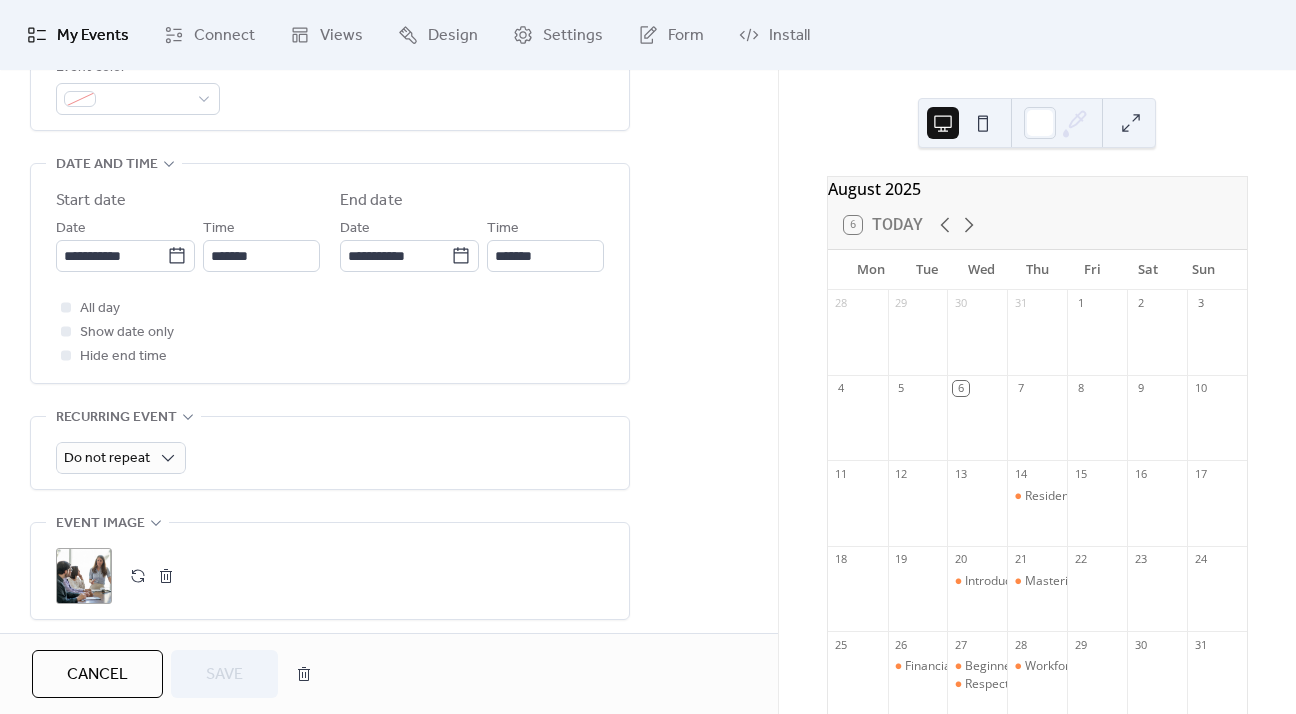 drag, startPoint x: 188, startPoint y: 465, endPoint x: 160, endPoint y: 576, distance: 114.47707 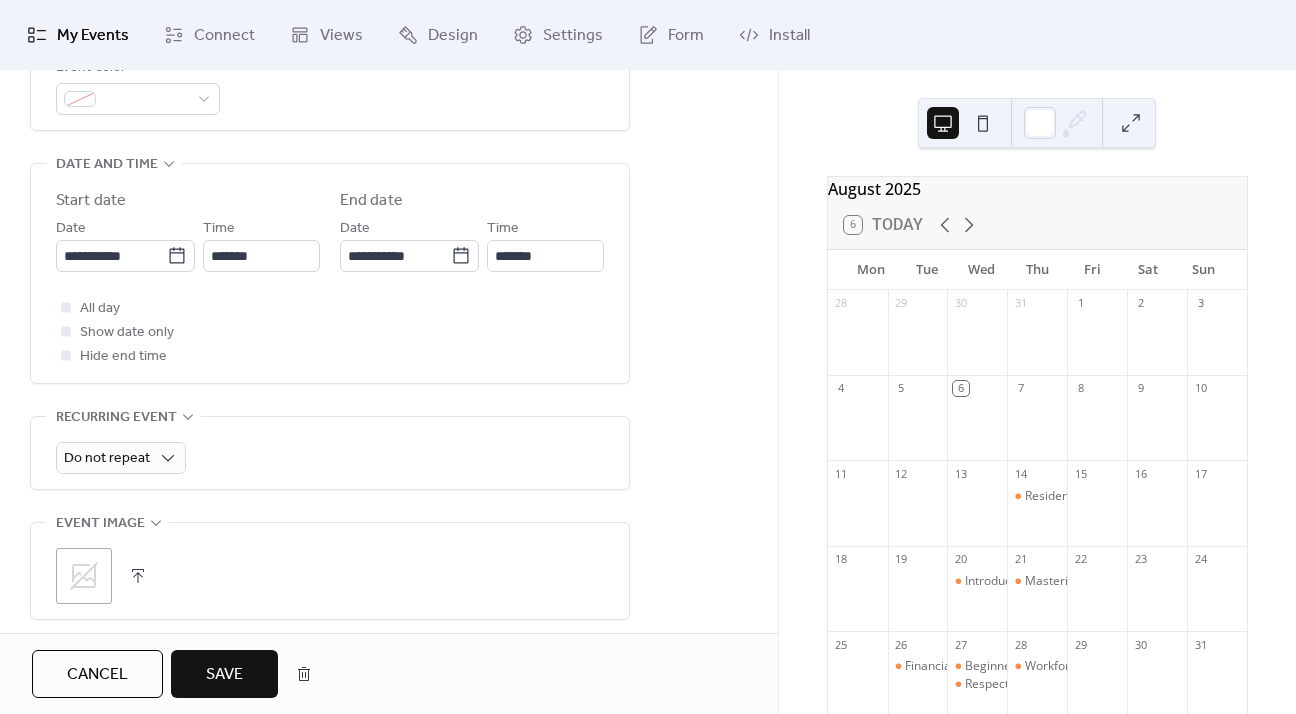 click at bounding box center (138, 576) 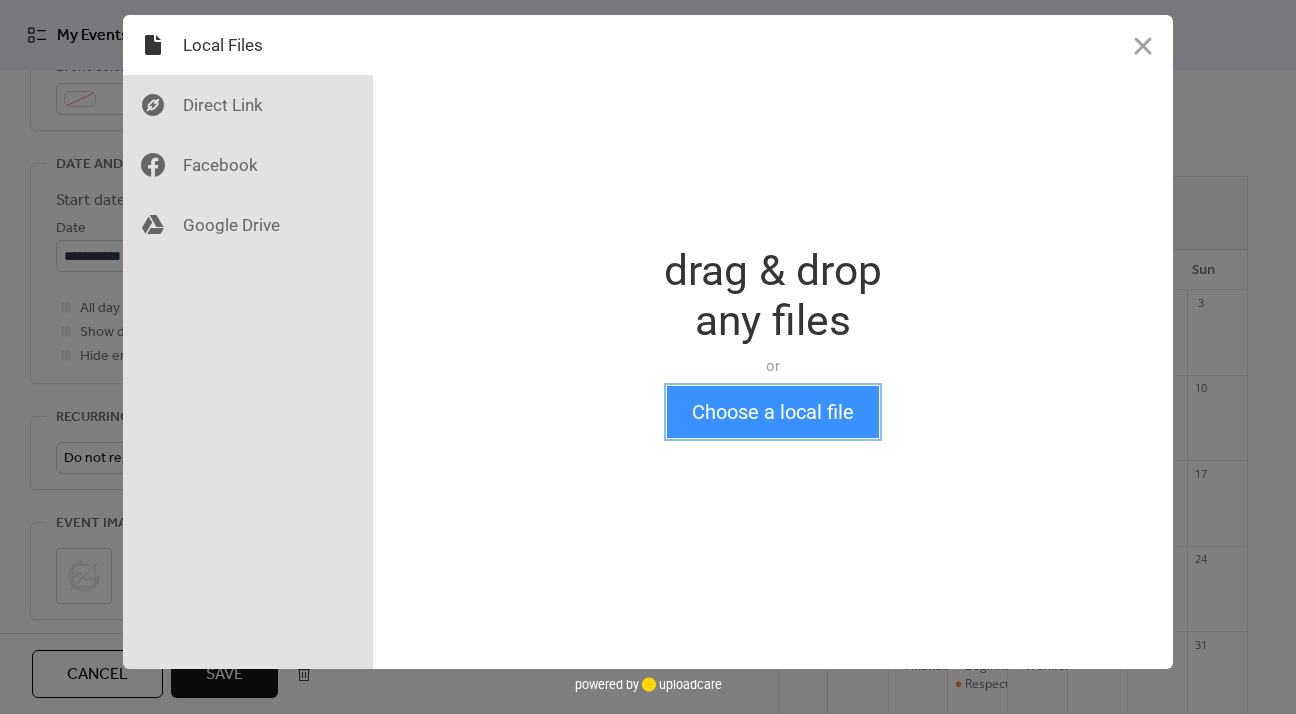 click on "Choose a local file" at bounding box center (773, 412) 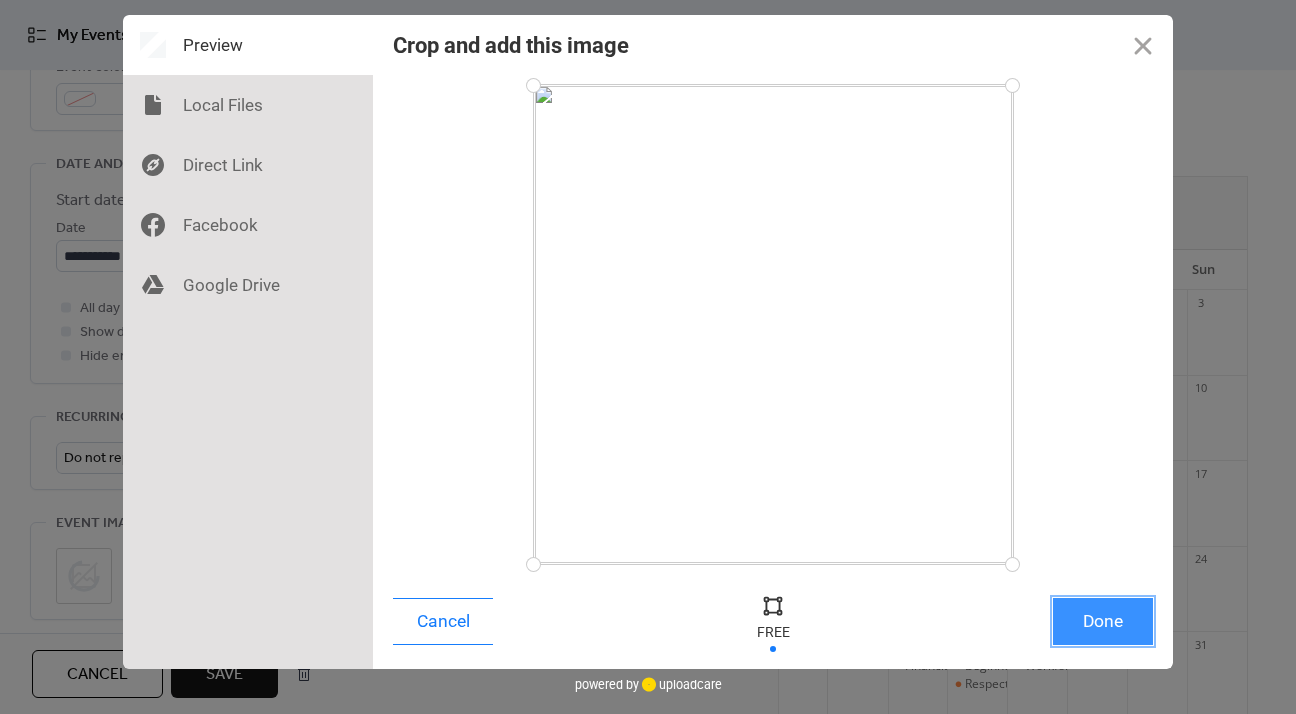 click on "Done" at bounding box center (1103, 621) 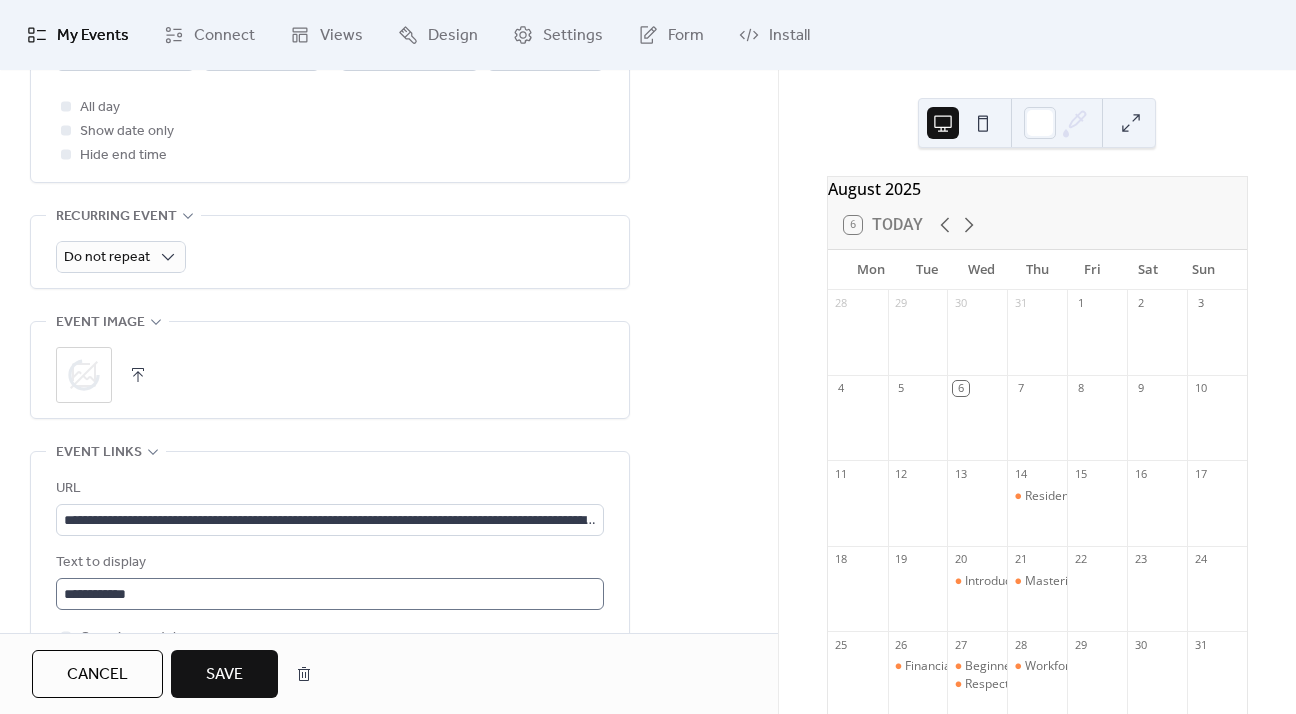 scroll, scrollTop: 900, scrollLeft: 0, axis: vertical 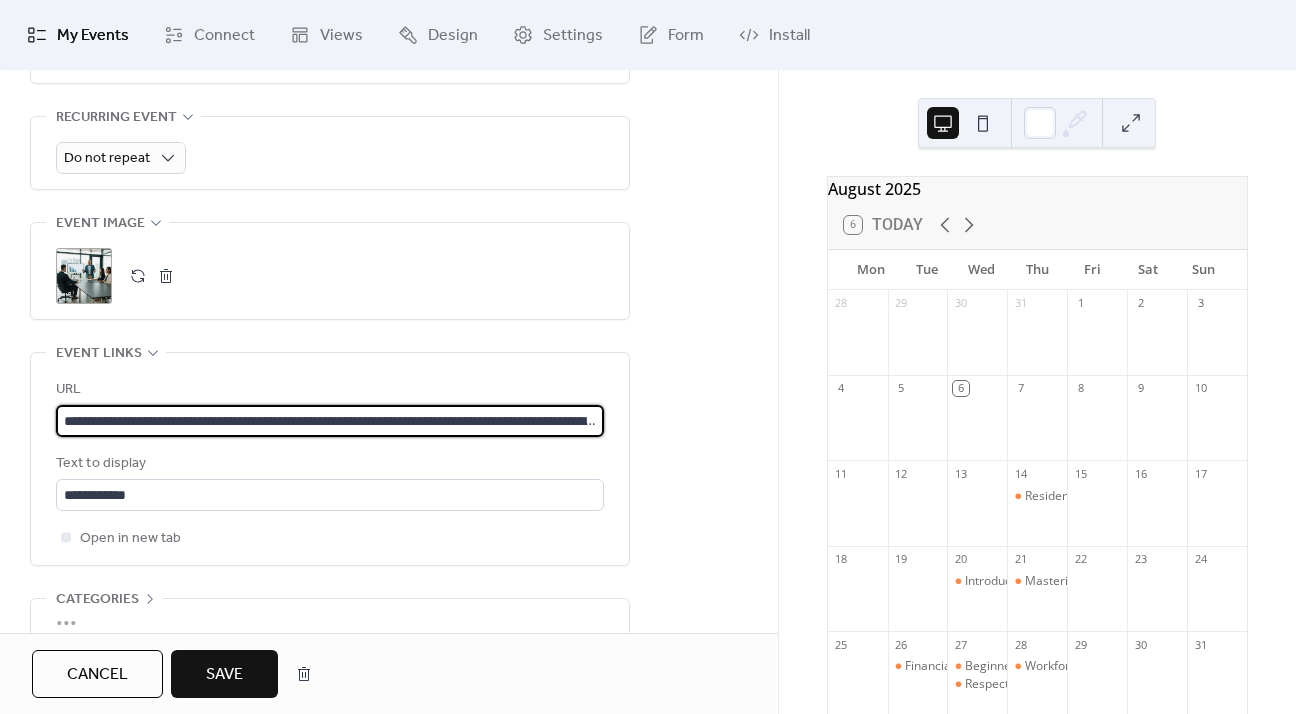 click on "**********" at bounding box center (330, 421) 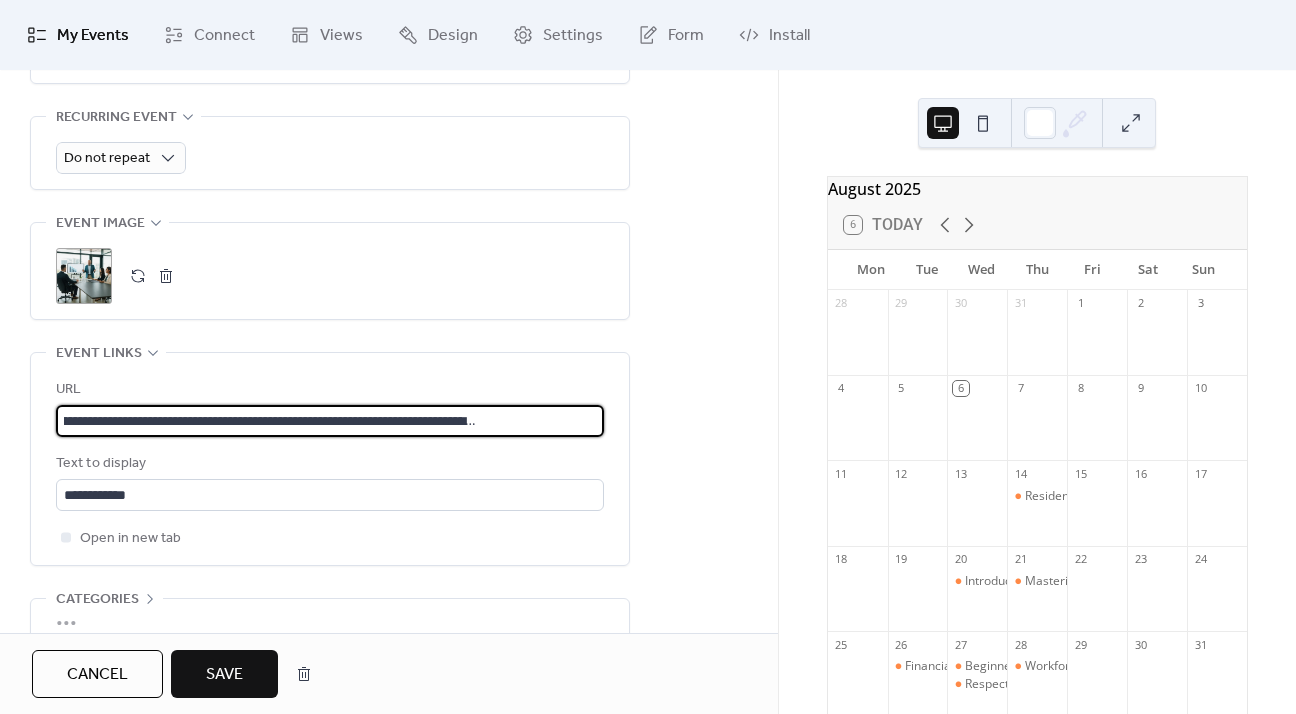 type on "**********" 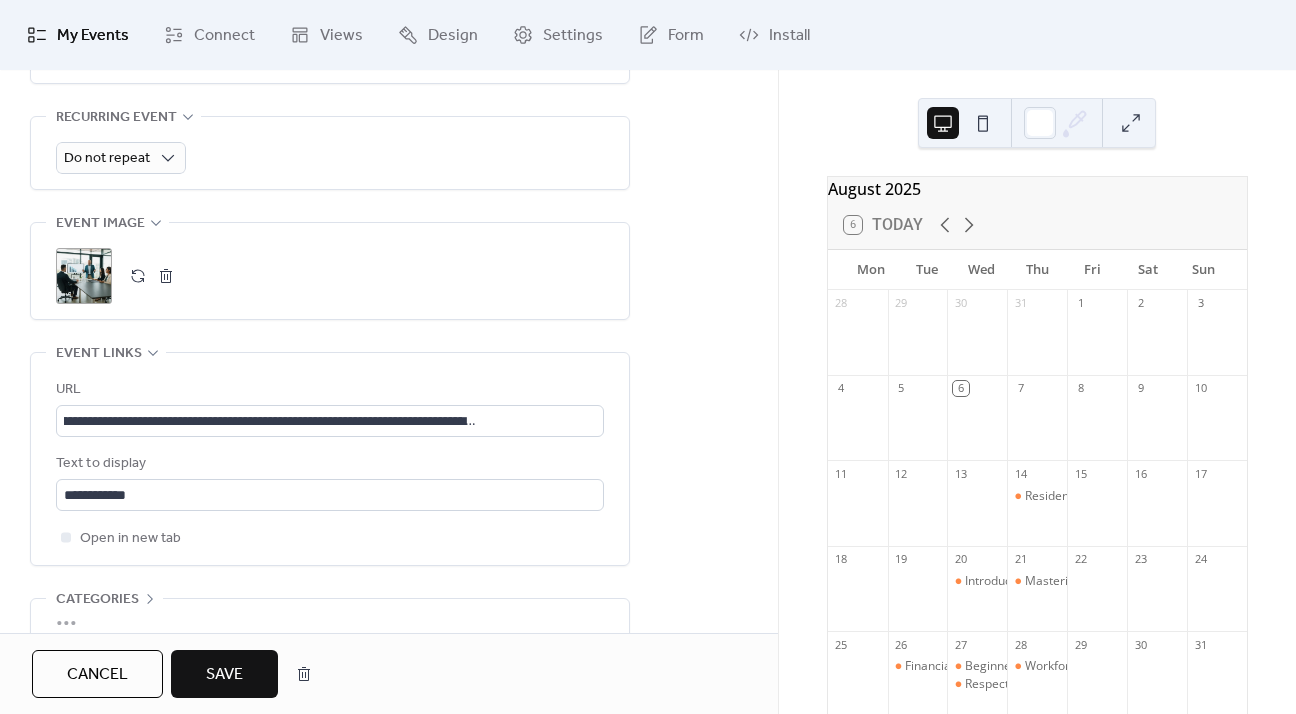 scroll, scrollTop: 0, scrollLeft: 0, axis: both 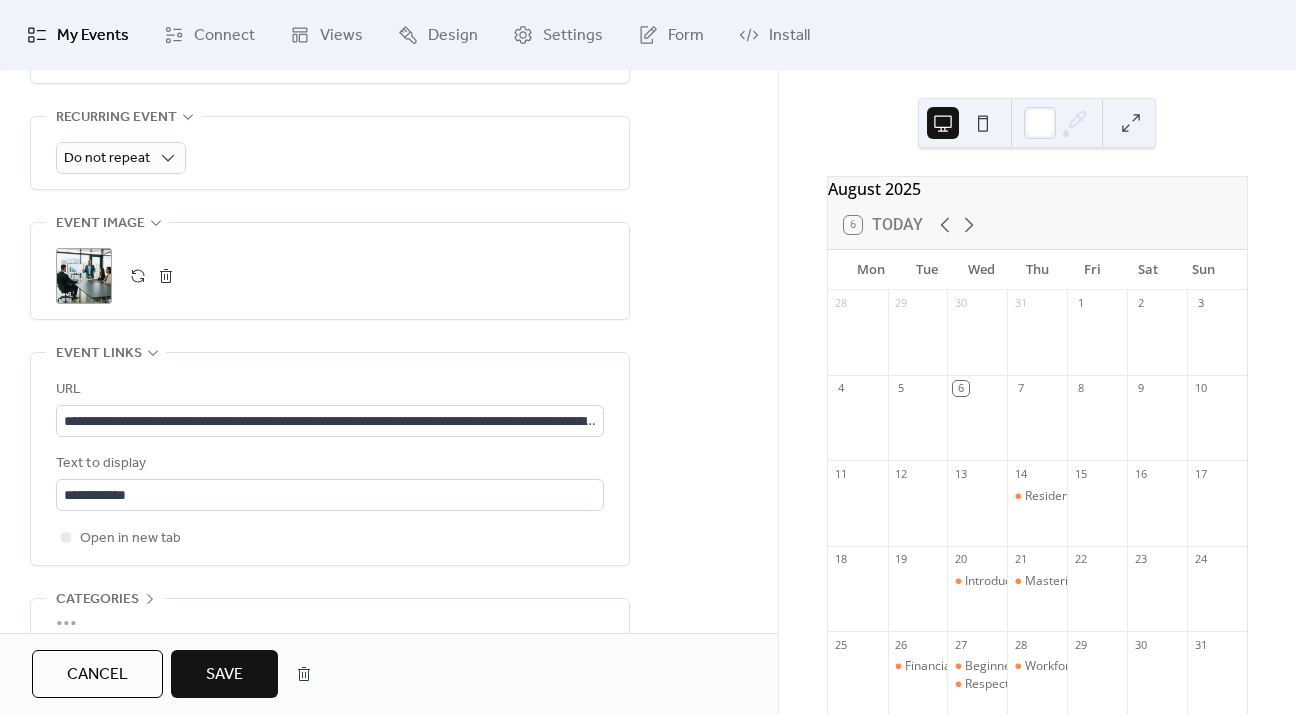 click on "Save" at bounding box center (224, 675) 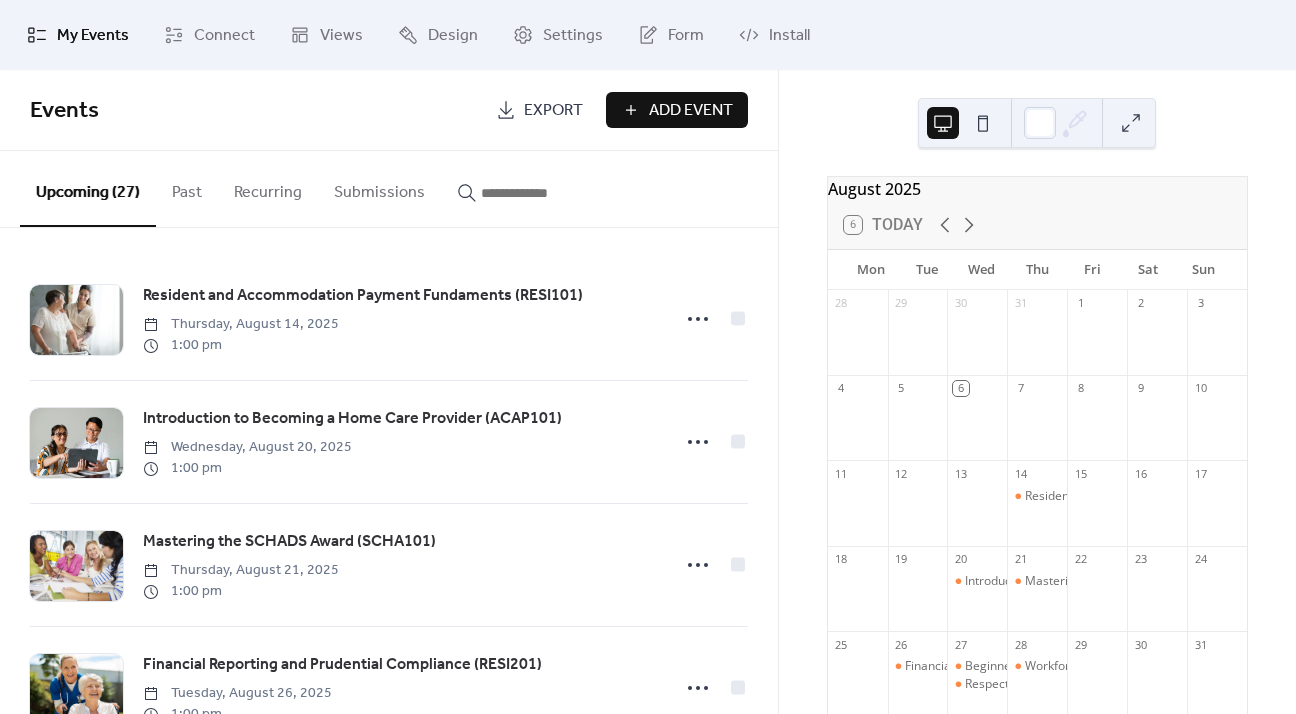 click at bounding box center [541, 193] 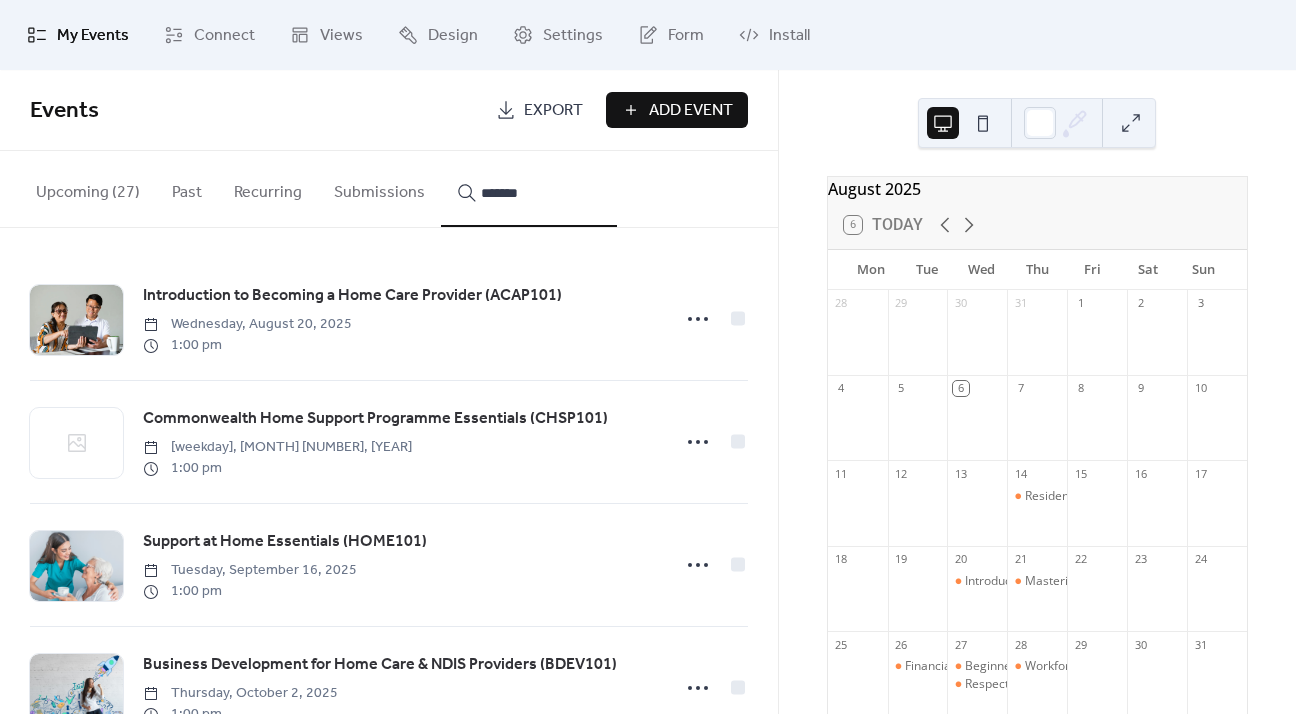 type on "*******" 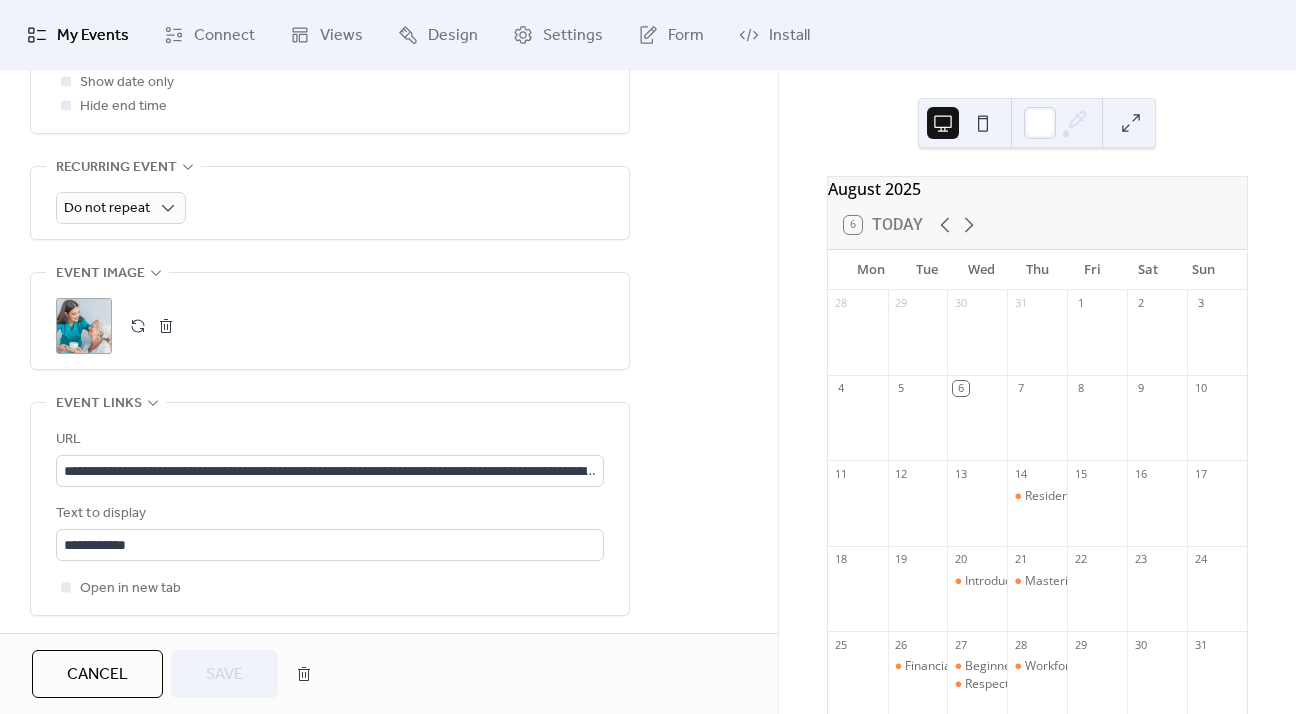 scroll, scrollTop: 900, scrollLeft: 0, axis: vertical 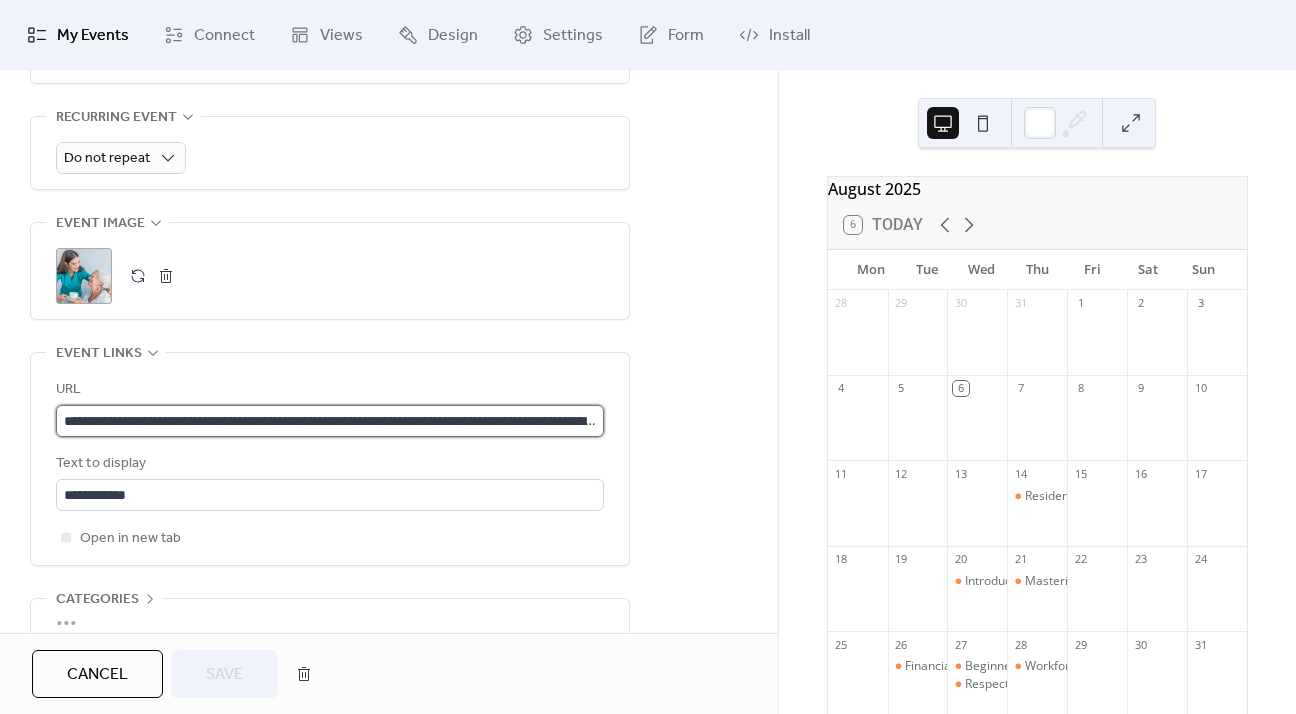 click on "**********" at bounding box center [330, 421] 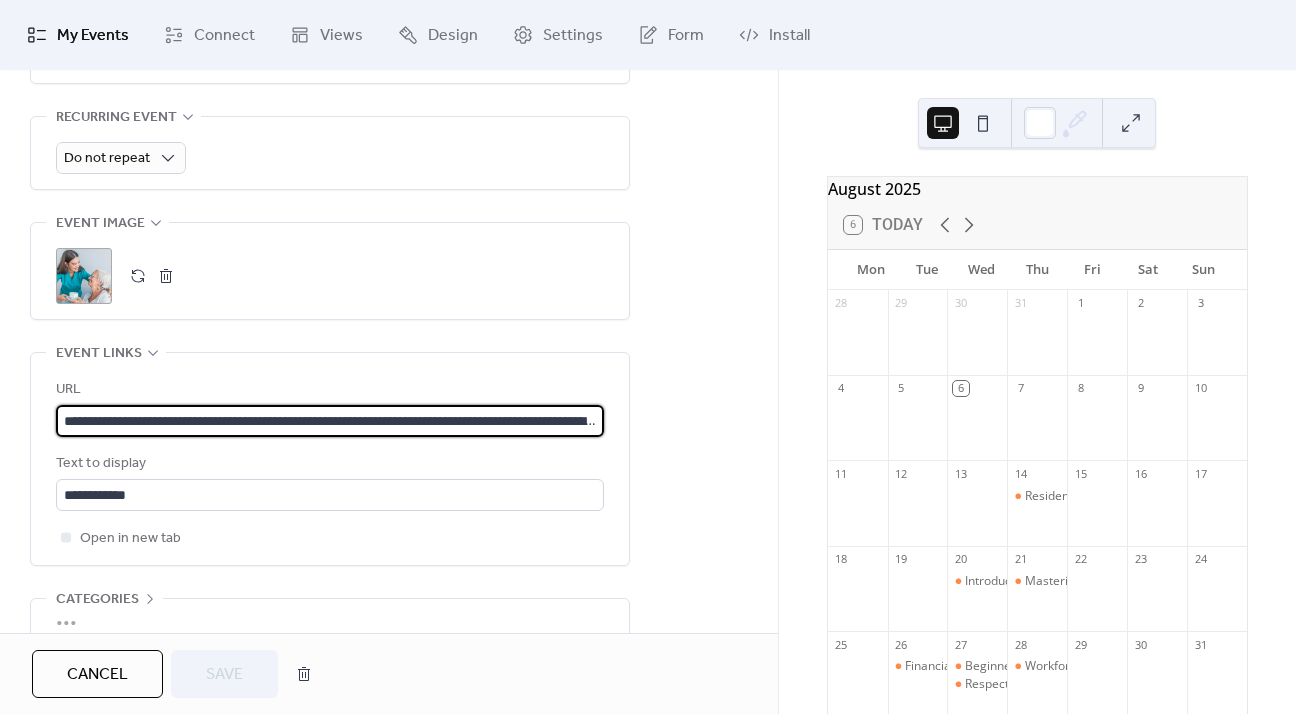 paste 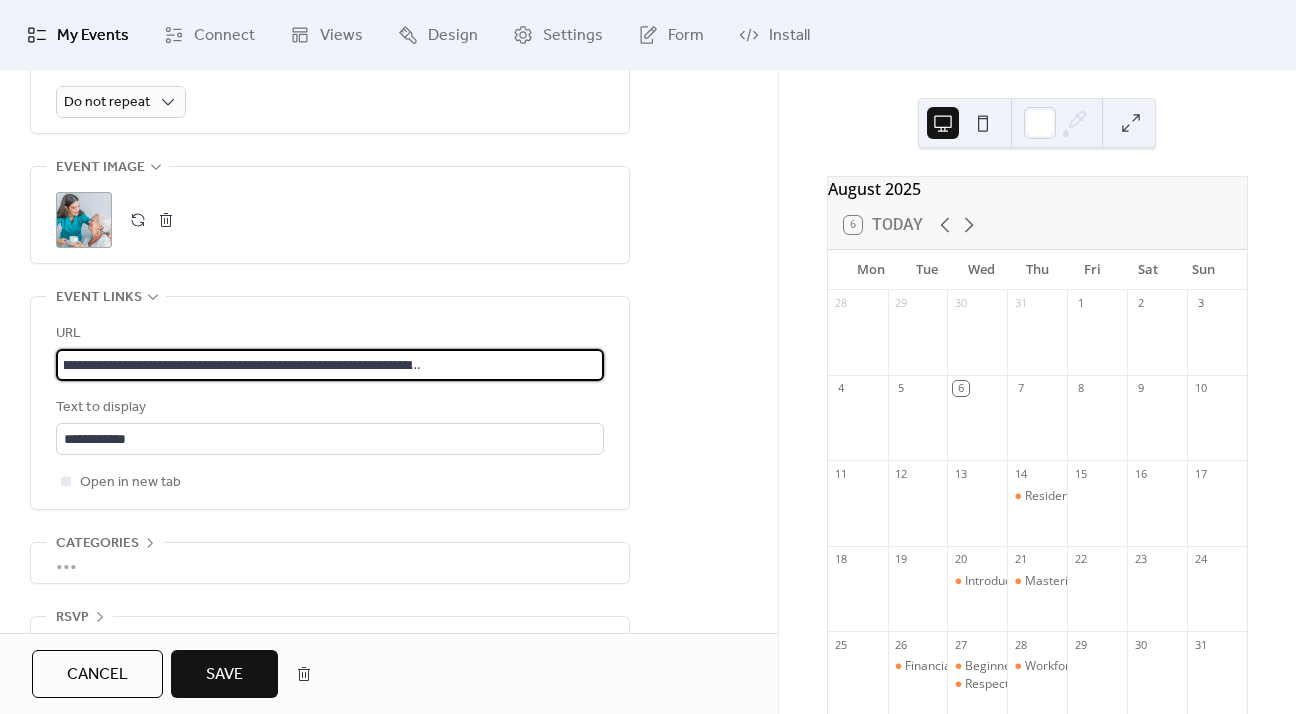 scroll, scrollTop: 1000, scrollLeft: 0, axis: vertical 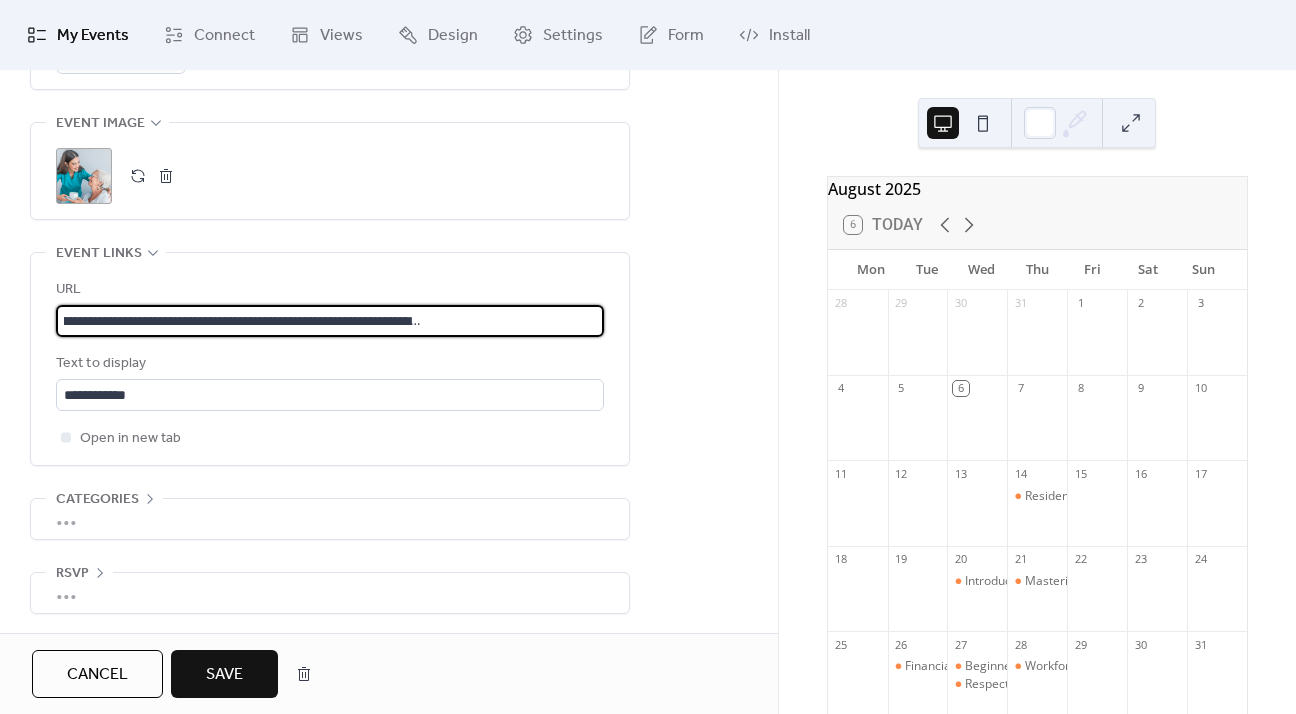 type on "**********" 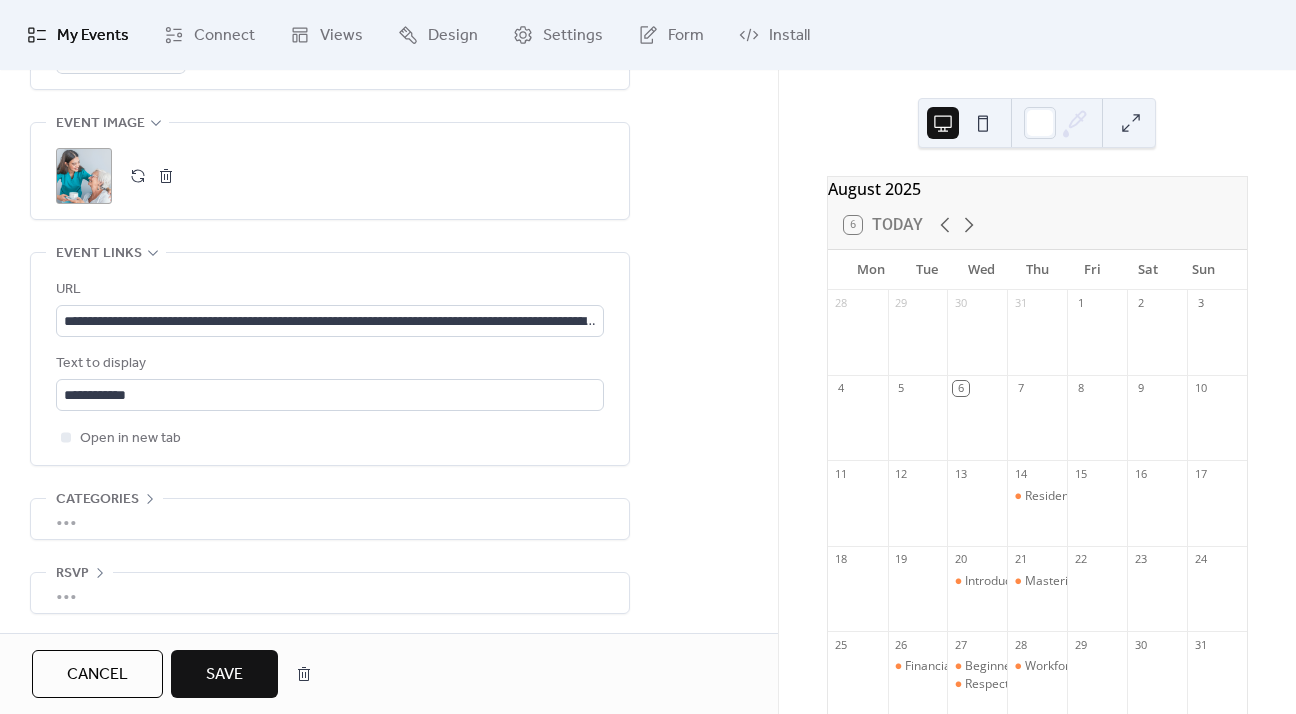 click on "Save" at bounding box center [224, 675] 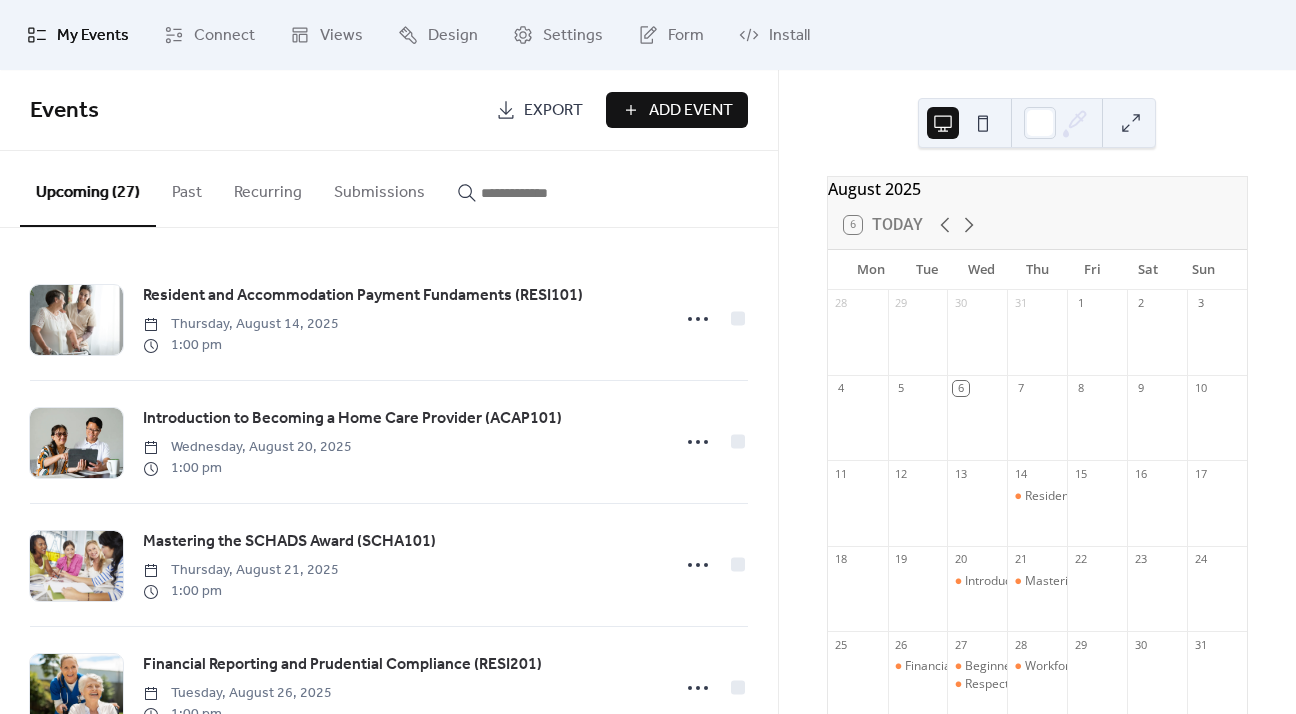 click at bounding box center [541, 193] 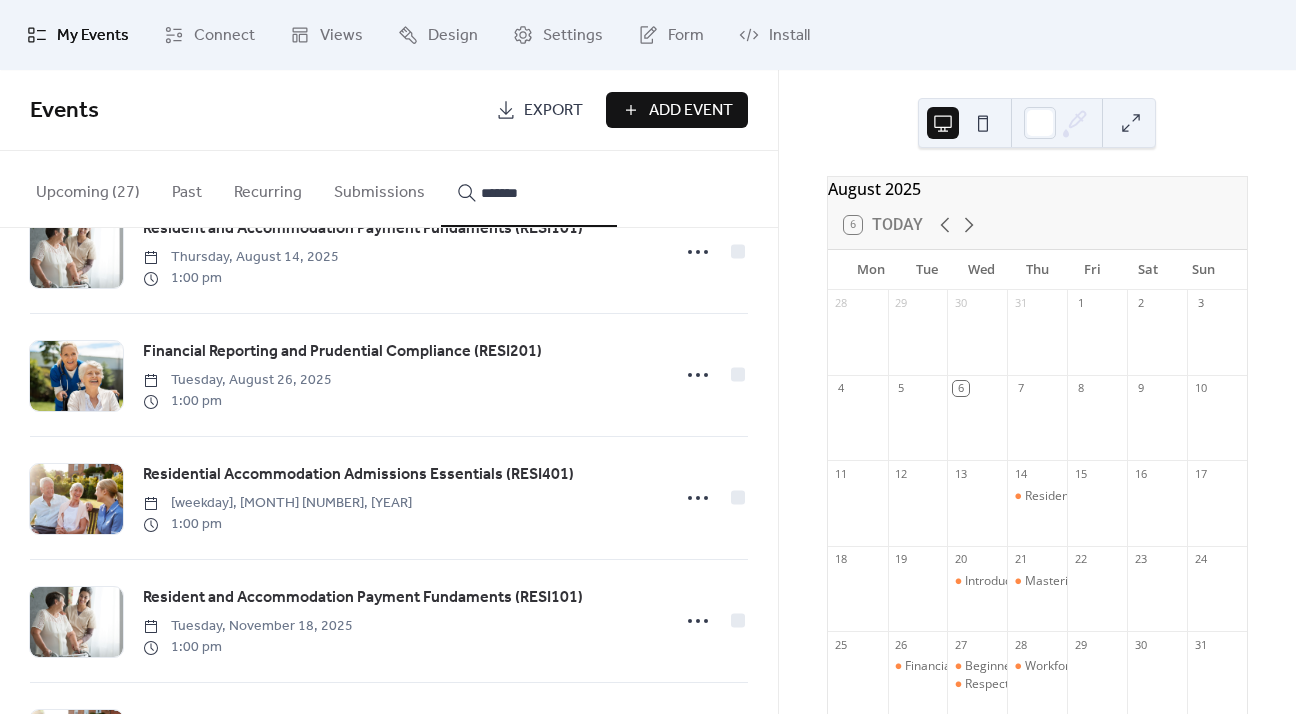 scroll, scrollTop: 100, scrollLeft: 0, axis: vertical 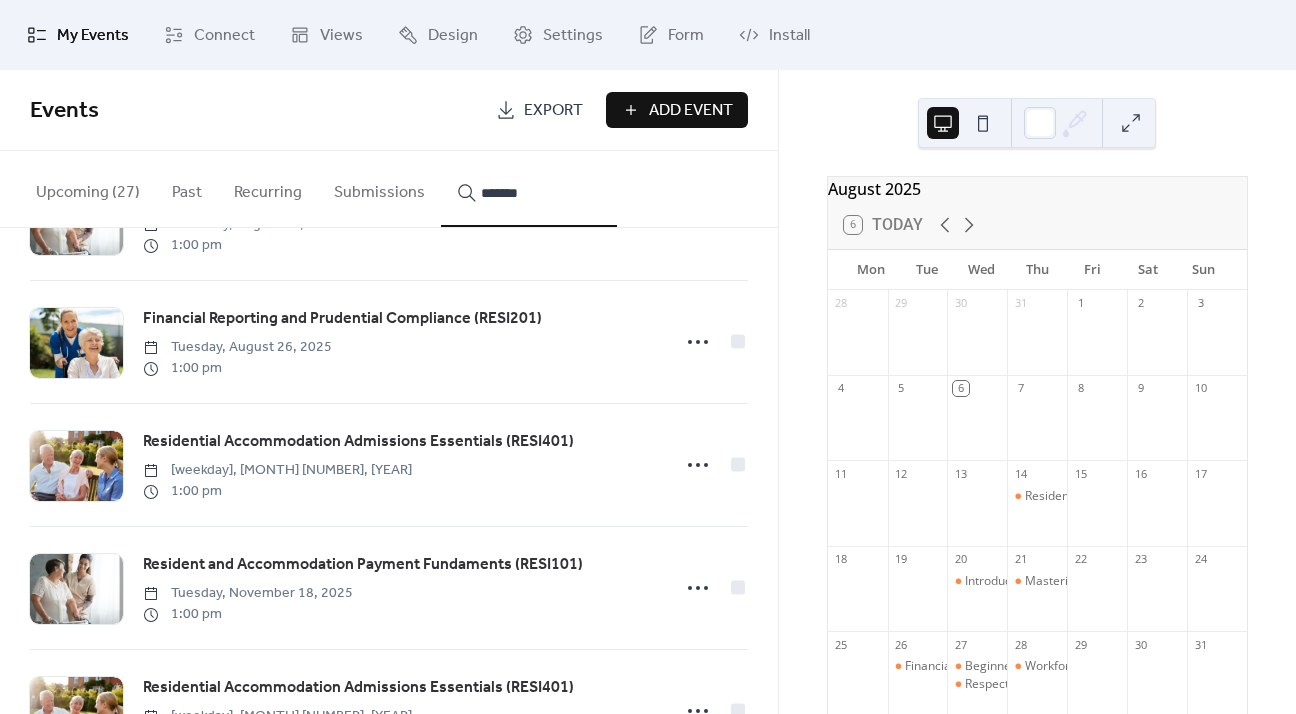 type on "*******" 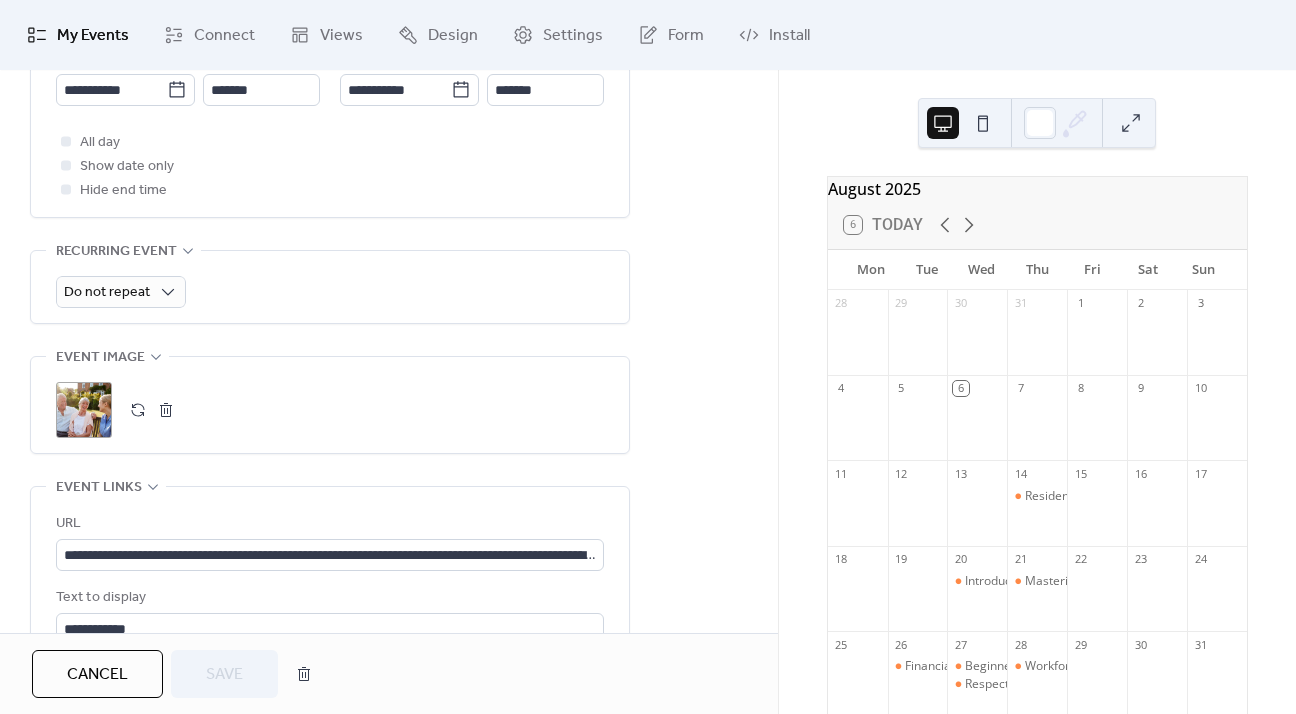 scroll, scrollTop: 1000, scrollLeft: 0, axis: vertical 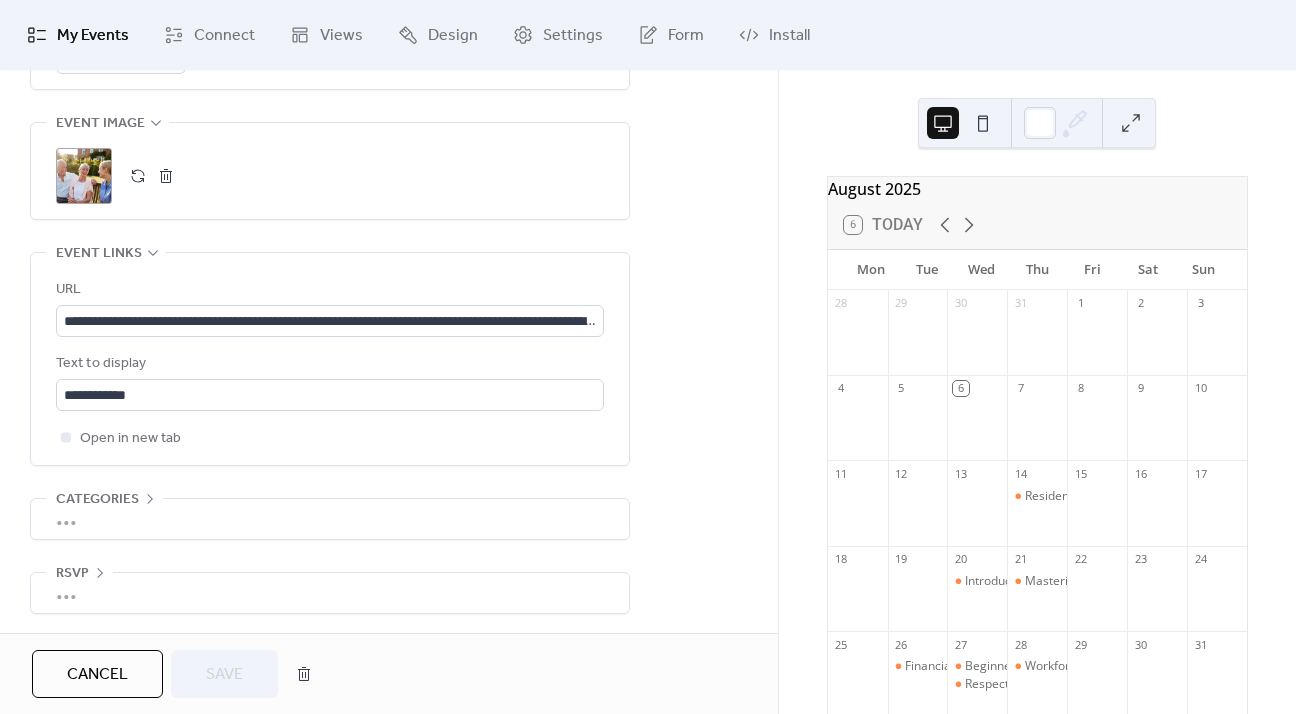 click at bounding box center [166, 176] 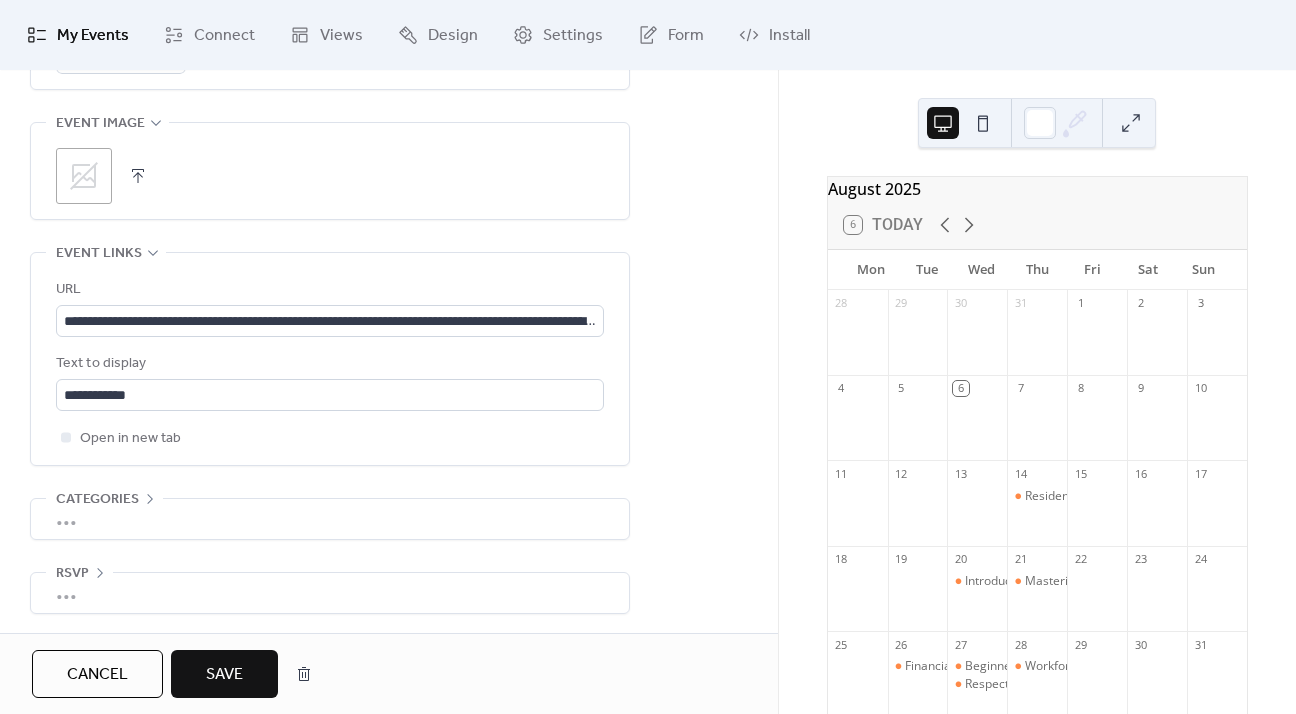 click at bounding box center (138, 176) 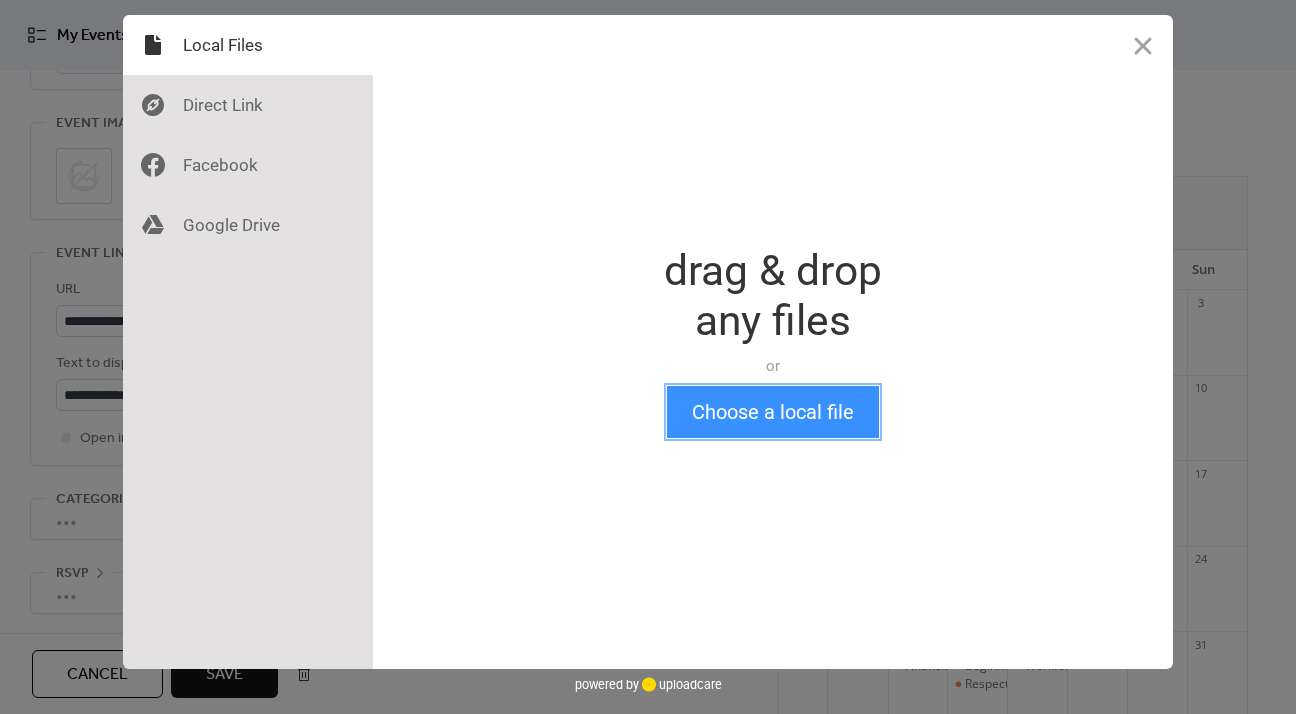 click on "Choose a local file" at bounding box center [773, 412] 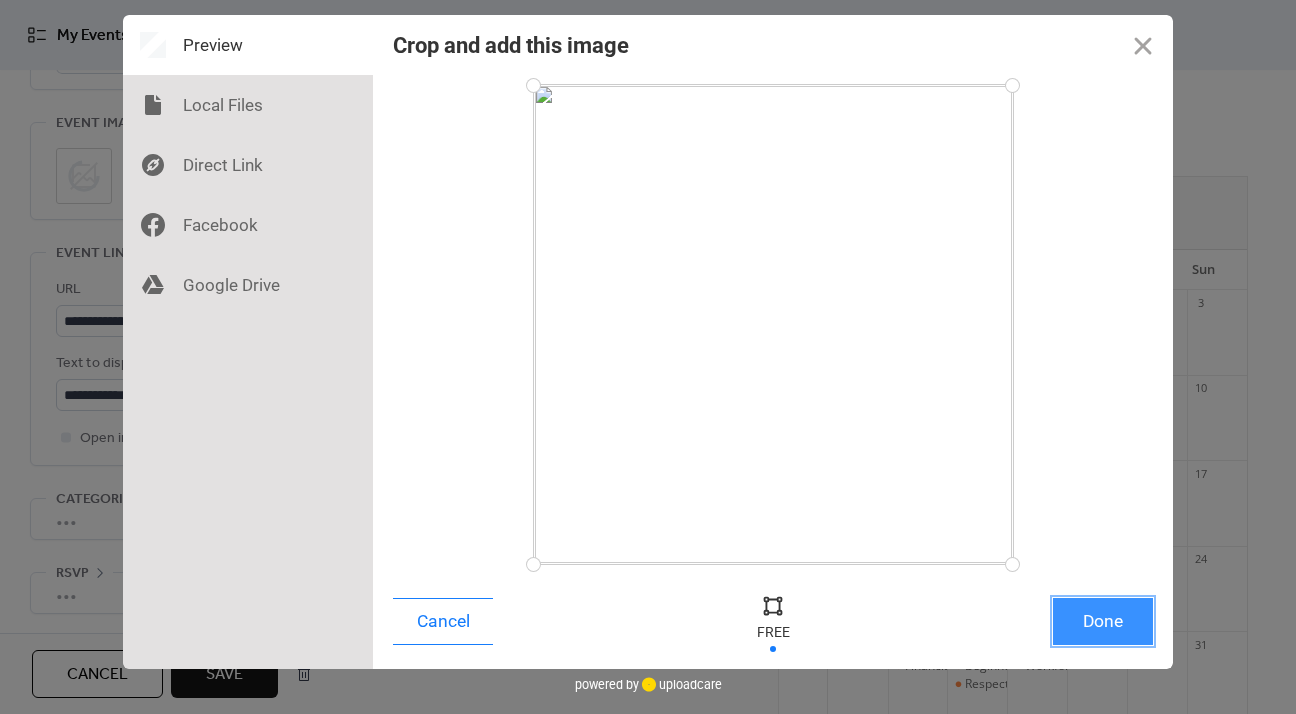 click on "Done" at bounding box center [1103, 621] 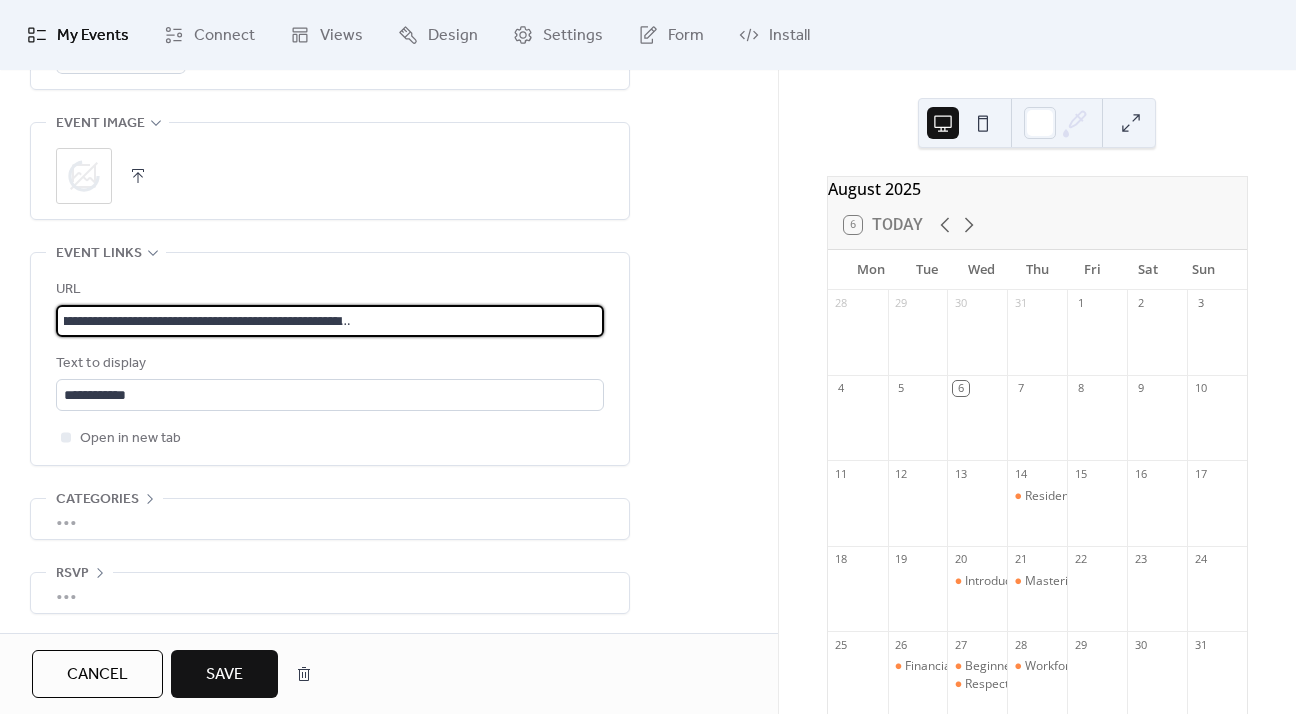 scroll, scrollTop: 0, scrollLeft: 530, axis: horizontal 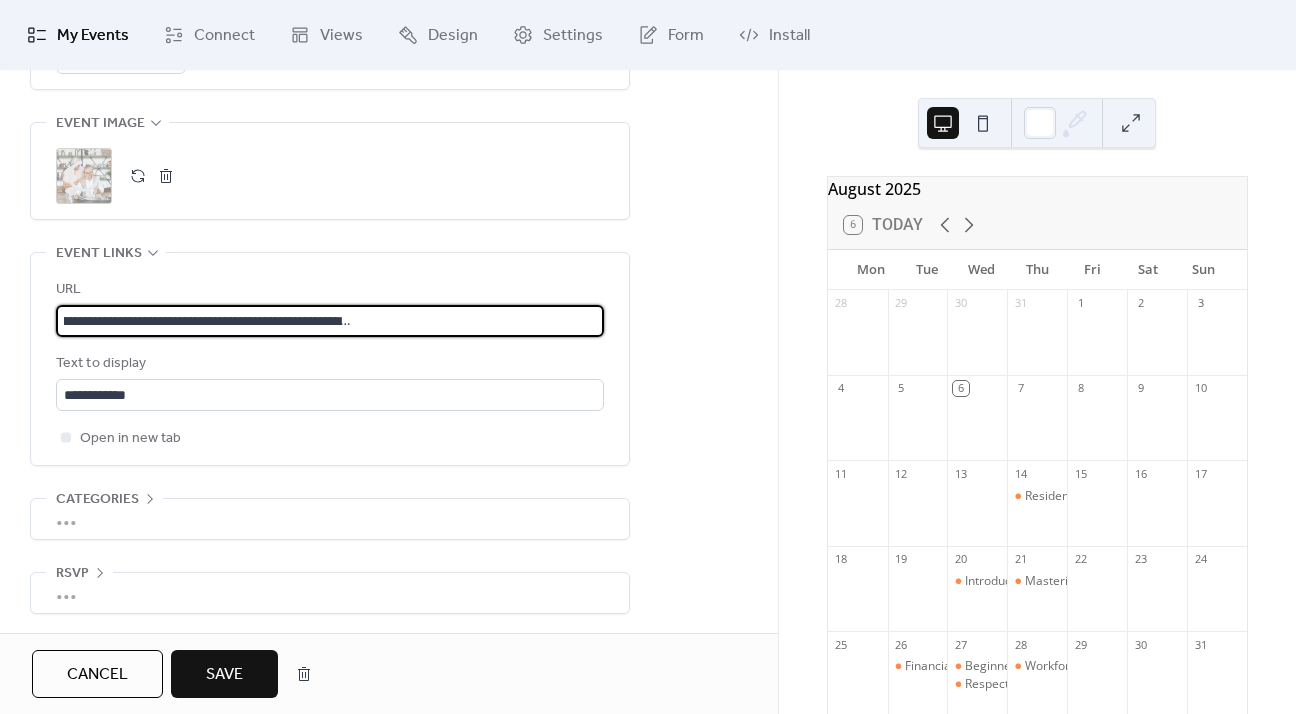 click on "**********" at bounding box center (330, 321) 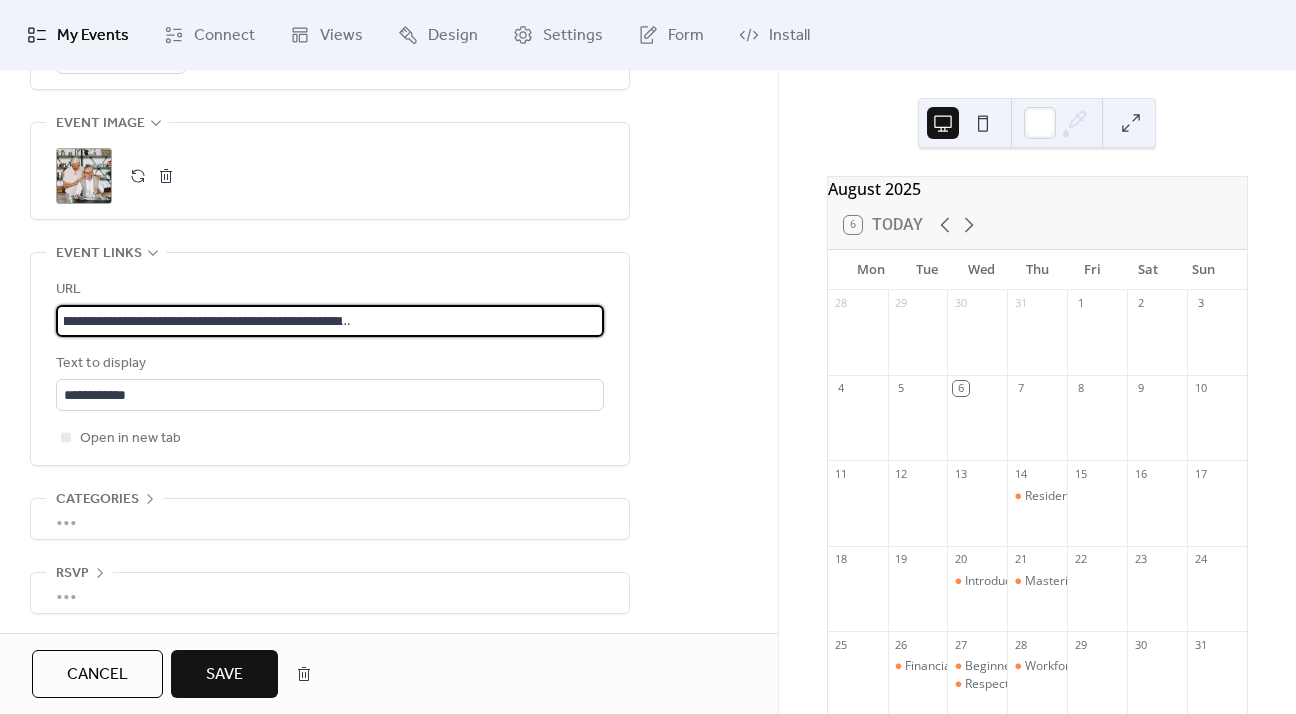 scroll, scrollTop: 0, scrollLeft: 0, axis: both 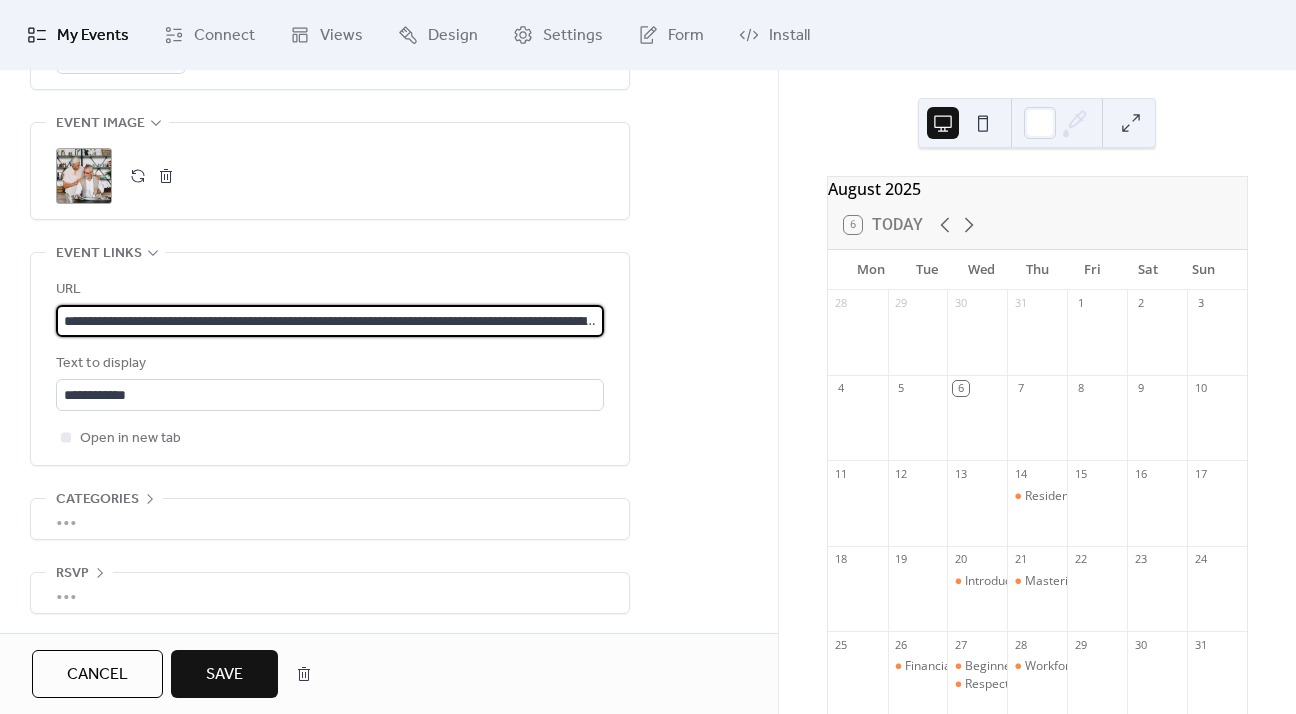 click on "**********" at bounding box center [330, 321] 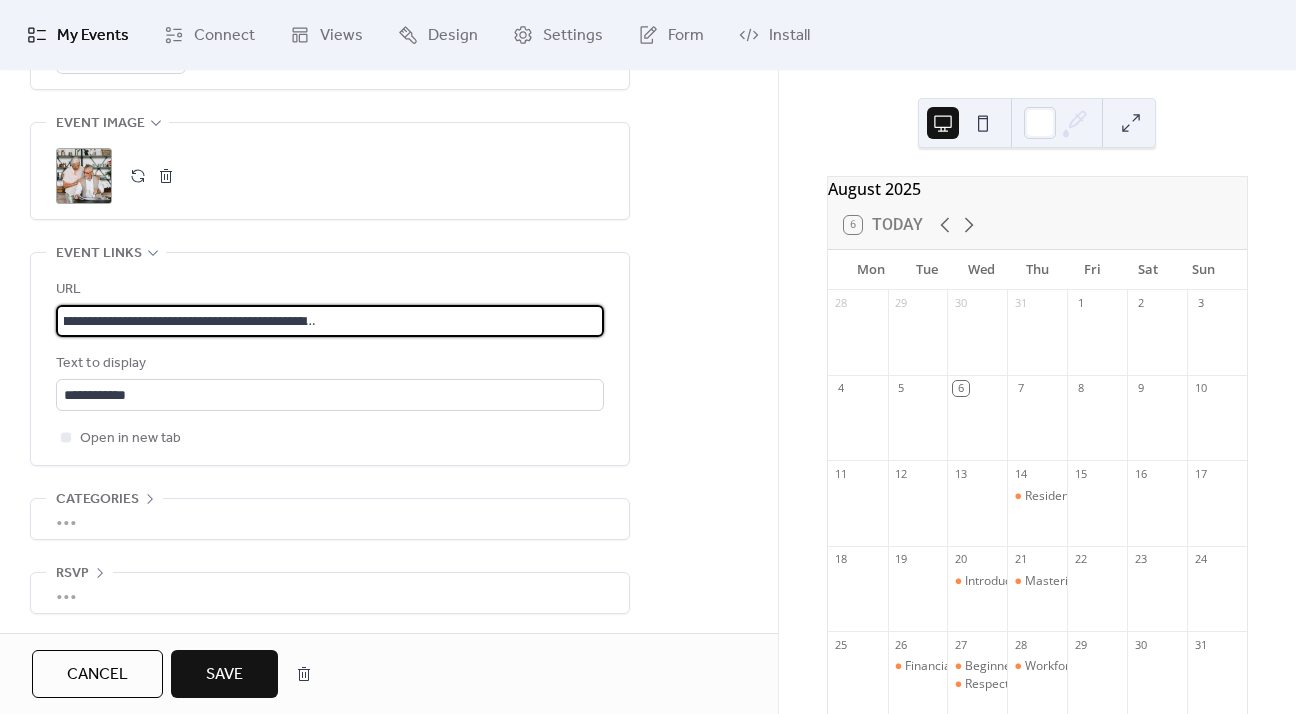 type on "**********" 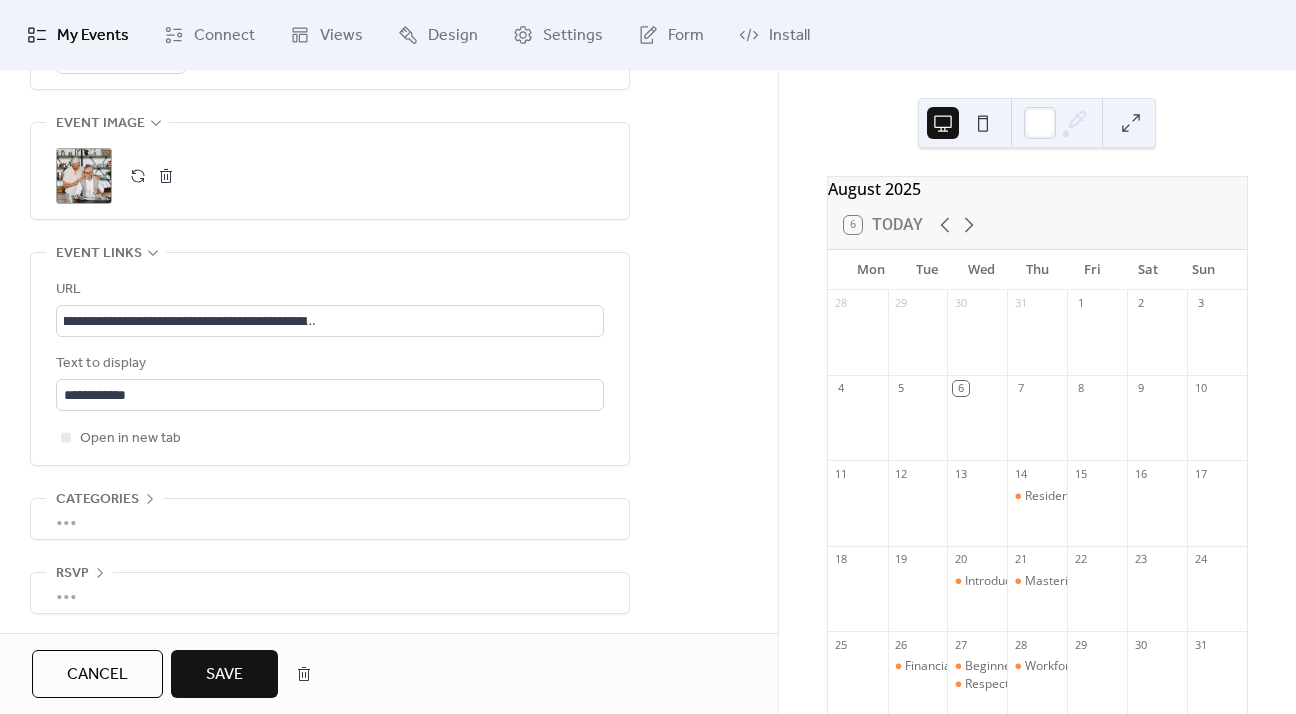scroll, scrollTop: 0, scrollLeft: 0, axis: both 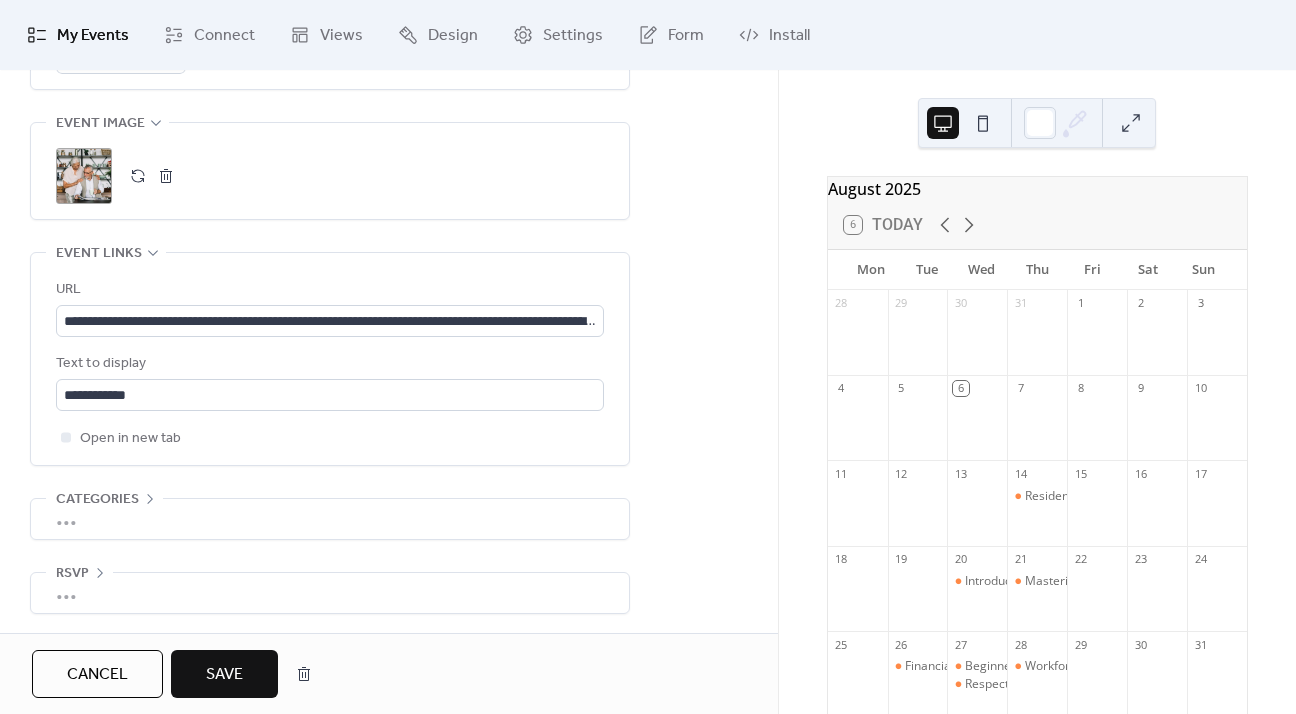 click on "Save" at bounding box center [224, 675] 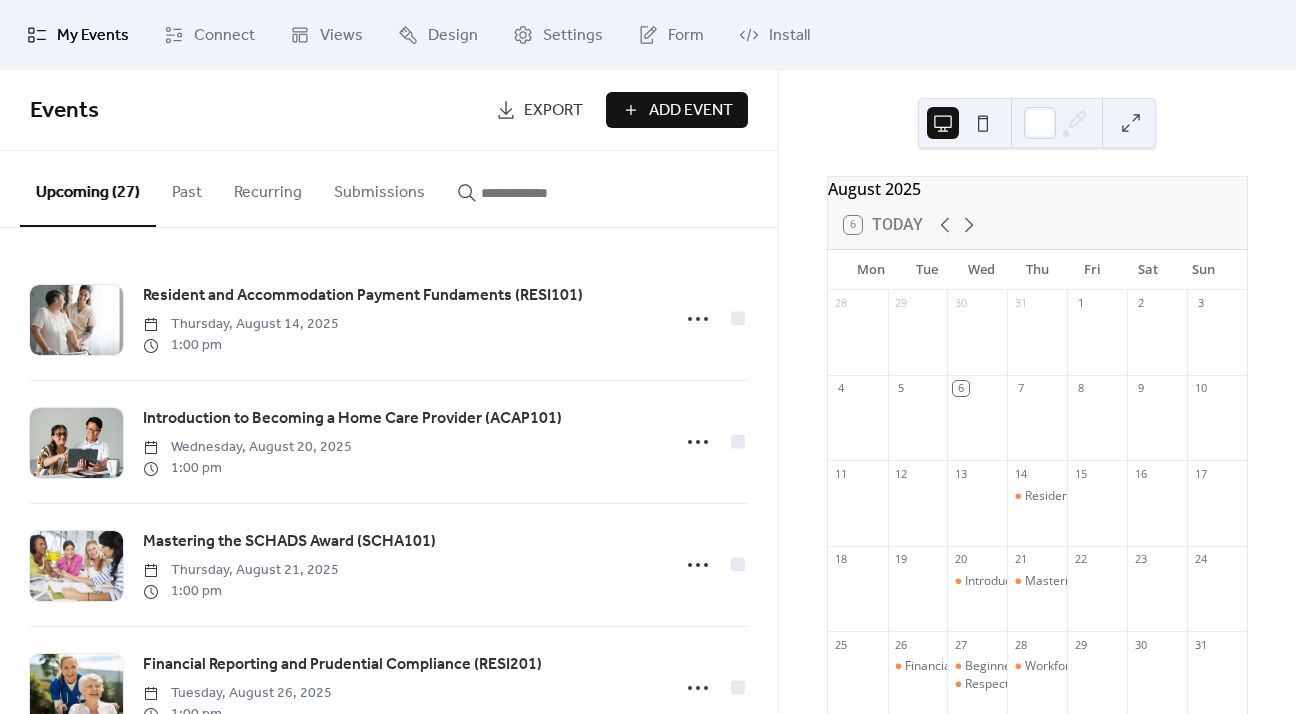 click at bounding box center [541, 193] 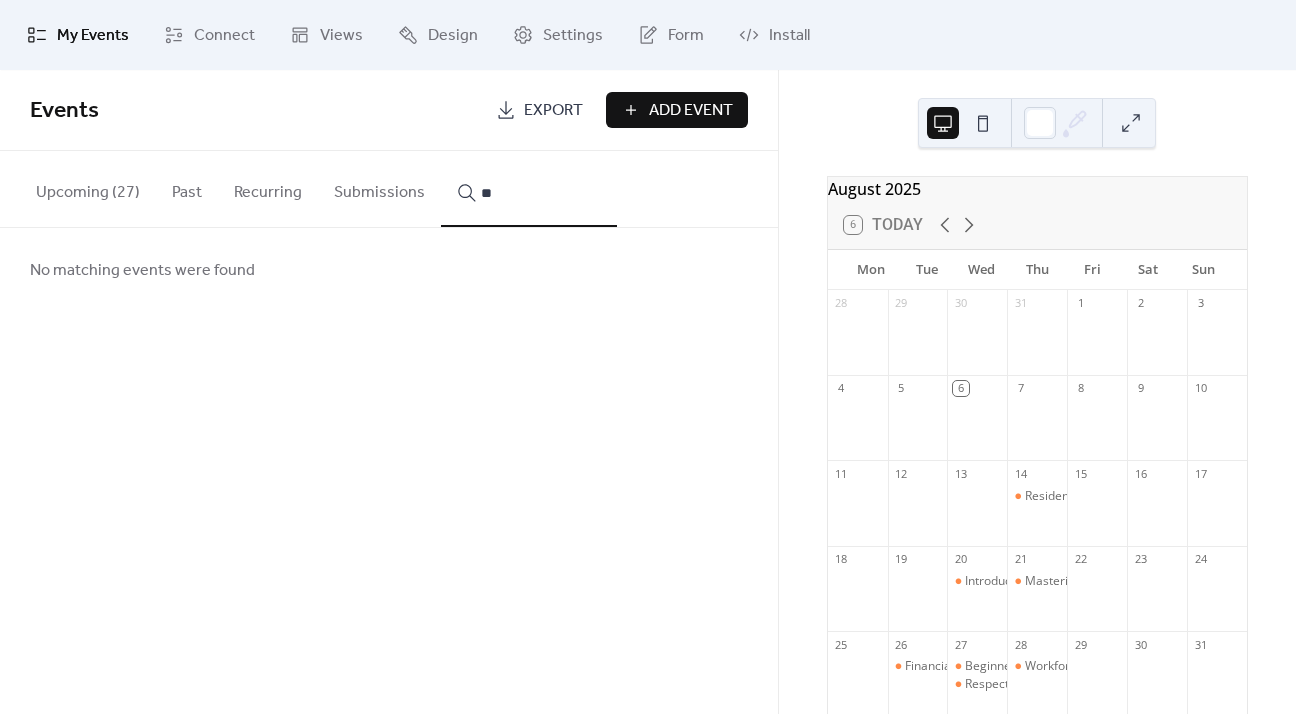 type on "*" 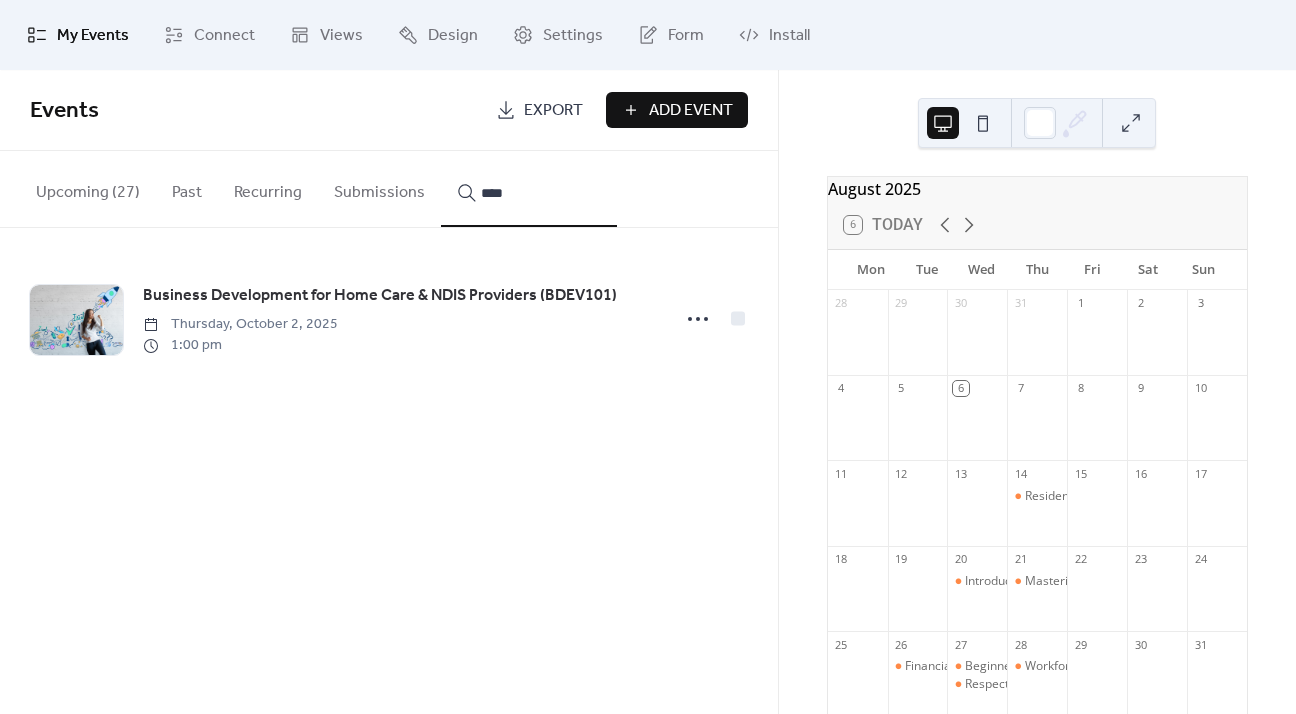 type on "****" 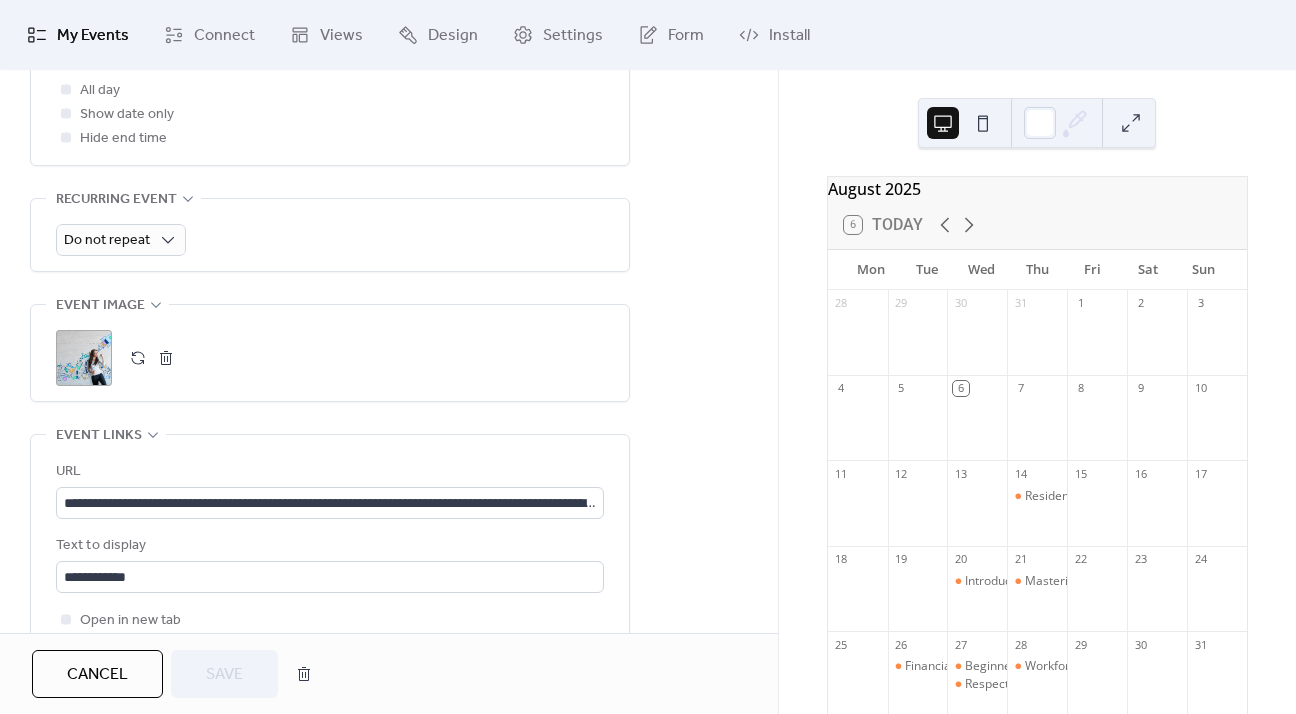 scroll, scrollTop: 900, scrollLeft: 0, axis: vertical 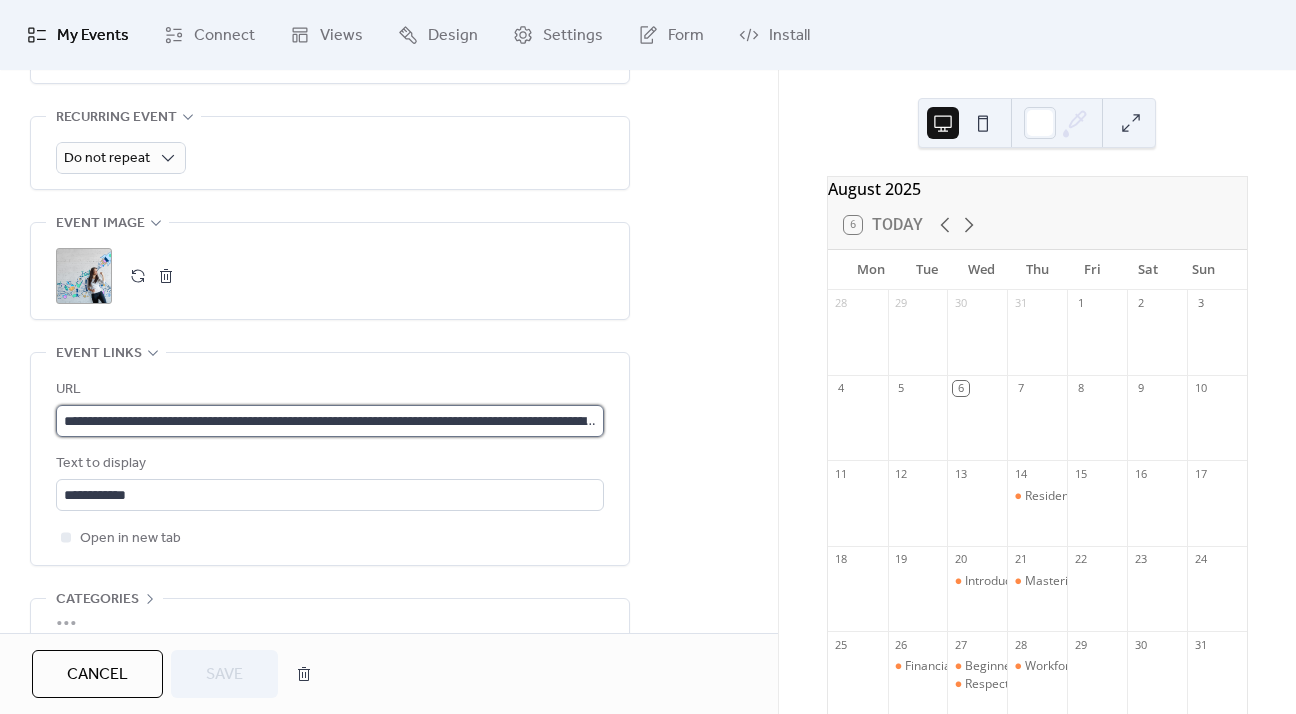 click on "**********" at bounding box center [330, 421] 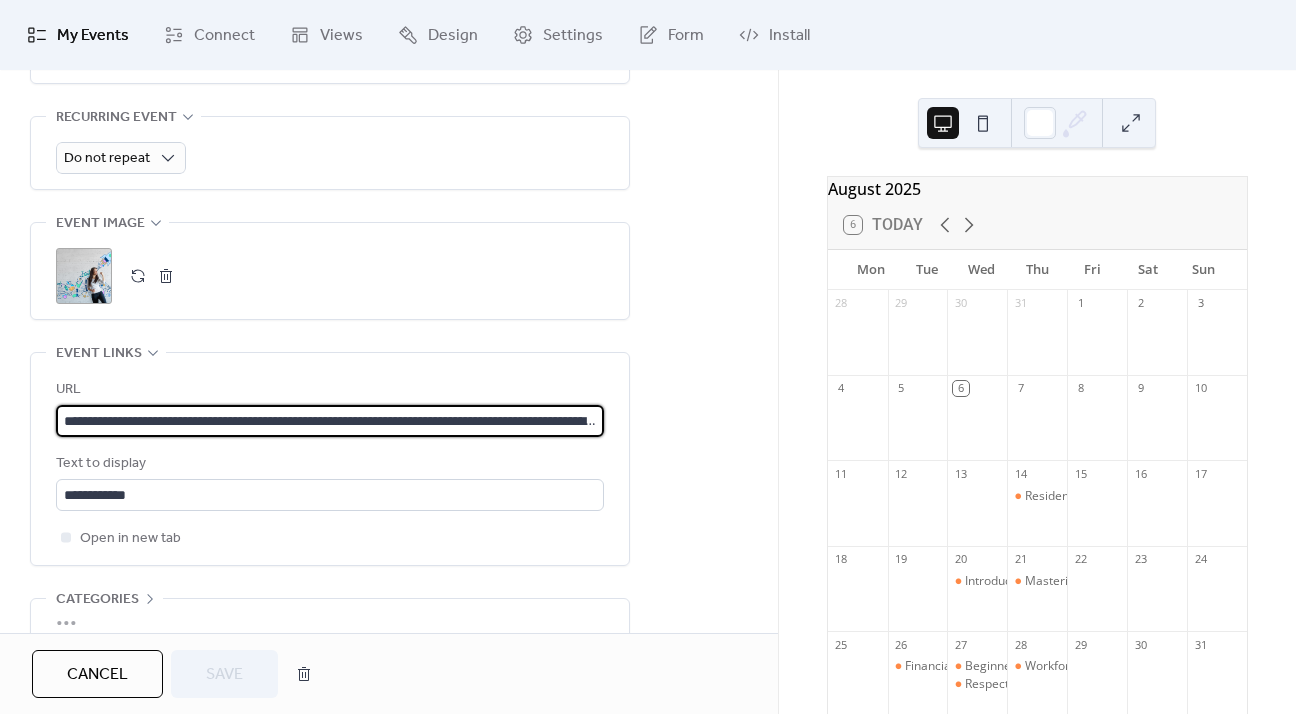 paste 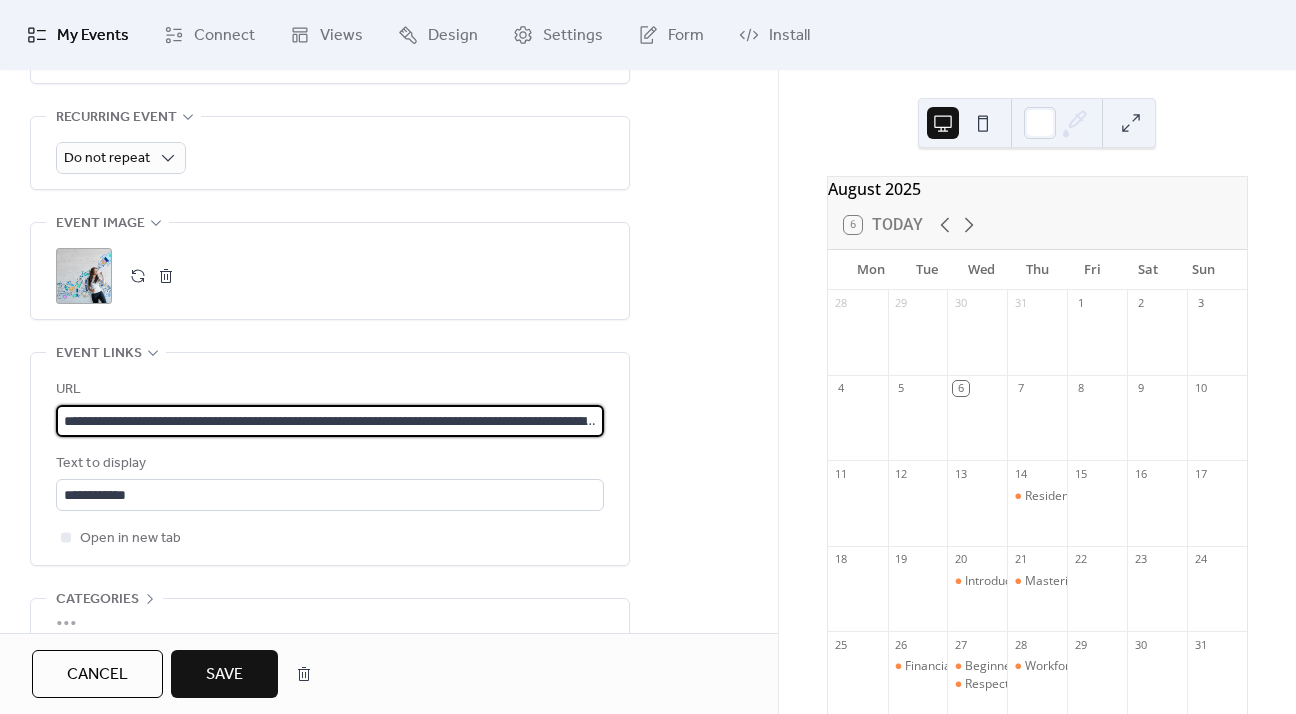 scroll, scrollTop: 0, scrollLeft: 504, axis: horizontal 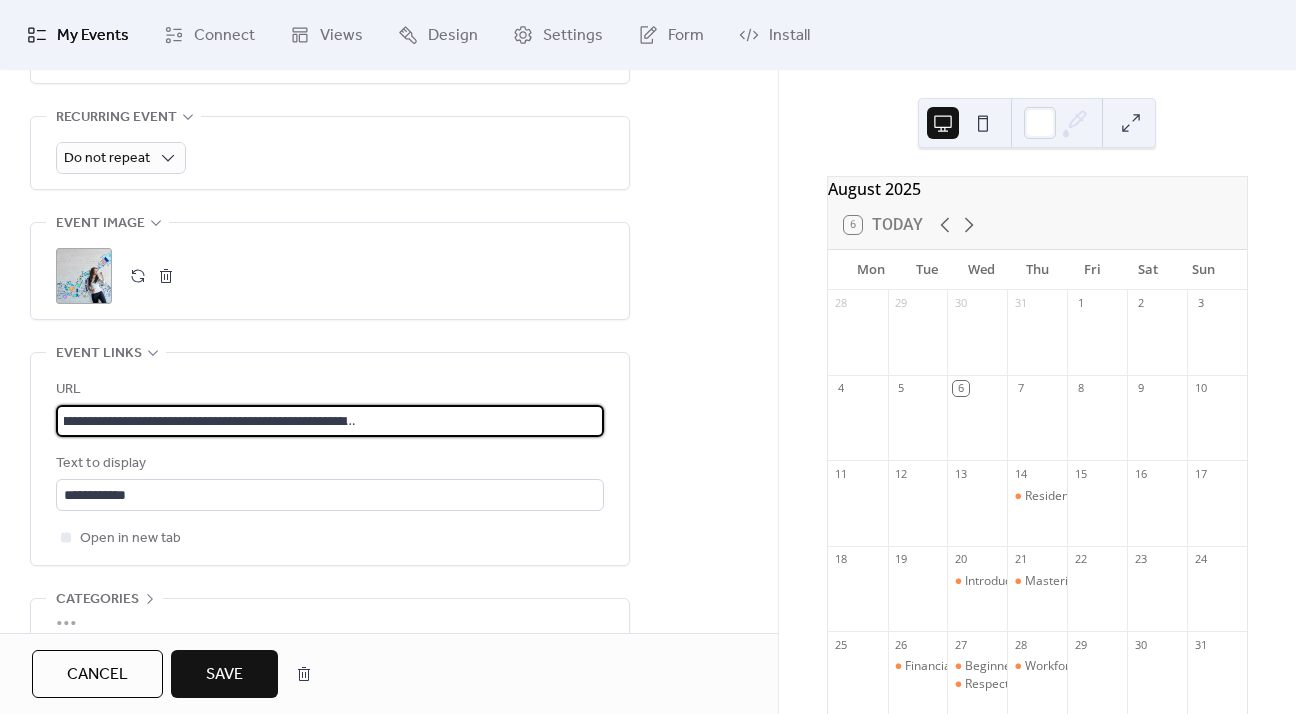 type on "**********" 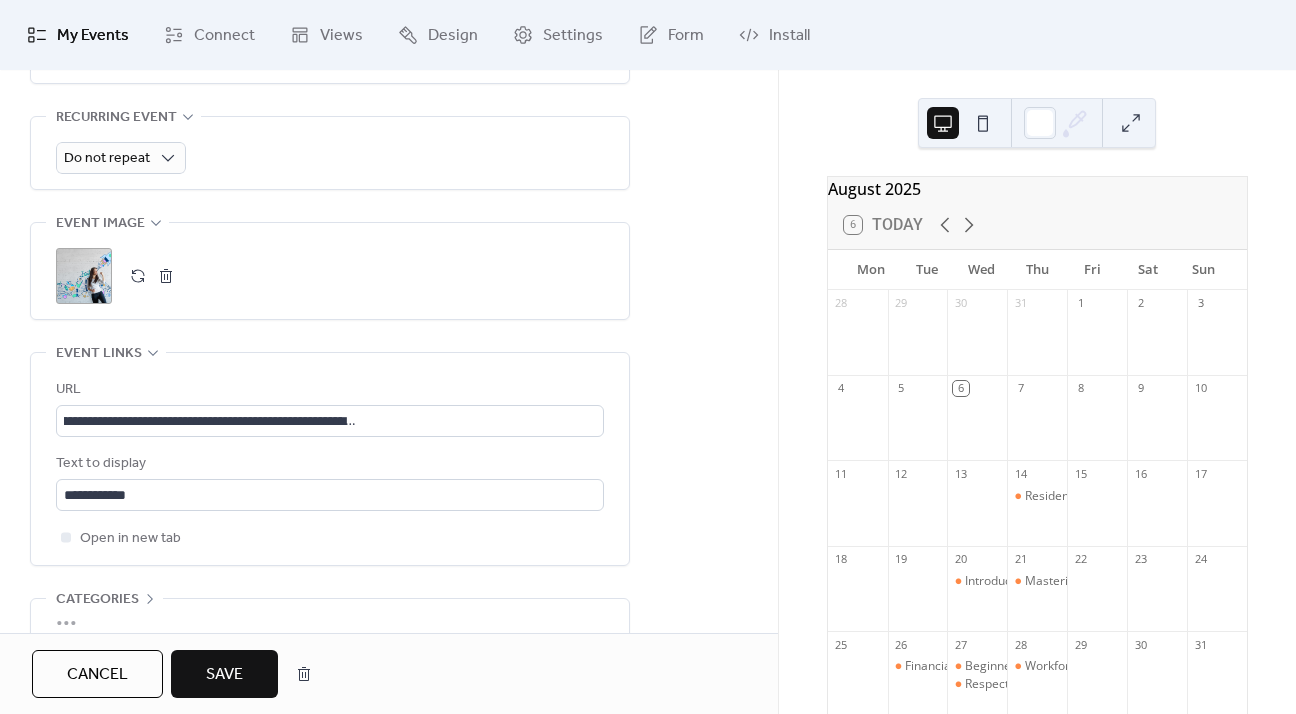 click at bounding box center [166, 276] 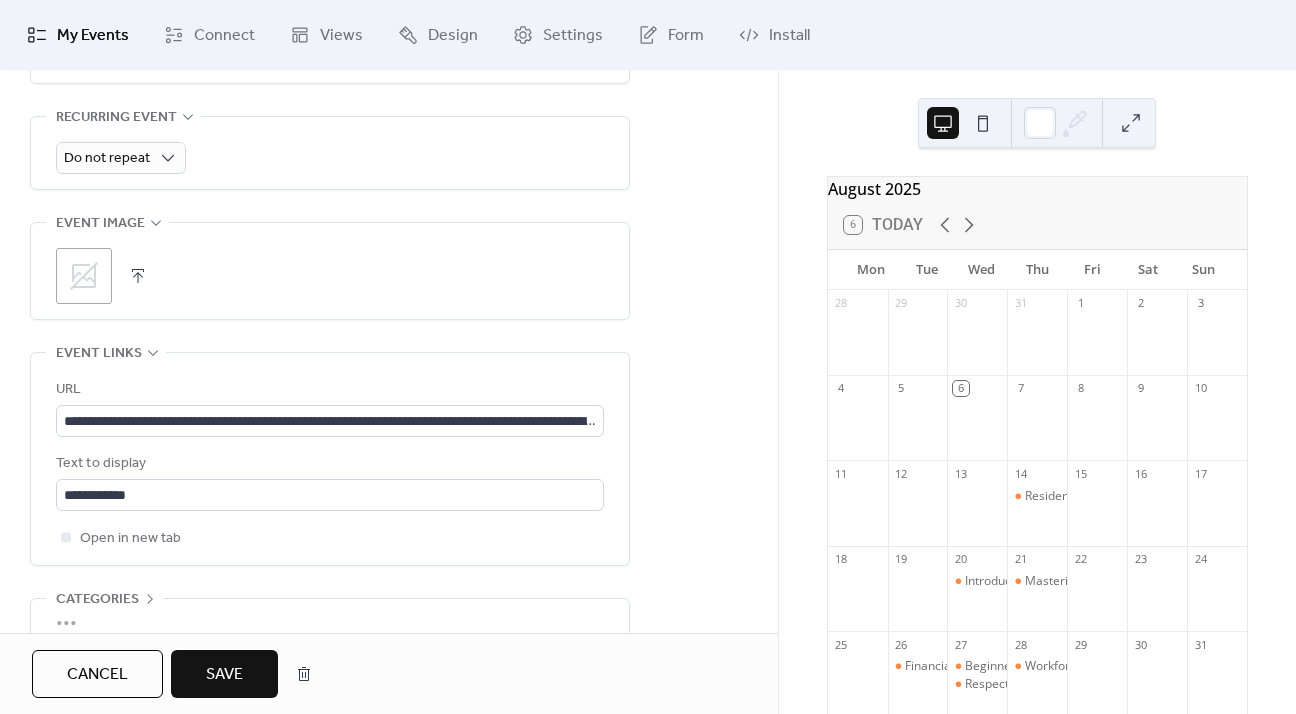 click at bounding box center (138, 276) 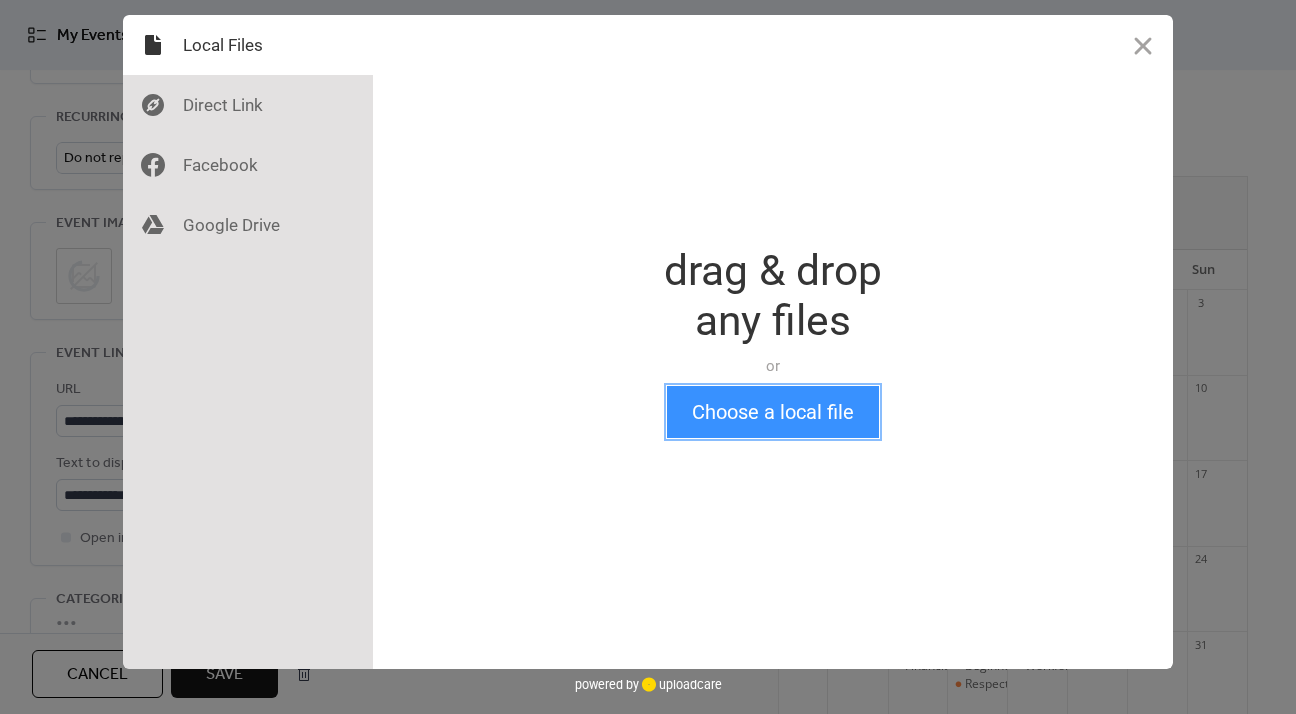 click on "Choose a local file" at bounding box center [773, 412] 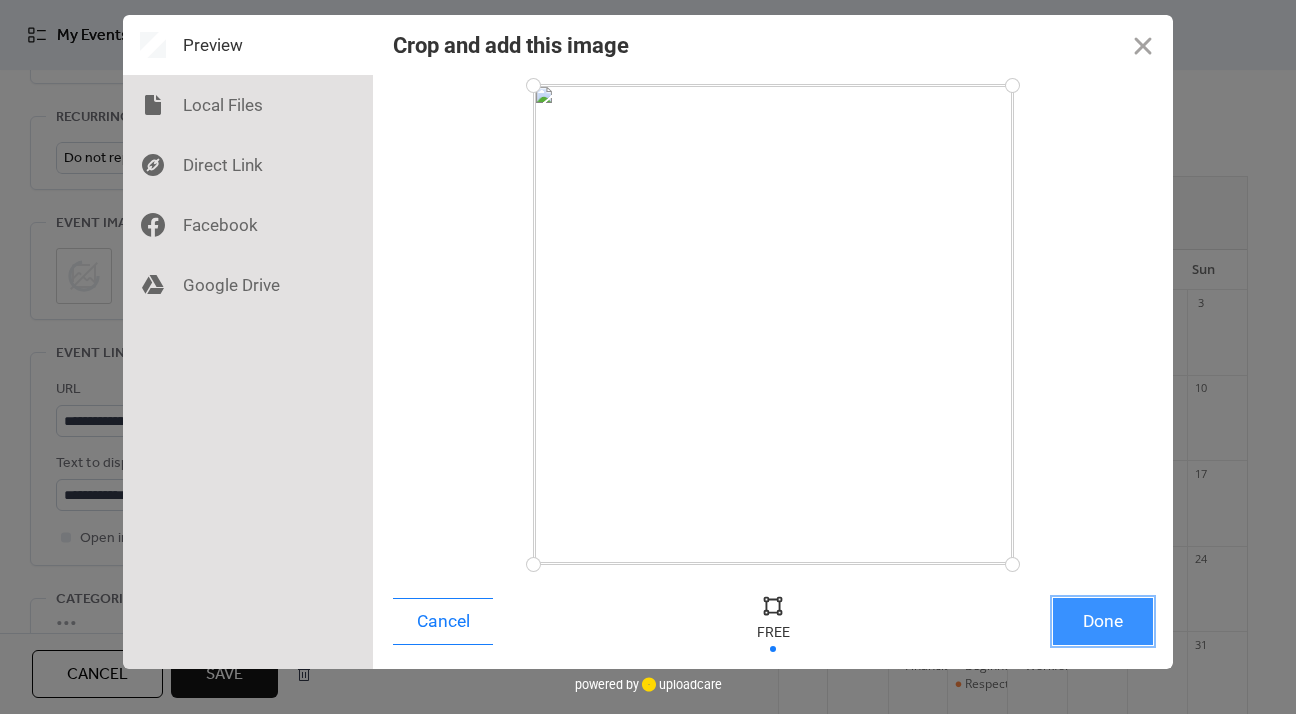 click on "Done" at bounding box center [1103, 621] 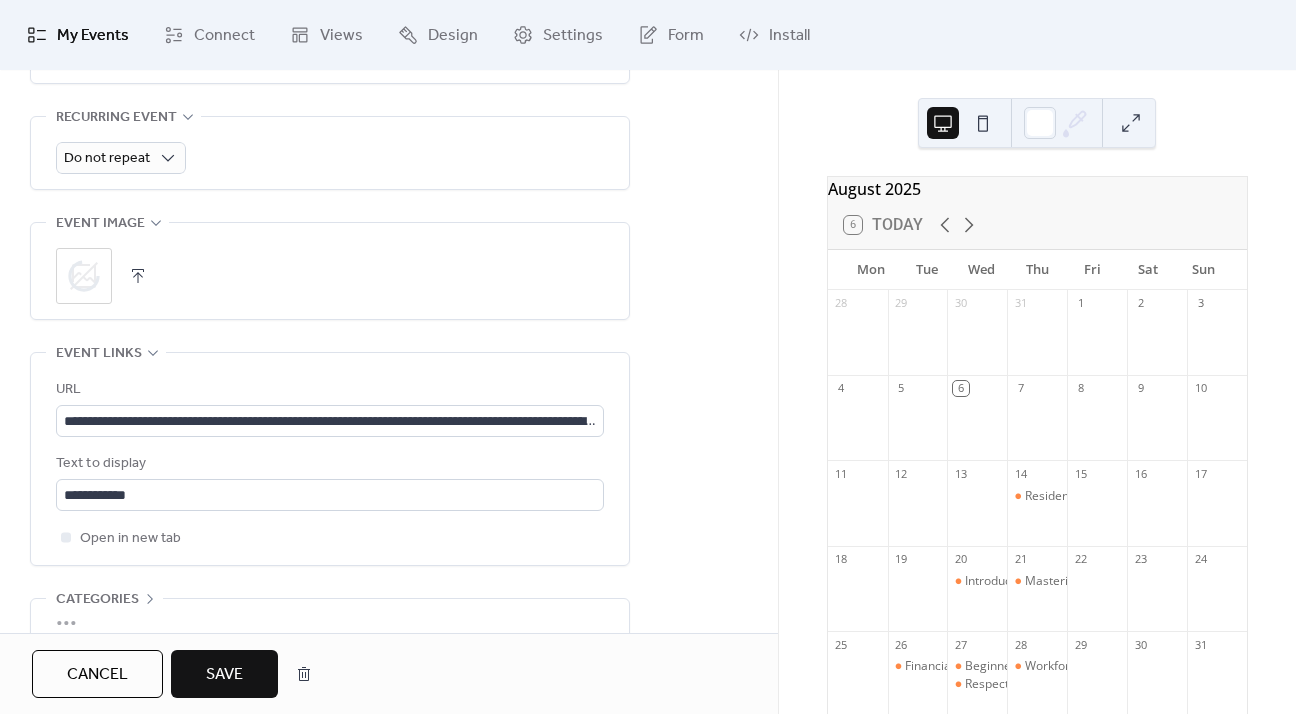 scroll, scrollTop: 1001, scrollLeft: 0, axis: vertical 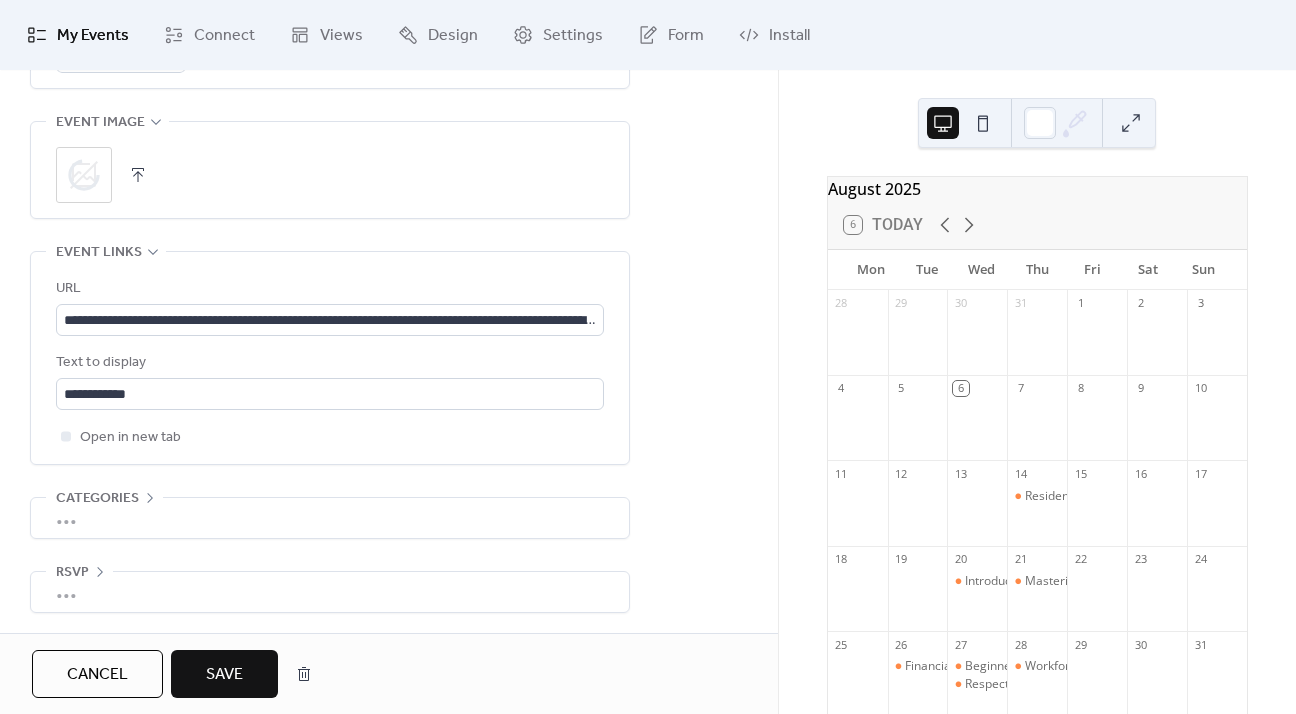 click on "Save" at bounding box center [224, 674] 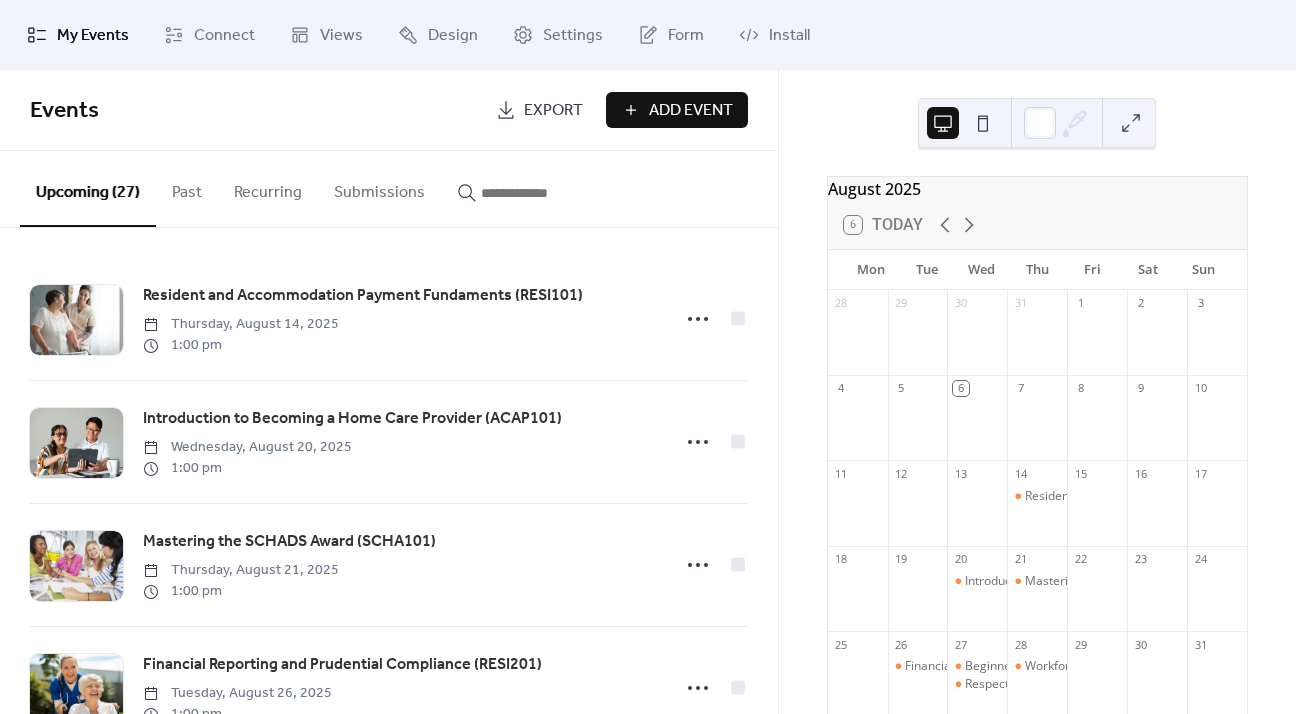 click at bounding box center (541, 193) 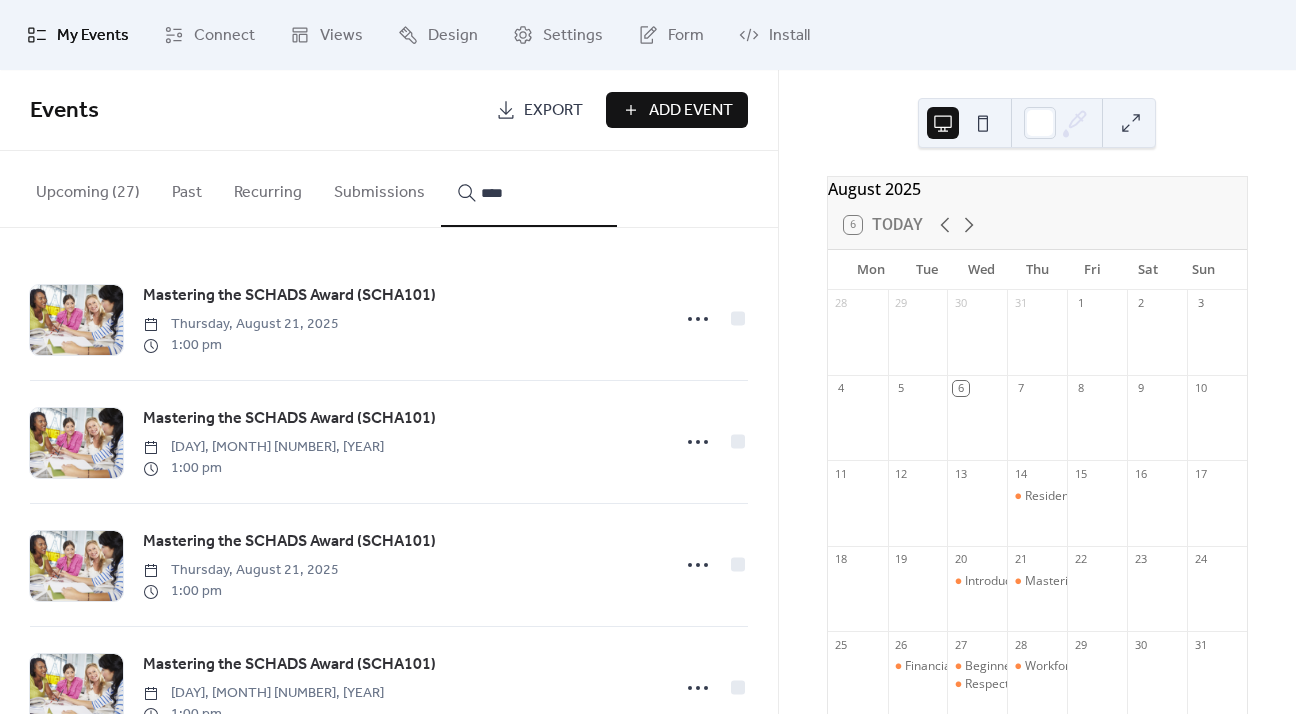 type on "****" 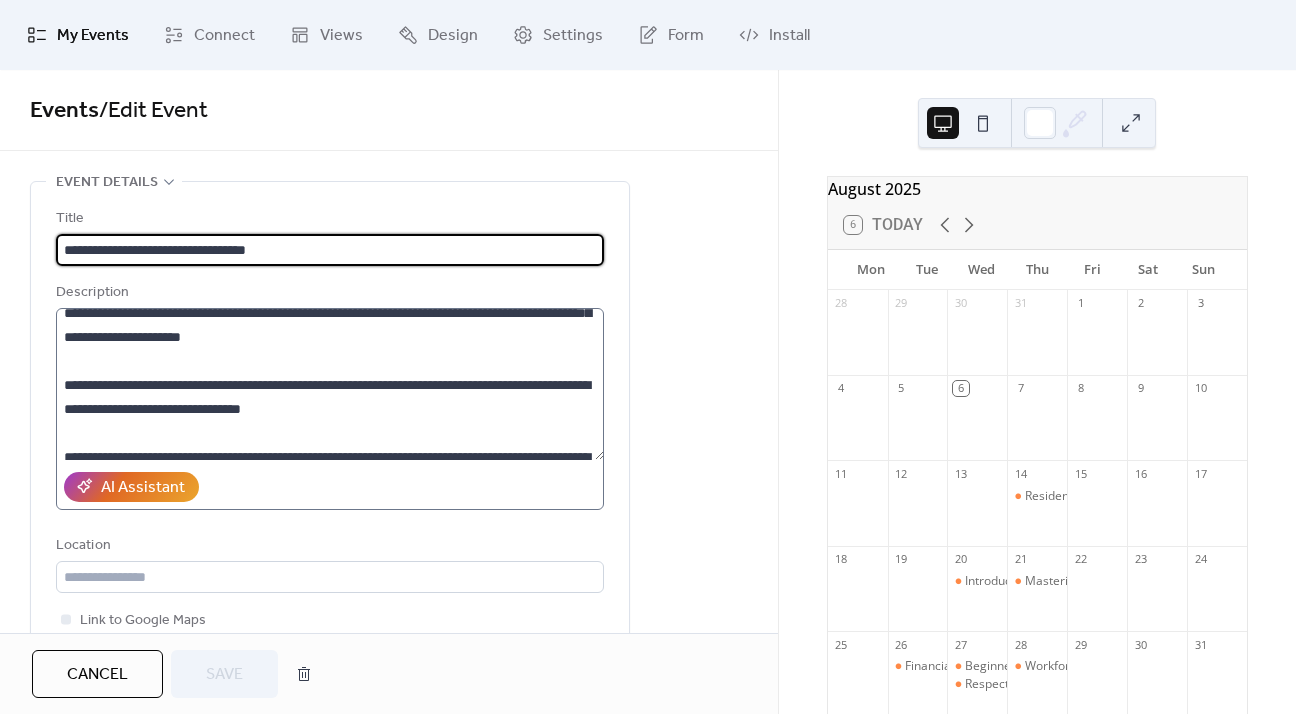 scroll, scrollTop: 120, scrollLeft: 0, axis: vertical 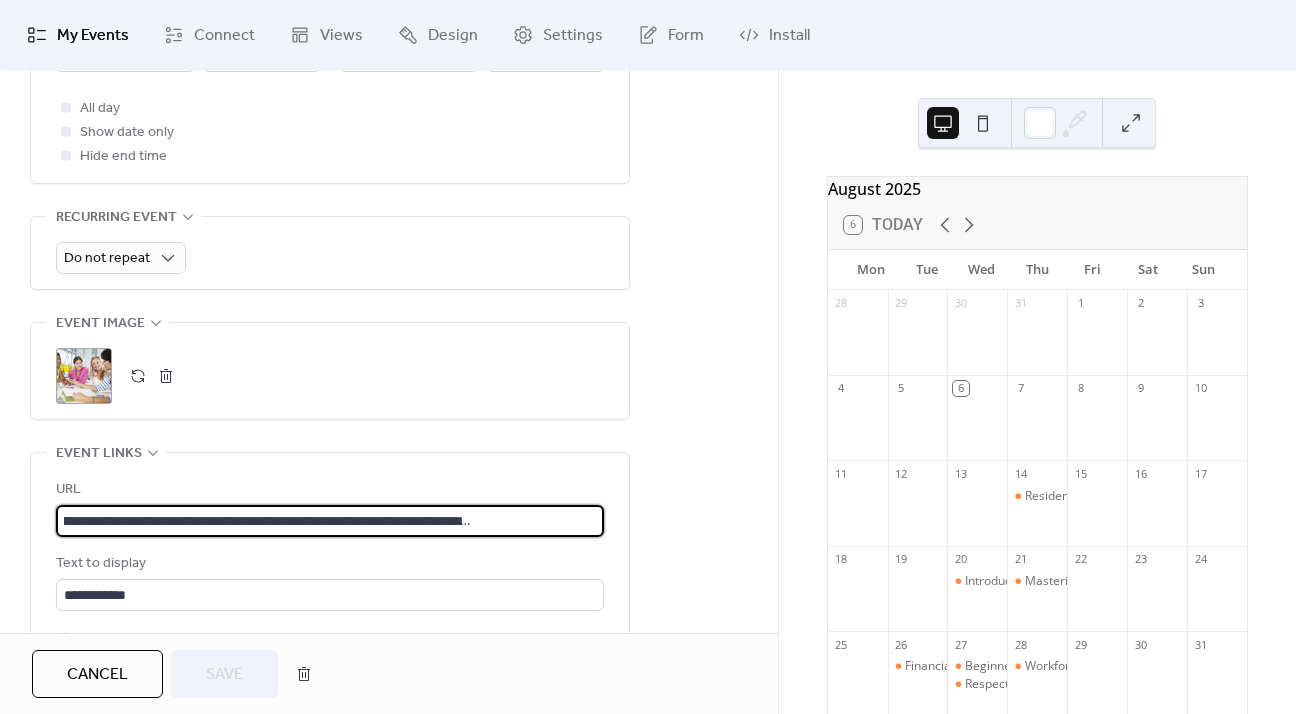 drag, startPoint x: 444, startPoint y: 518, endPoint x: 779, endPoint y: 516, distance: 335.00598 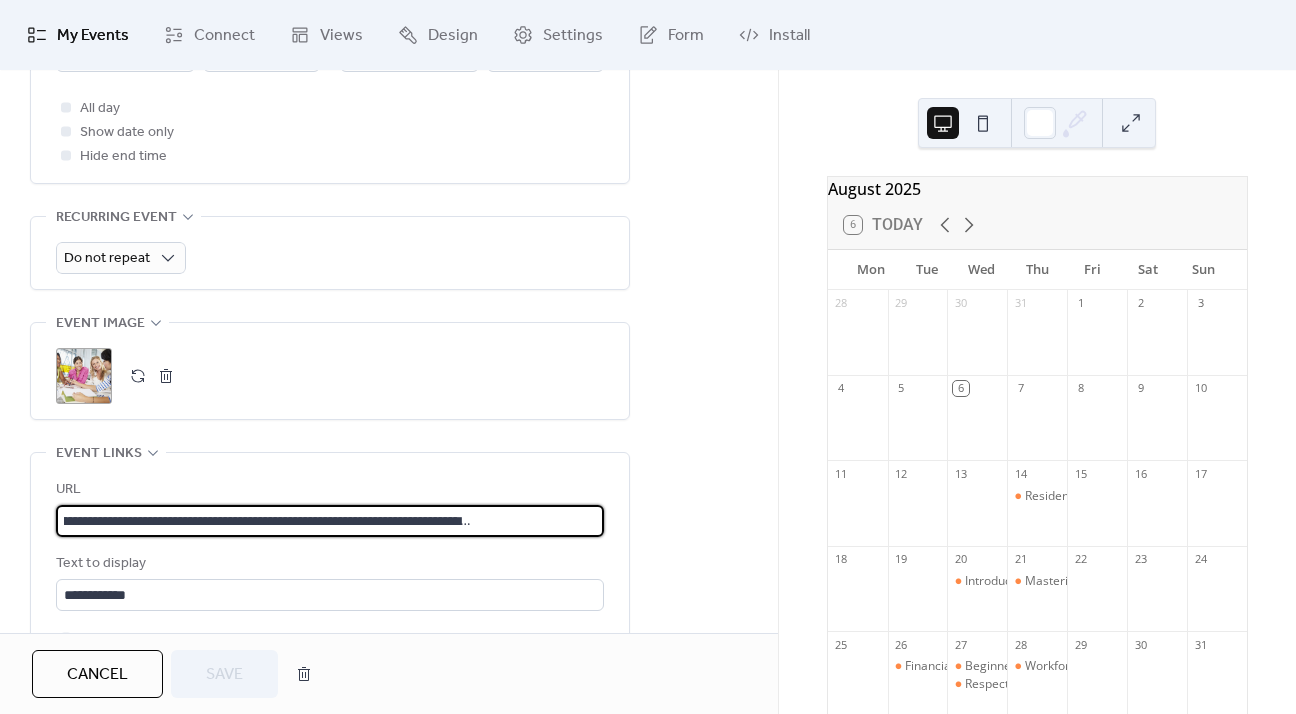 scroll, scrollTop: 0, scrollLeft: 0, axis: both 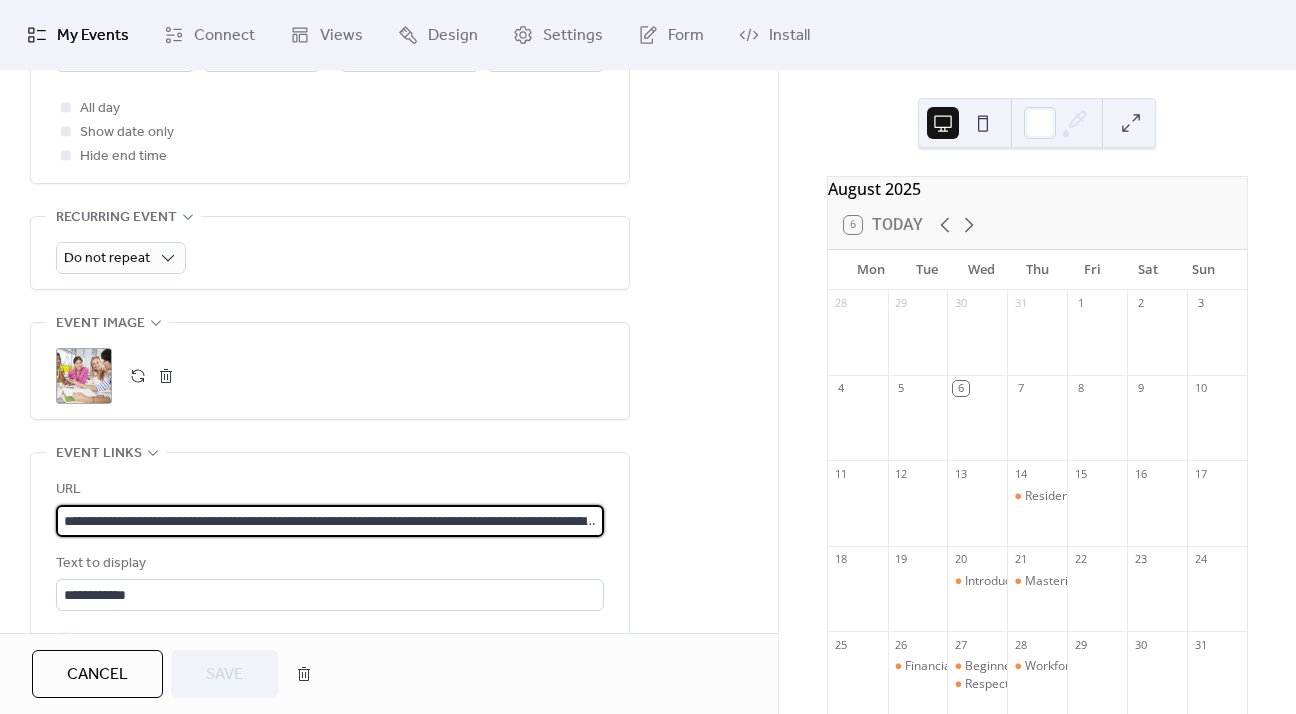 click on "**********" at bounding box center [330, 521] 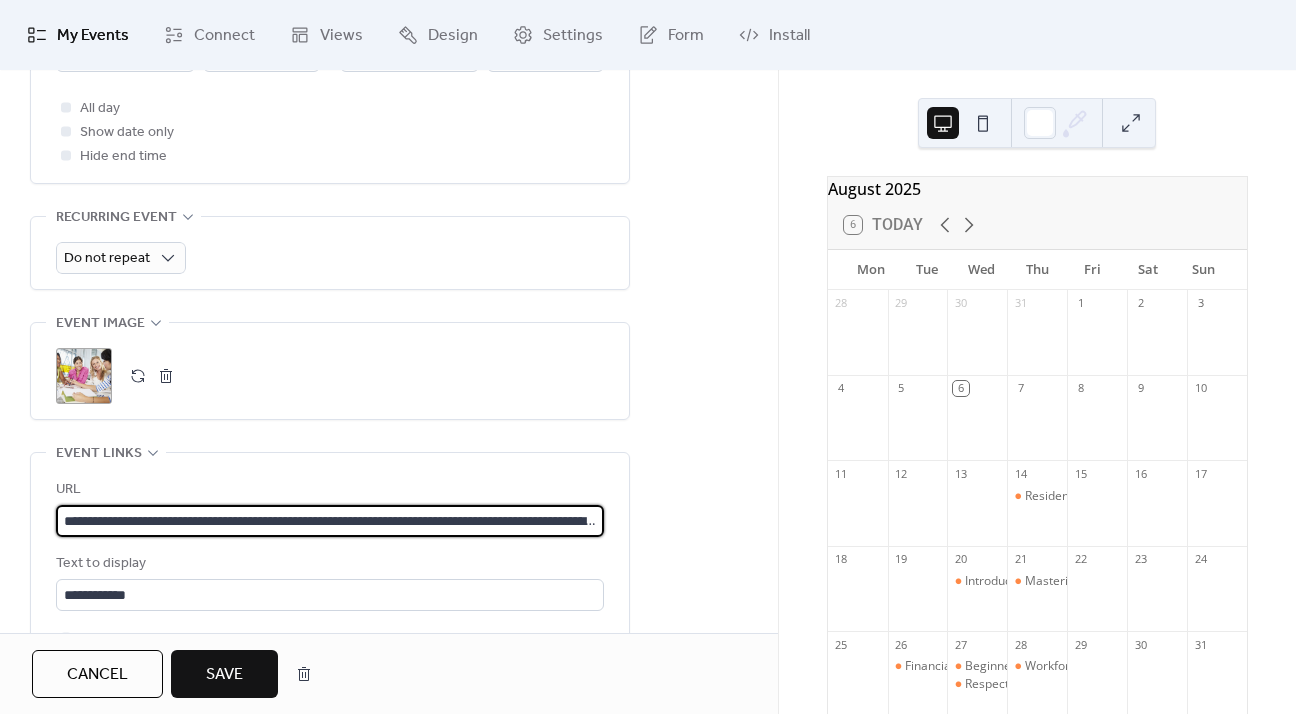 scroll, scrollTop: 0, scrollLeft: 365, axis: horizontal 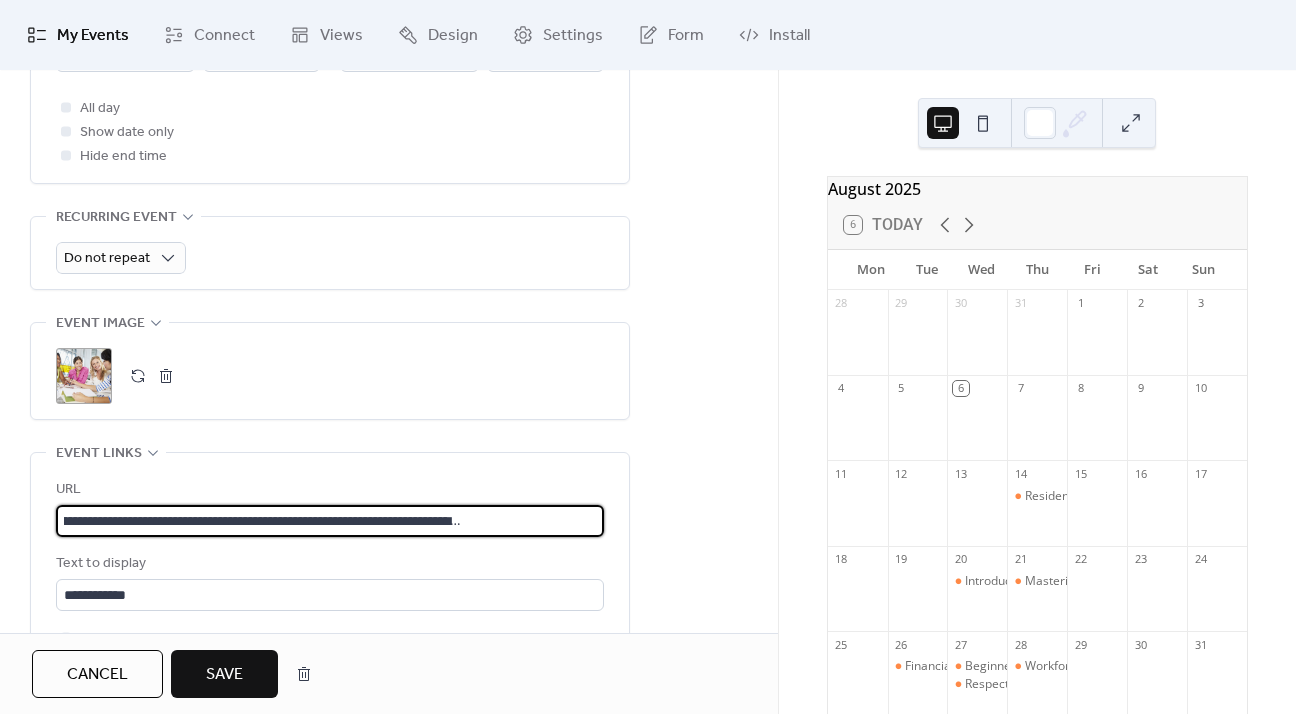 type on "**********" 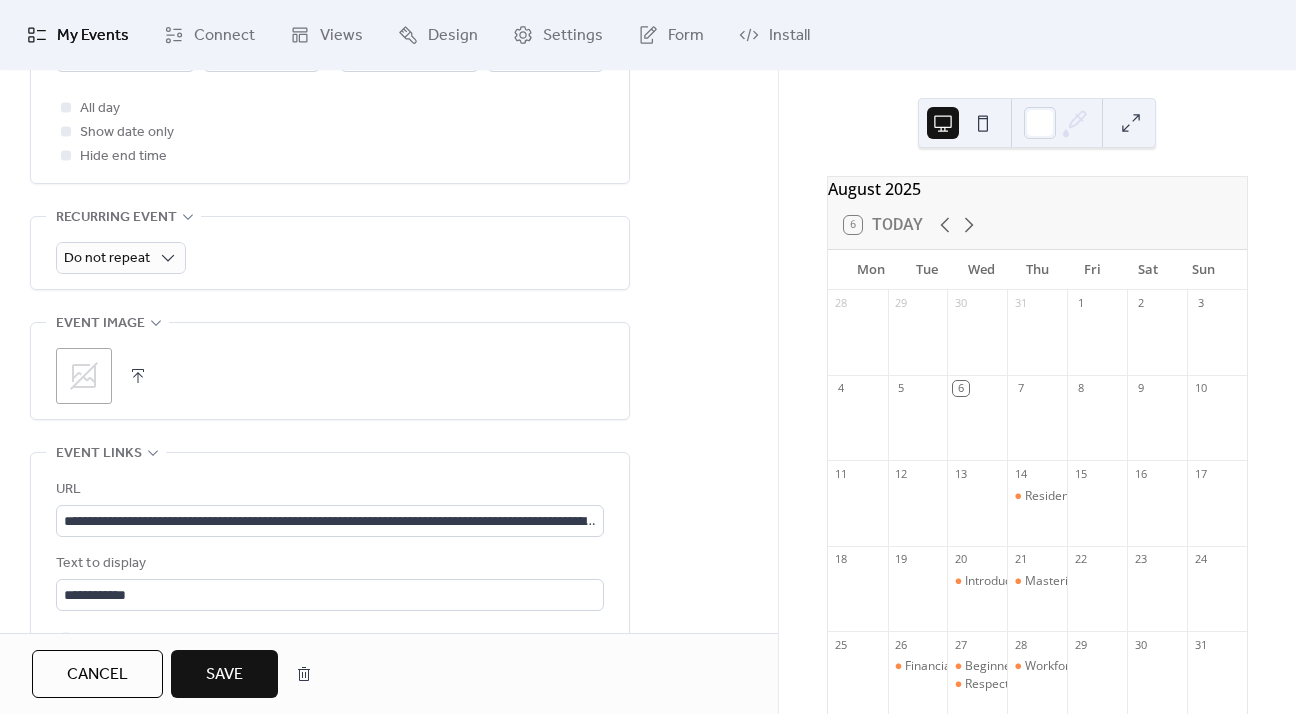 click at bounding box center (138, 376) 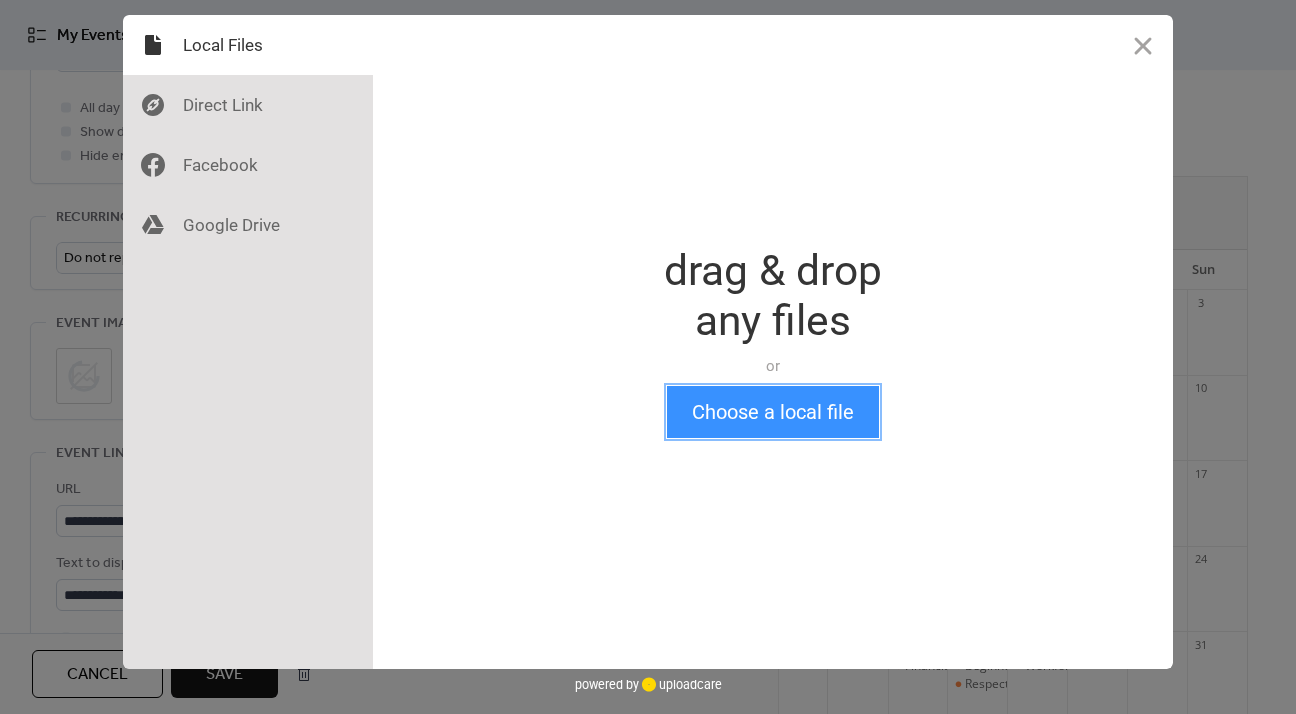 click on "Choose a local file" at bounding box center [773, 412] 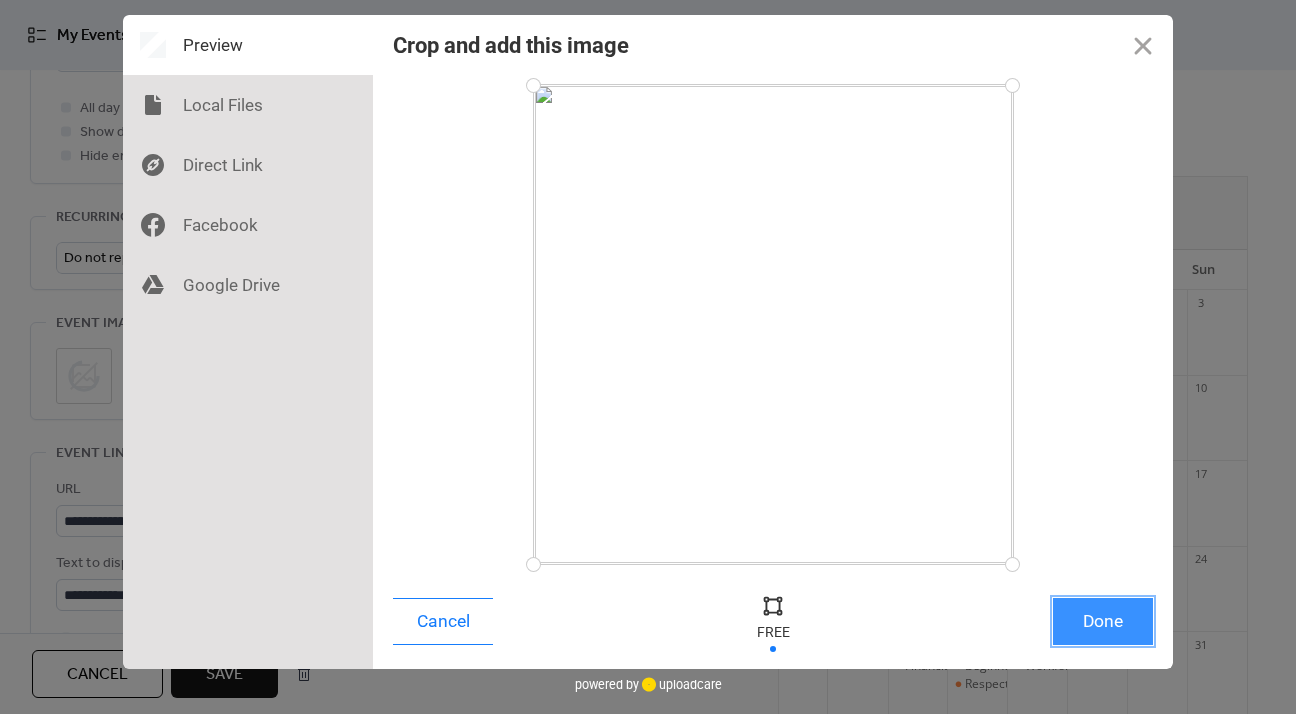 click on "Done" at bounding box center [1103, 621] 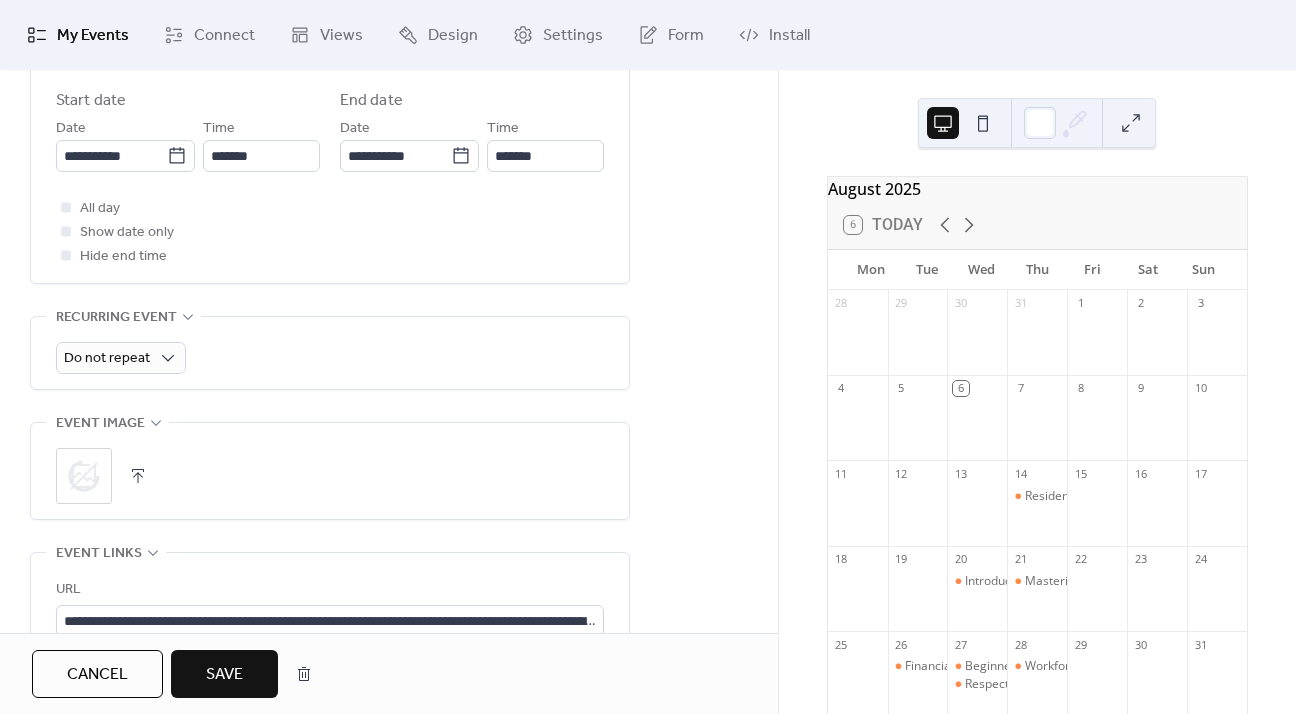 scroll, scrollTop: 900, scrollLeft: 0, axis: vertical 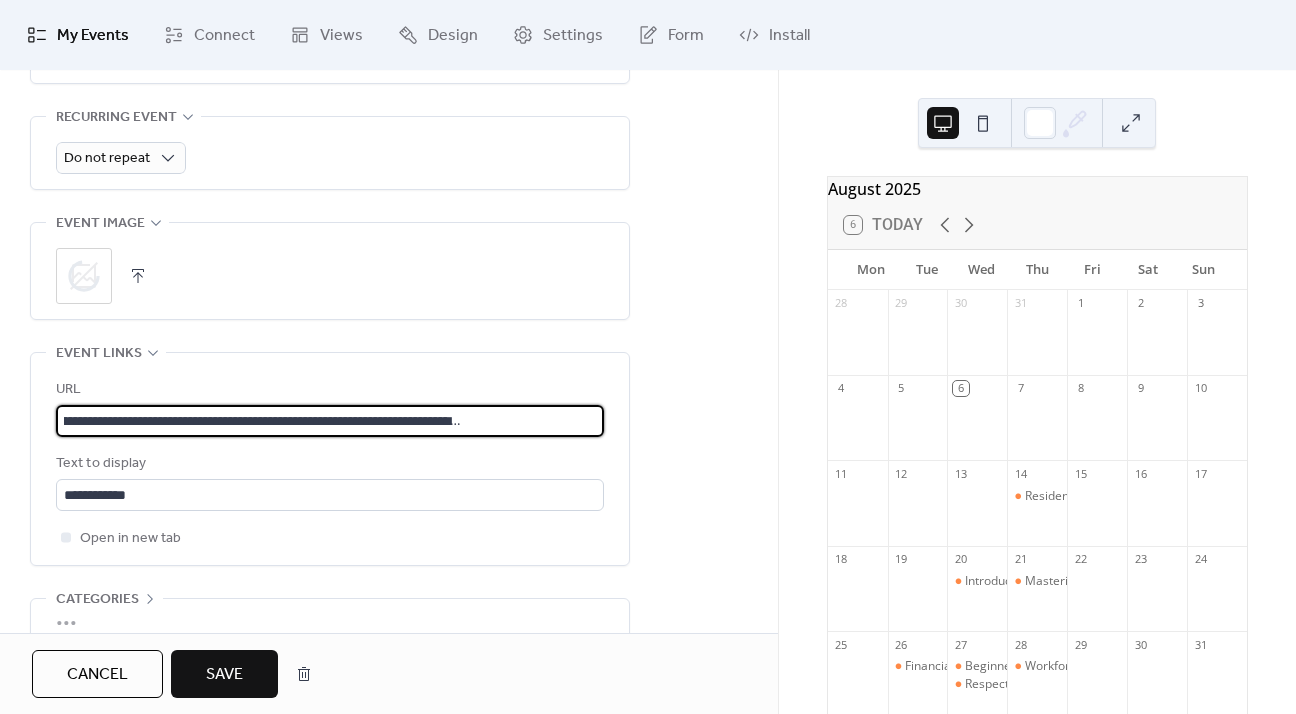 drag, startPoint x: 472, startPoint y: 417, endPoint x: 760, endPoint y: 421, distance: 288.02777 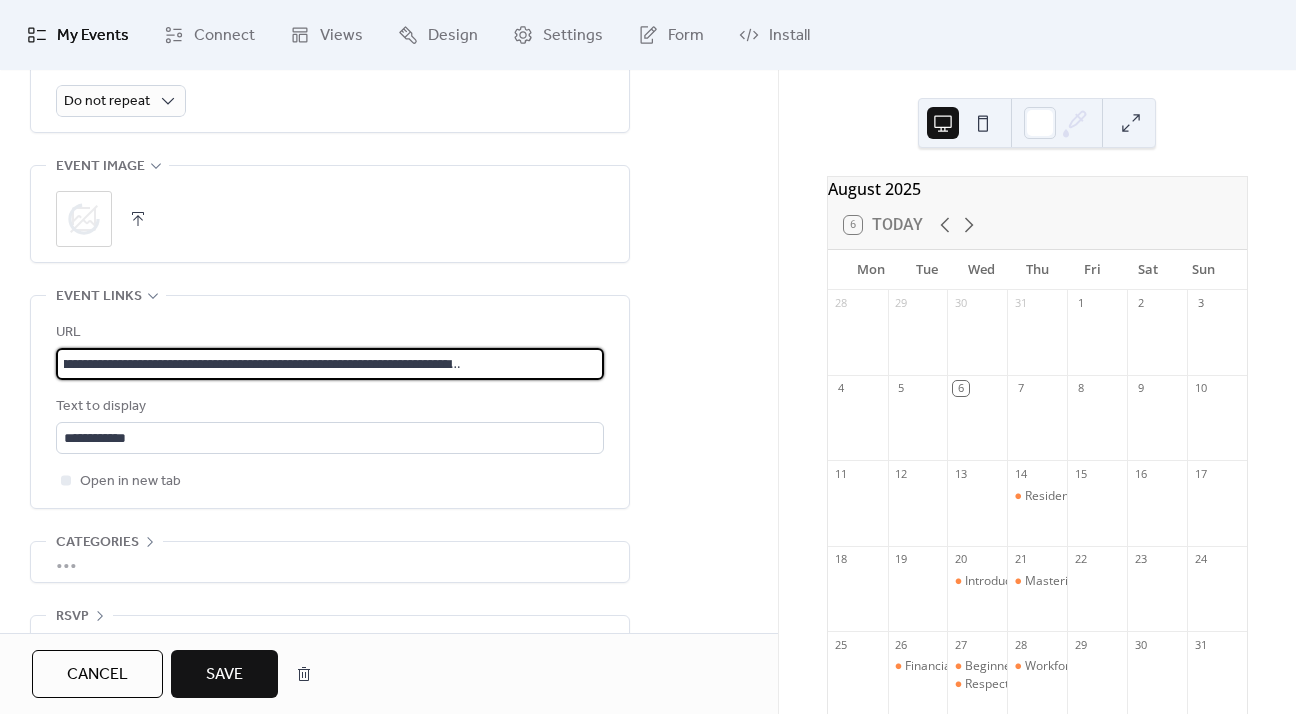 scroll, scrollTop: 1001, scrollLeft: 0, axis: vertical 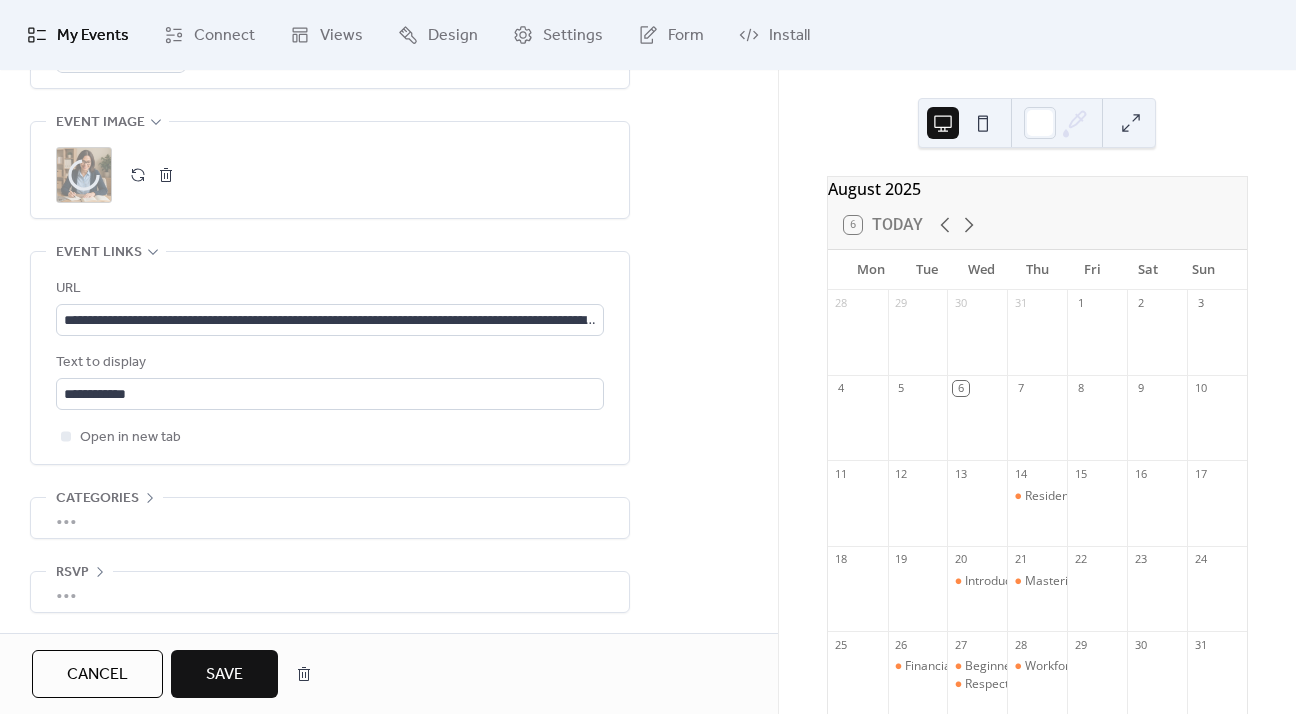click on "Save" at bounding box center [224, 674] 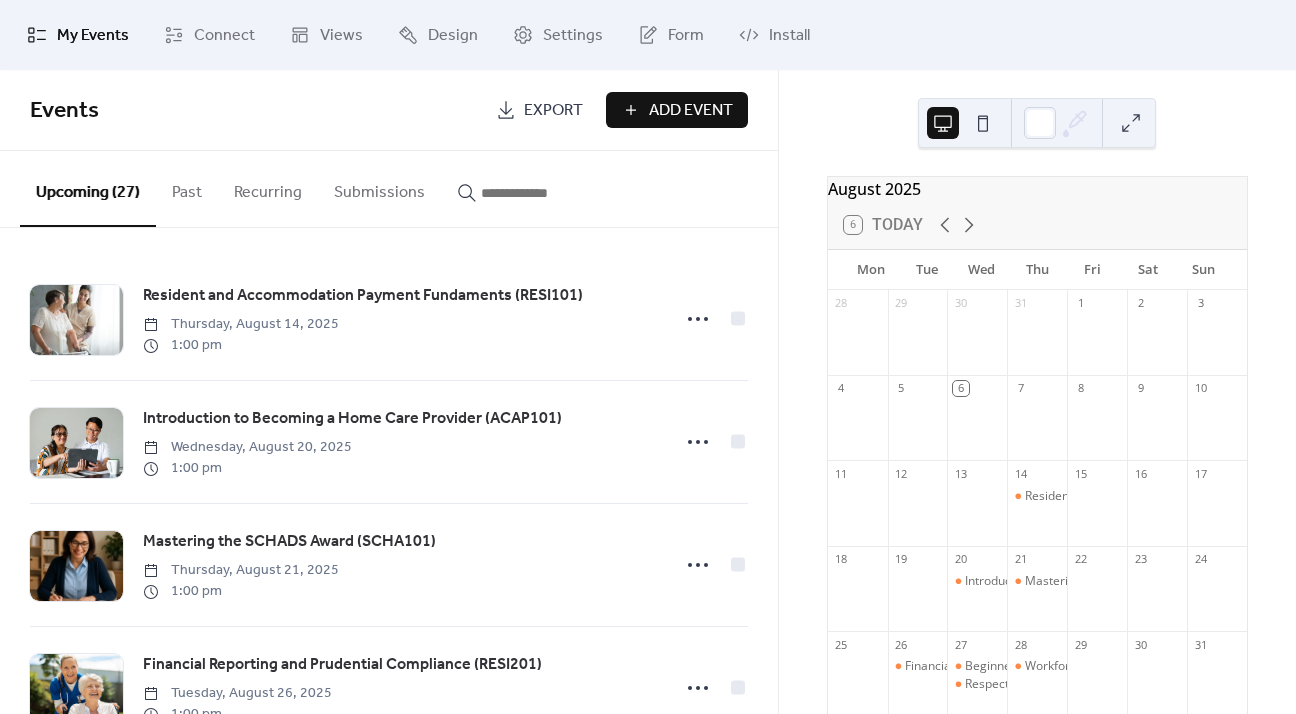 click at bounding box center (541, 193) 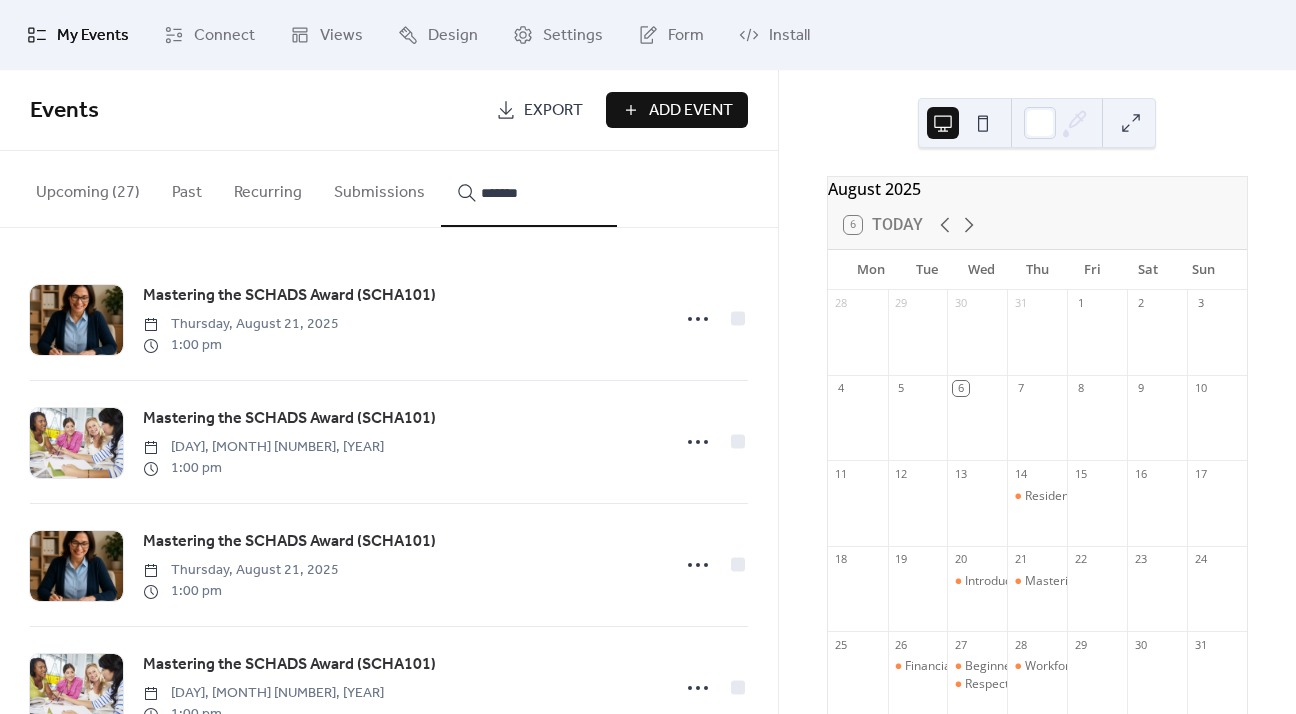 type on "*******" 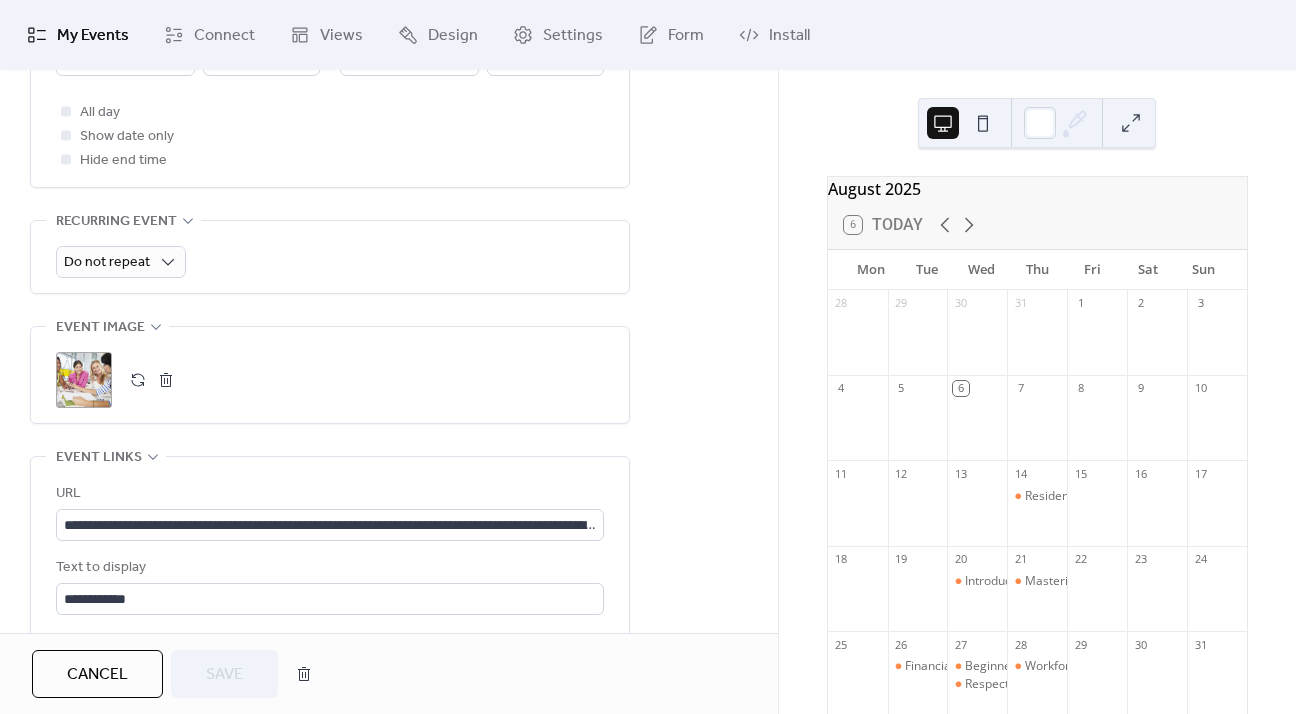 scroll, scrollTop: 800, scrollLeft: 0, axis: vertical 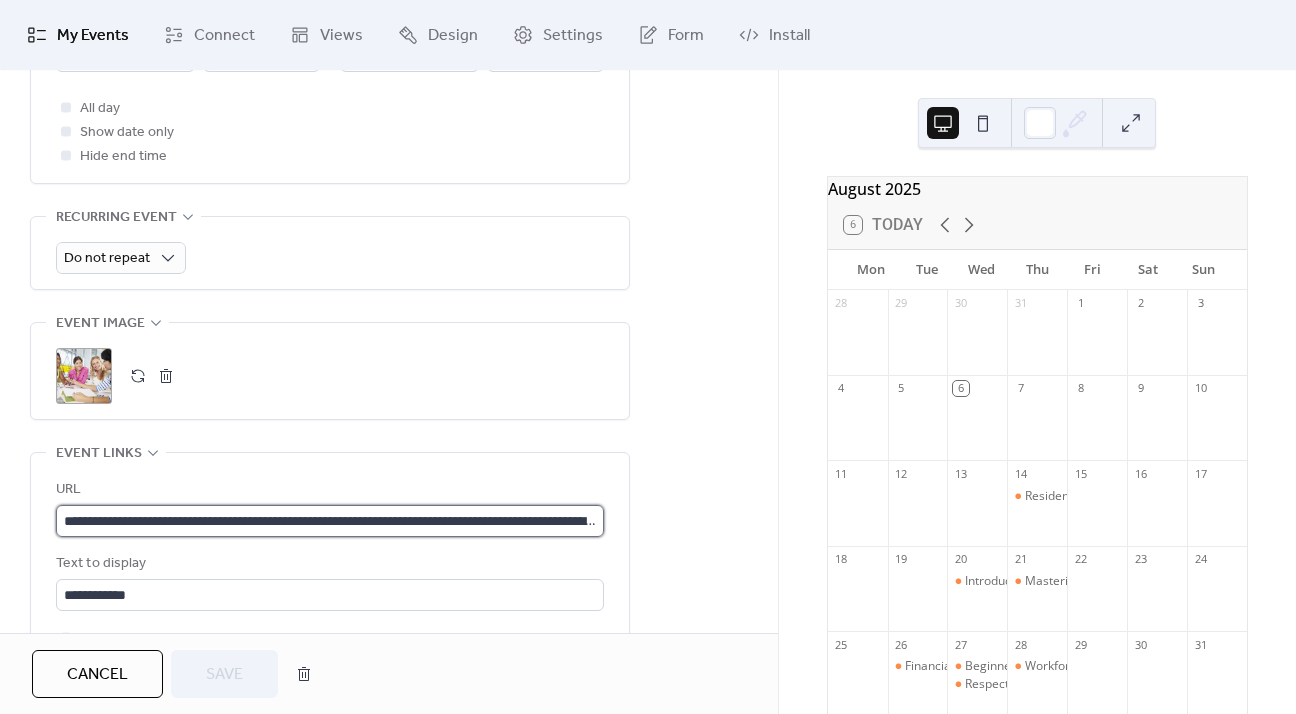 click on "**********" at bounding box center [330, 521] 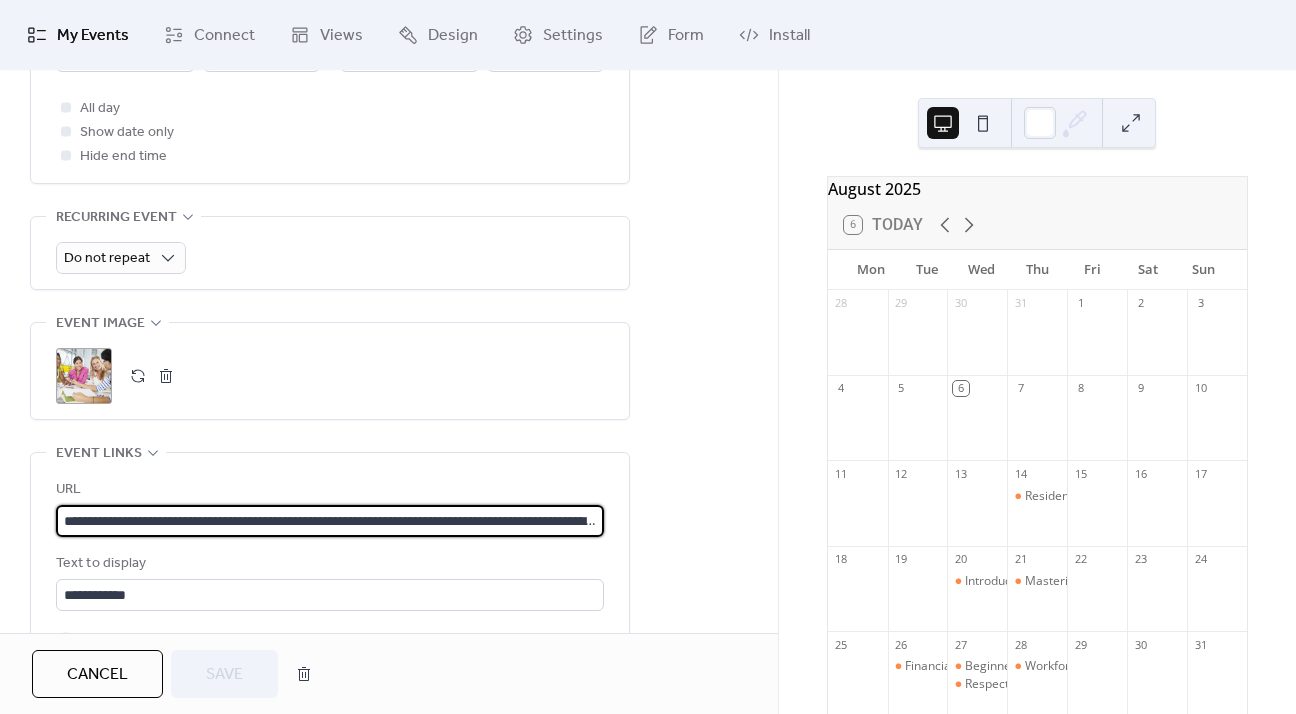 paste on "**" 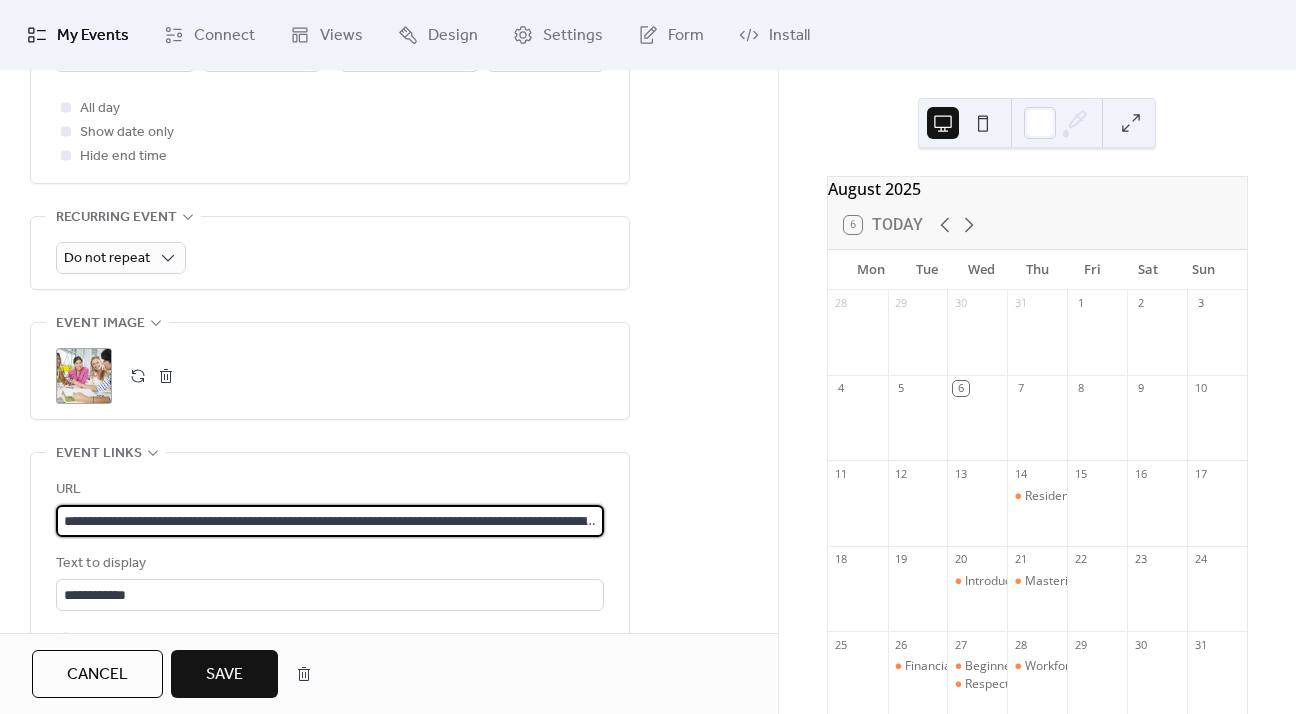 scroll, scrollTop: 0, scrollLeft: 372, axis: horizontal 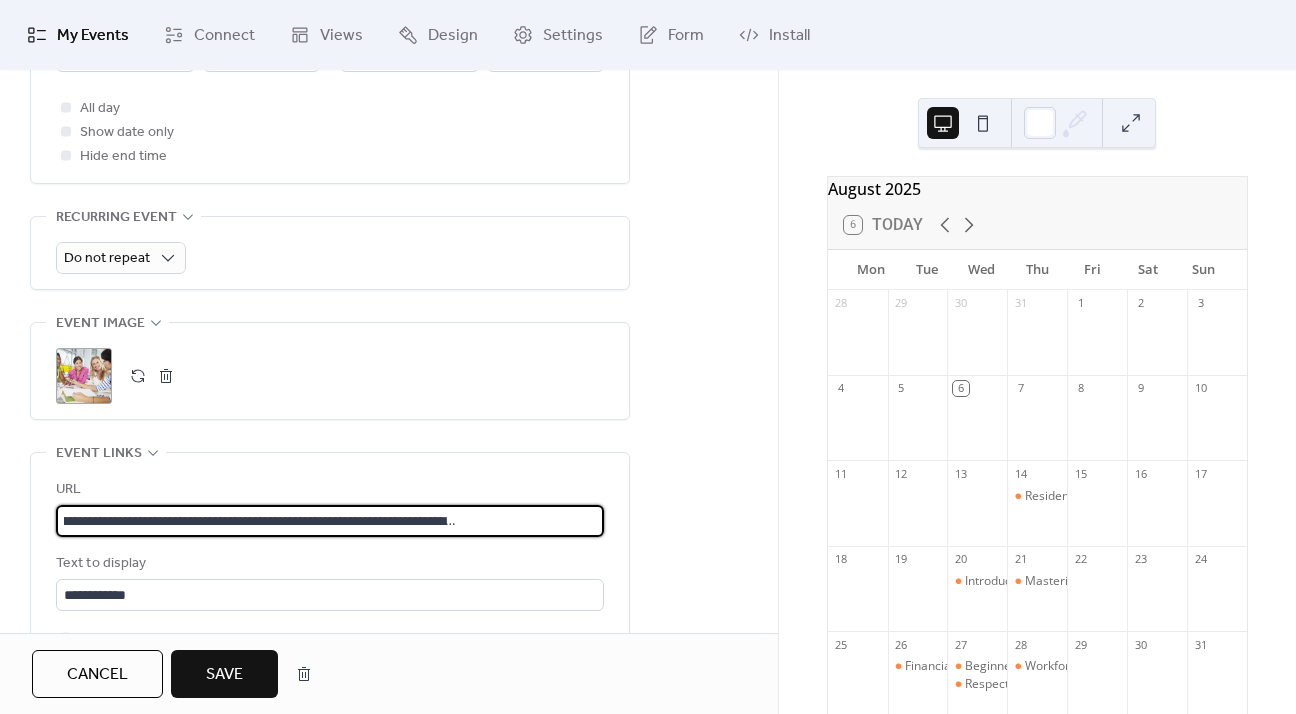type on "**********" 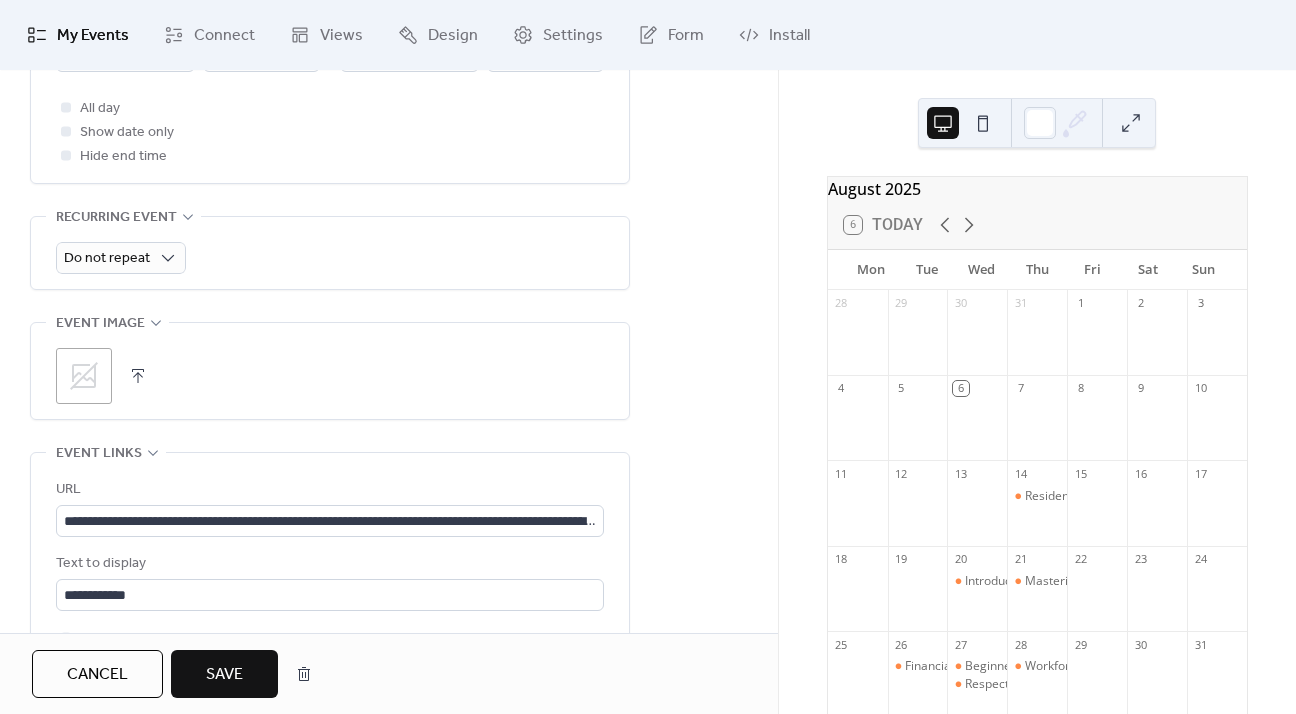 click at bounding box center [138, 376] 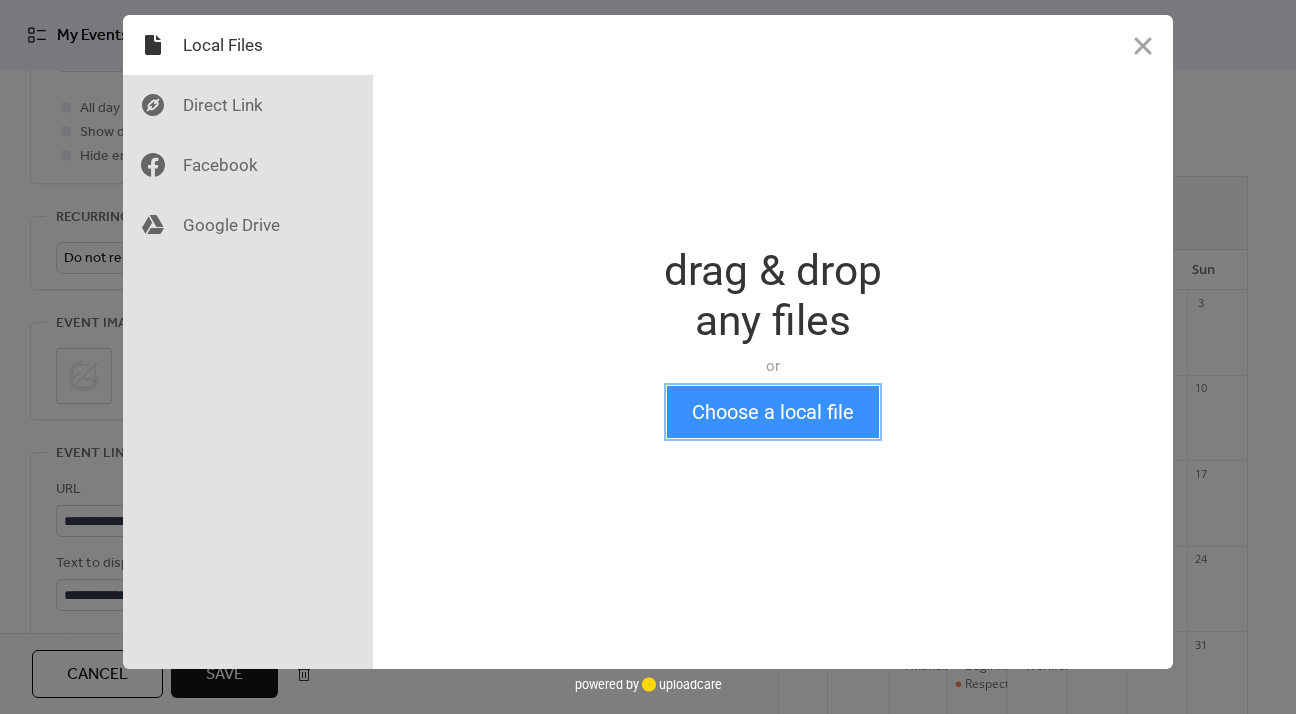 click on "Choose a local file" at bounding box center (773, 412) 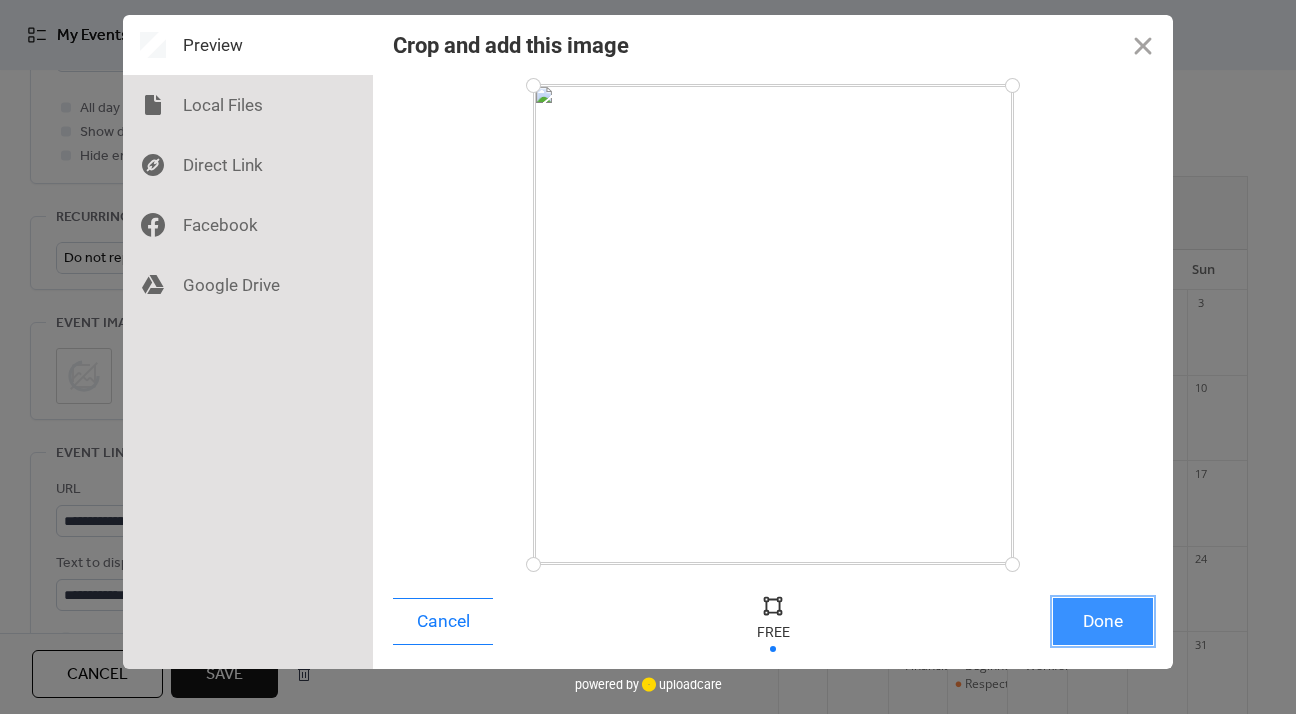 click on "Done" at bounding box center (1103, 621) 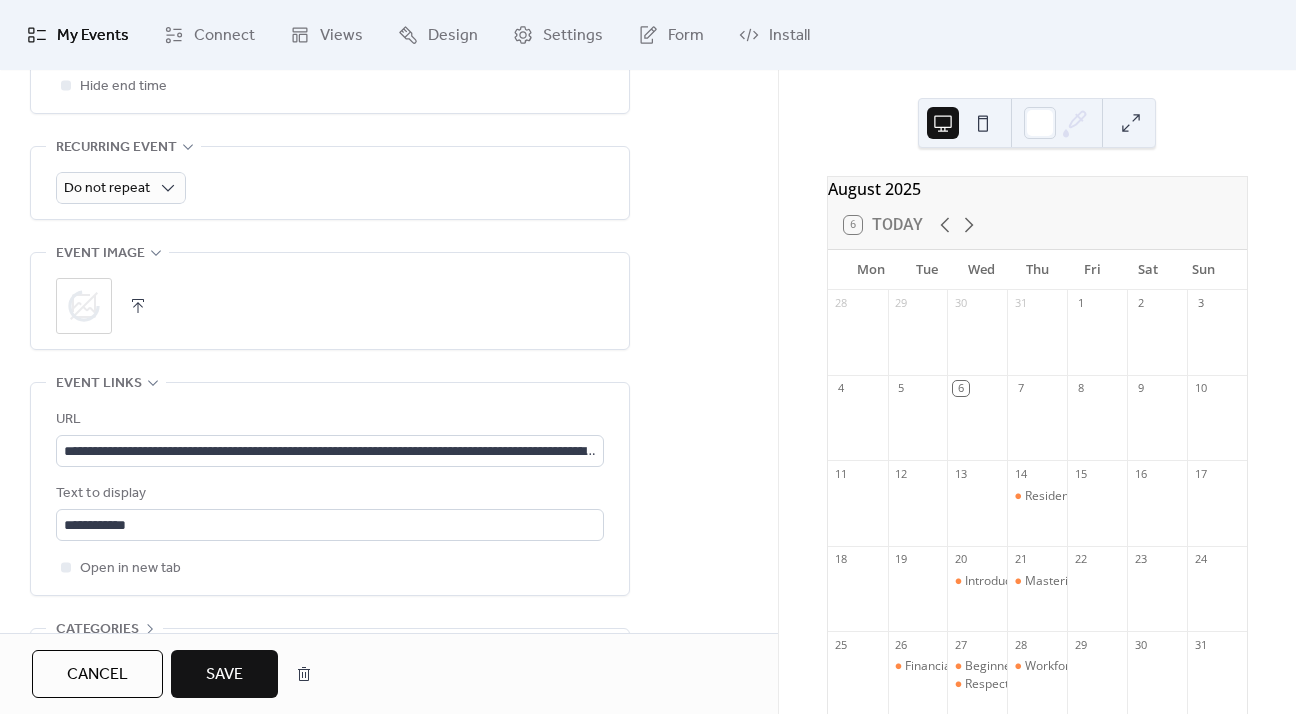 scroll, scrollTop: 900, scrollLeft: 0, axis: vertical 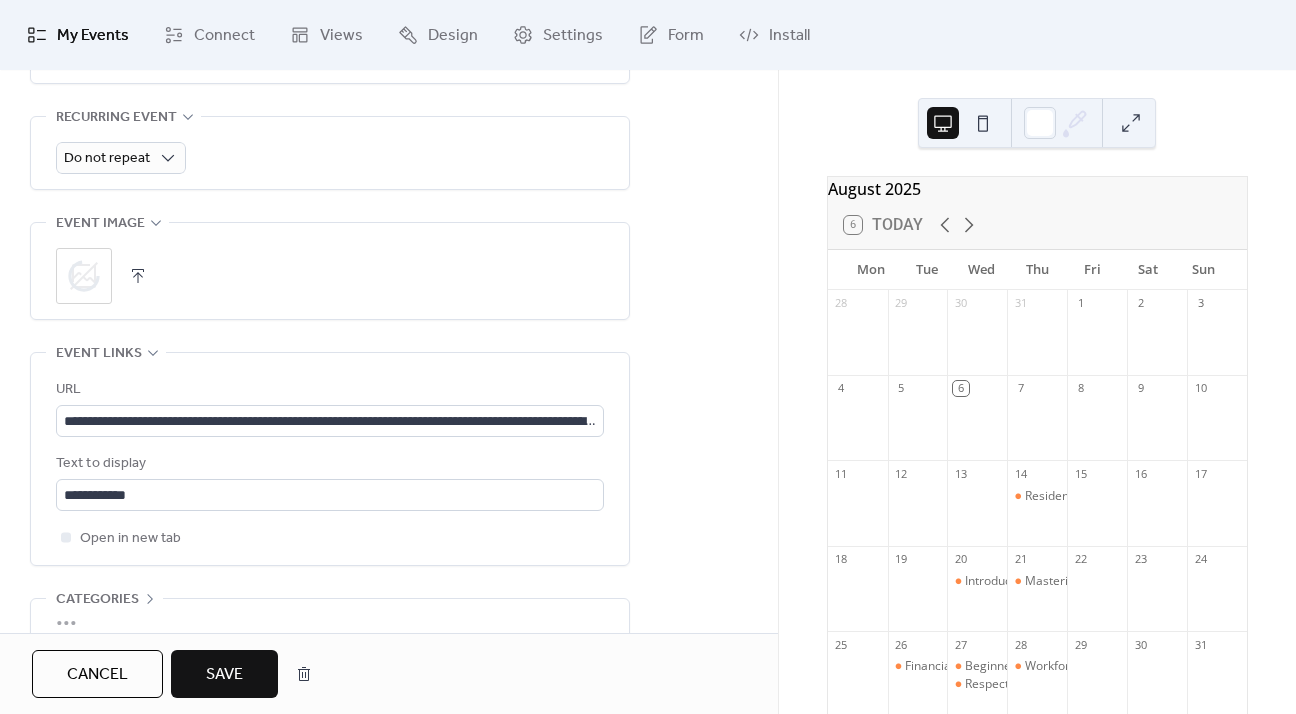 click on "Save" at bounding box center [224, 674] 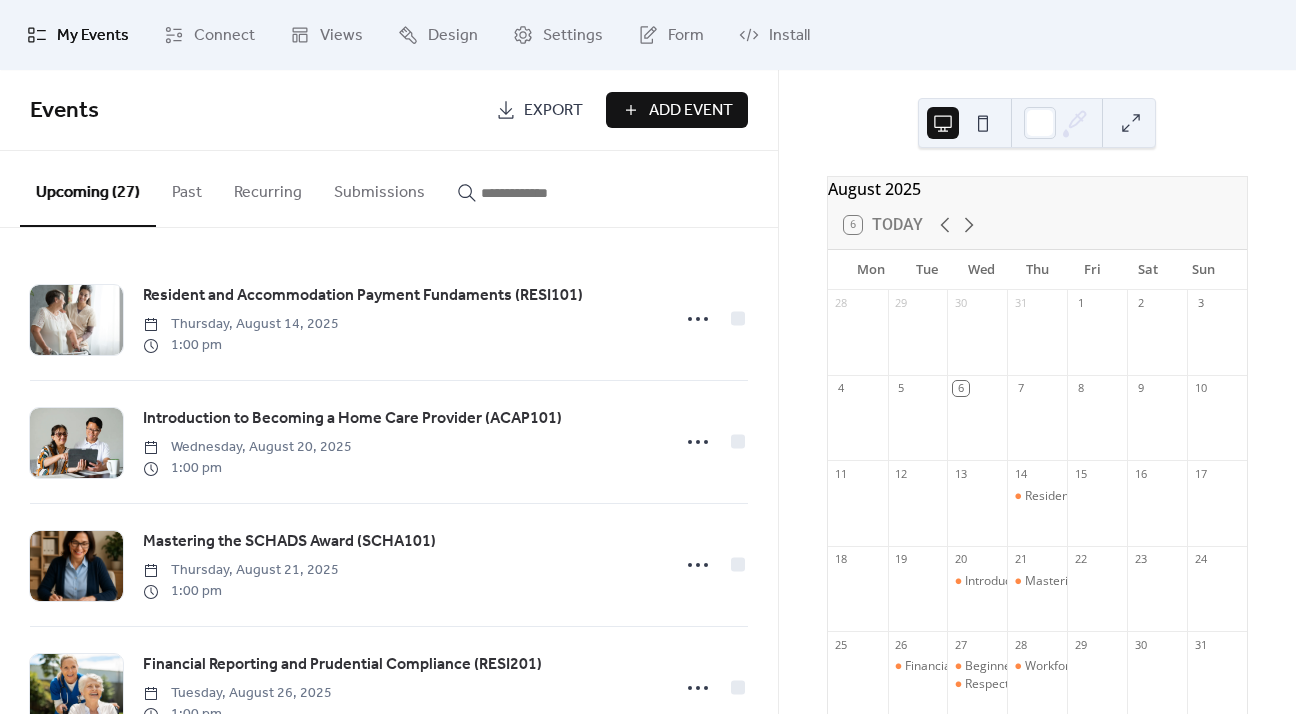 click at bounding box center (541, 193) 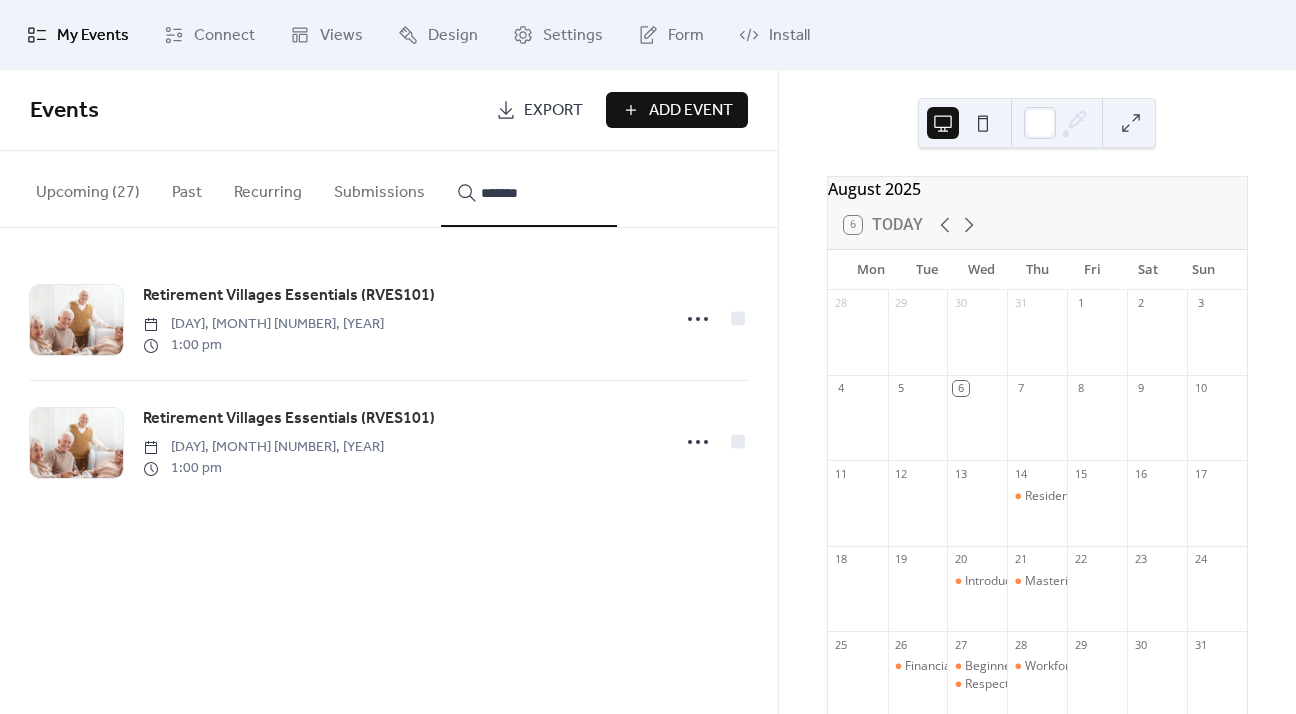 type on "*******" 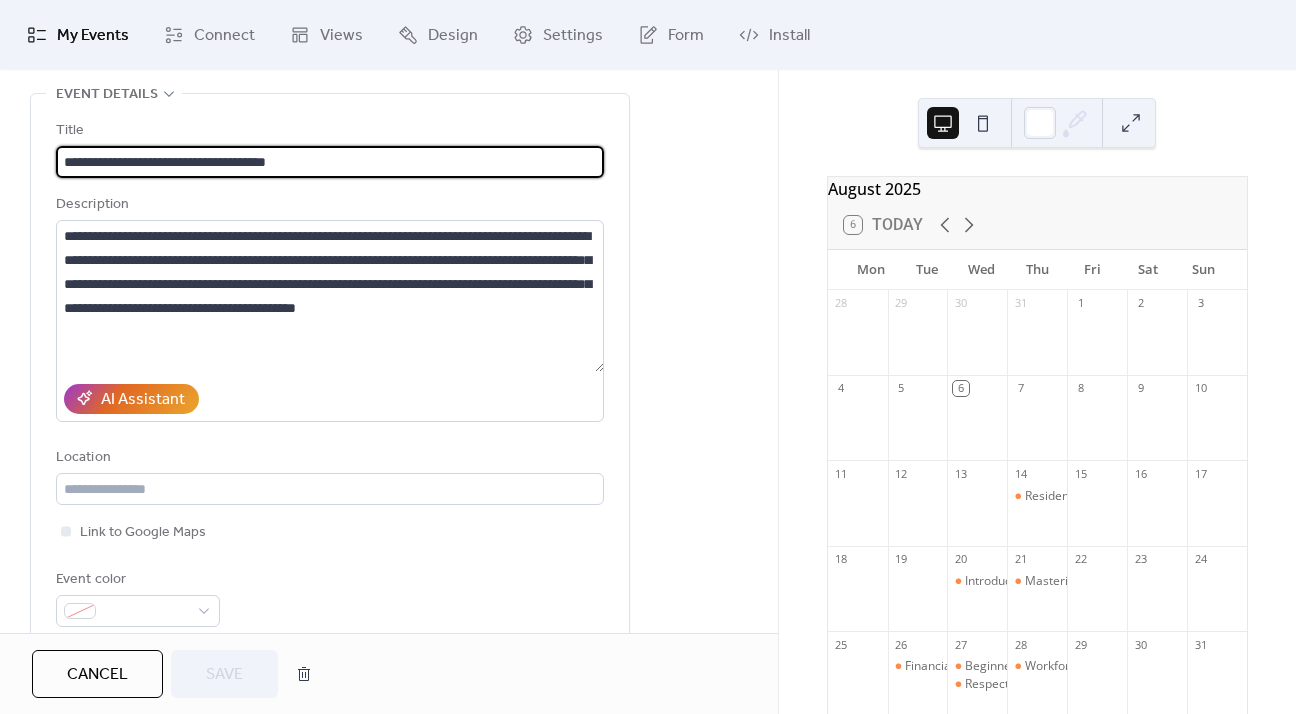 scroll, scrollTop: 400, scrollLeft: 0, axis: vertical 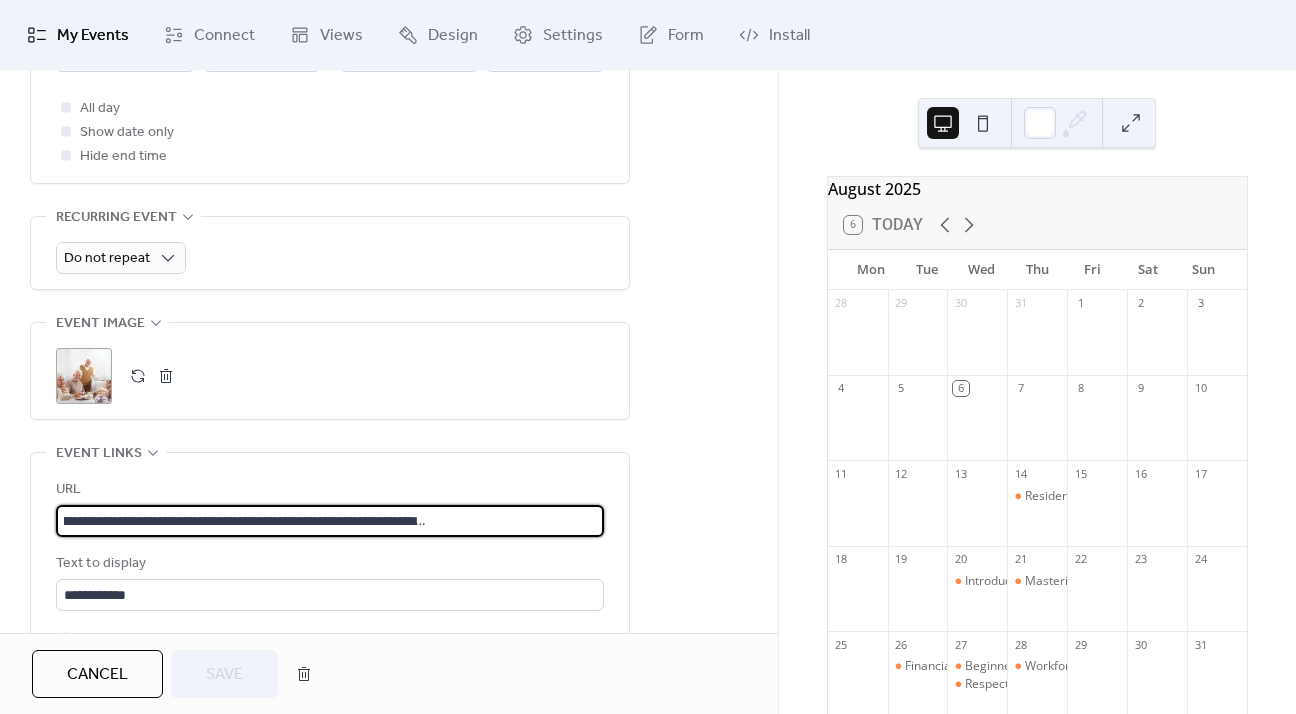 drag, startPoint x: 360, startPoint y: 521, endPoint x: 839, endPoint y: 511, distance: 479.10437 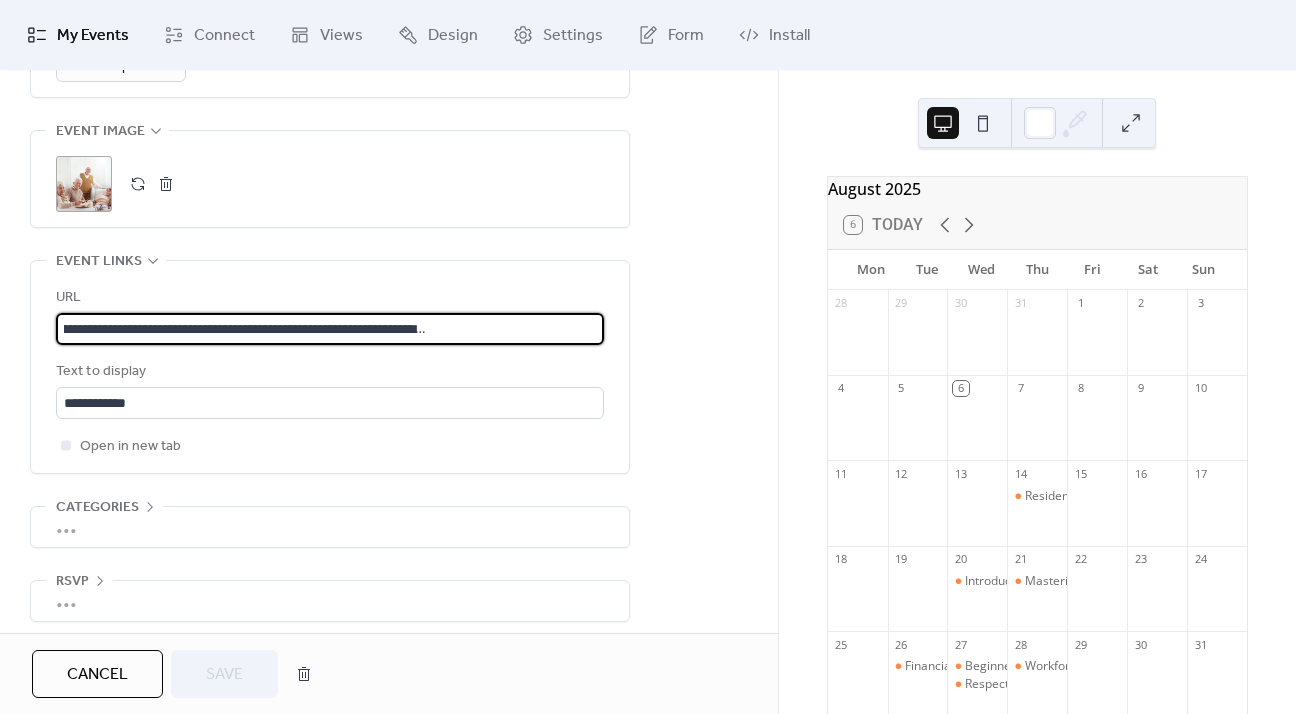 scroll, scrollTop: 1001, scrollLeft: 0, axis: vertical 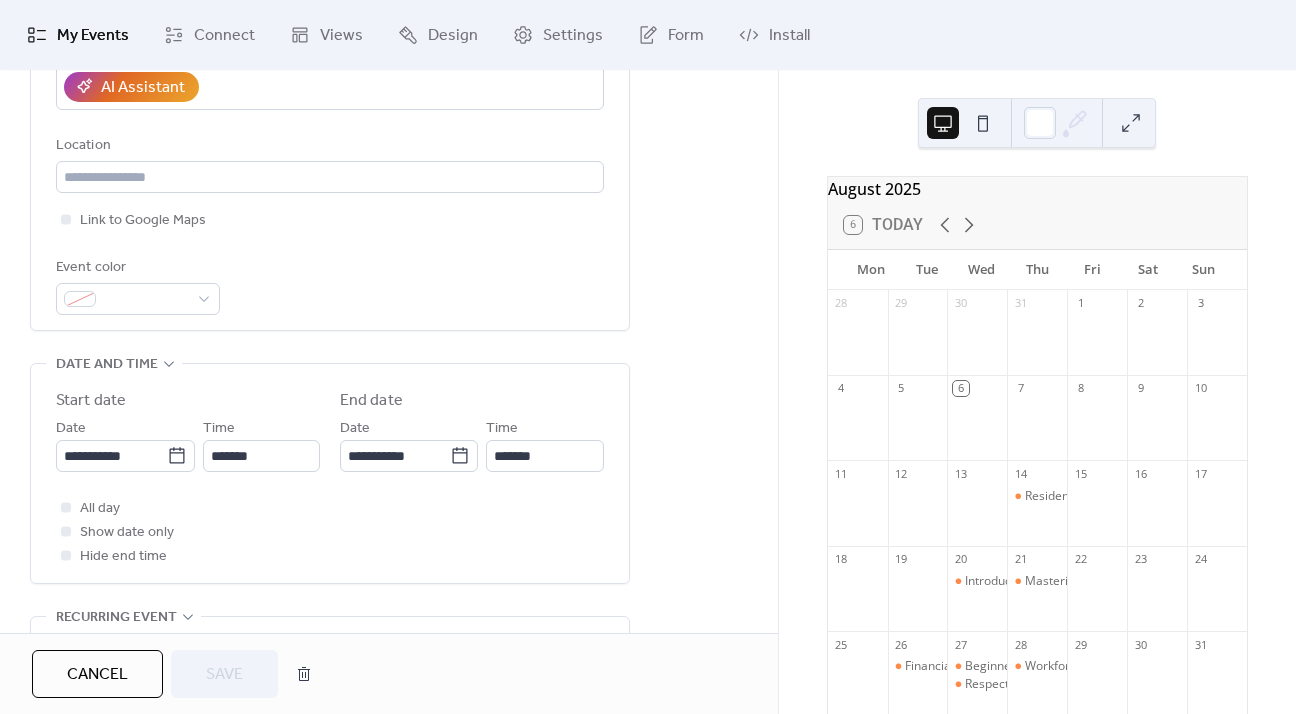 click on "Cancel" at bounding box center [97, 675] 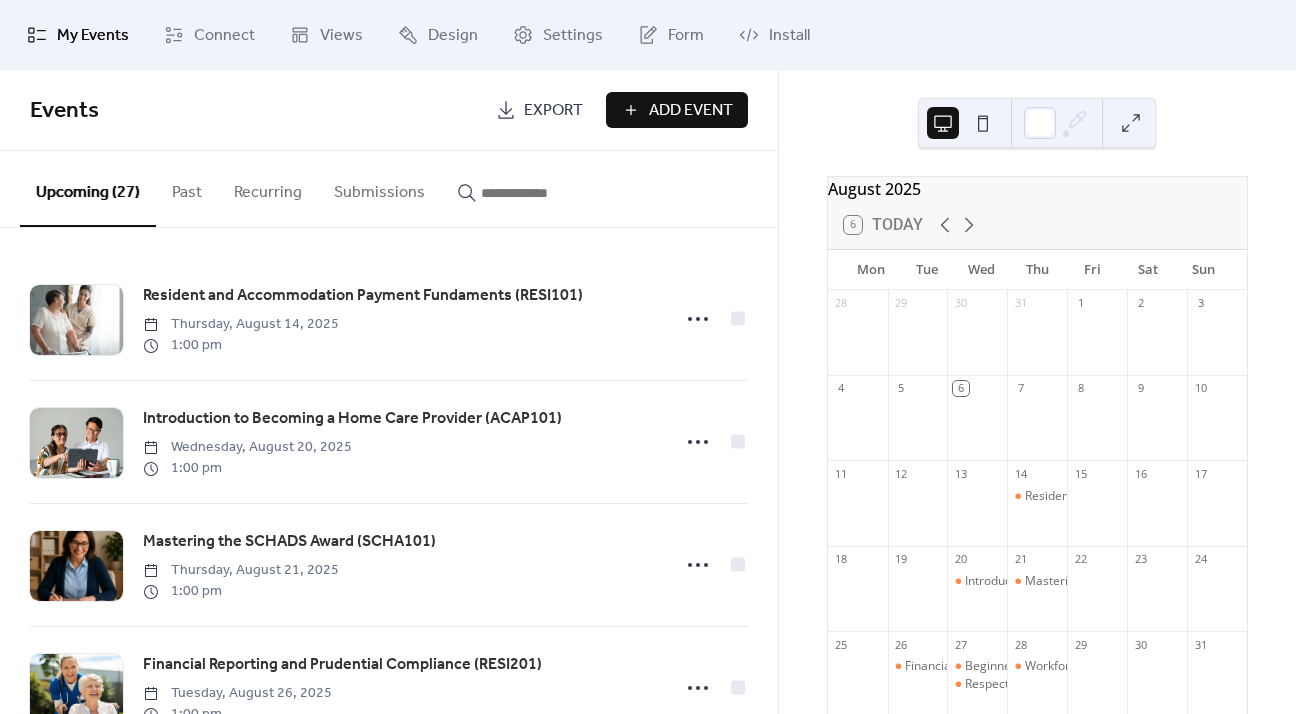 click at bounding box center [541, 193] 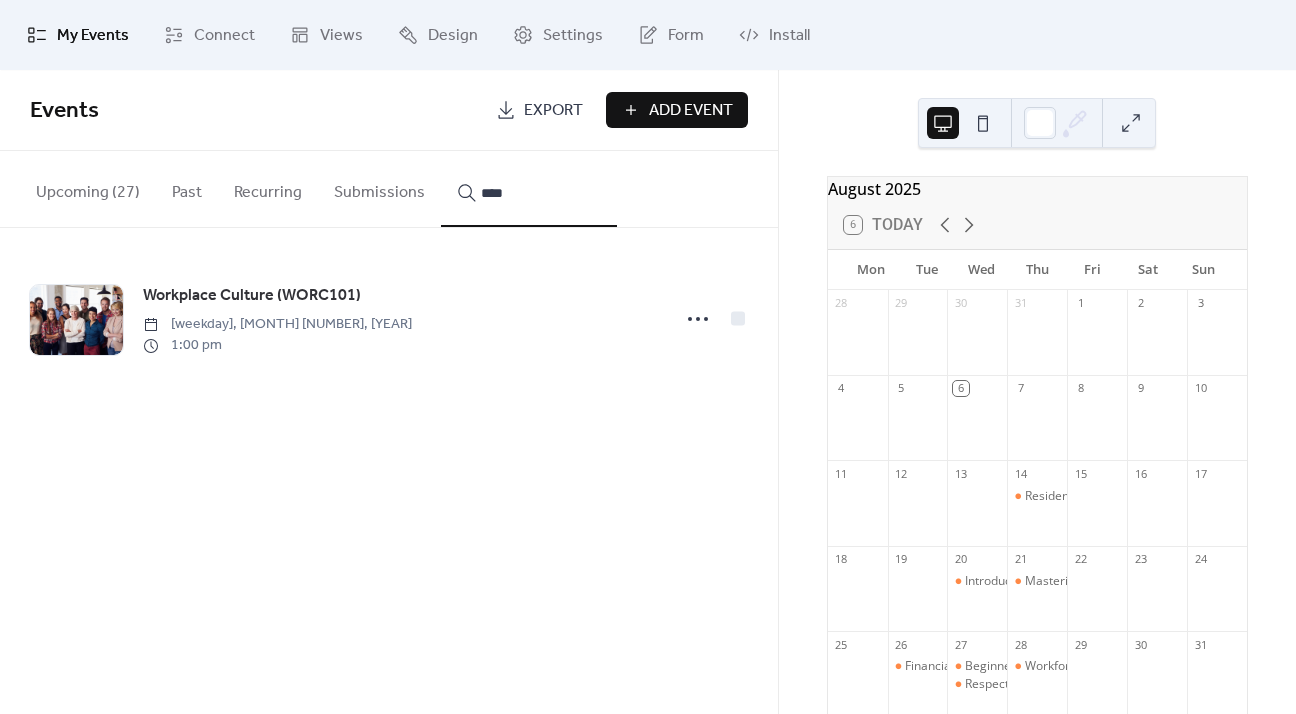 type on "****" 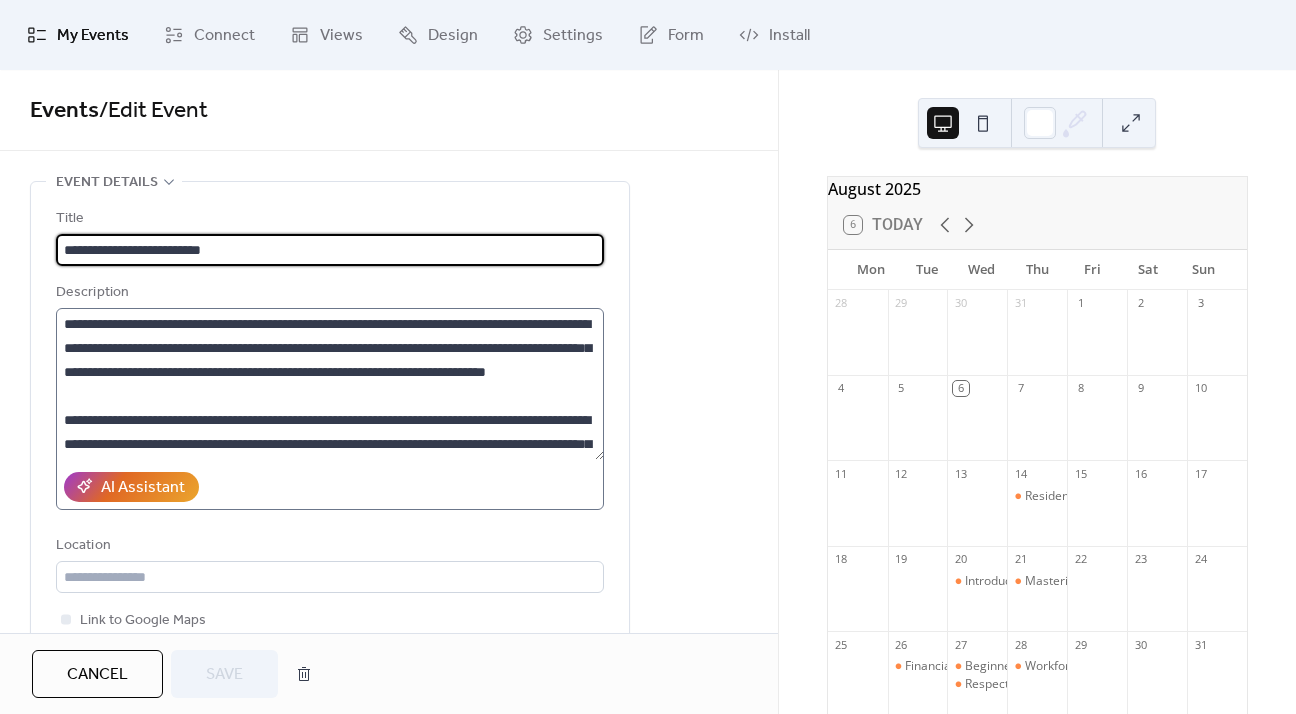 scroll, scrollTop: 72, scrollLeft: 0, axis: vertical 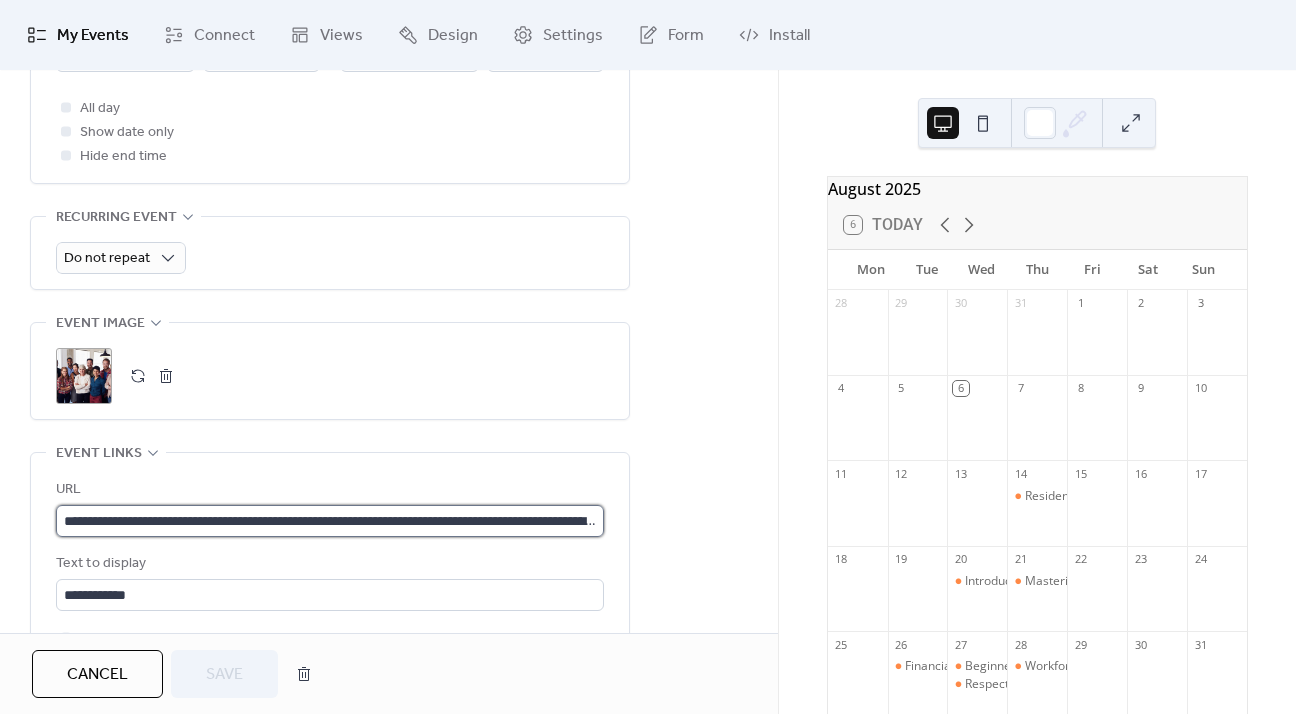 click on "**********" at bounding box center (330, 521) 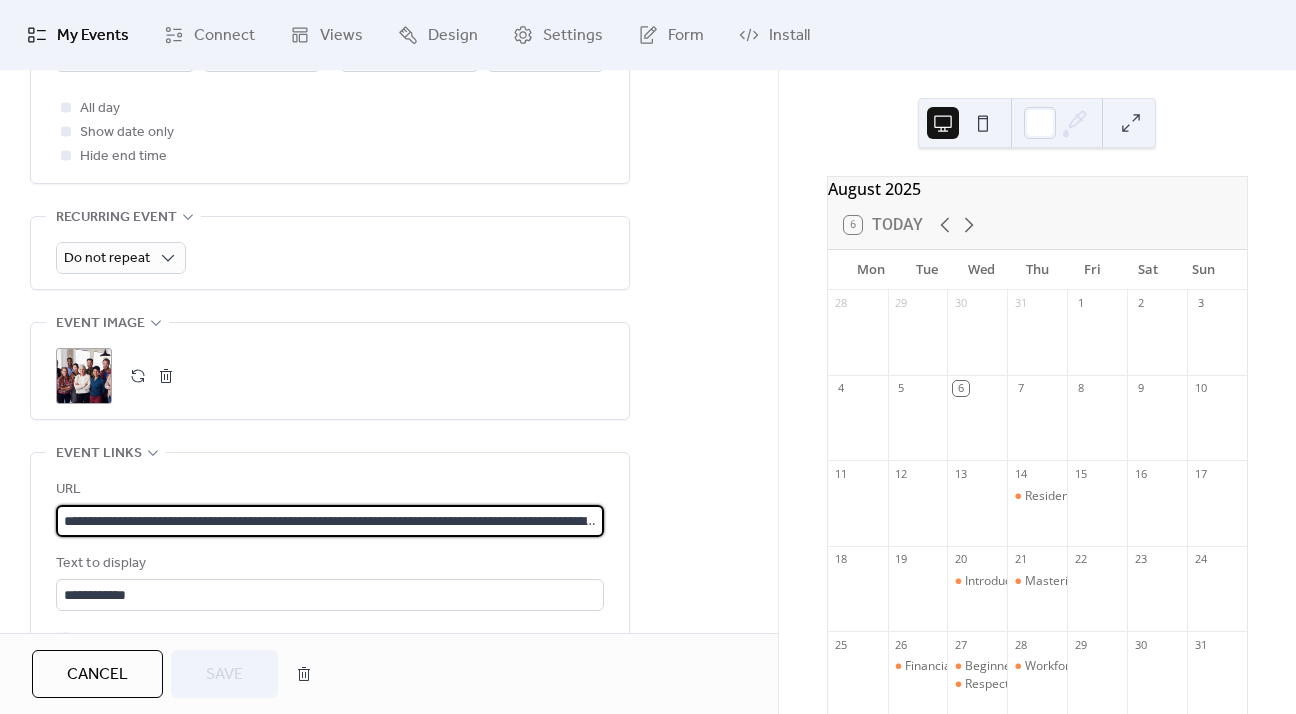 paste 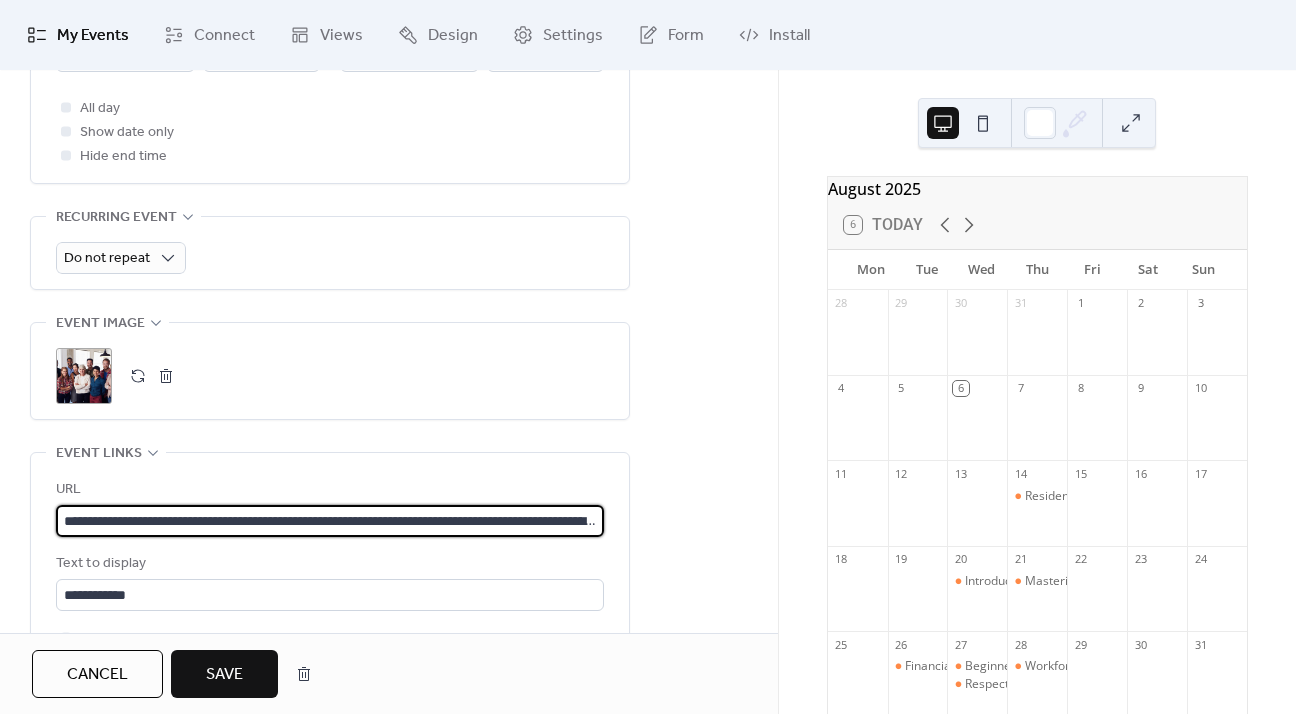 scroll, scrollTop: 0, scrollLeft: 290, axis: horizontal 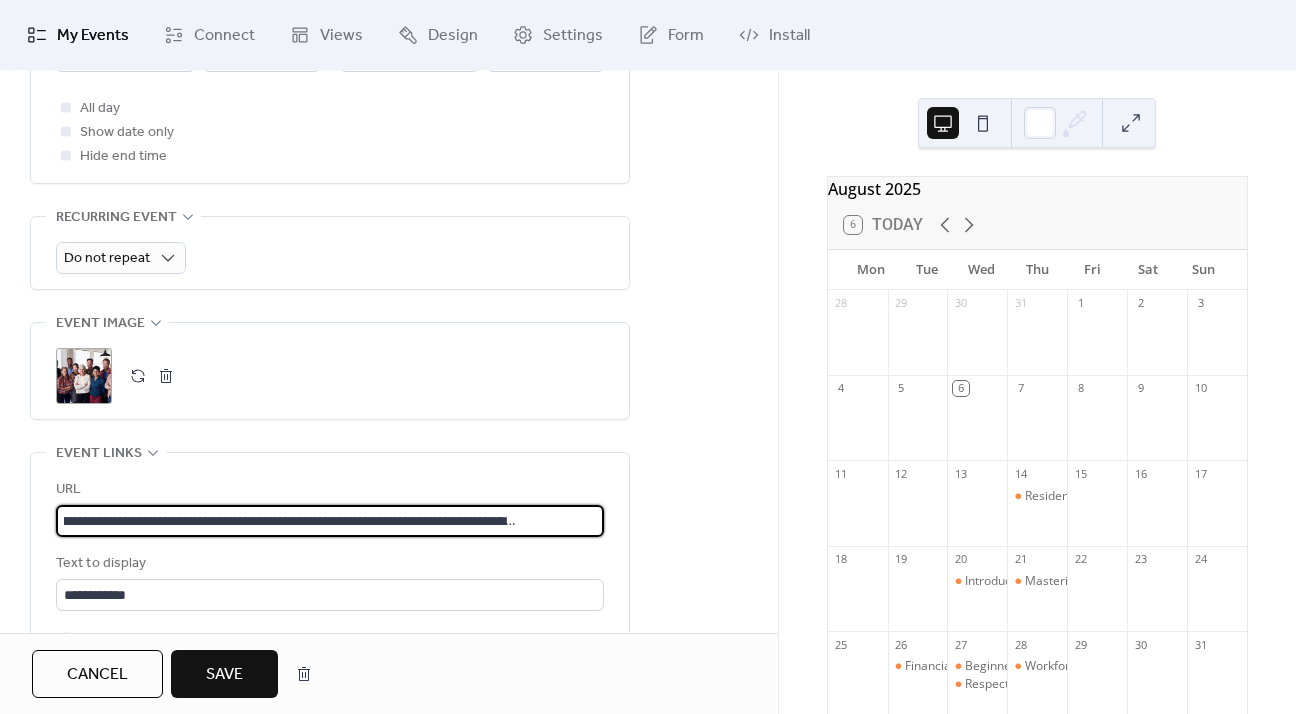 type on "**********" 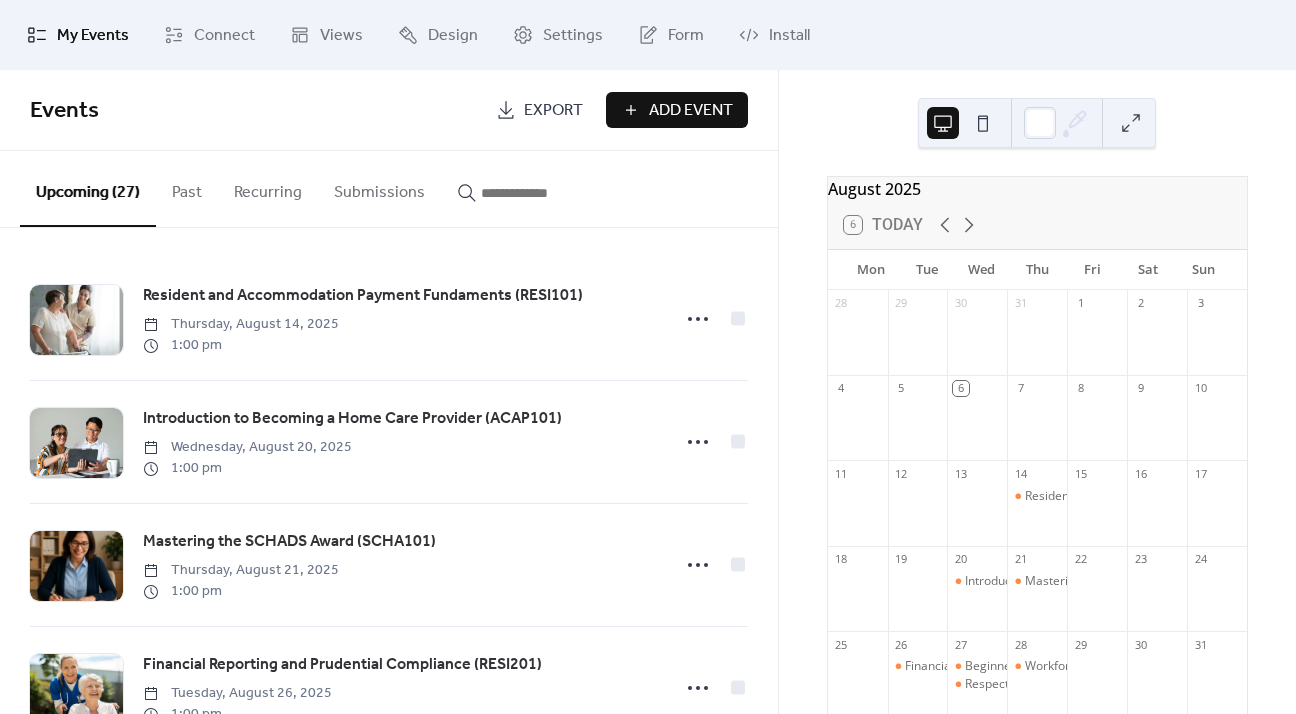click at bounding box center (541, 193) 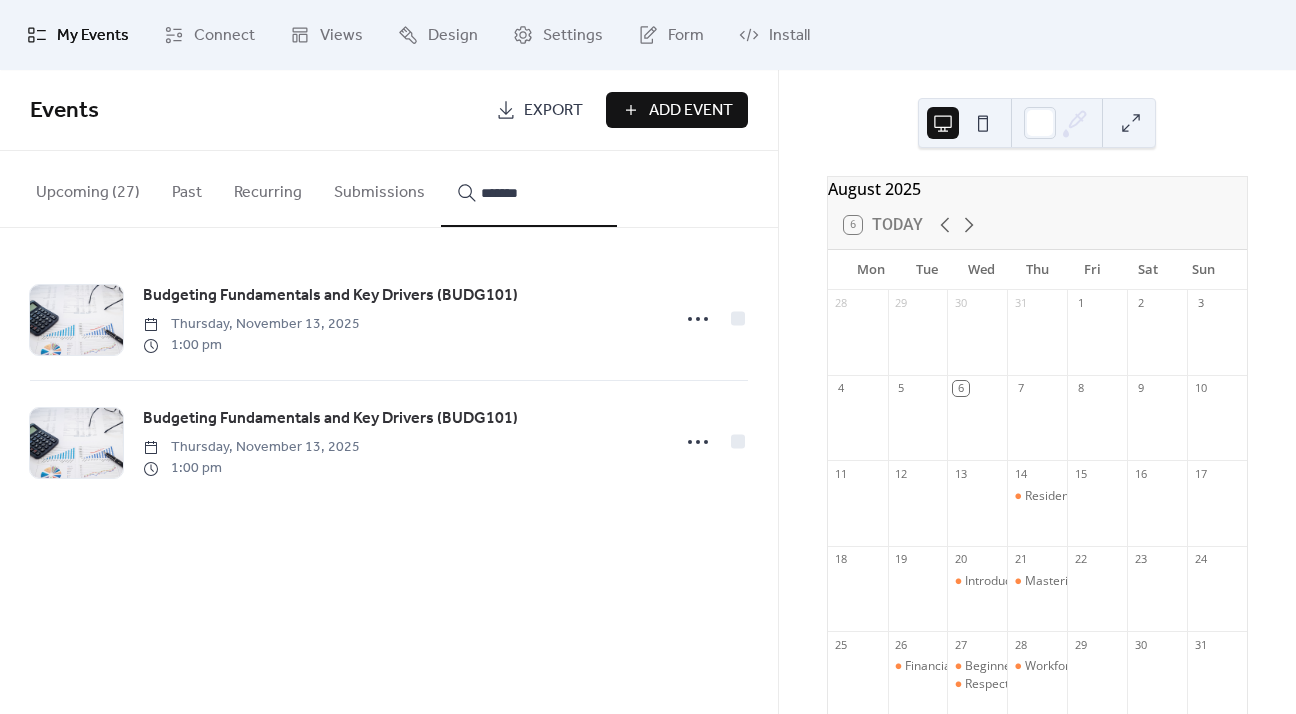 type on "*******" 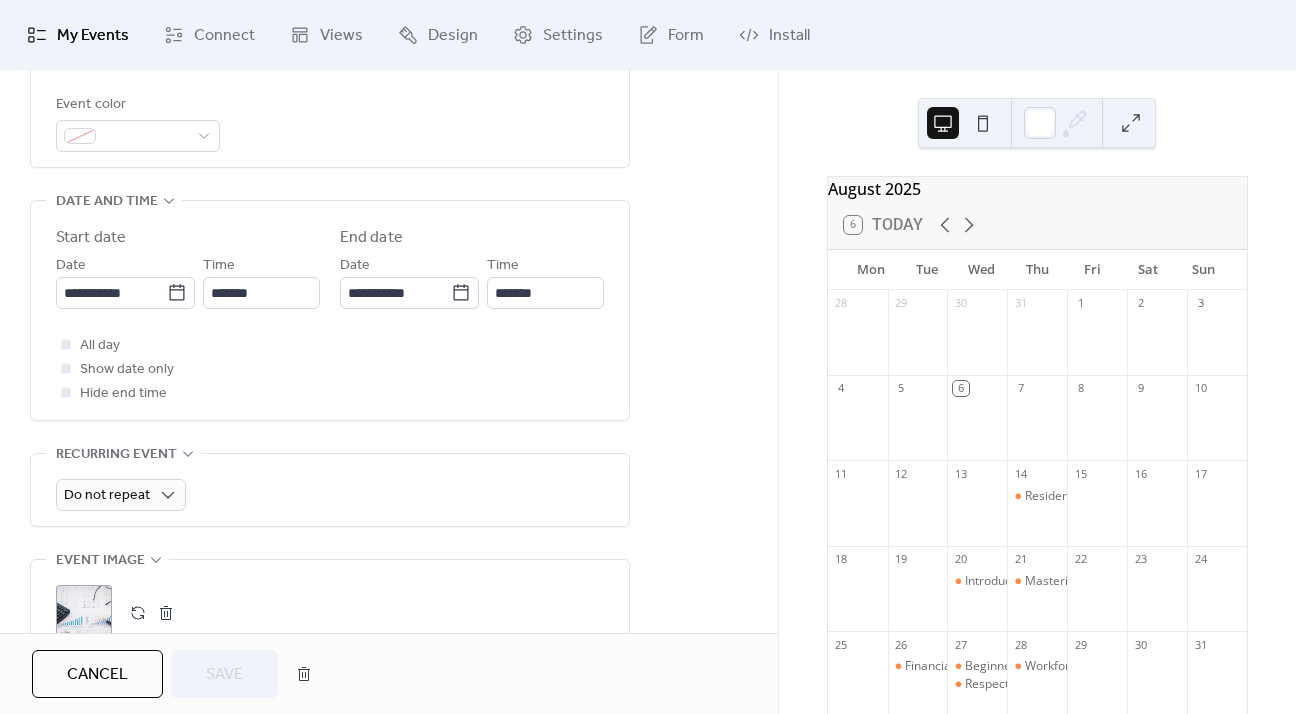 scroll, scrollTop: 800, scrollLeft: 0, axis: vertical 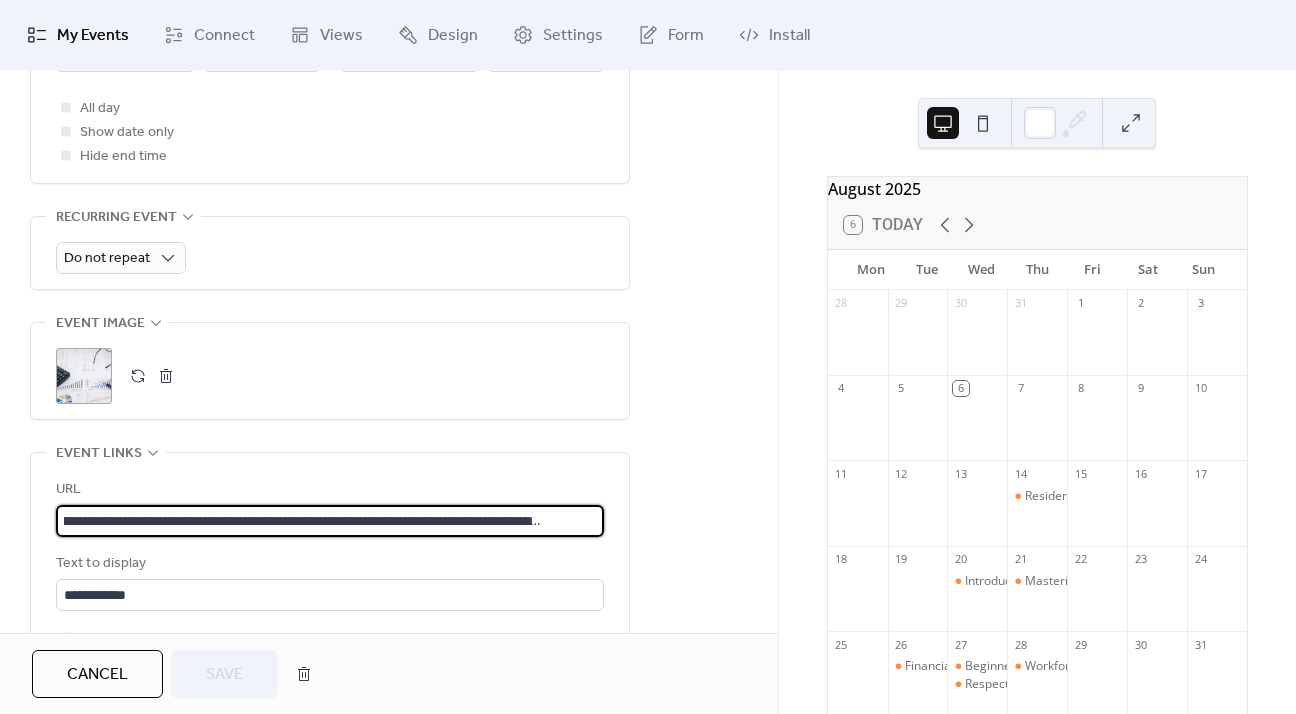 drag, startPoint x: 664, startPoint y: 521, endPoint x: 816, endPoint y: 514, distance: 152.1611 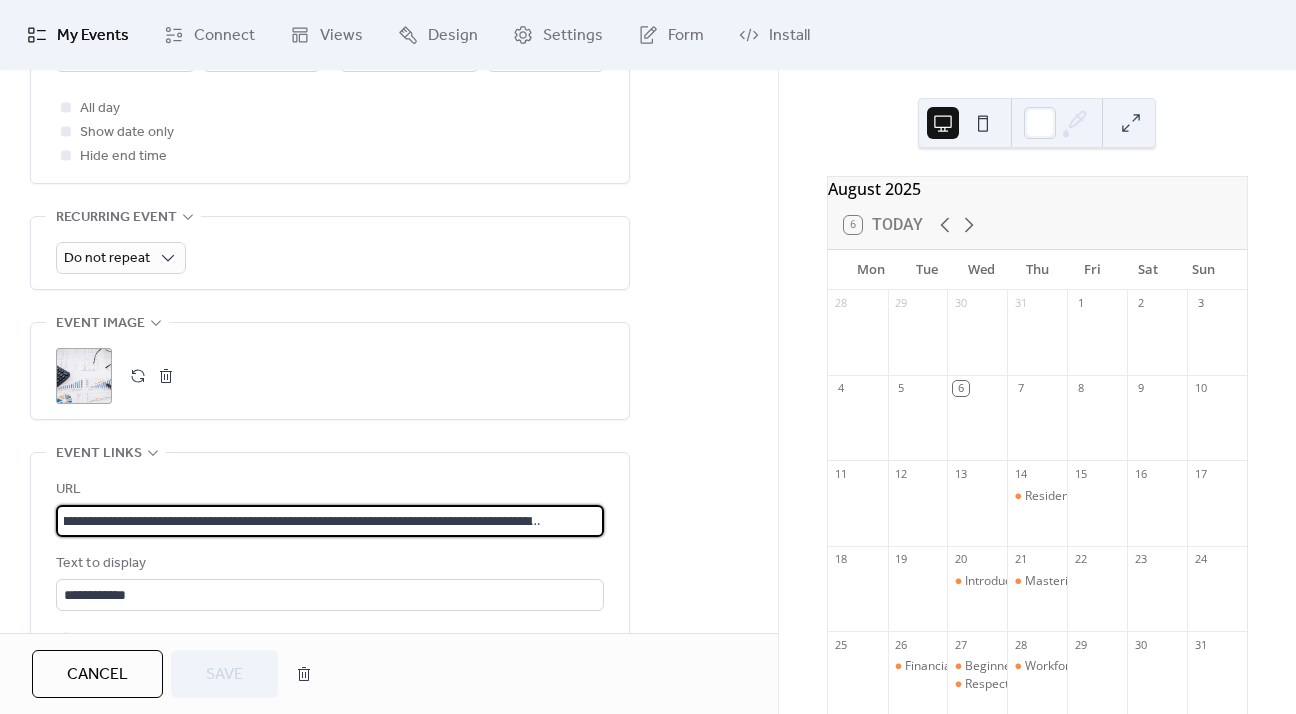scroll, scrollTop: 0, scrollLeft: 0, axis: both 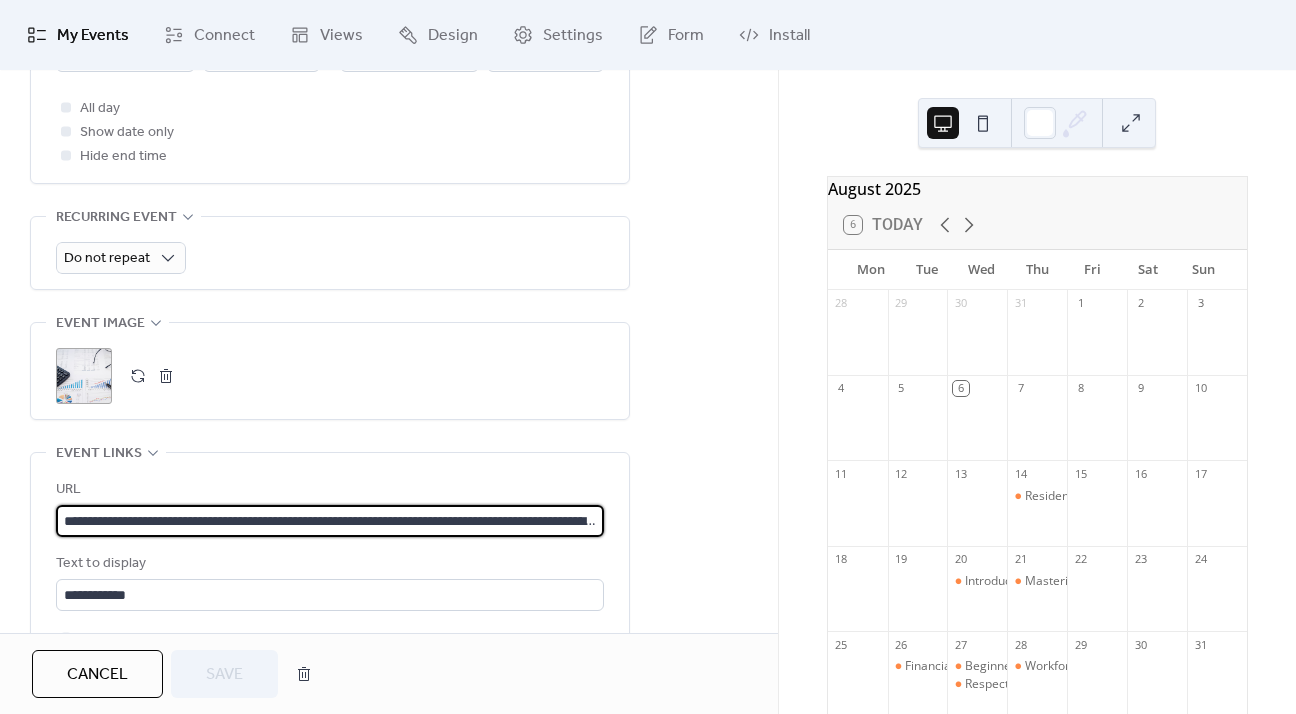 click at bounding box center (166, 376) 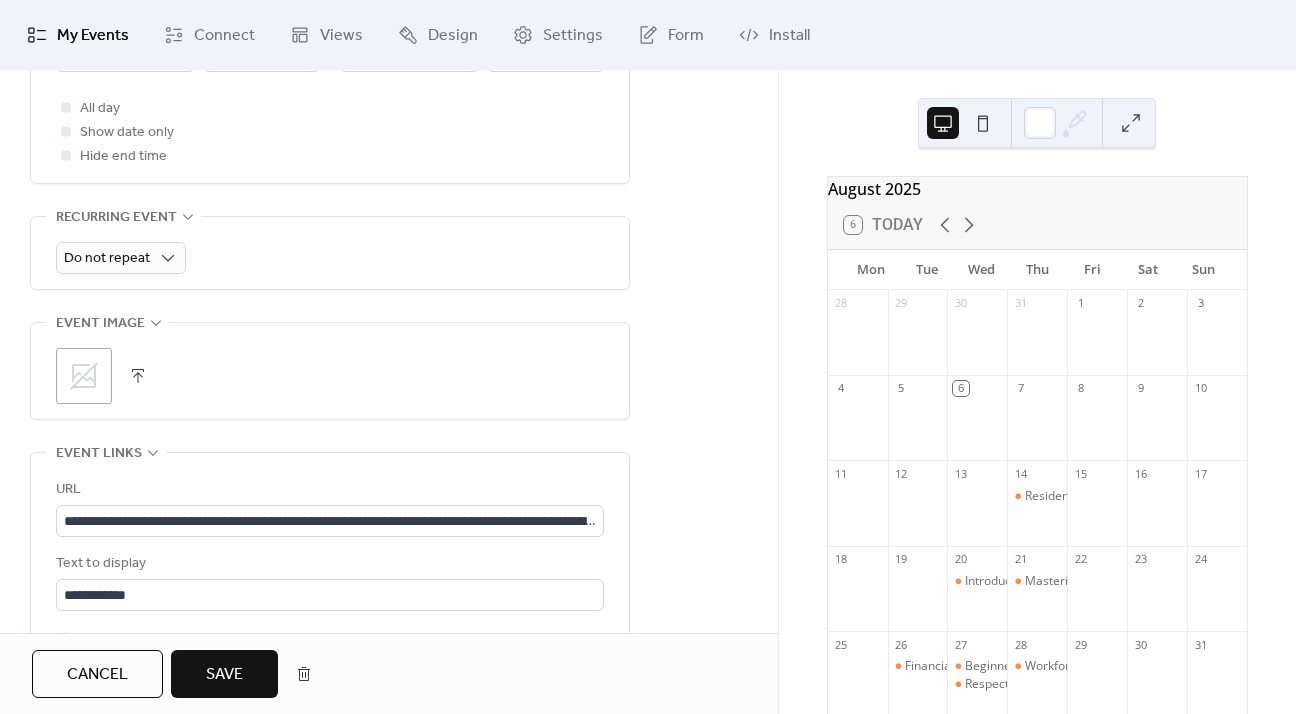 click at bounding box center [138, 376] 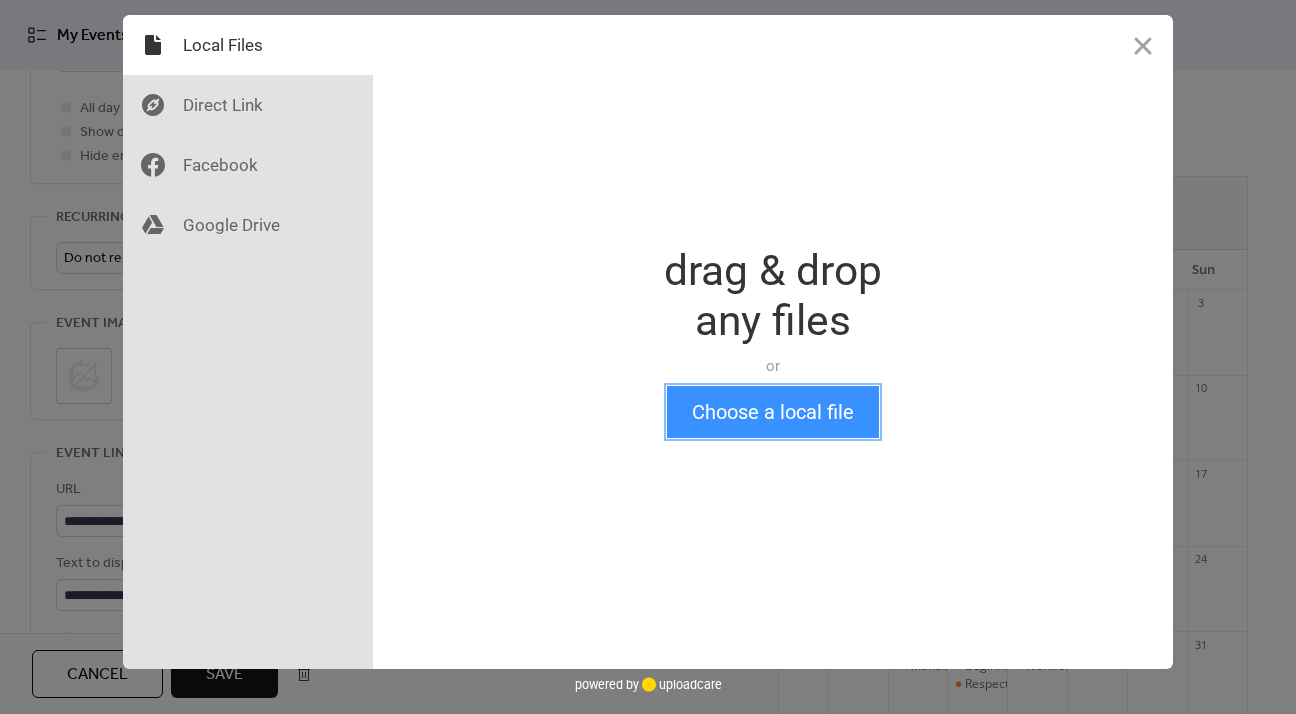 click on "Choose a local file" at bounding box center (773, 412) 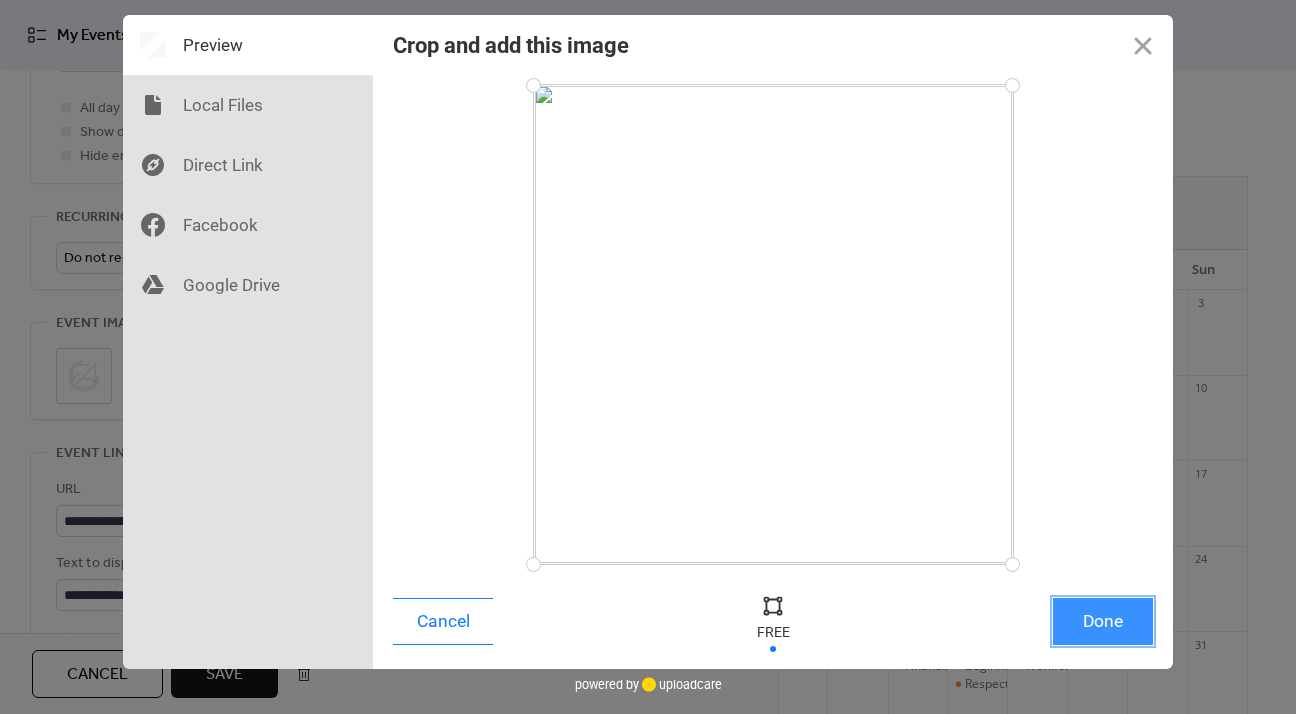 click on "Done" at bounding box center [1103, 621] 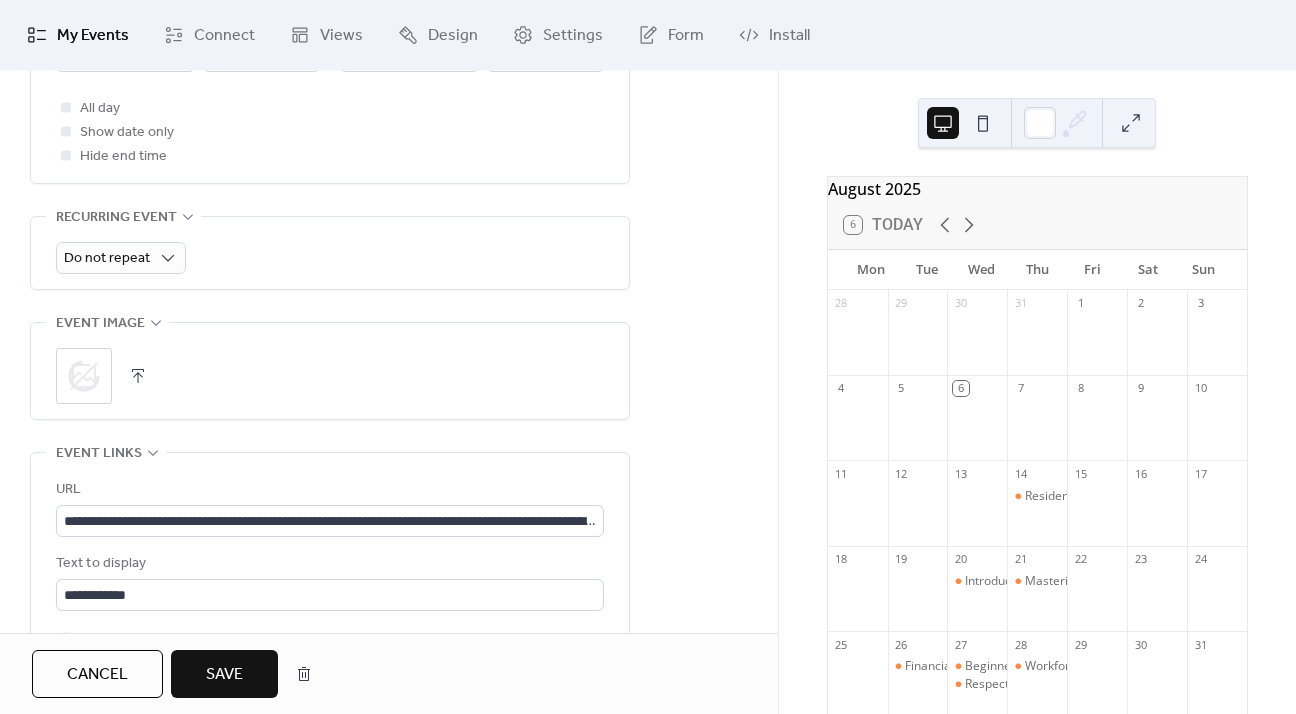 click on "Save" at bounding box center [224, 674] 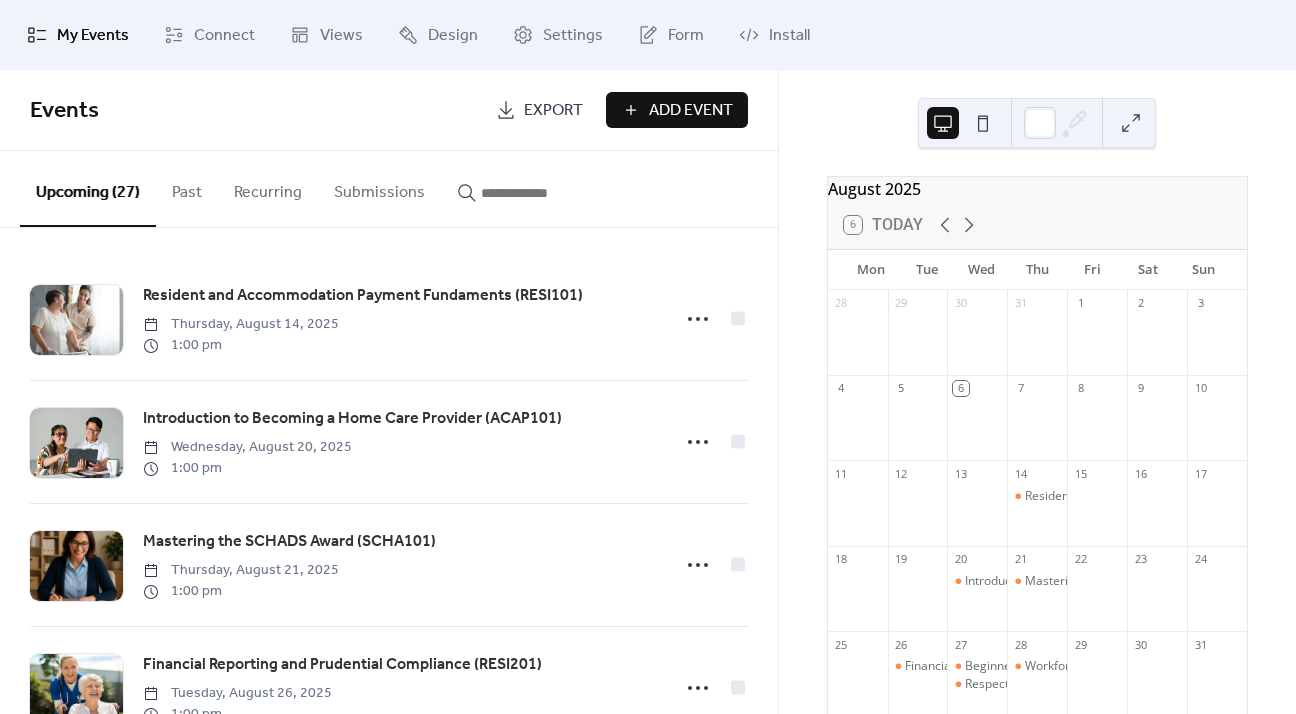 click at bounding box center [541, 193] 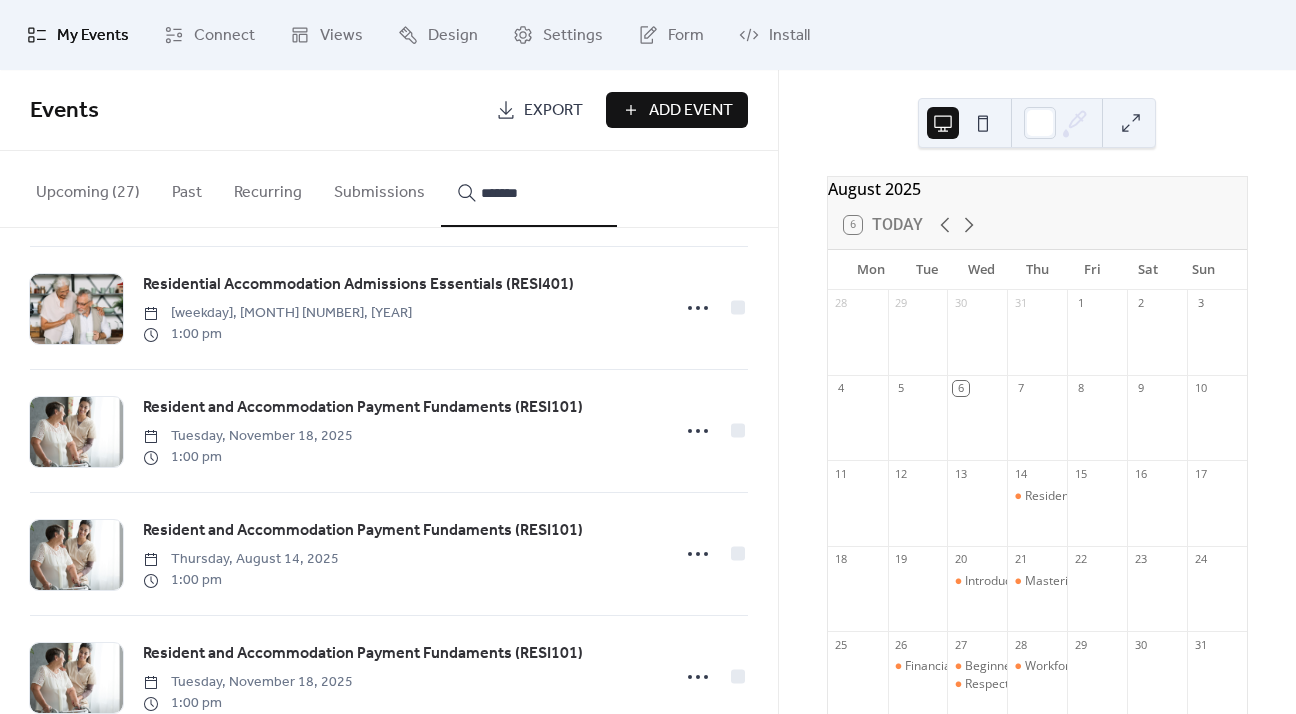 scroll, scrollTop: 300, scrollLeft: 0, axis: vertical 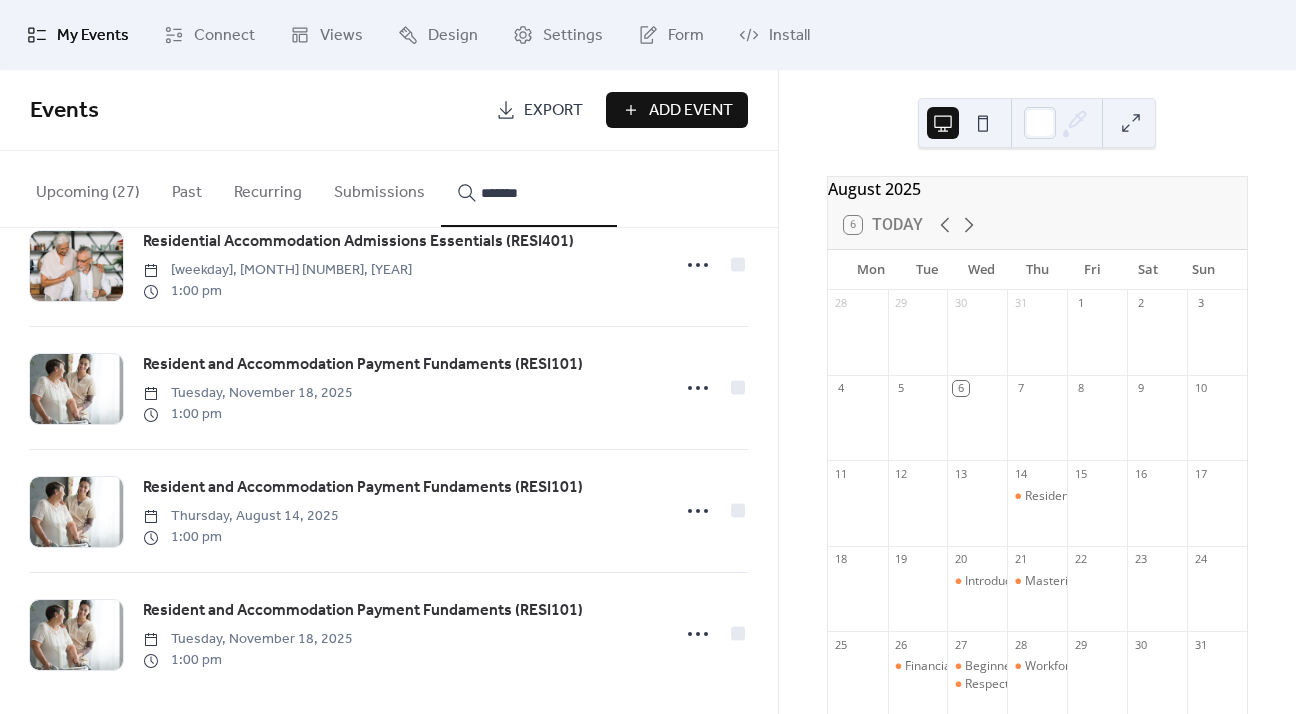 type on "*******" 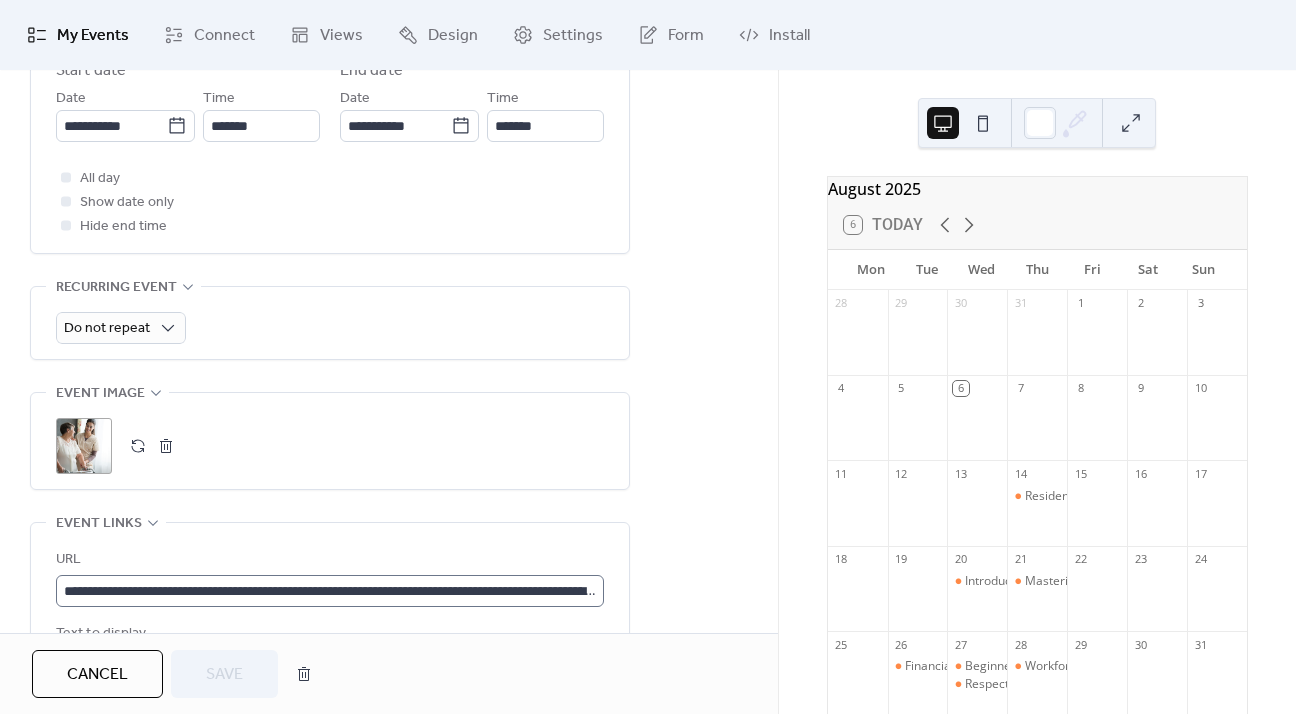 scroll, scrollTop: 800, scrollLeft: 0, axis: vertical 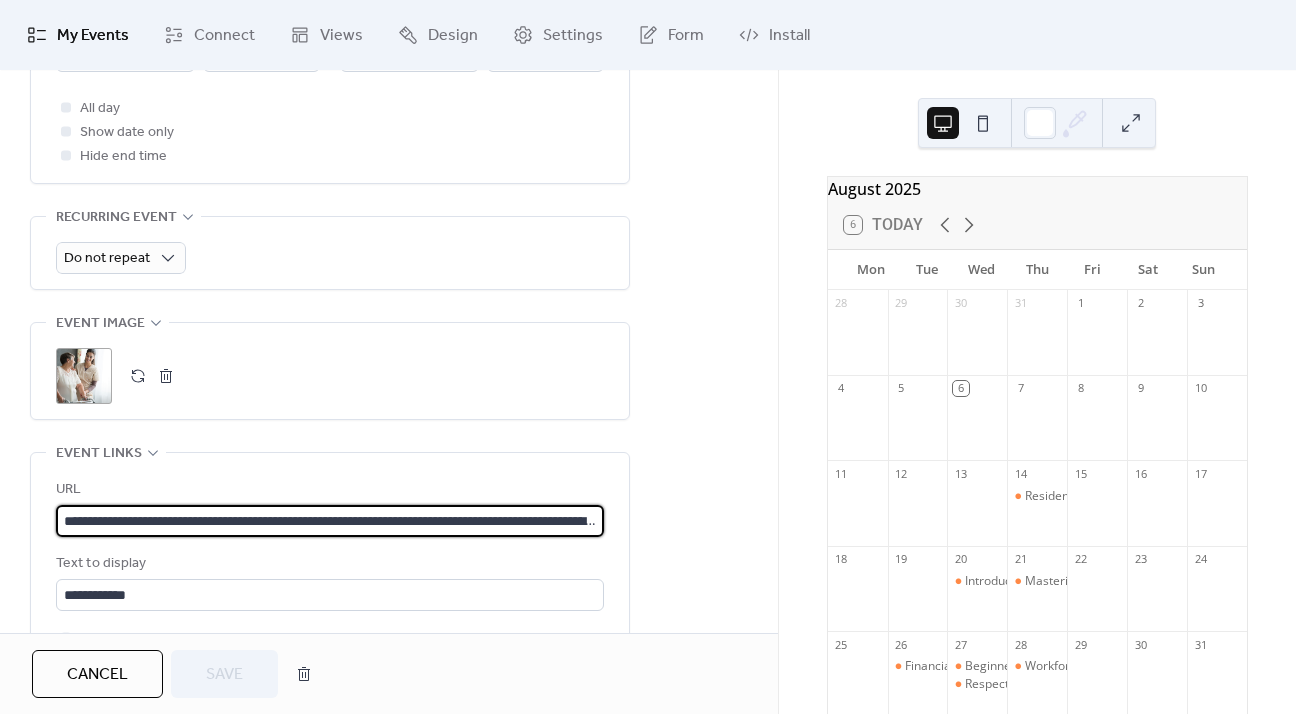 click on "**********" at bounding box center [330, 521] 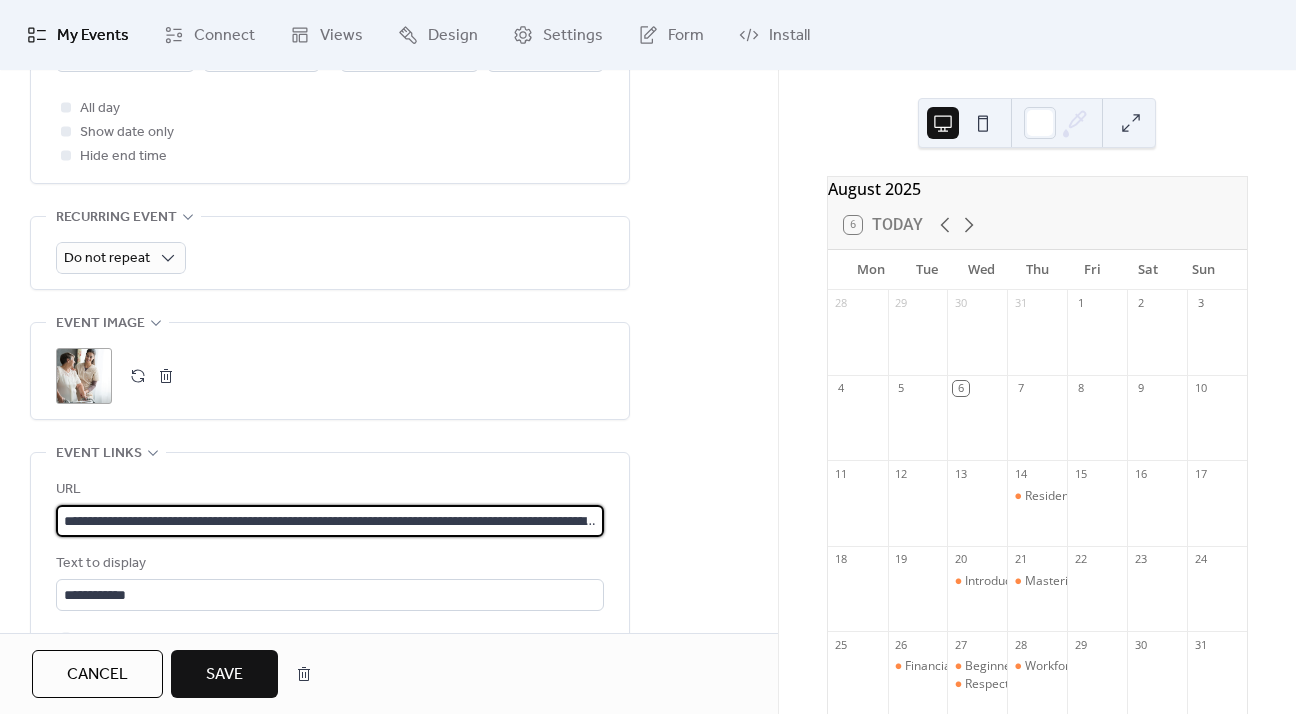 scroll, scrollTop: 0, scrollLeft: 539, axis: horizontal 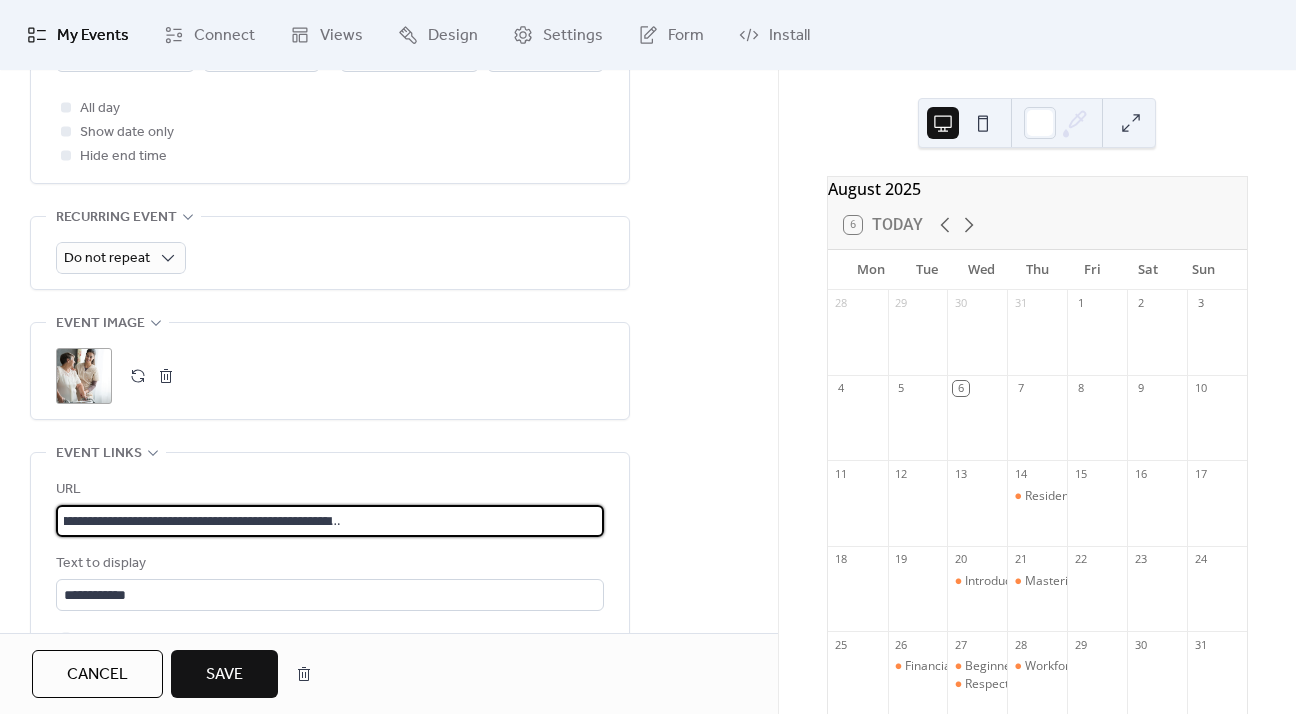 type on "**********" 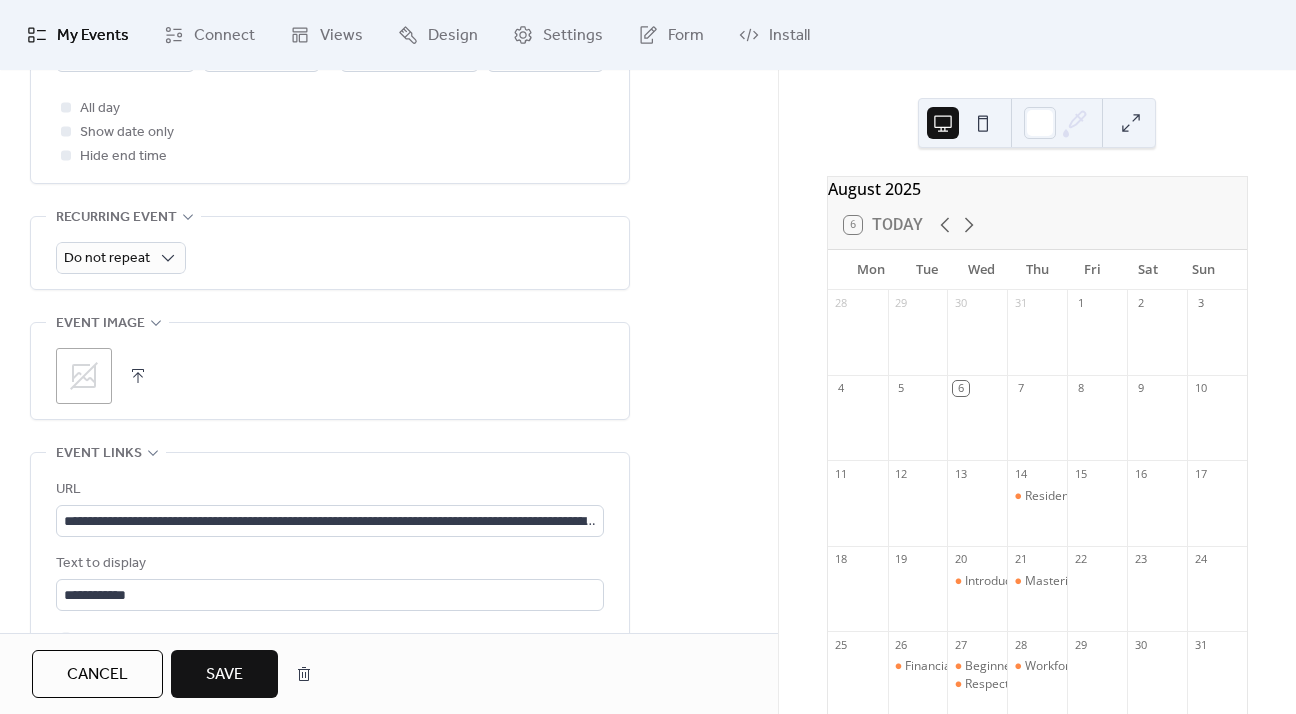 click at bounding box center [138, 376] 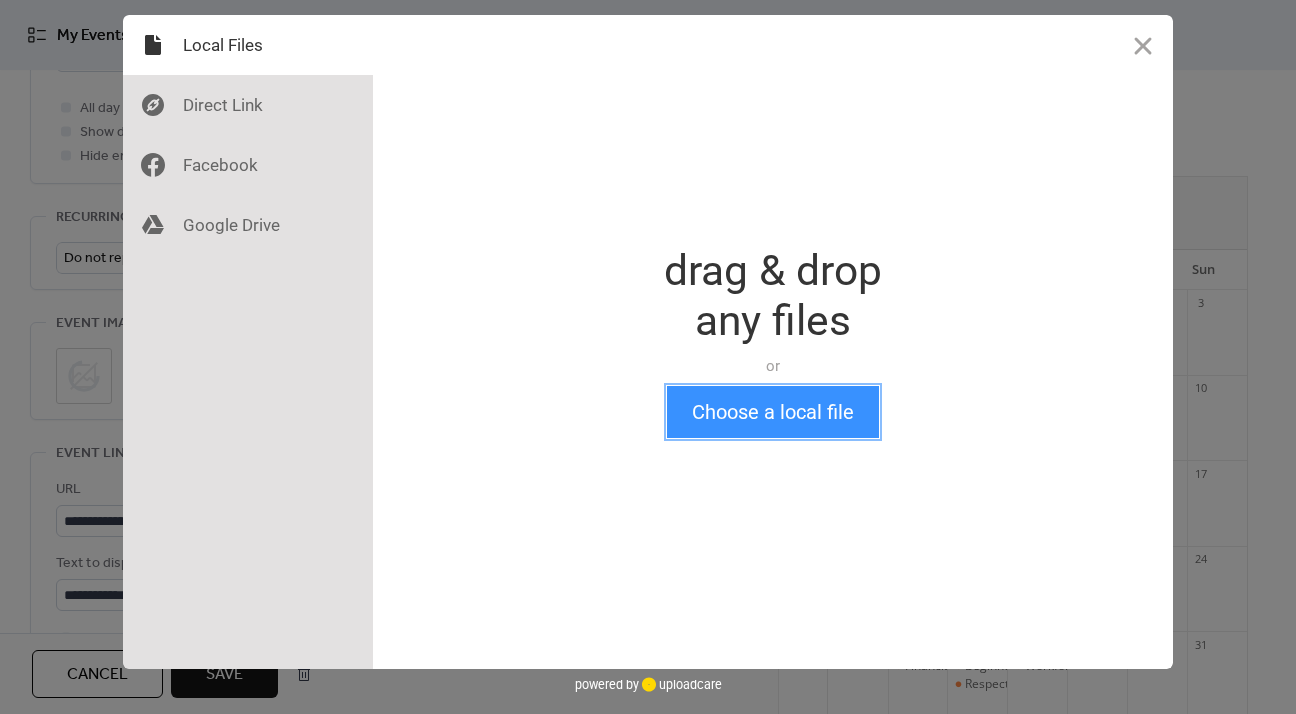 click on "Choose a local file" at bounding box center (773, 412) 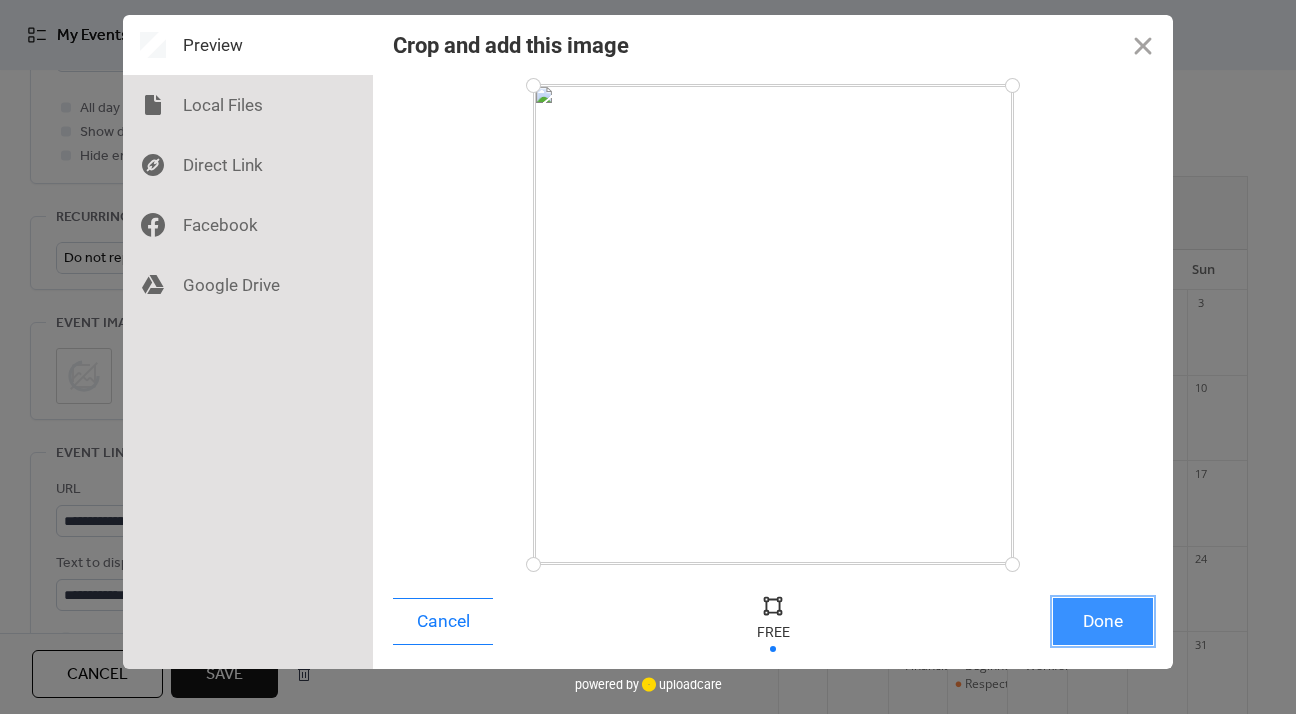 click on "Done" at bounding box center [1103, 621] 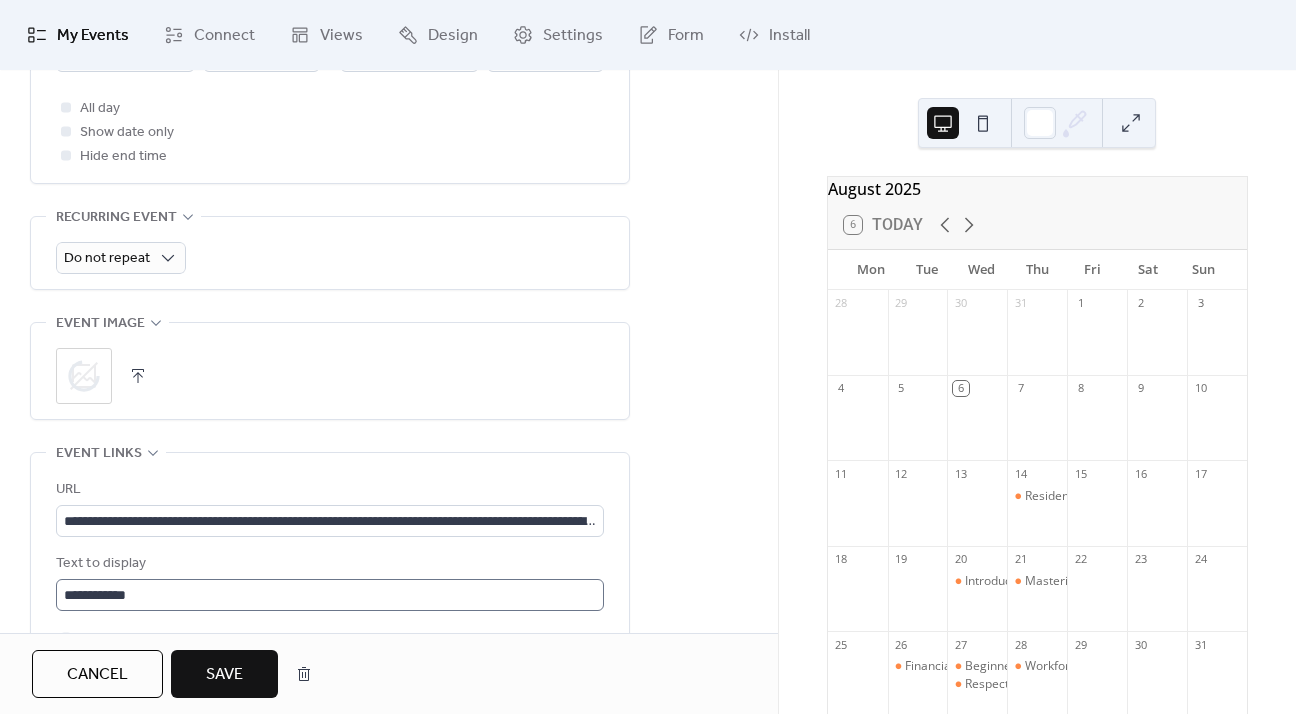 scroll, scrollTop: 0, scrollLeft: 0, axis: both 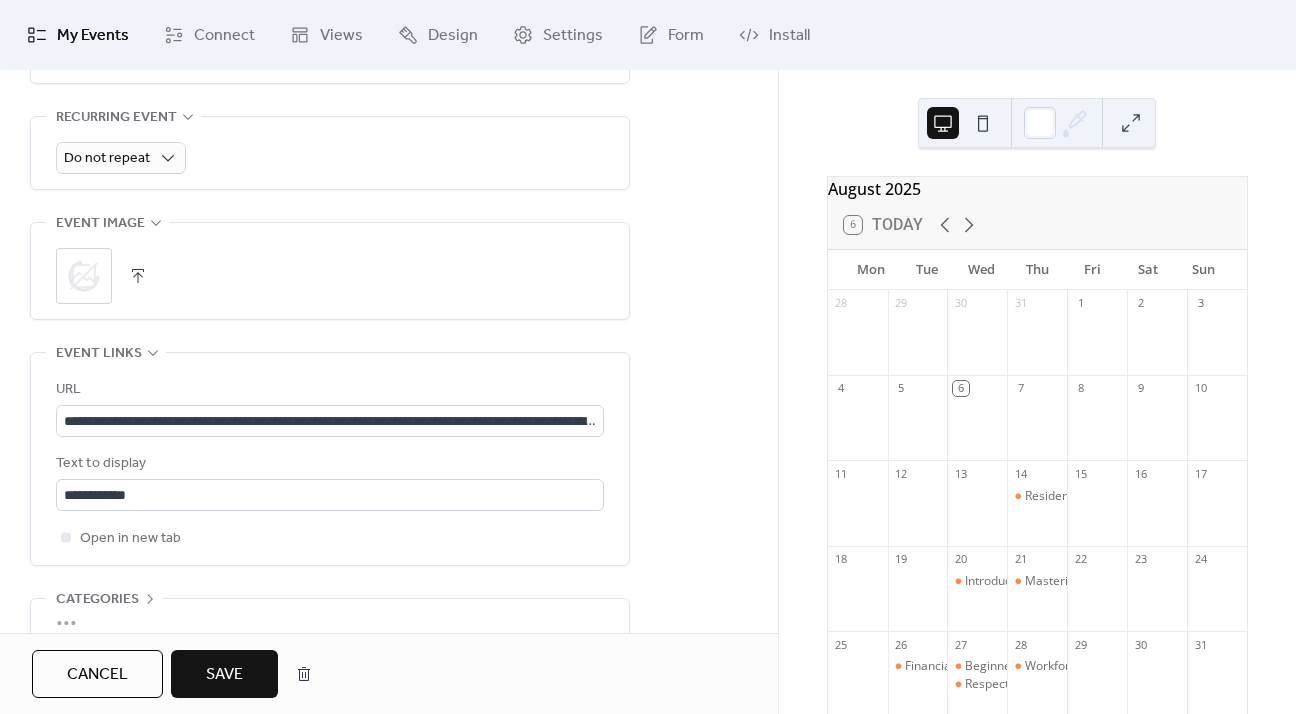 click on "Save" at bounding box center (224, 675) 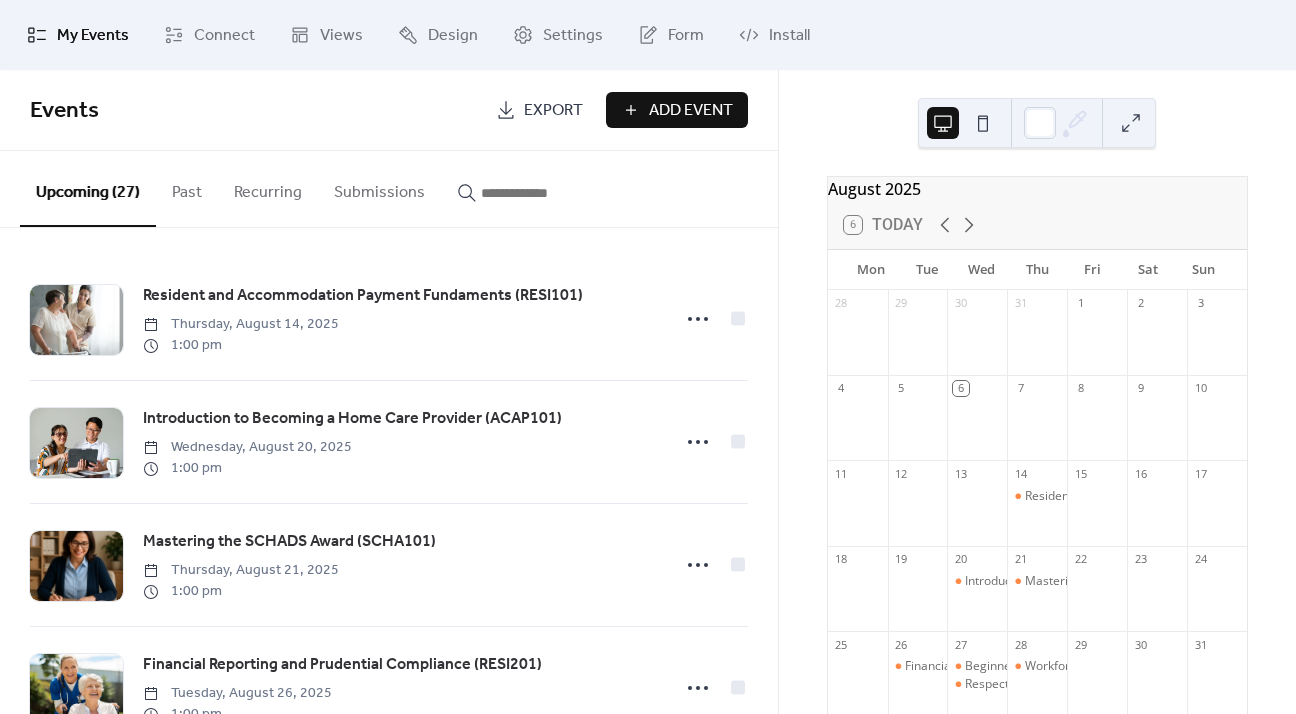 click at bounding box center (541, 193) 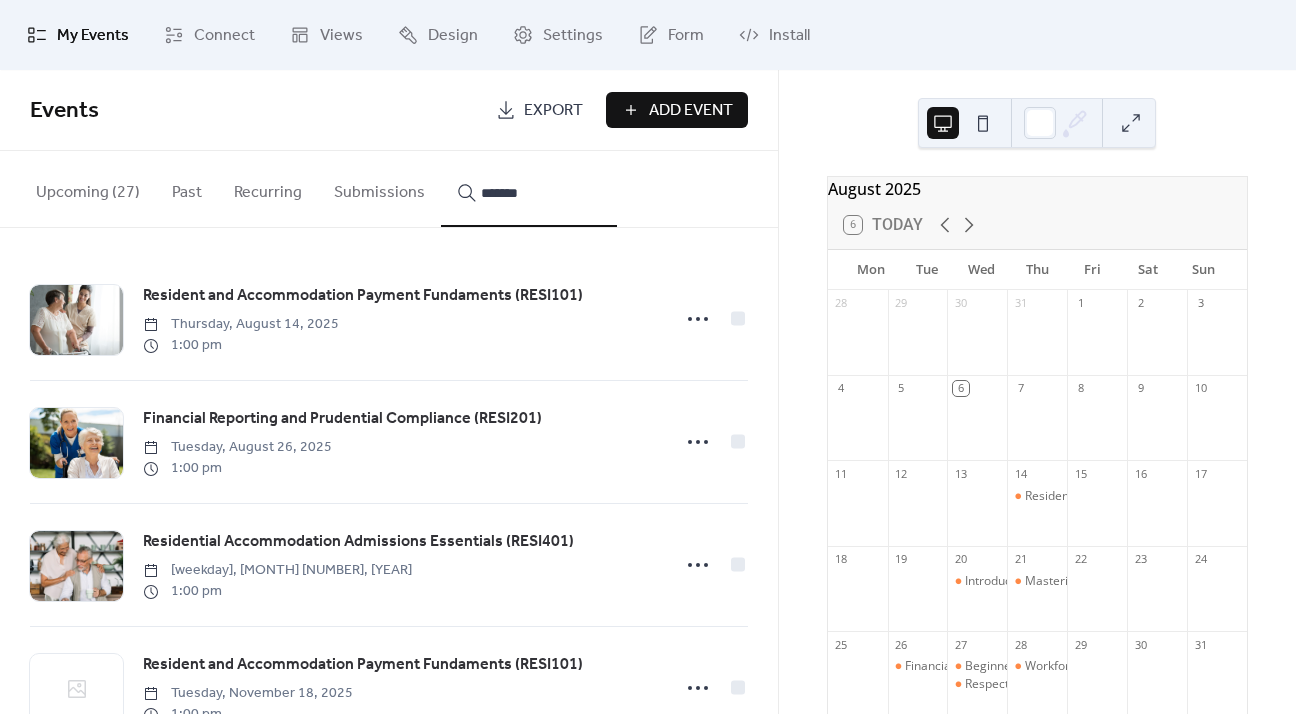 type on "*******" 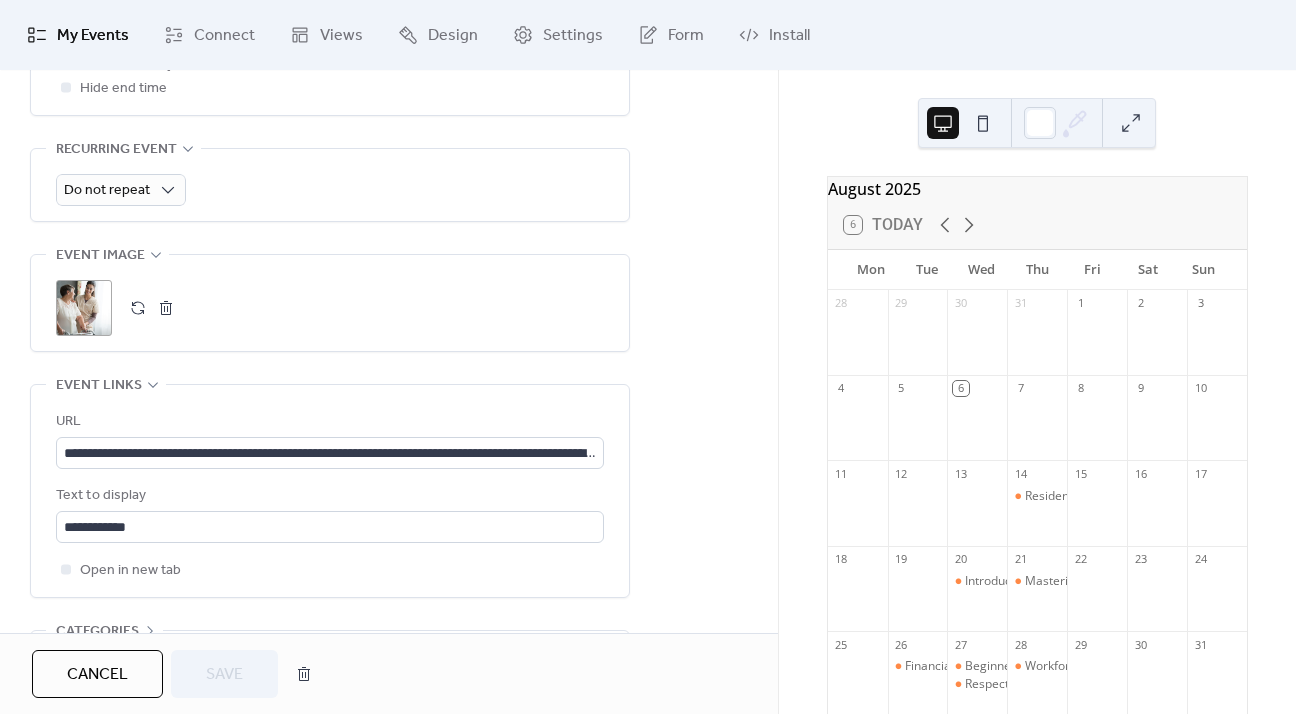 scroll, scrollTop: 900, scrollLeft: 0, axis: vertical 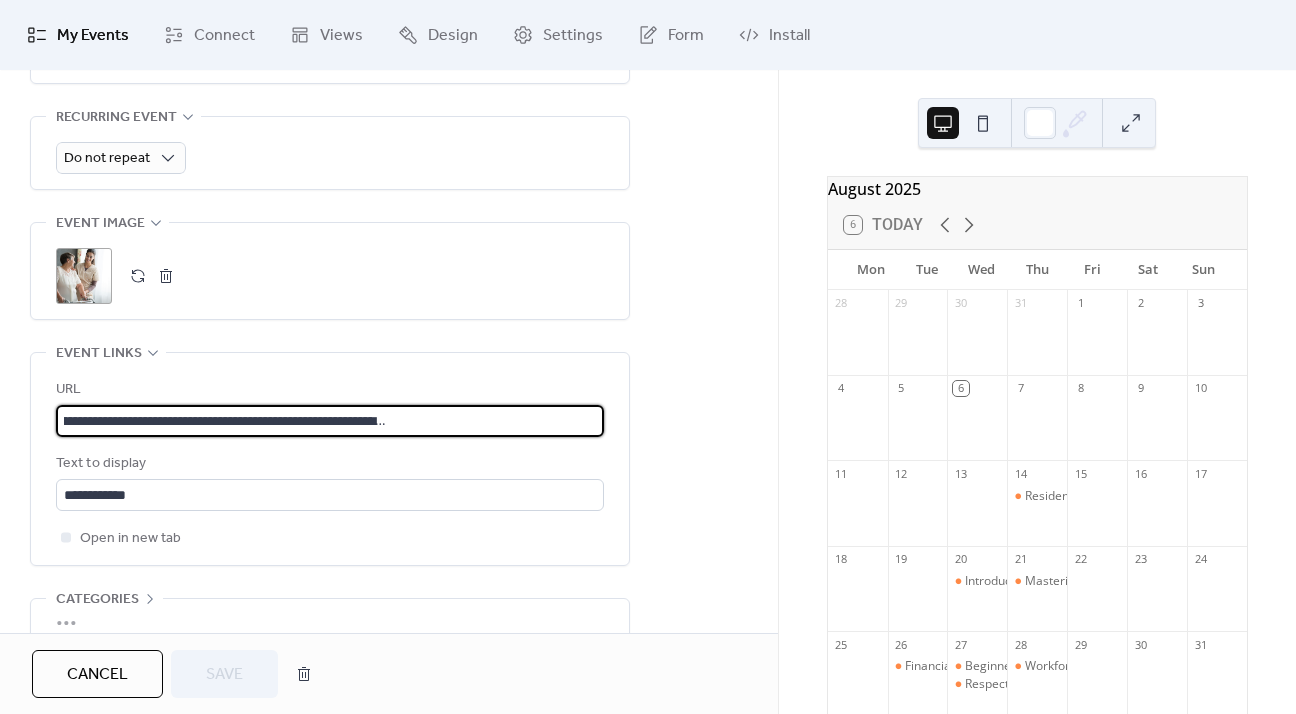 drag, startPoint x: 385, startPoint y: 416, endPoint x: 803, endPoint y: 421, distance: 418.0299 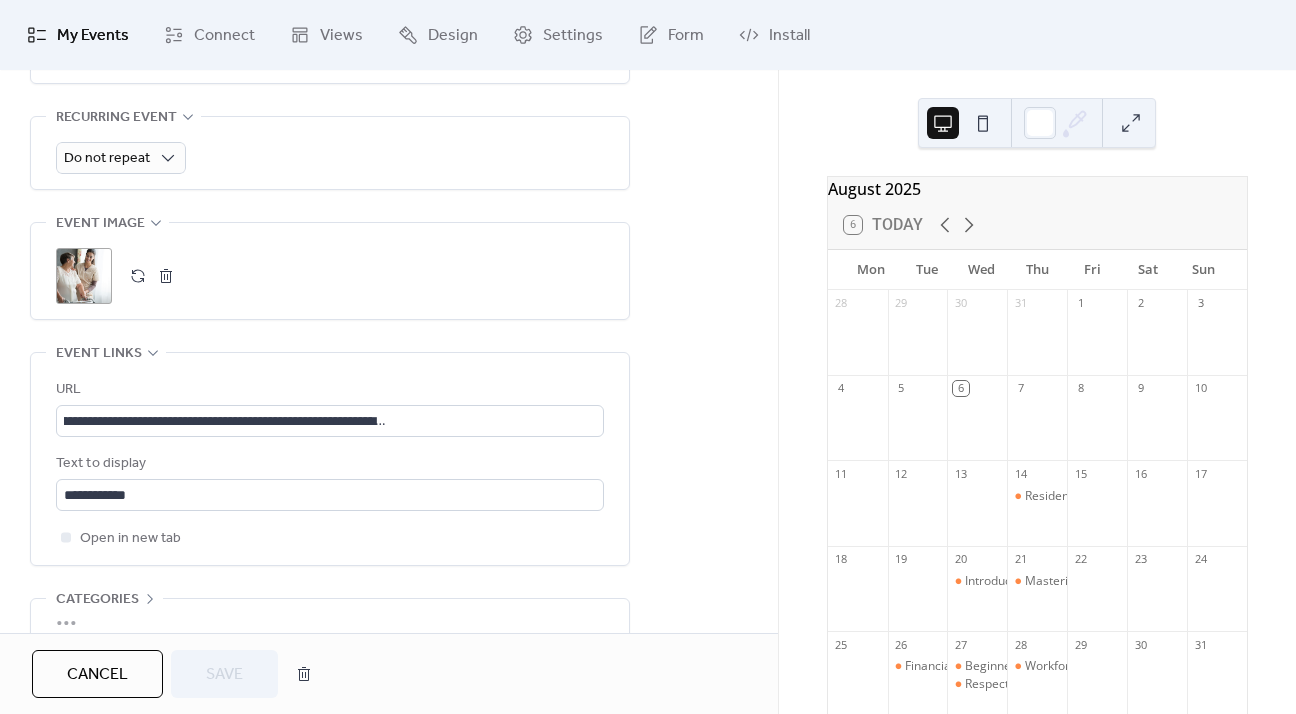 click at bounding box center [166, 276] 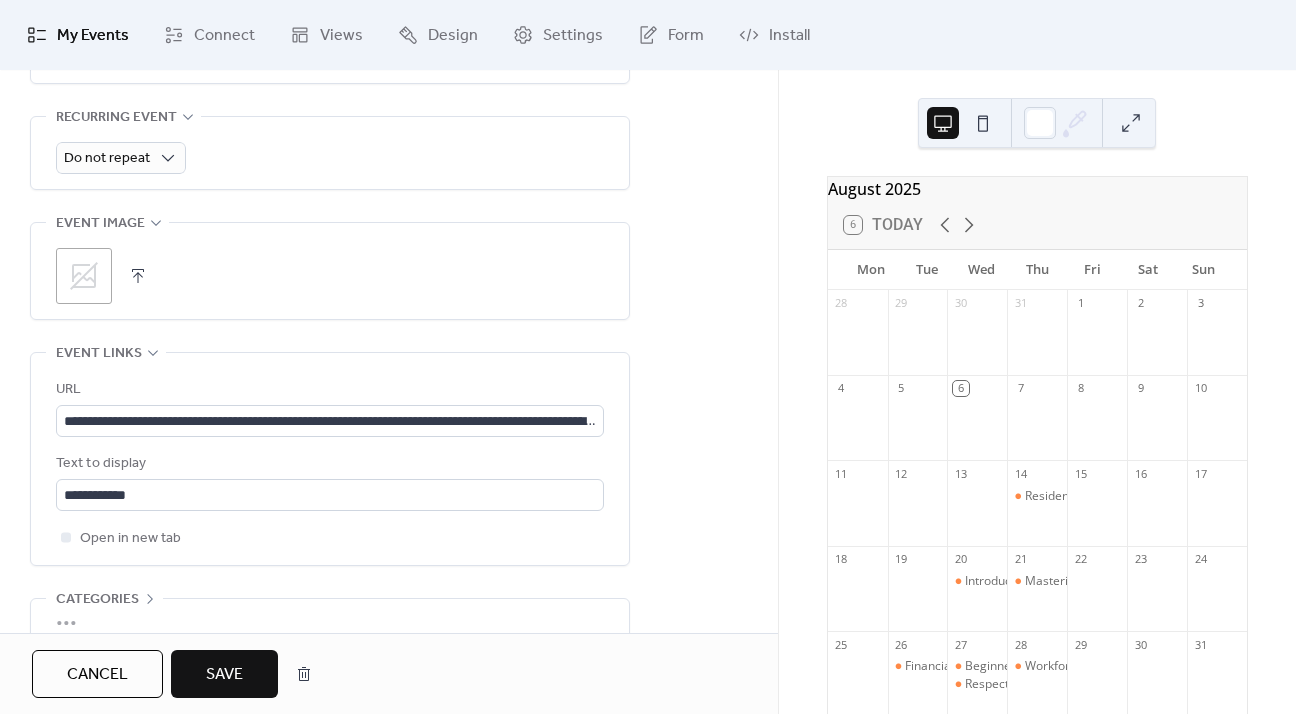 click at bounding box center (138, 276) 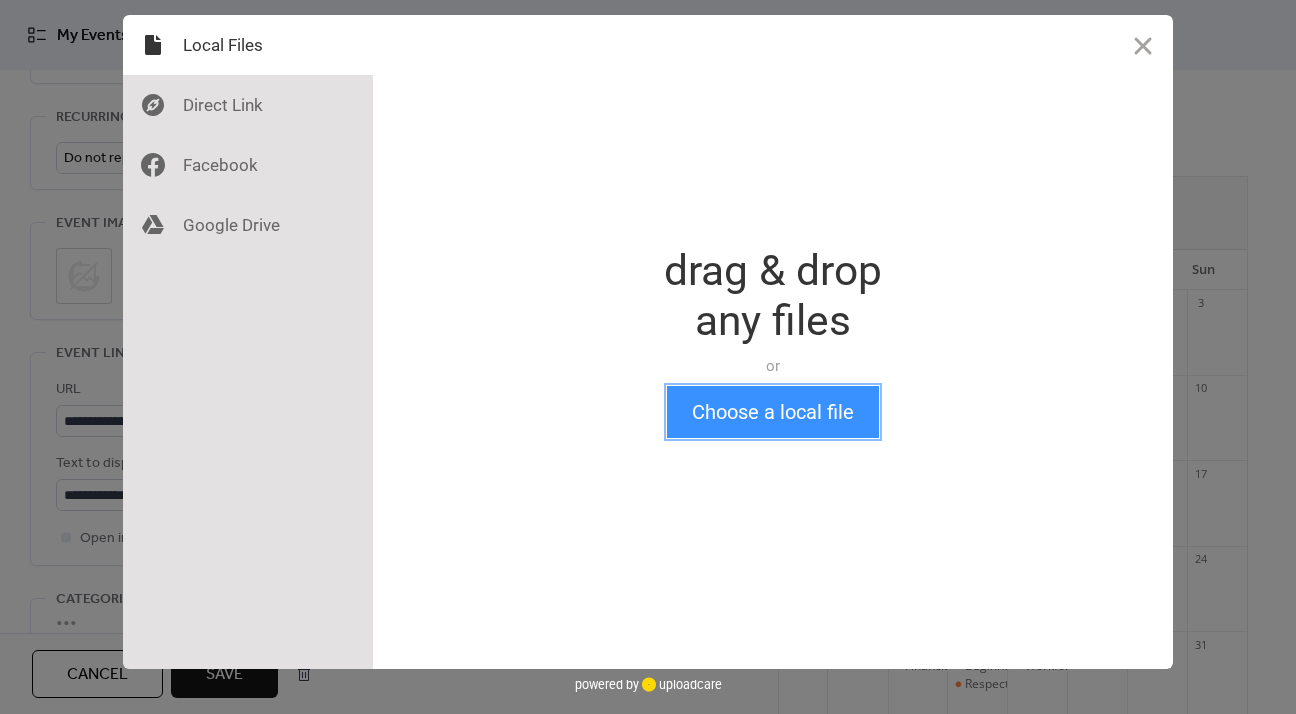 click on "Choose a local file" at bounding box center (773, 412) 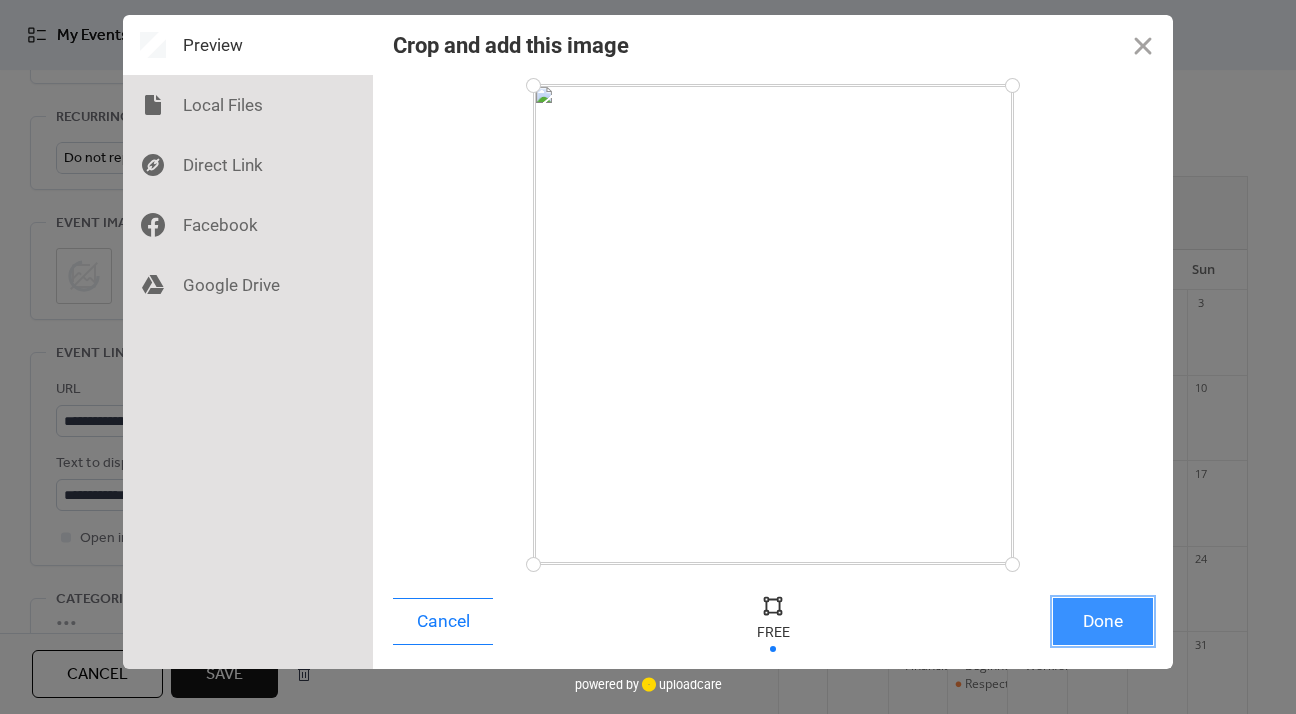click on "Done" at bounding box center (1103, 621) 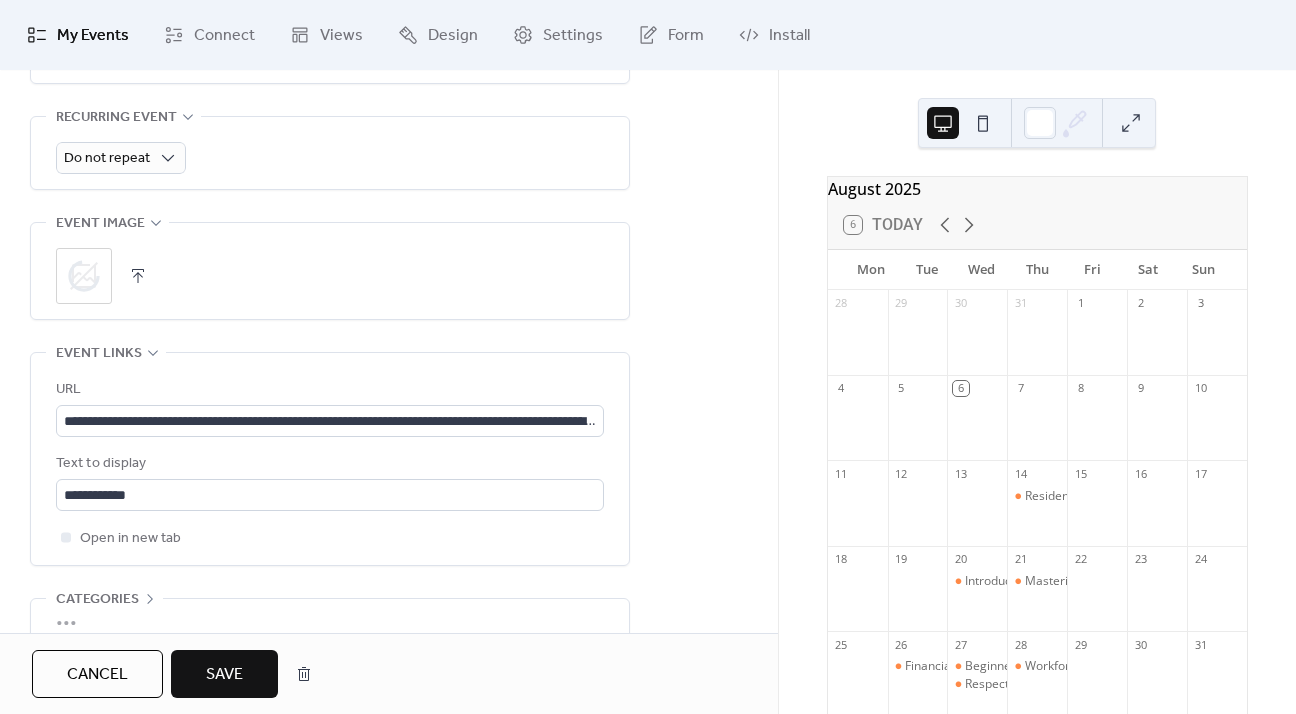 click on "Save" at bounding box center (224, 674) 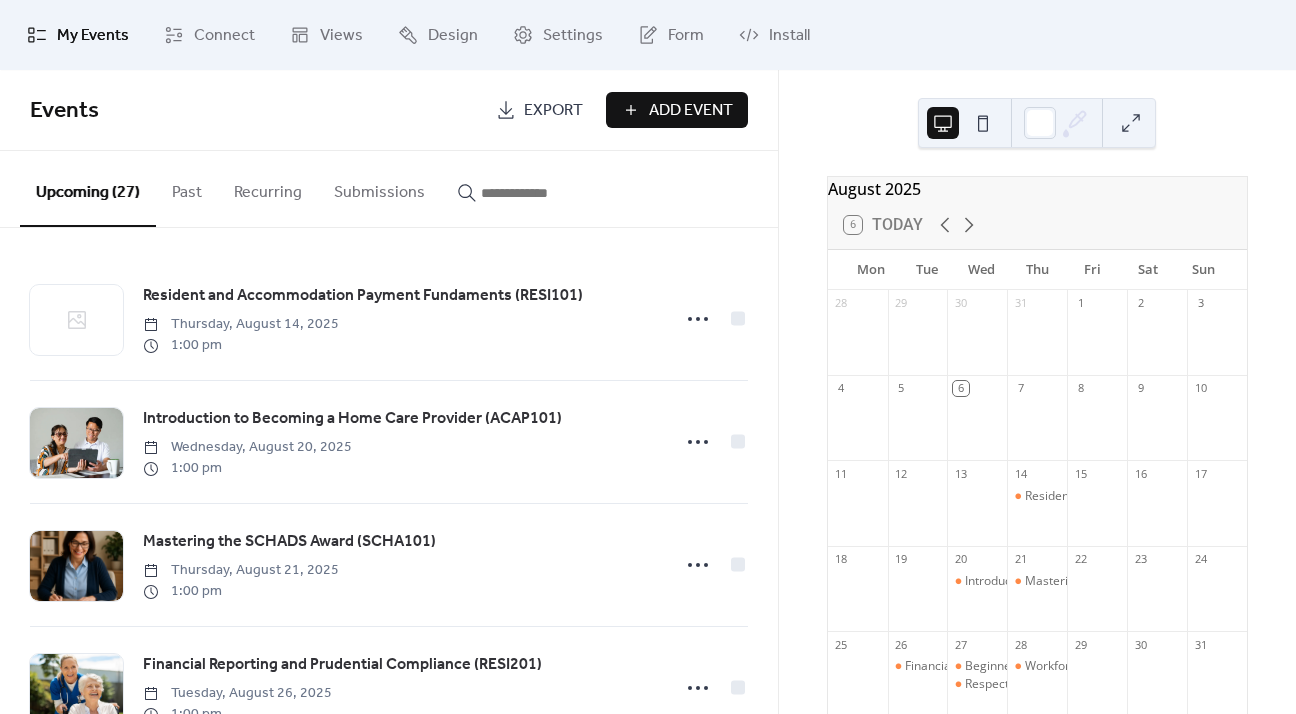 click at bounding box center [541, 193] 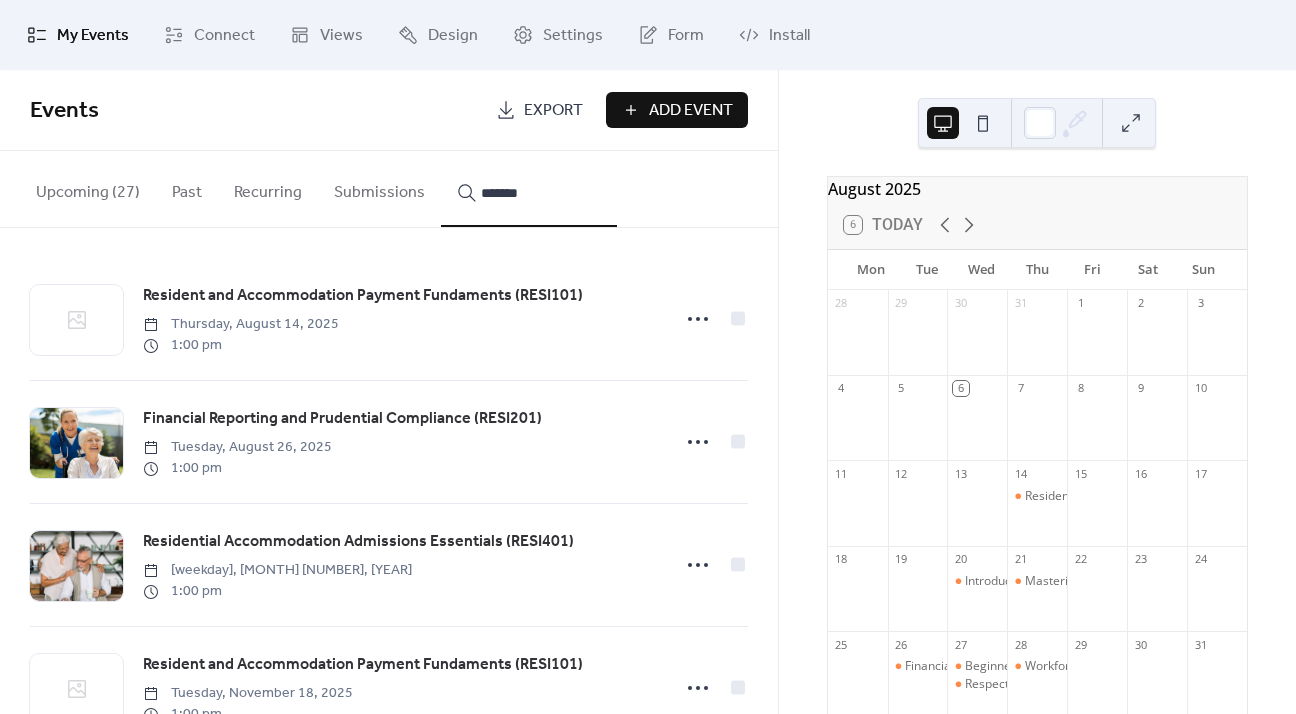 type on "*******" 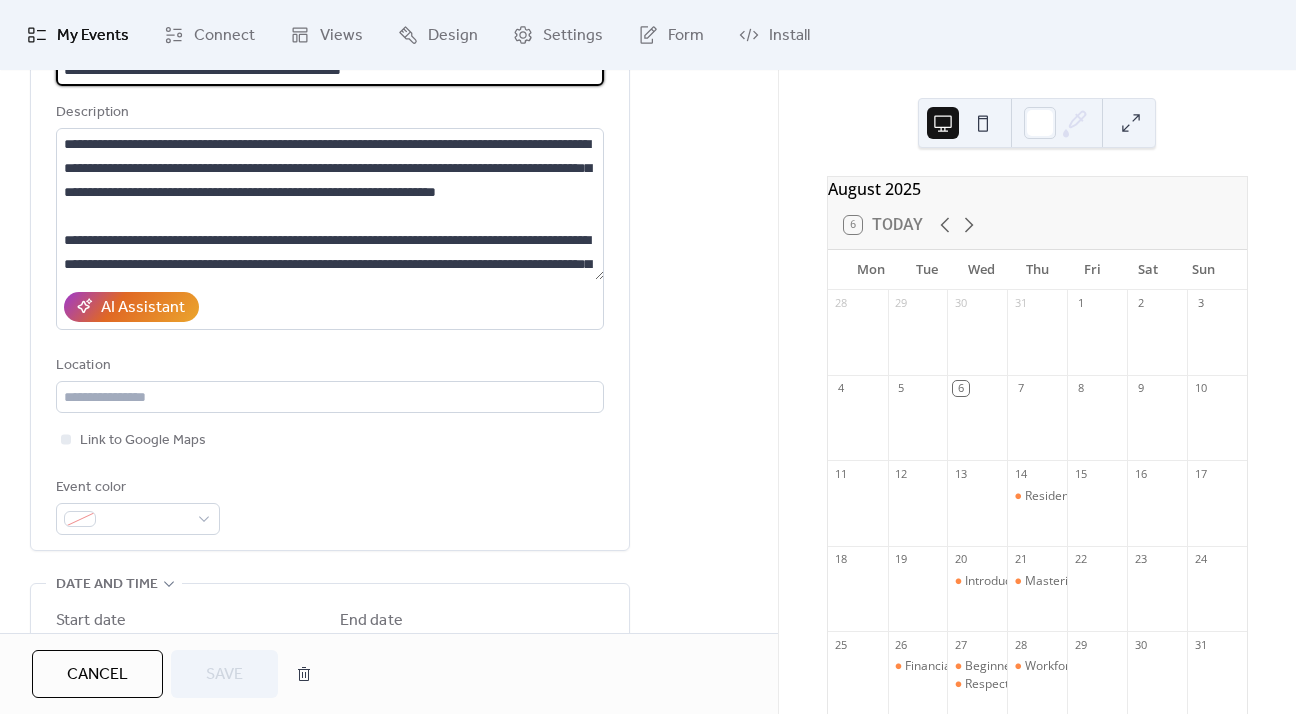 scroll, scrollTop: 400, scrollLeft: 0, axis: vertical 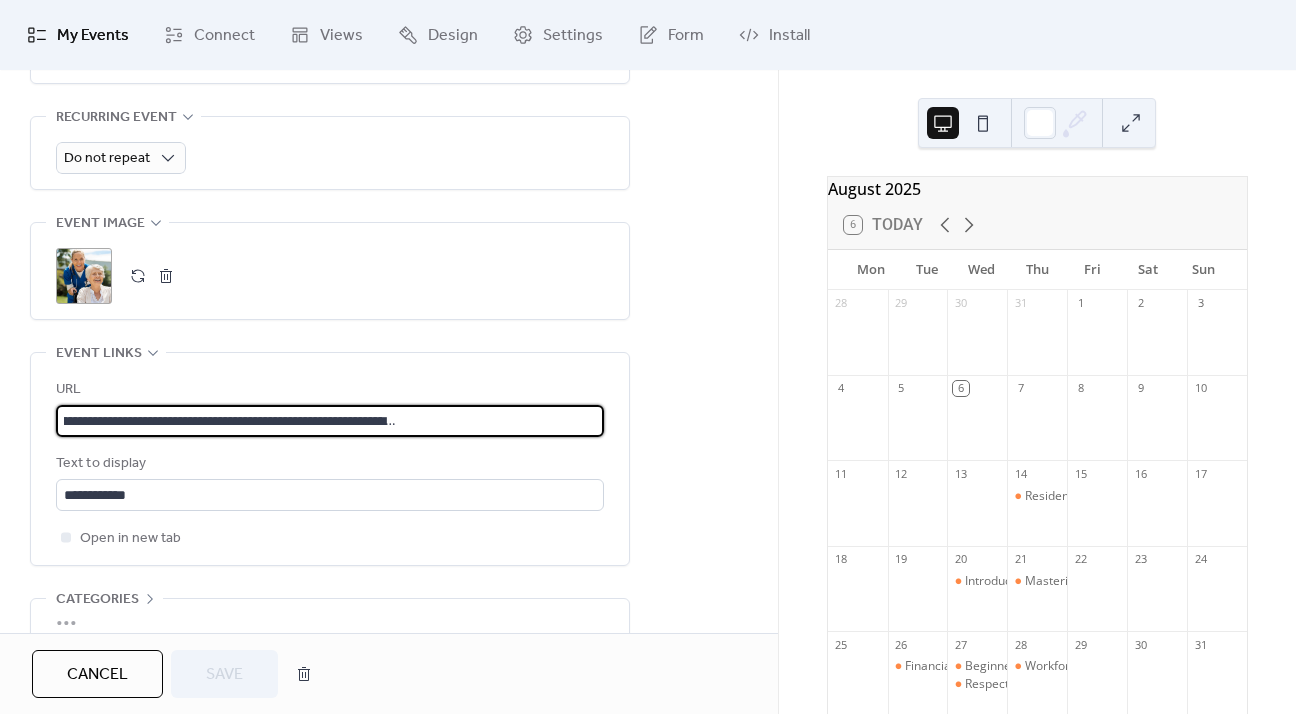 drag, startPoint x: 380, startPoint y: 416, endPoint x: 855, endPoint y: 404, distance: 475.15155 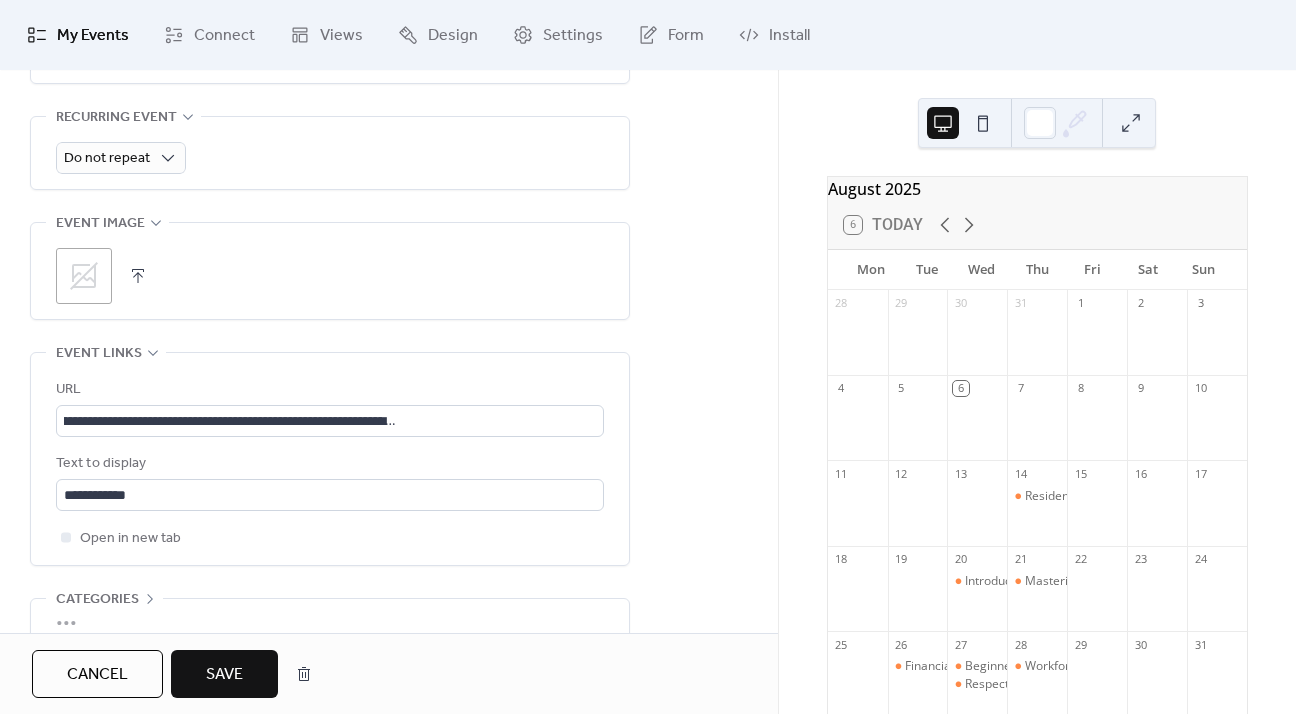 scroll, scrollTop: 0, scrollLeft: 0, axis: both 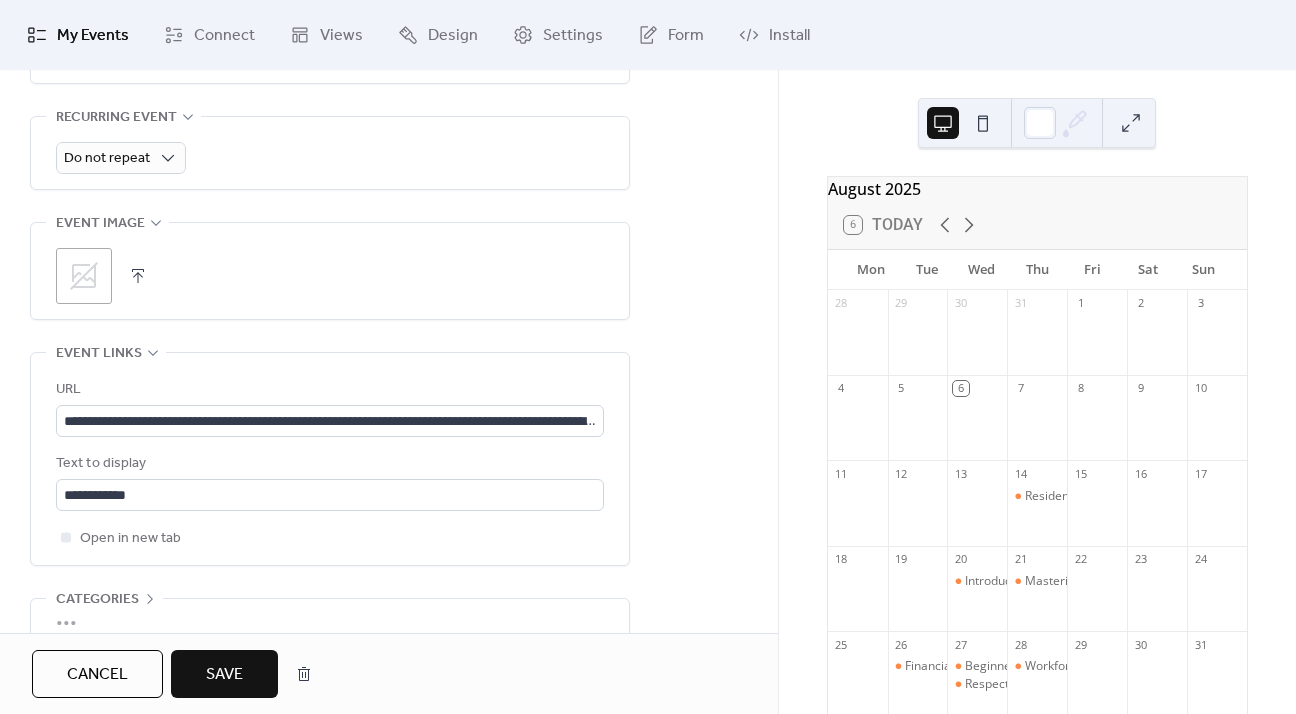 click at bounding box center [138, 276] 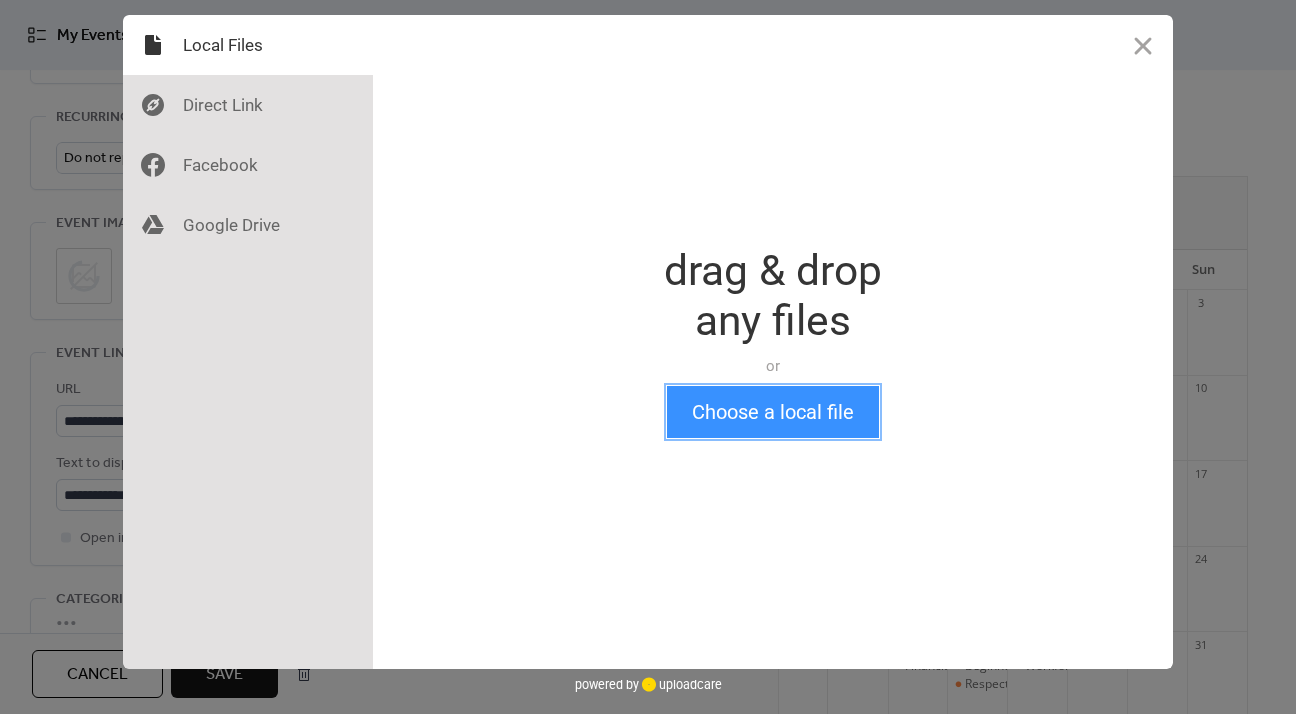 click on "Choose a local file" at bounding box center [773, 412] 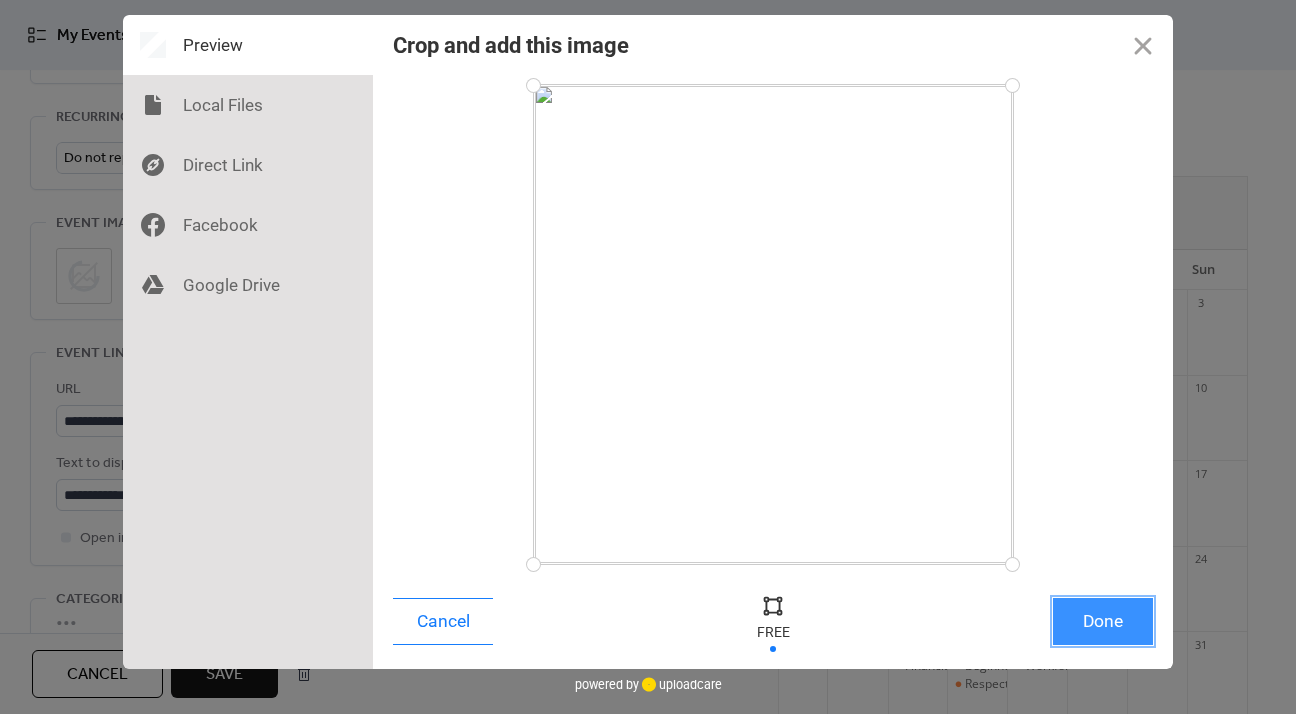 click on "Done" at bounding box center (1103, 621) 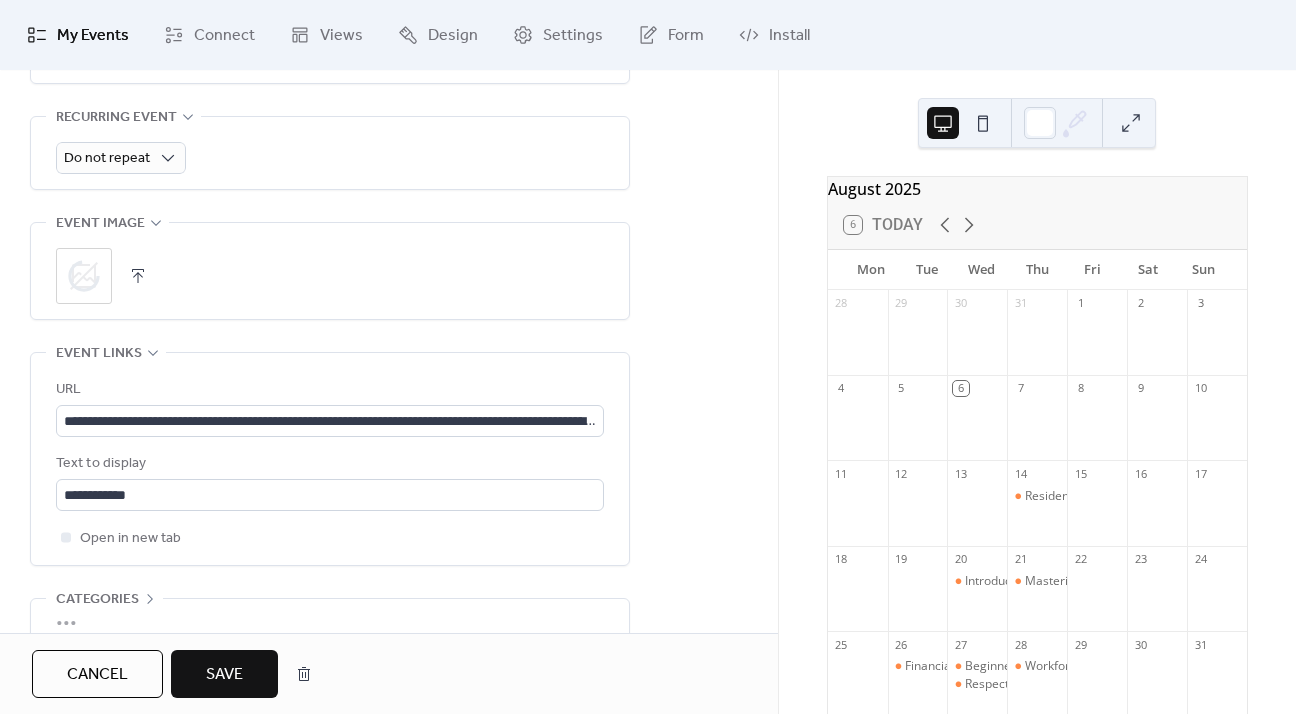 click on "Save" at bounding box center [224, 675] 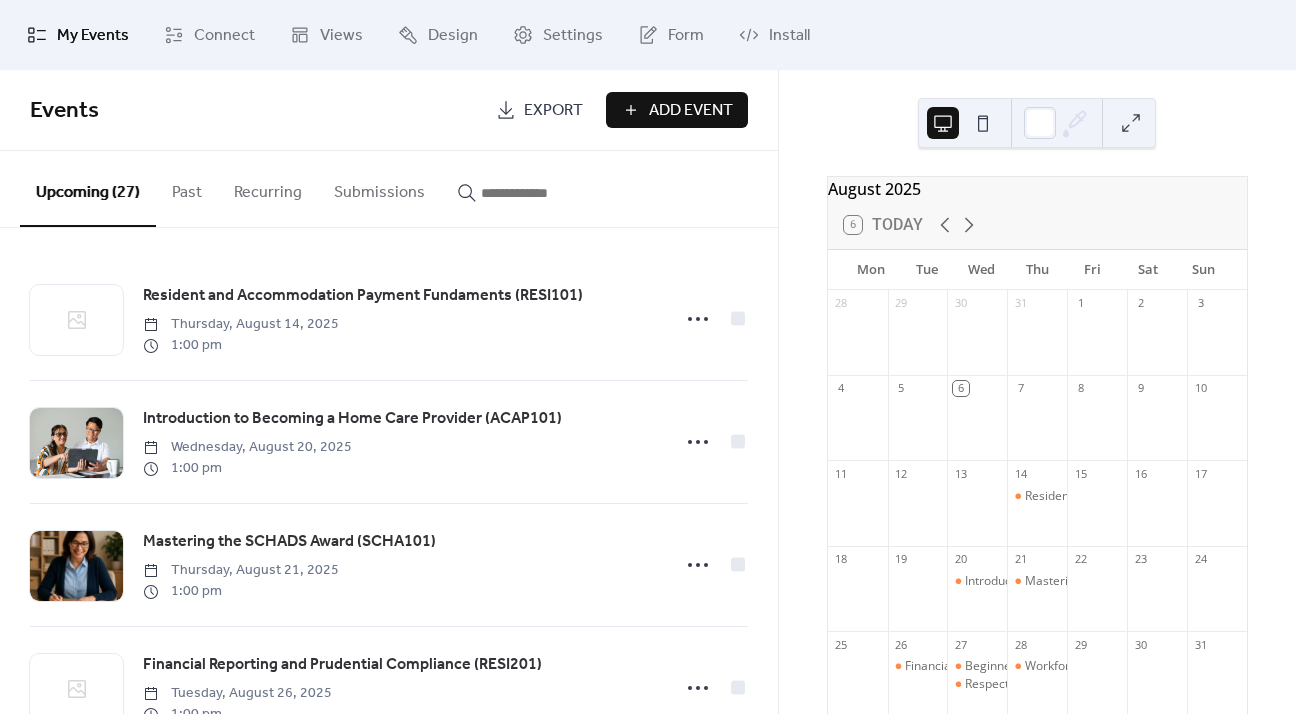 click at bounding box center [541, 193] 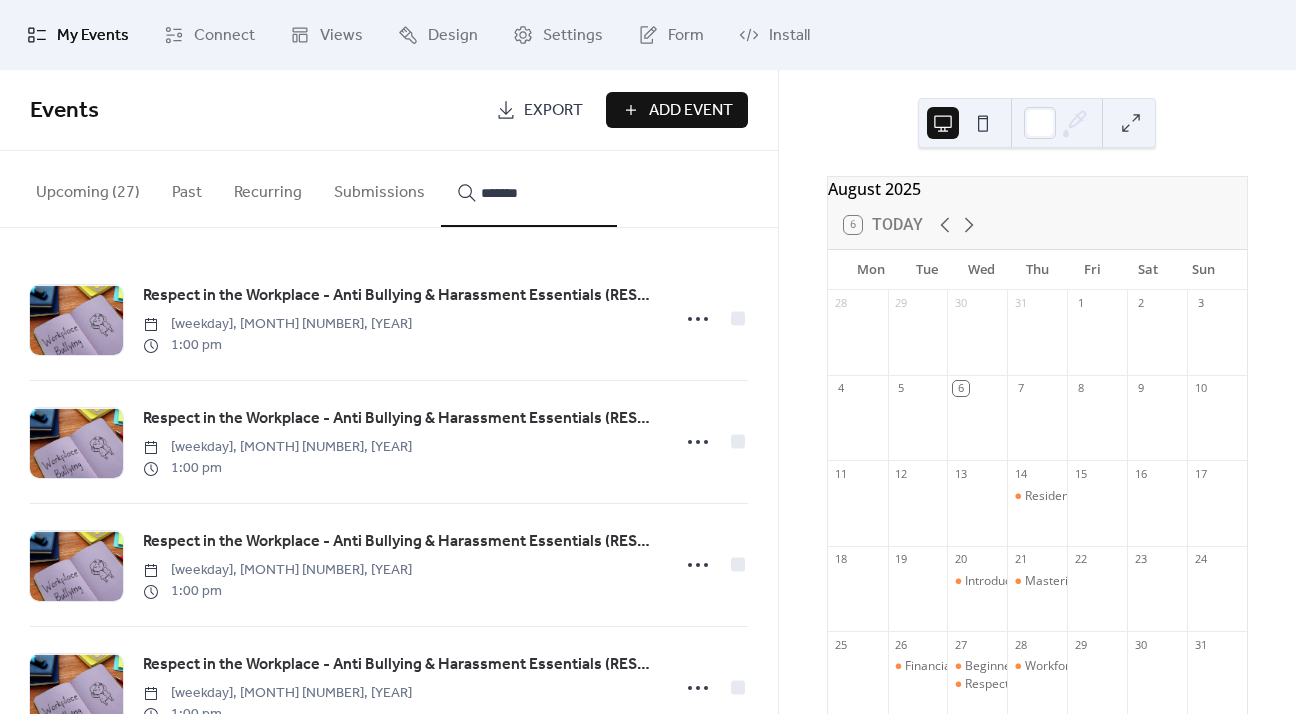 type on "*******" 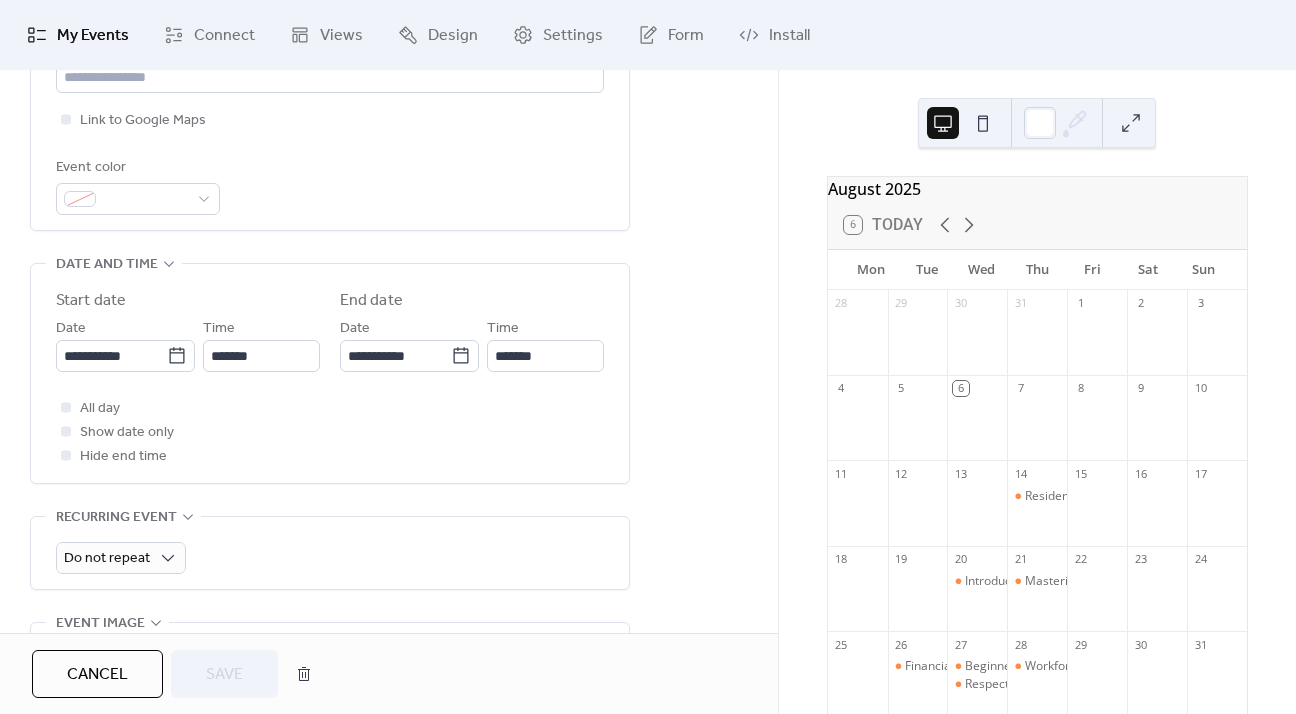 scroll, scrollTop: 900, scrollLeft: 0, axis: vertical 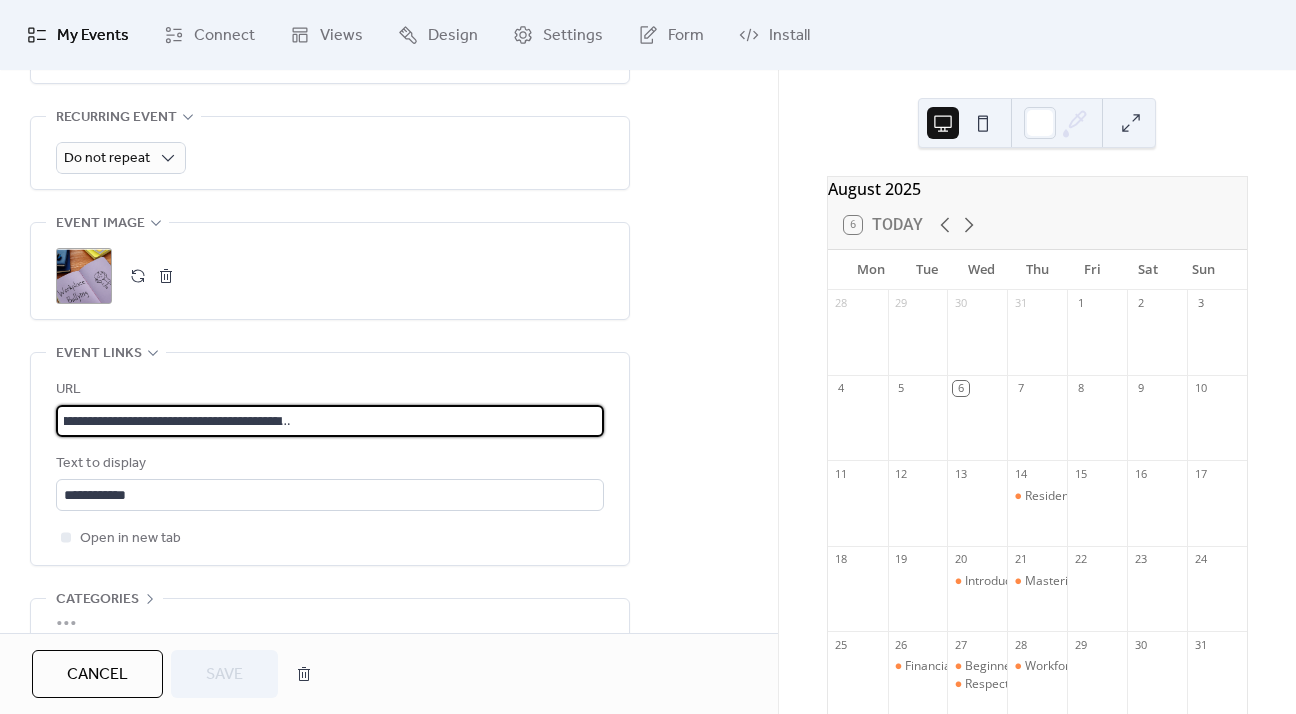 drag, startPoint x: 577, startPoint y: 416, endPoint x: 760, endPoint y: 418, distance: 183.01093 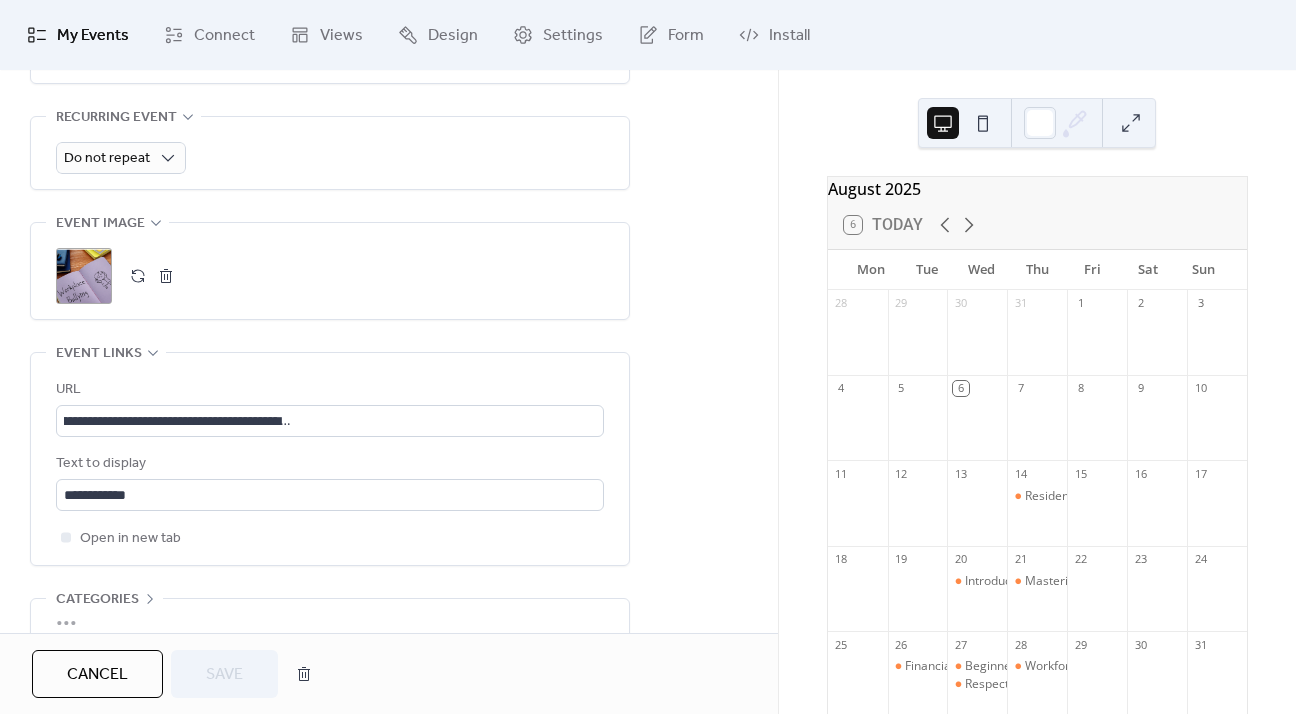 click at bounding box center [166, 276] 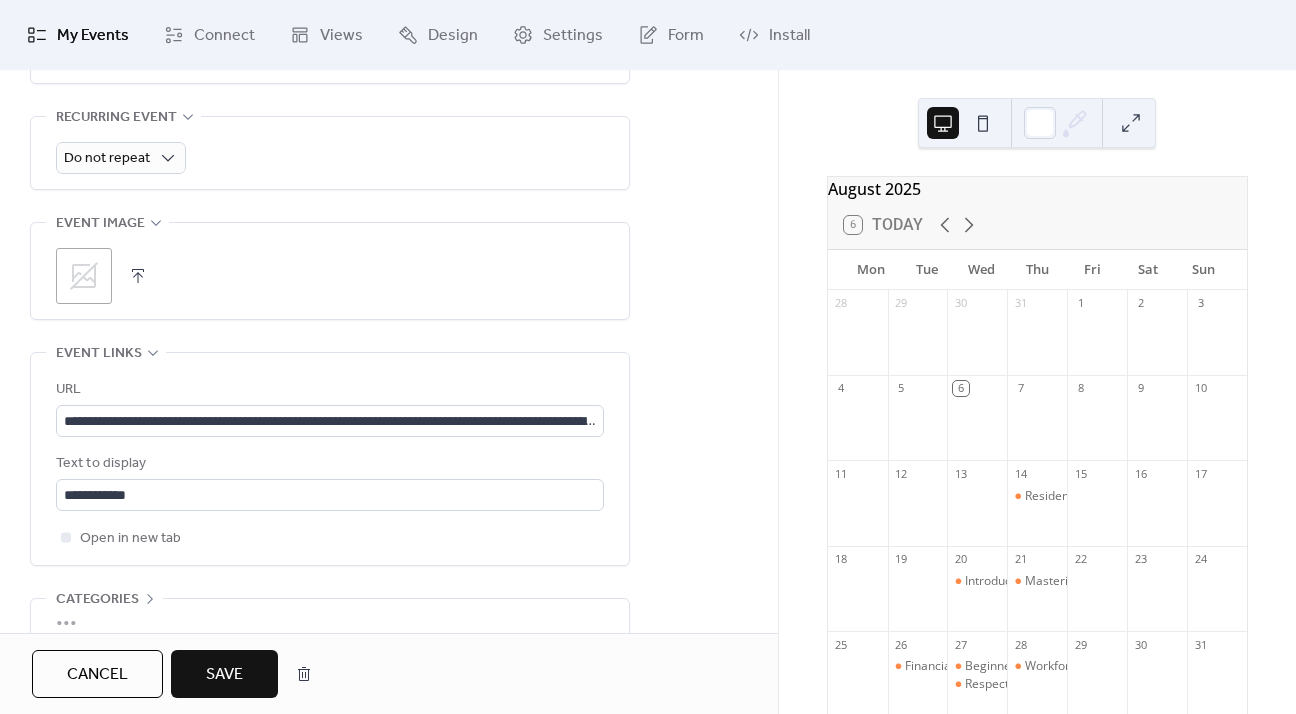 click at bounding box center [138, 276] 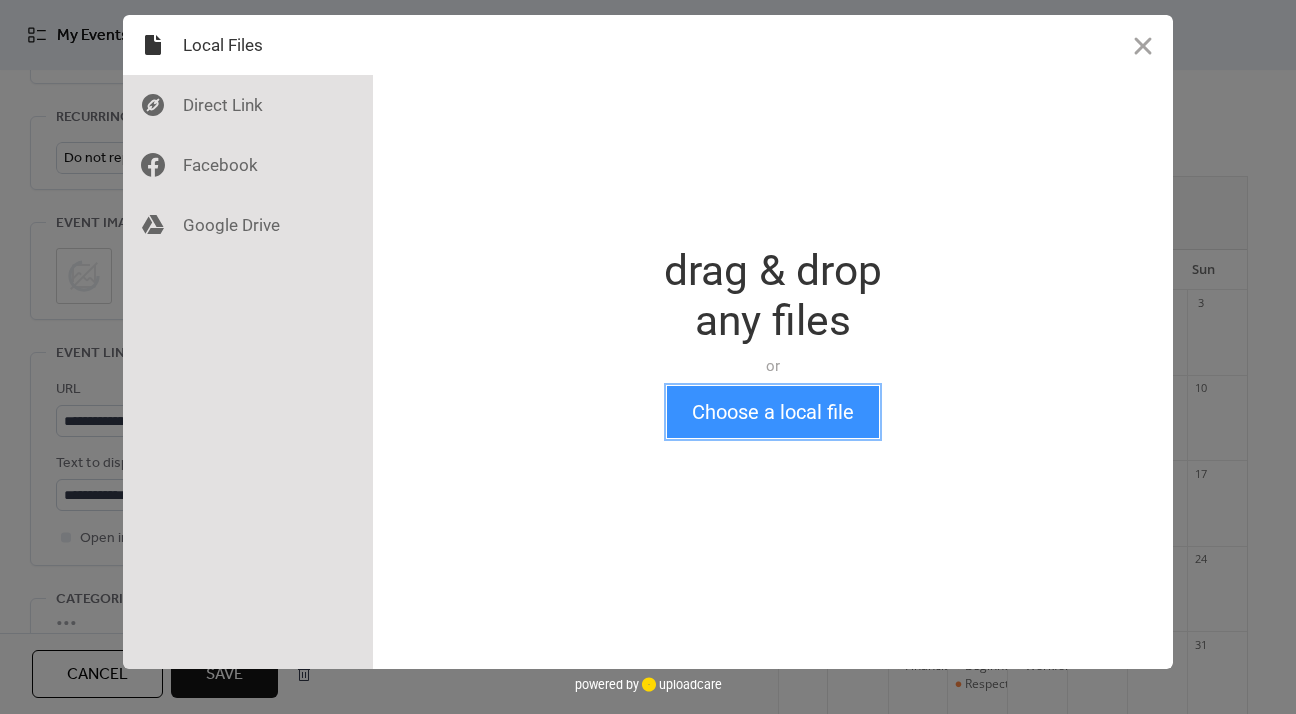 click on "Choose a local file" at bounding box center [773, 412] 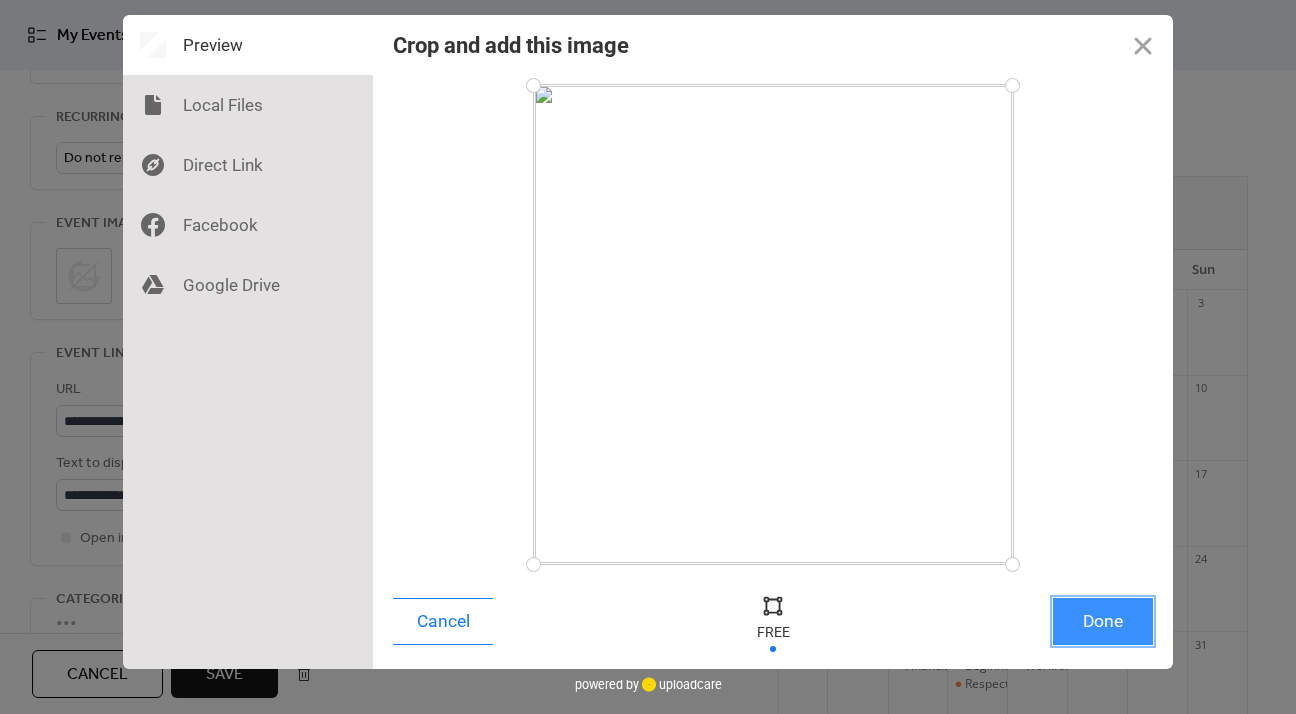 click on "Done" at bounding box center [1103, 621] 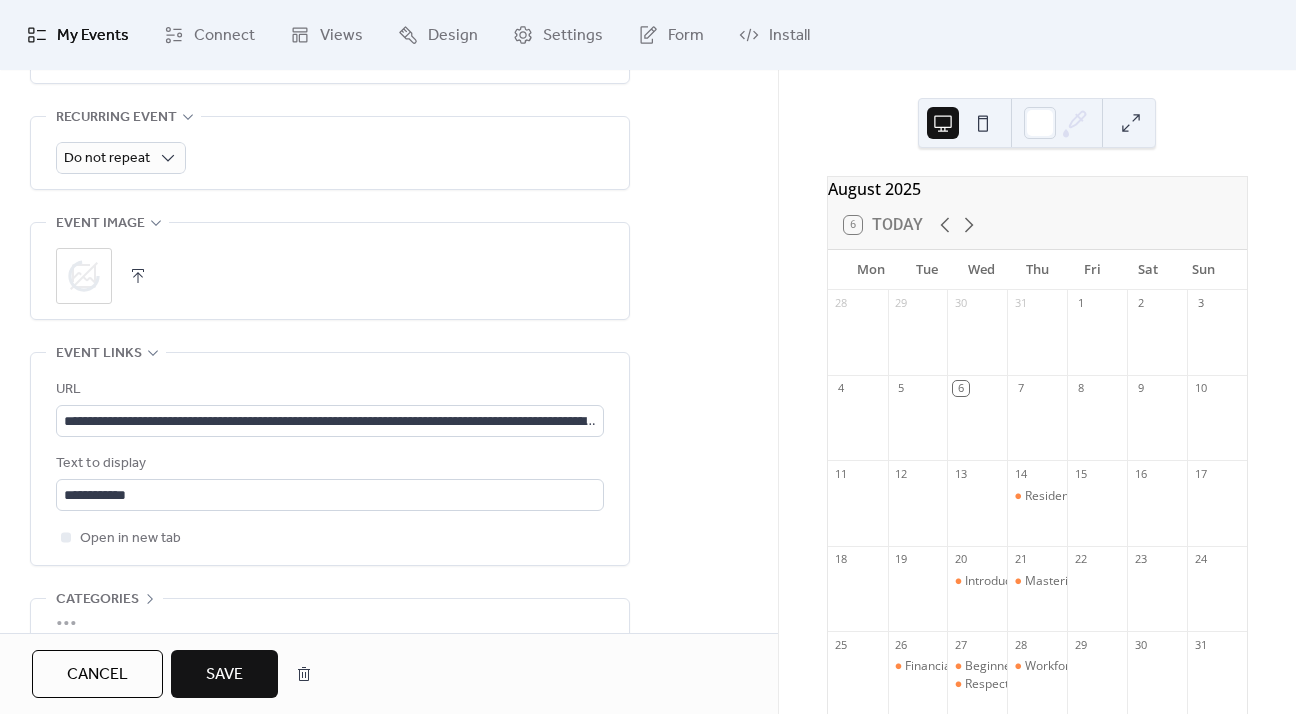 click on "Save" at bounding box center [224, 674] 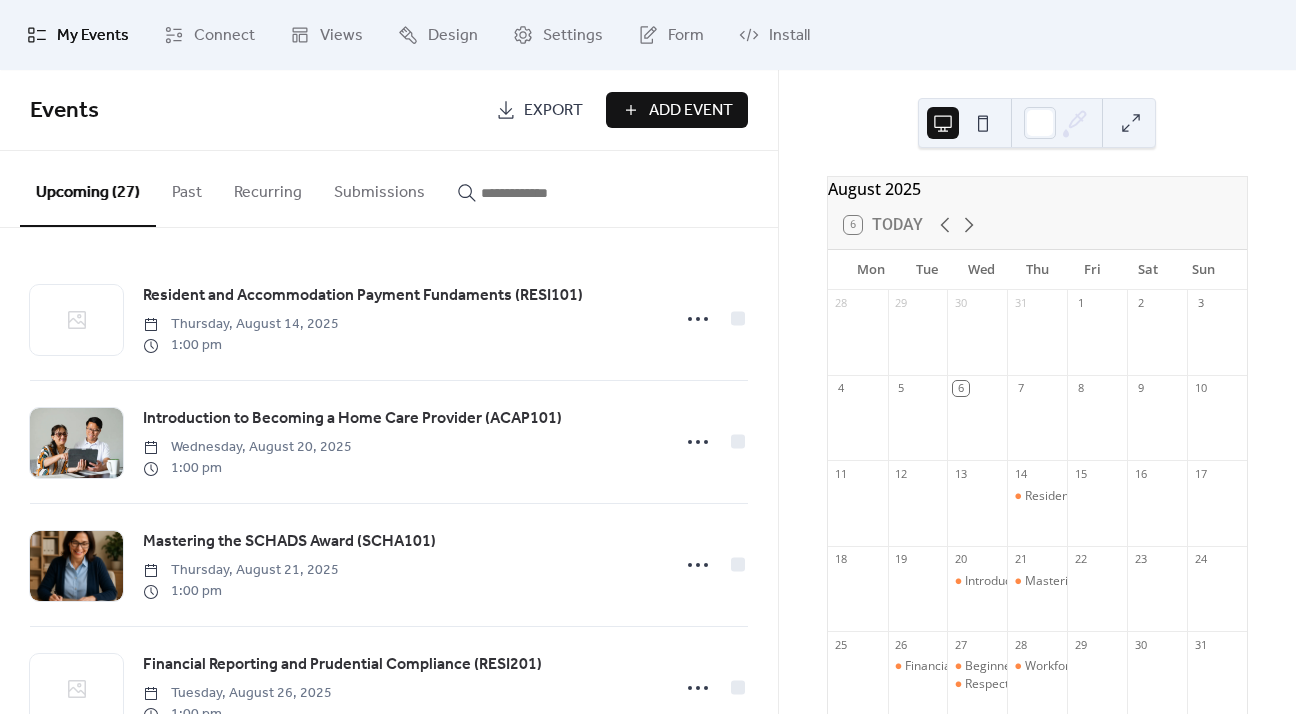 click at bounding box center [541, 193] 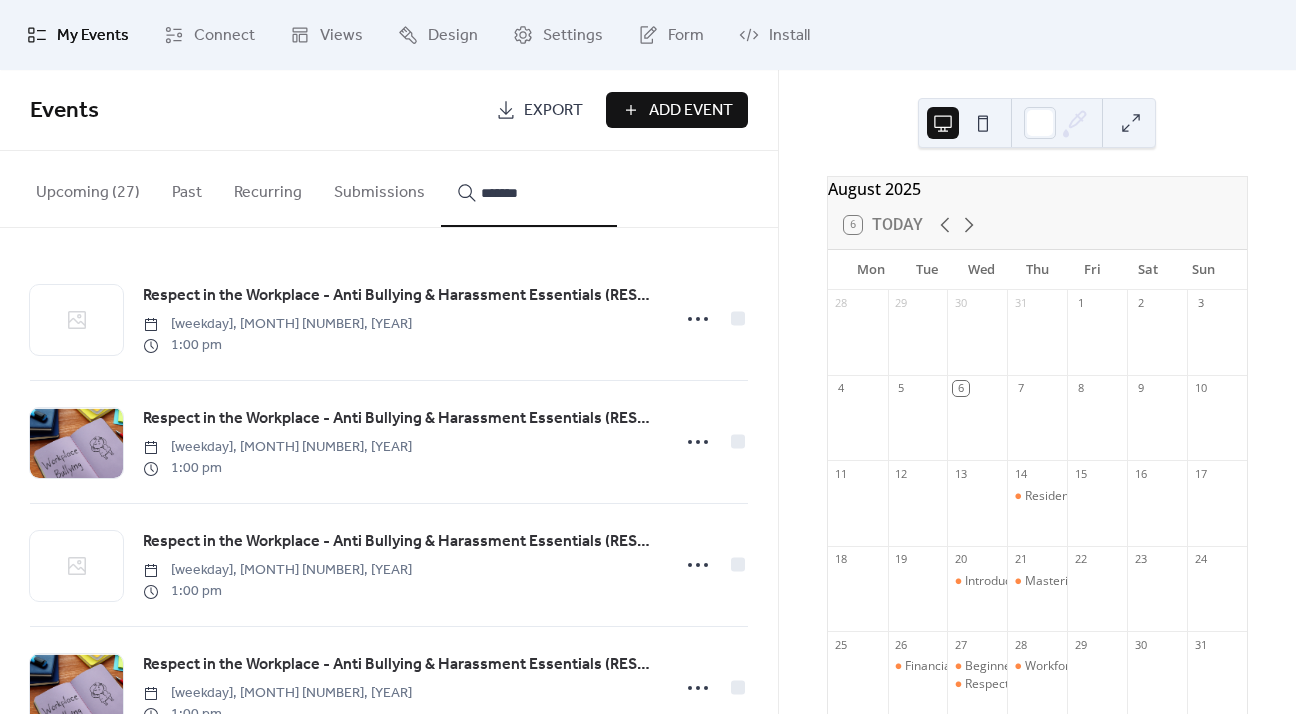 type on "*******" 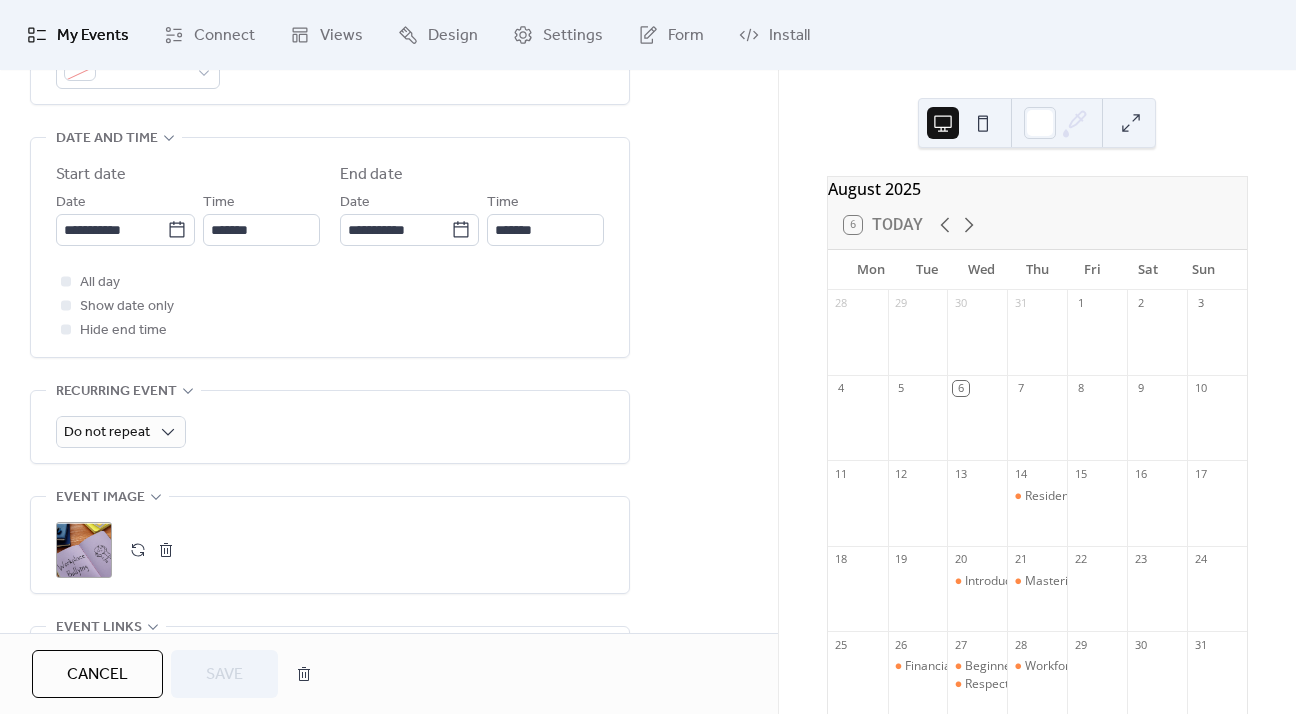 scroll, scrollTop: 800, scrollLeft: 0, axis: vertical 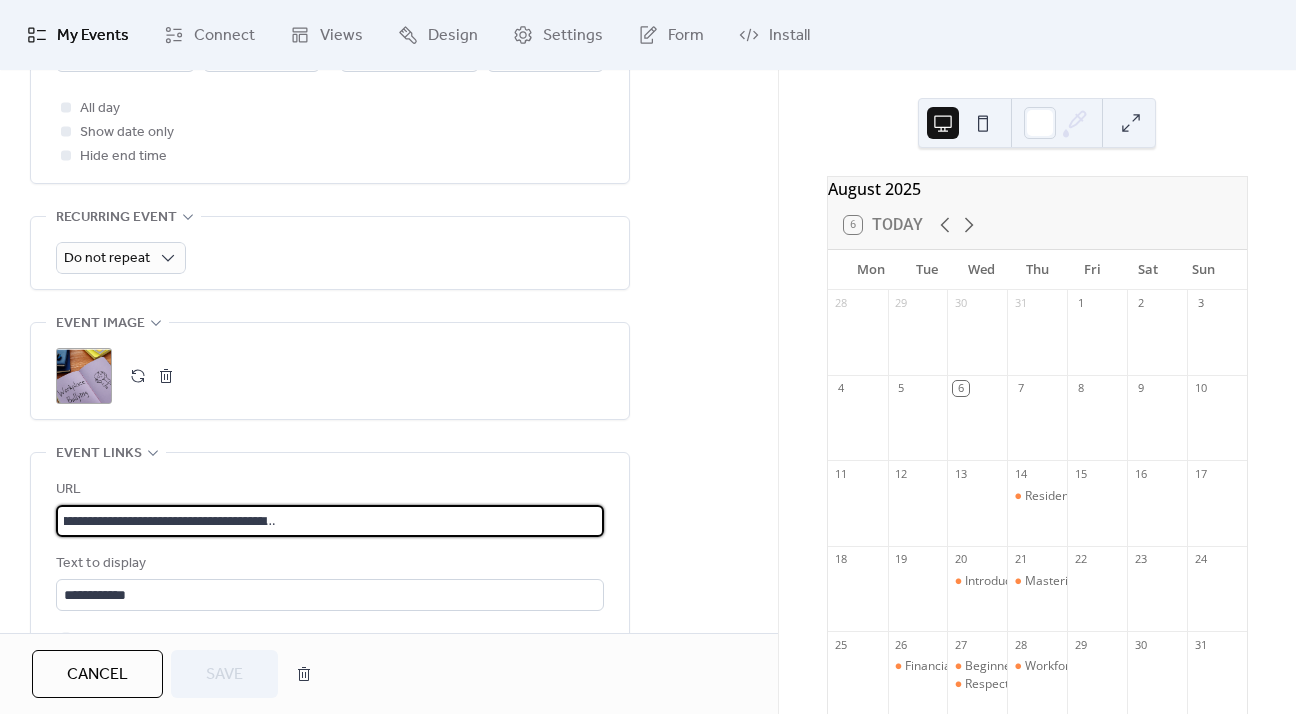 drag, startPoint x: 324, startPoint y: 513, endPoint x: 904, endPoint y: 481, distance: 580.8821 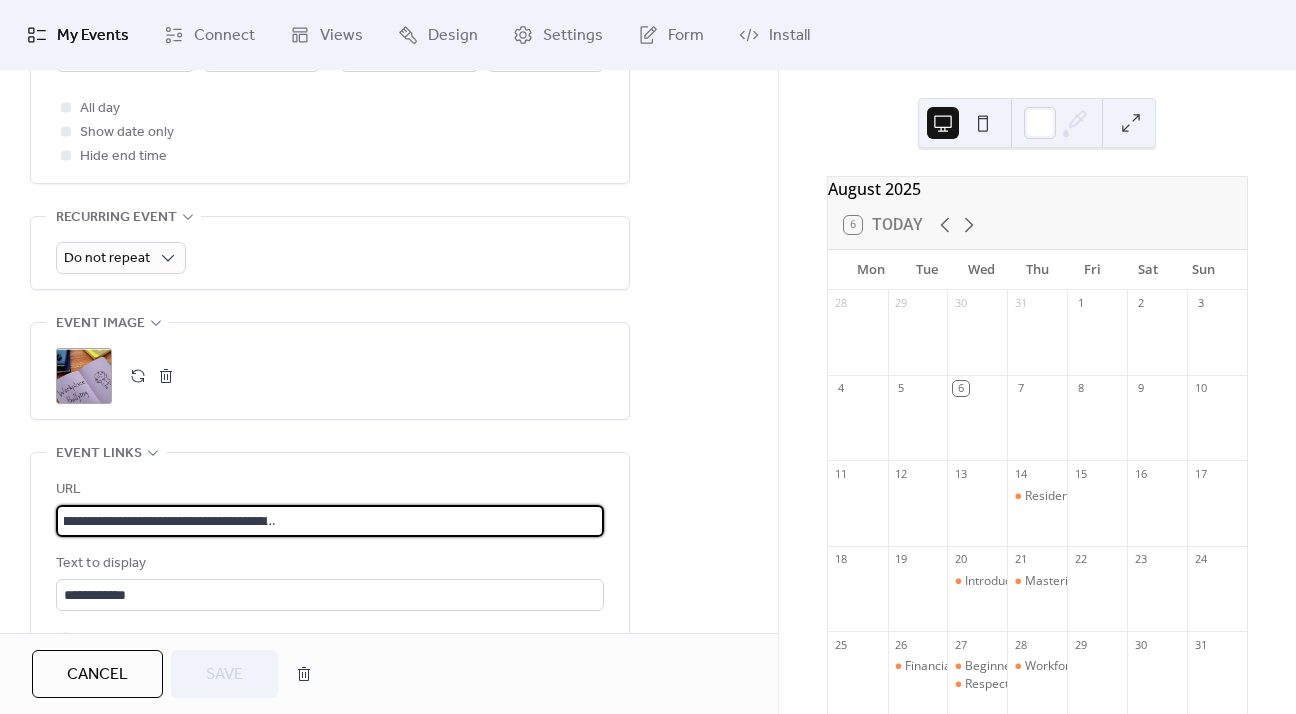 click at bounding box center [166, 376] 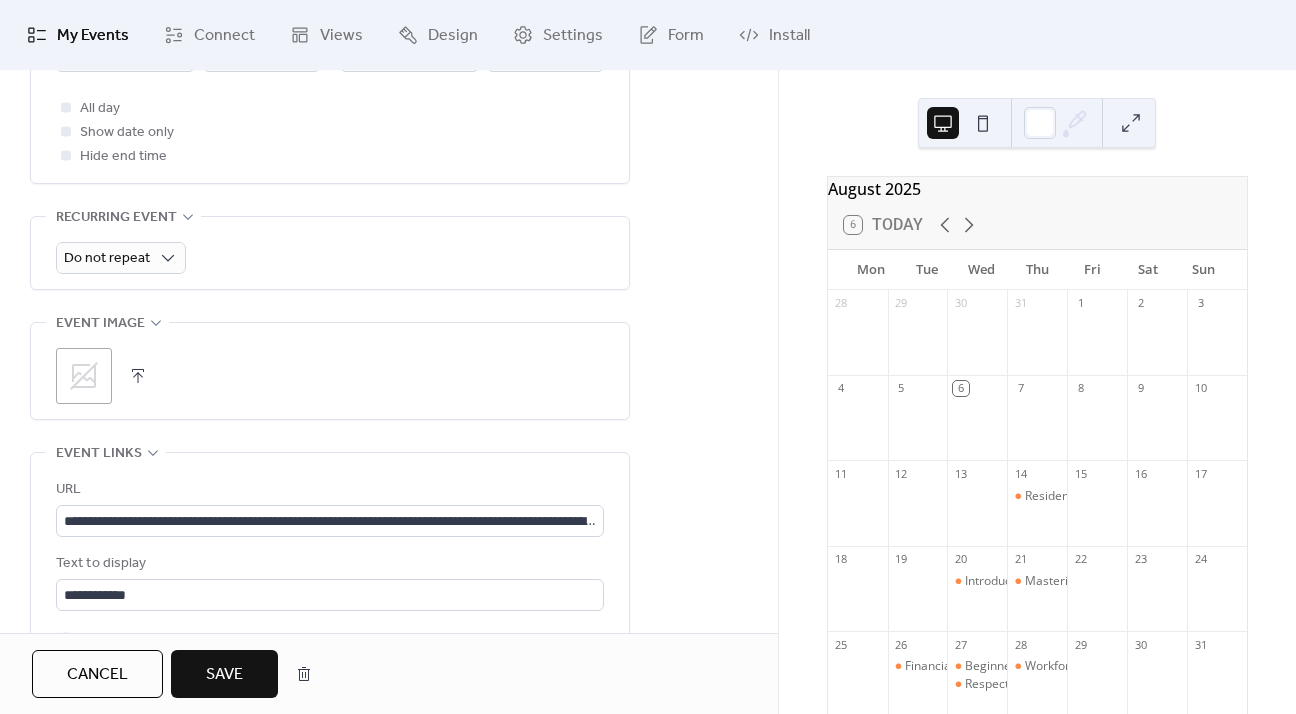 click at bounding box center (138, 376) 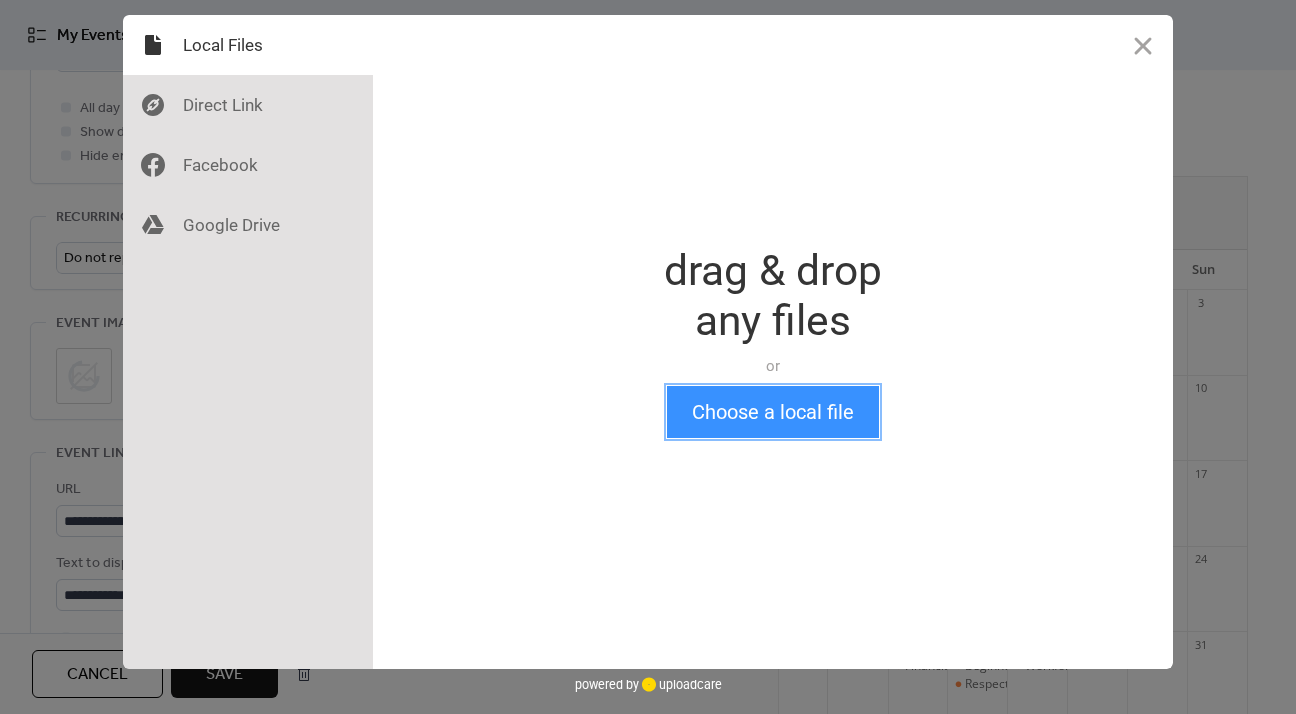 click on "Choose a local file" at bounding box center (773, 412) 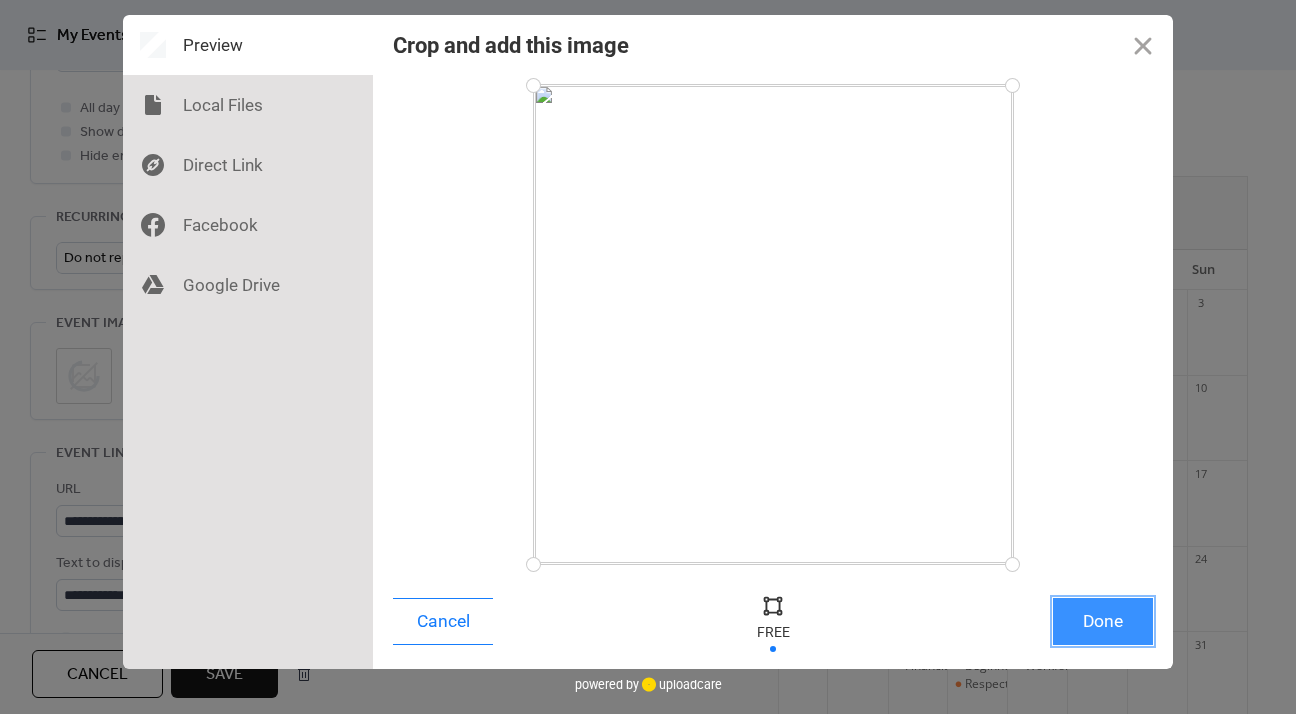 click on "Done" at bounding box center [1103, 621] 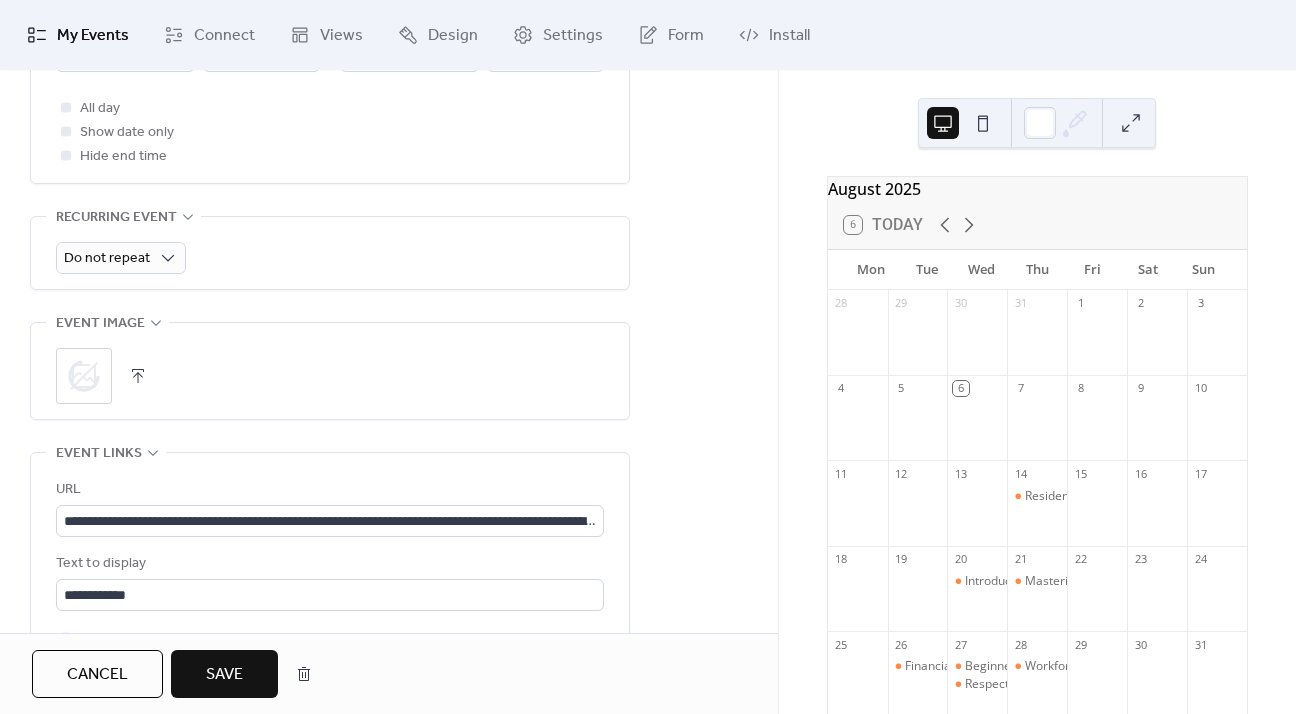 scroll, scrollTop: 0, scrollLeft: 0, axis: both 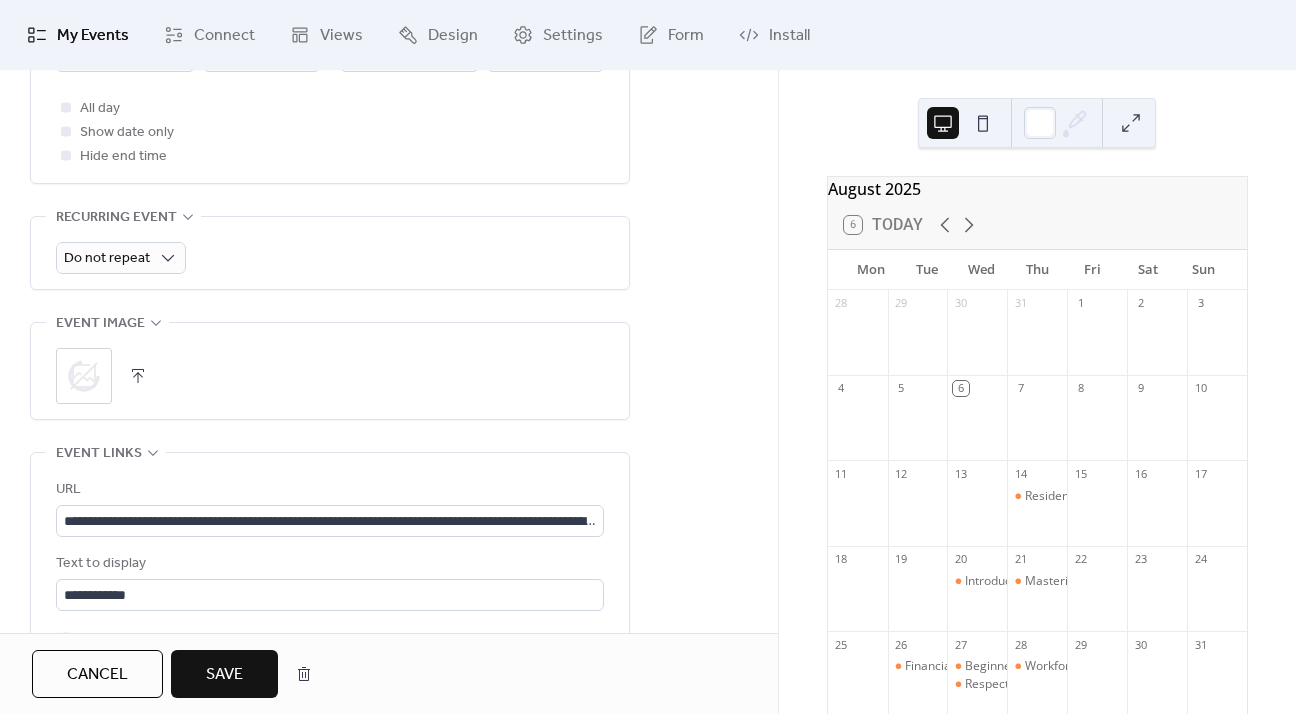 click on "Save" at bounding box center (224, 674) 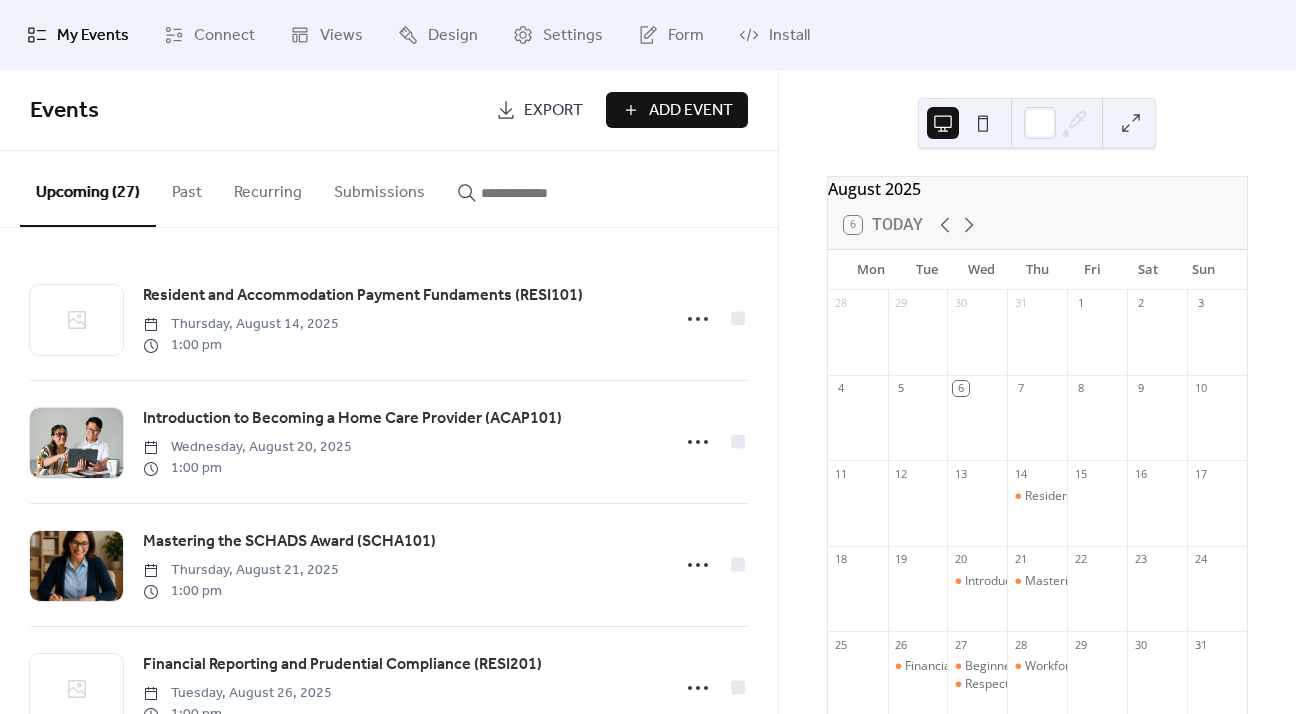 click at bounding box center [541, 193] 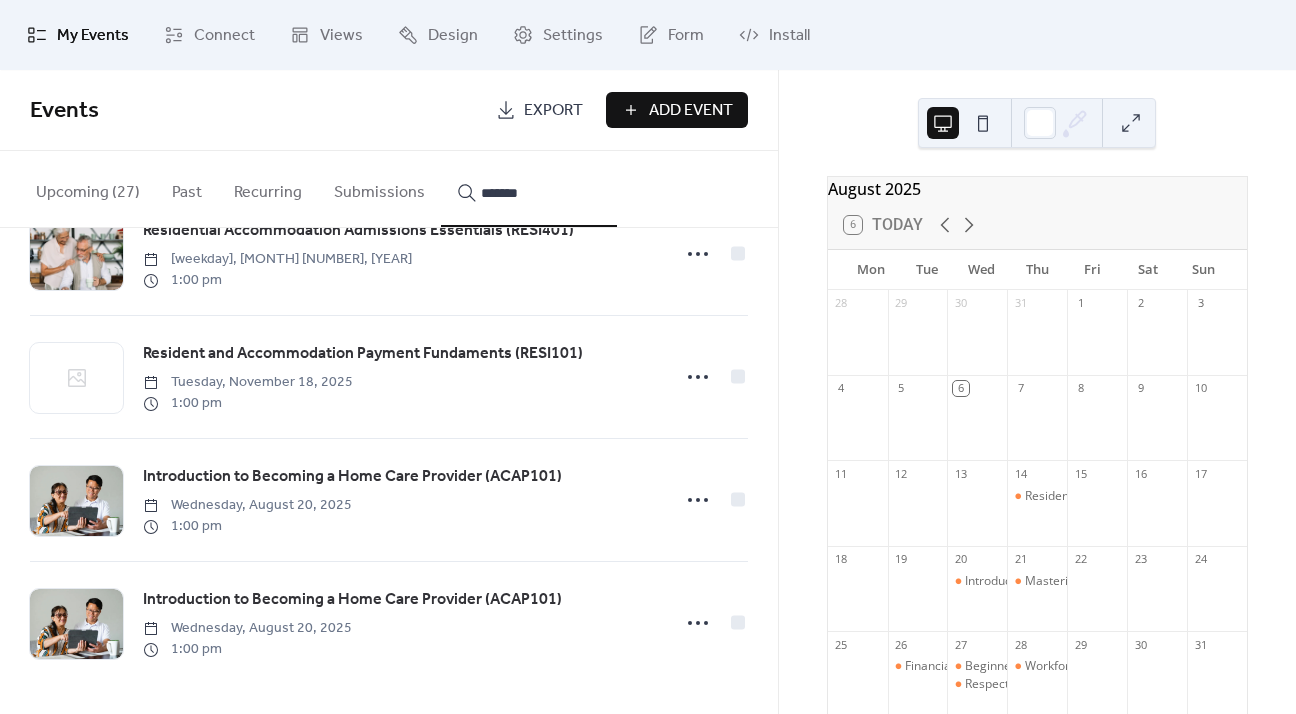 scroll, scrollTop: 1052, scrollLeft: 0, axis: vertical 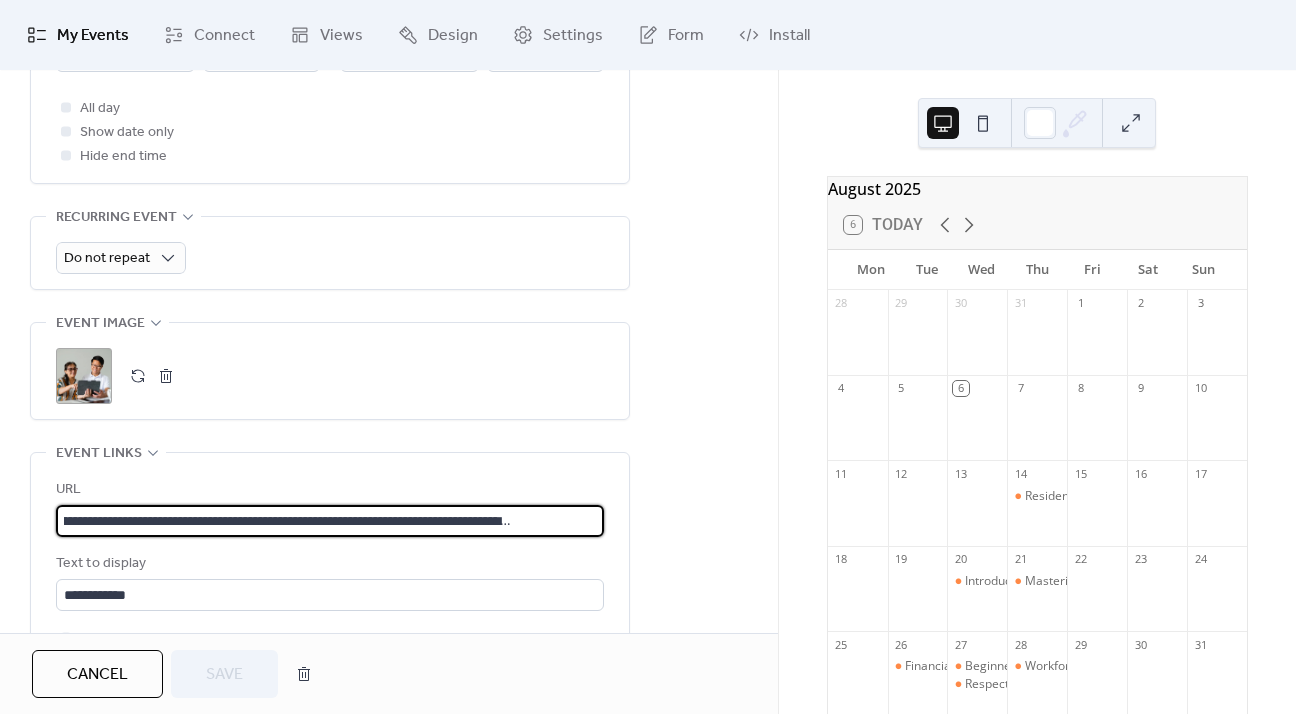 drag, startPoint x: 337, startPoint y: 519, endPoint x: 852, endPoint y: 513, distance: 515.035 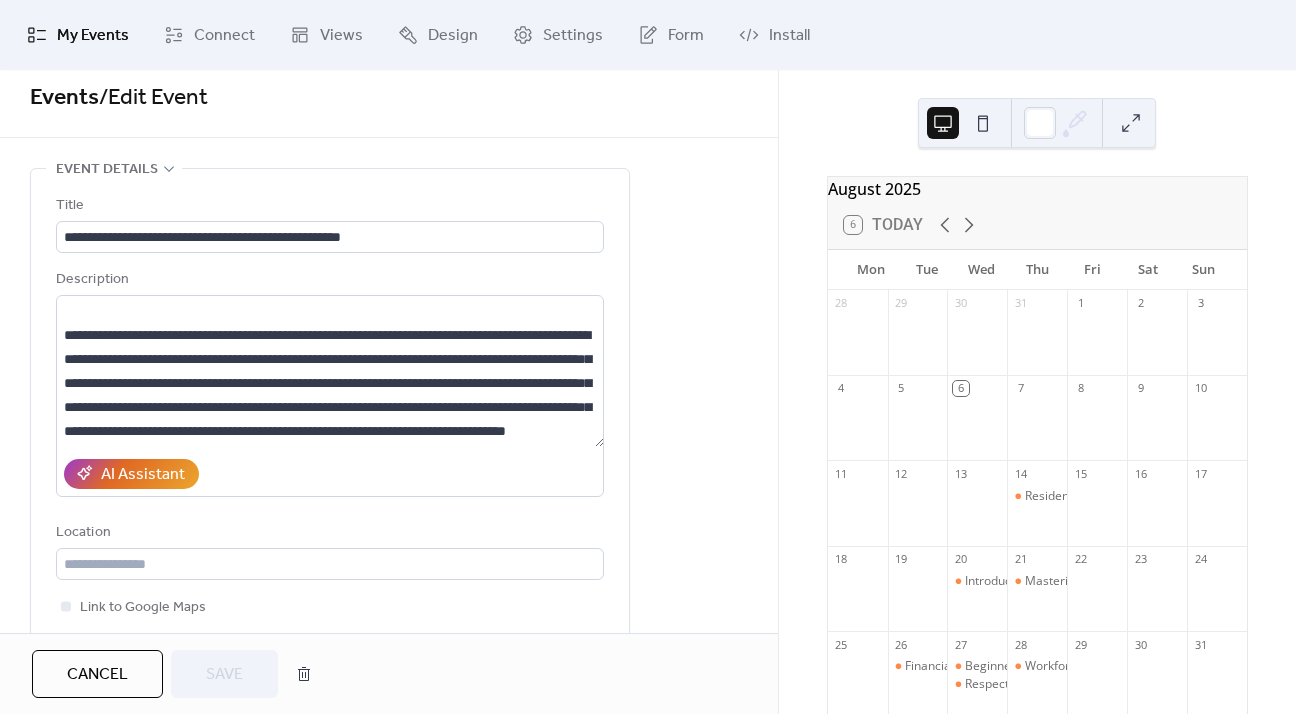 scroll, scrollTop: 0, scrollLeft: 0, axis: both 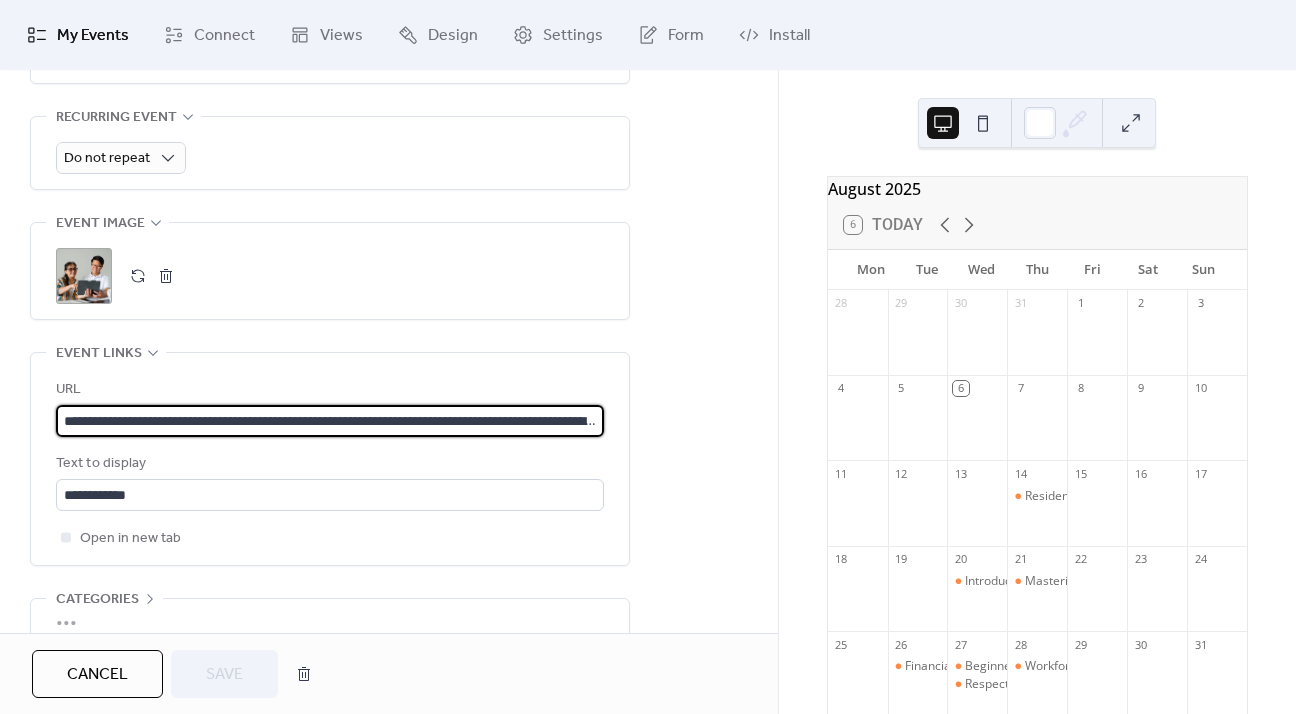 click on "**********" at bounding box center [330, 421] 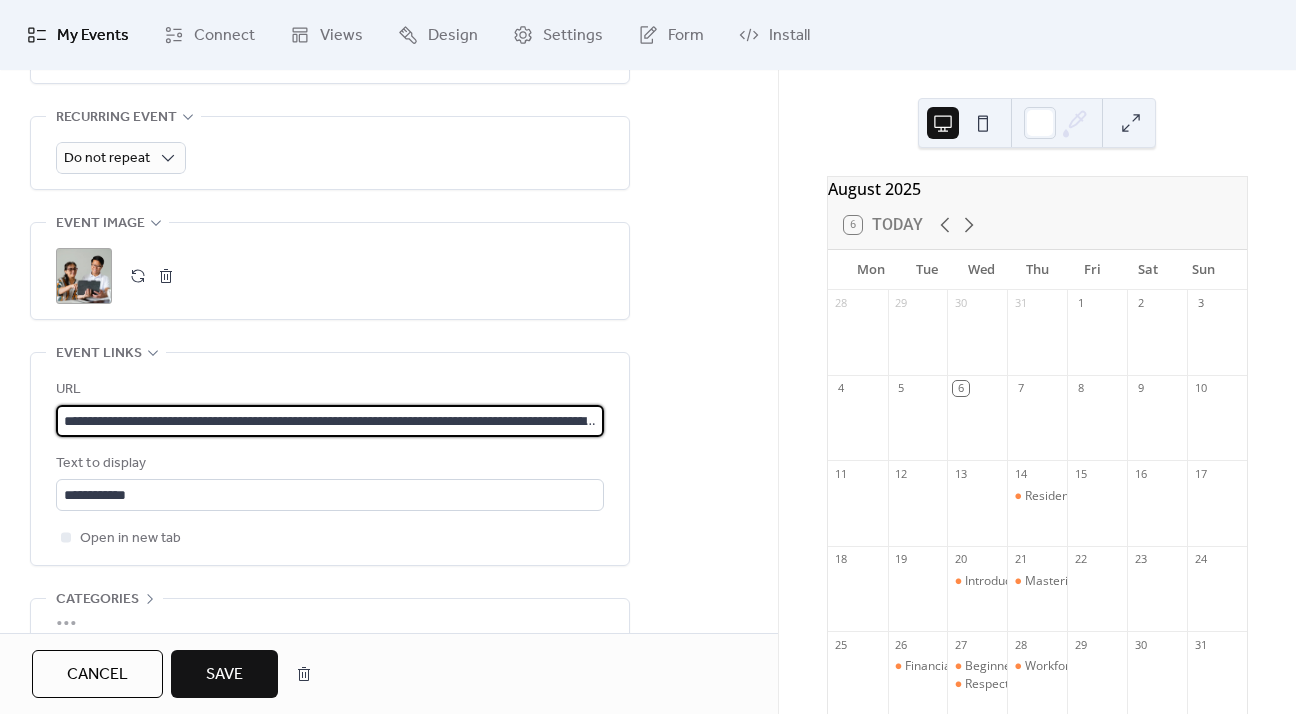 scroll, scrollTop: 0, scrollLeft: 326, axis: horizontal 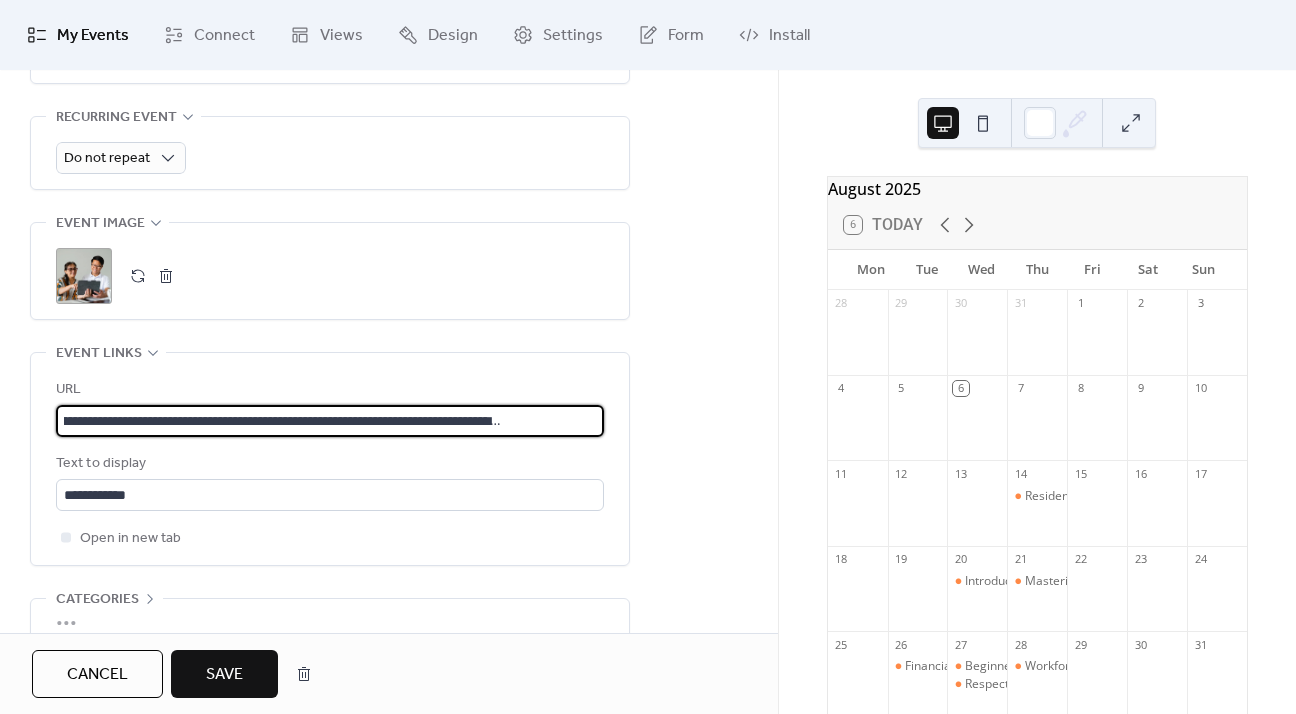 type on "**********" 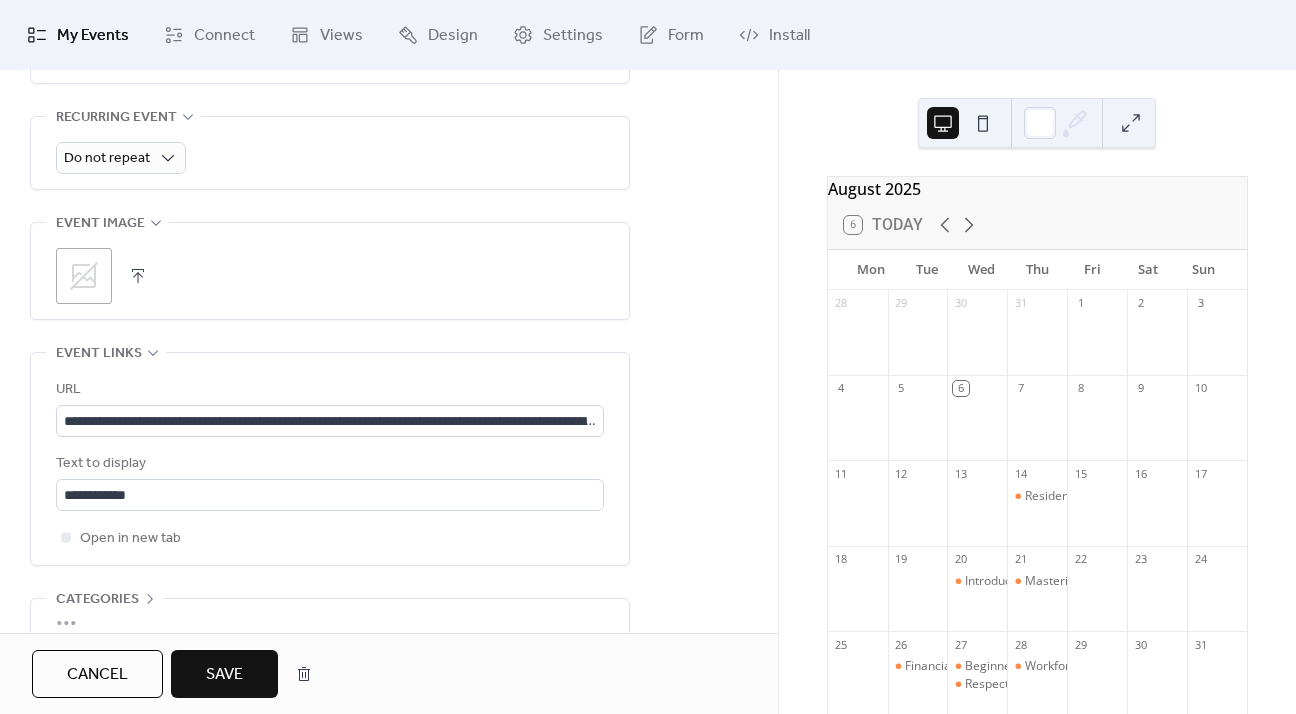 click at bounding box center [138, 276] 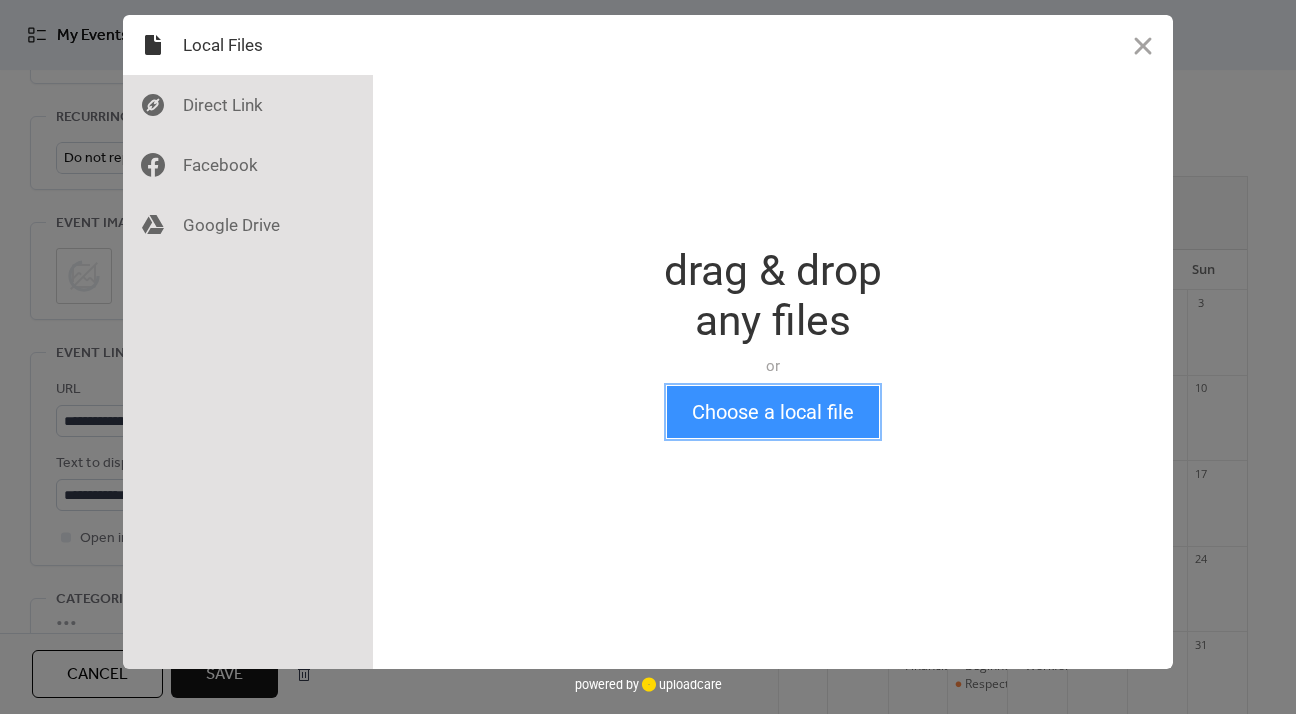 click on "Choose a local file" at bounding box center [773, 412] 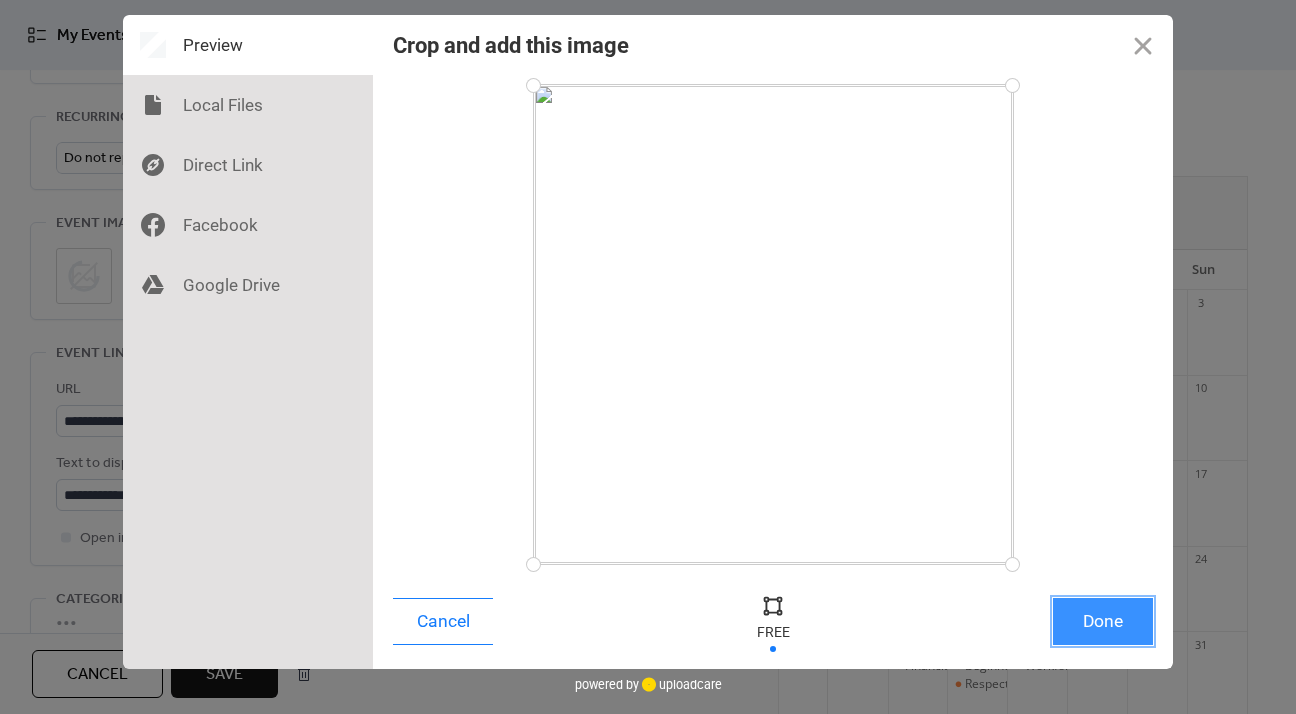 click on "Done" at bounding box center [1103, 621] 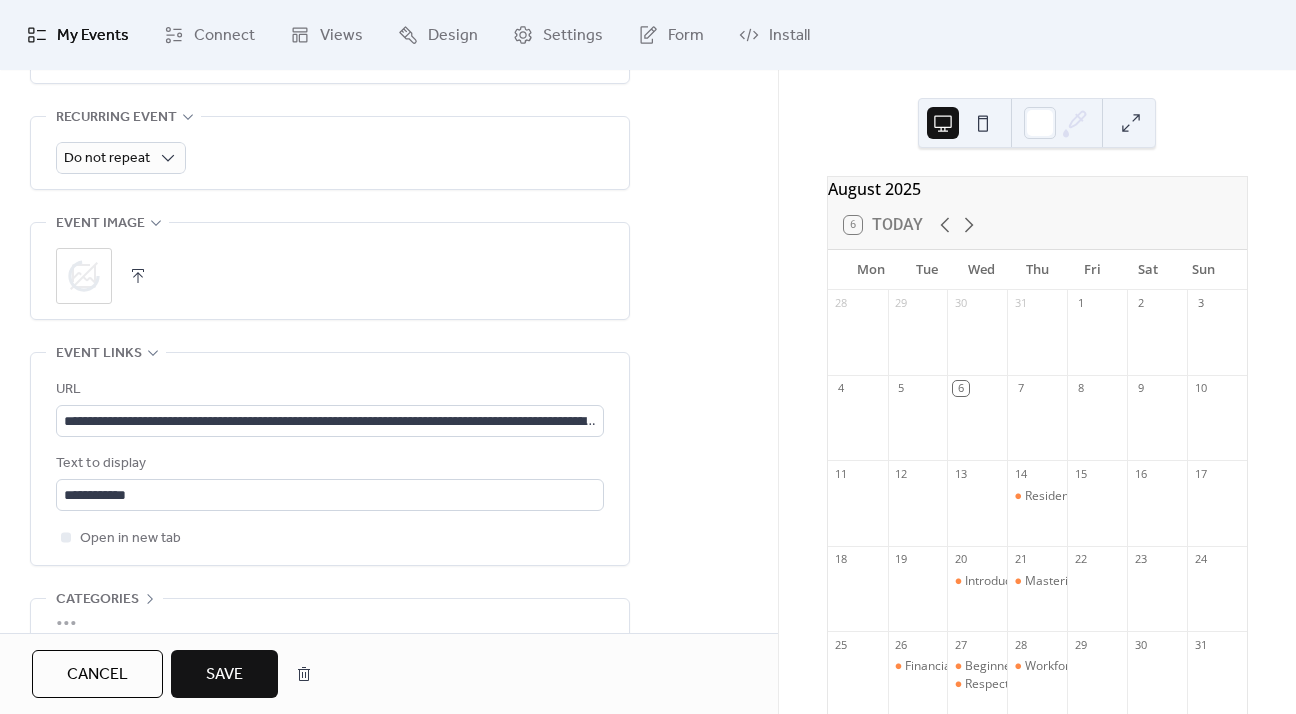 click on "Save" at bounding box center (224, 674) 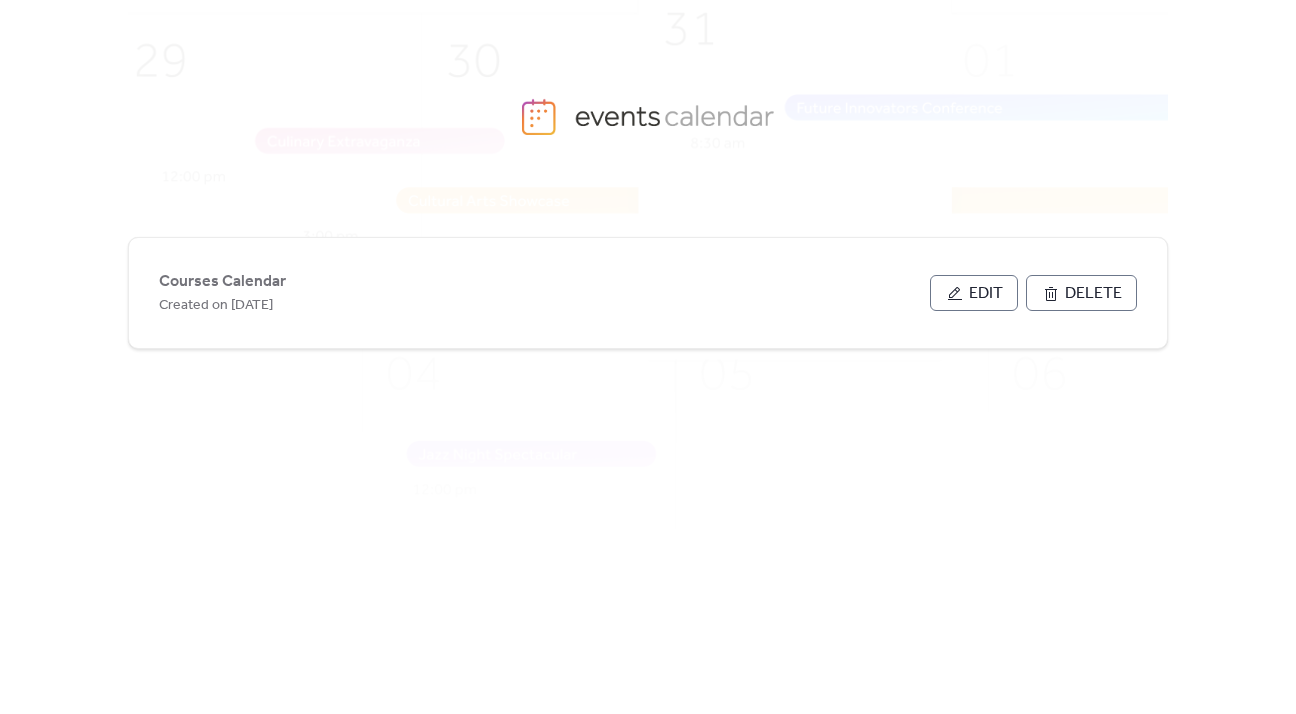 scroll, scrollTop: 0, scrollLeft: 0, axis: both 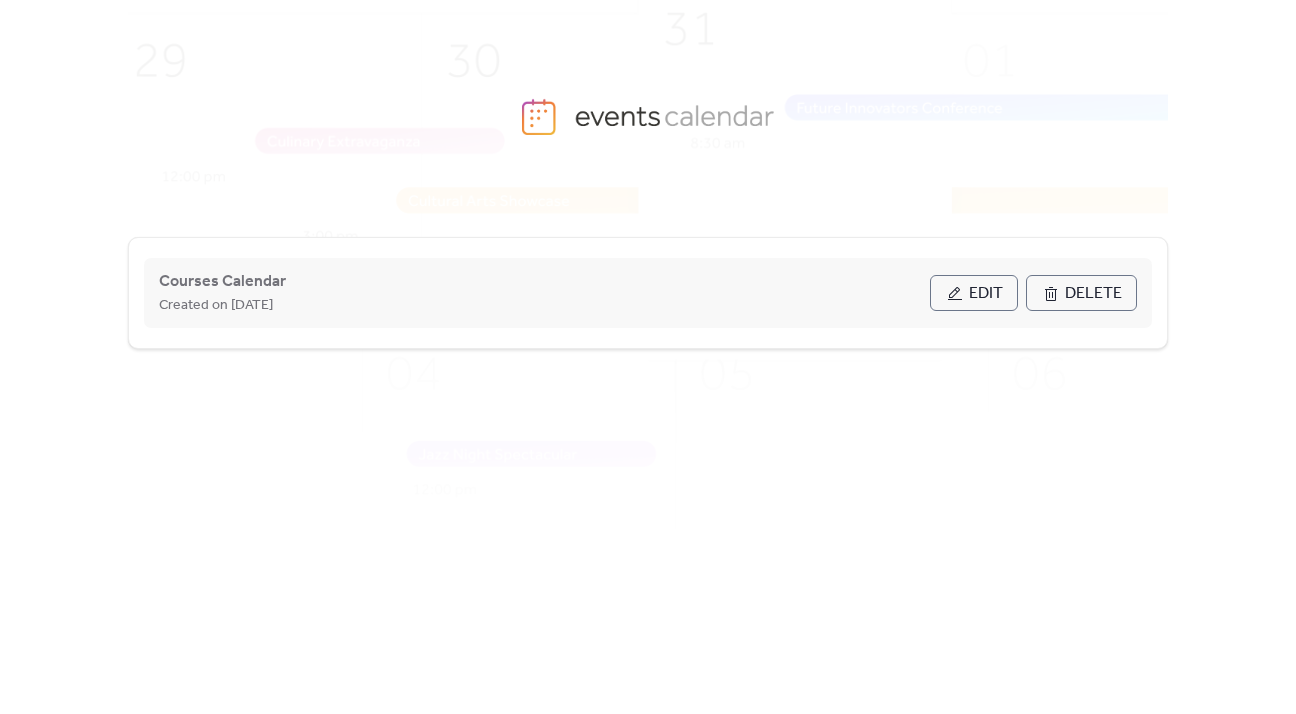 click on "Edit" at bounding box center [986, 294] 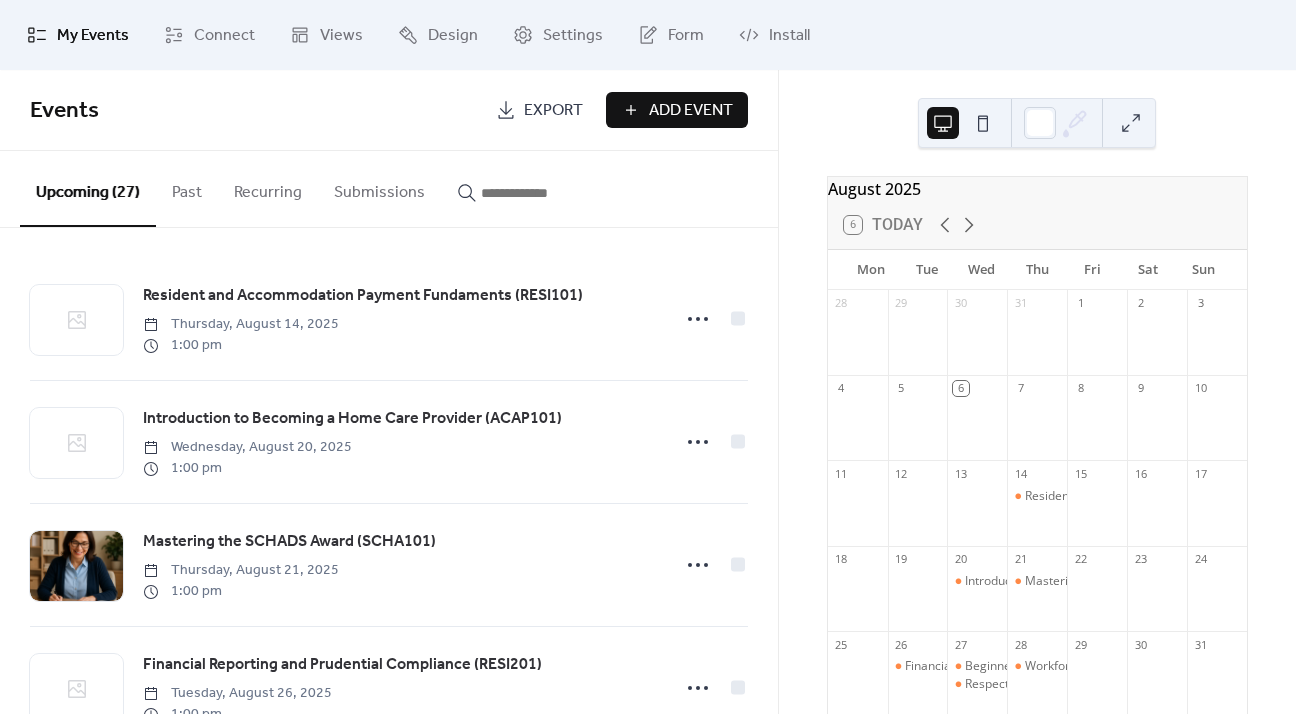 click at bounding box center (541, 193) 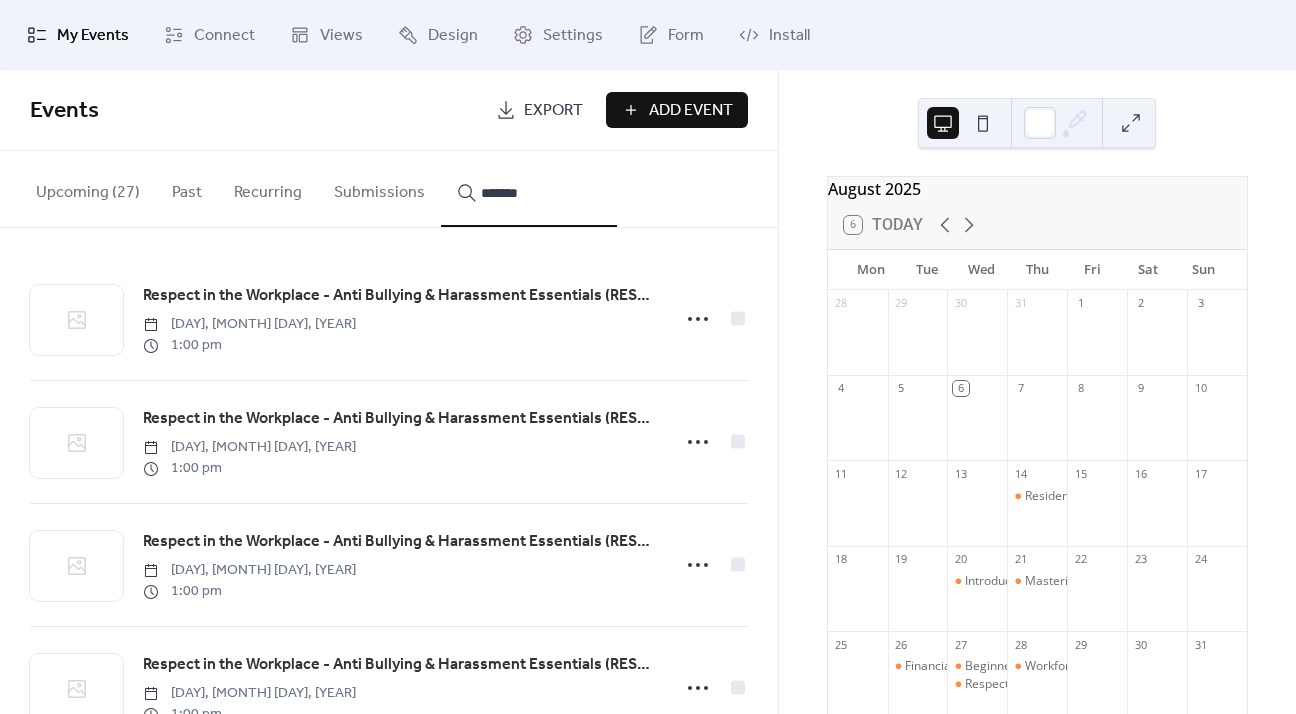 type on "*******" 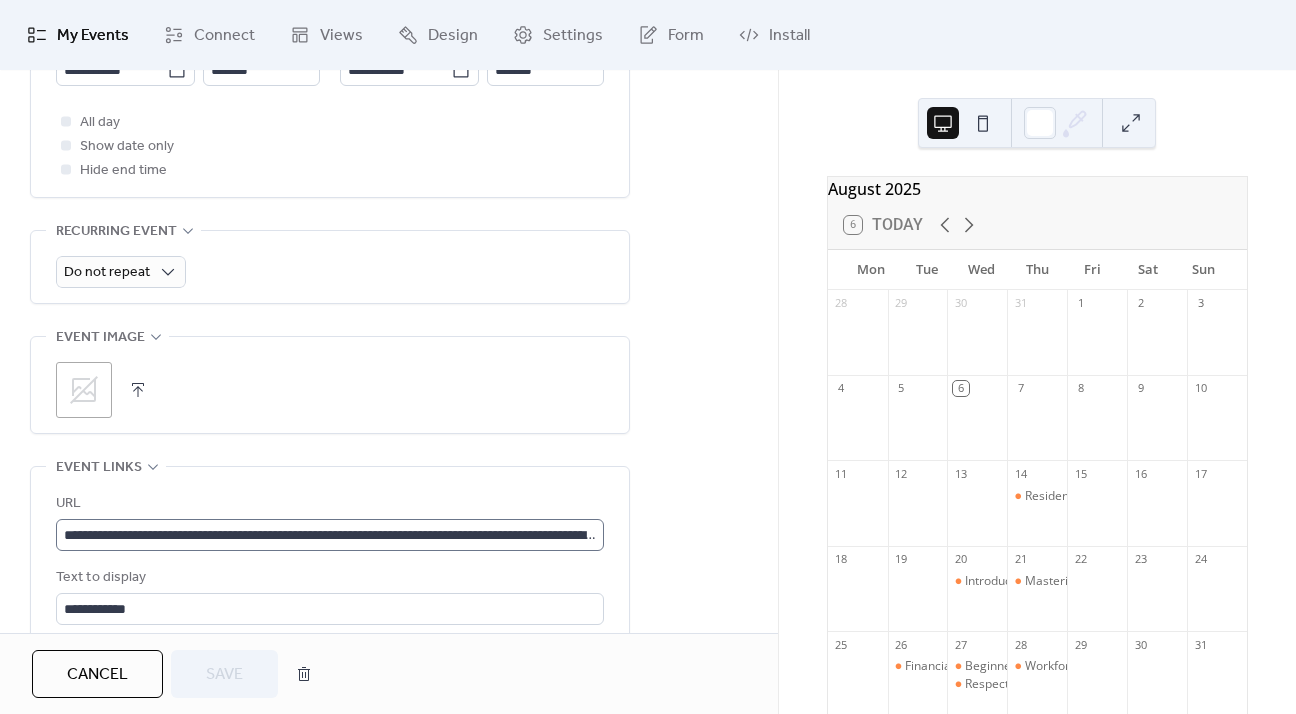 scroll, scrollTop: 800, scrollLeft: 0, axis: vertical 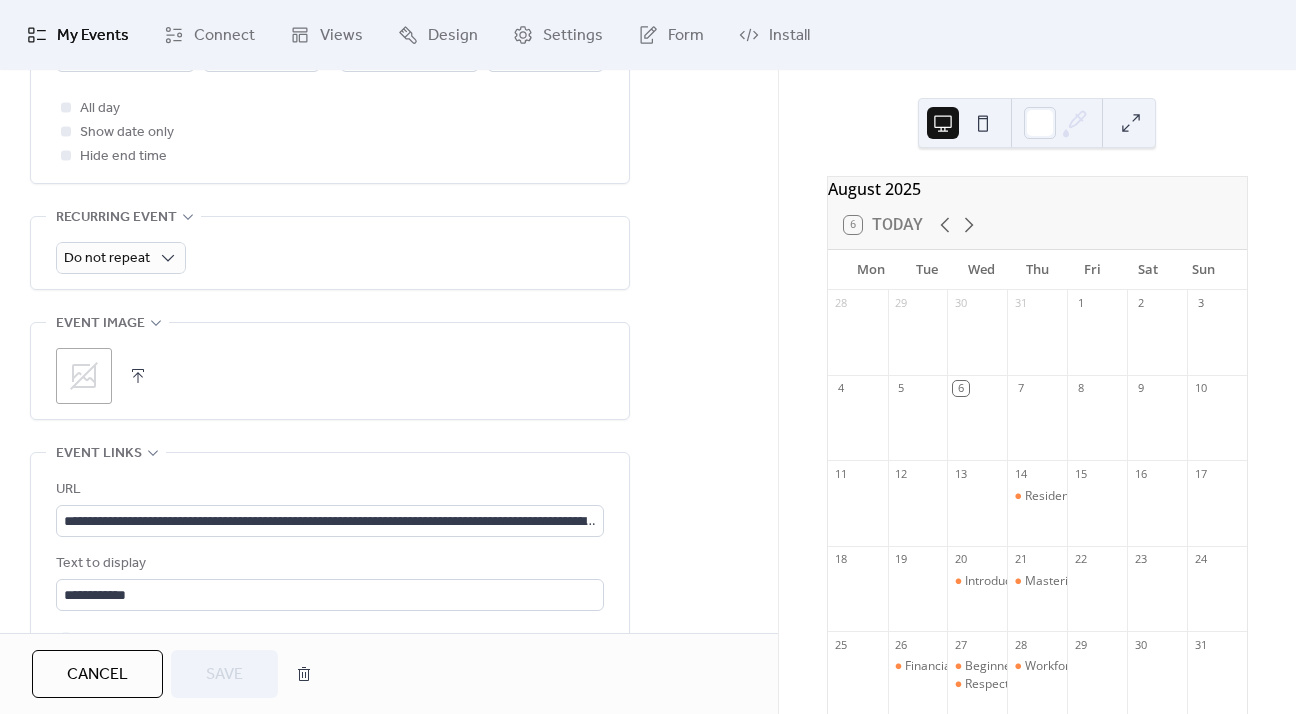 click at bounding box center [138, 376] 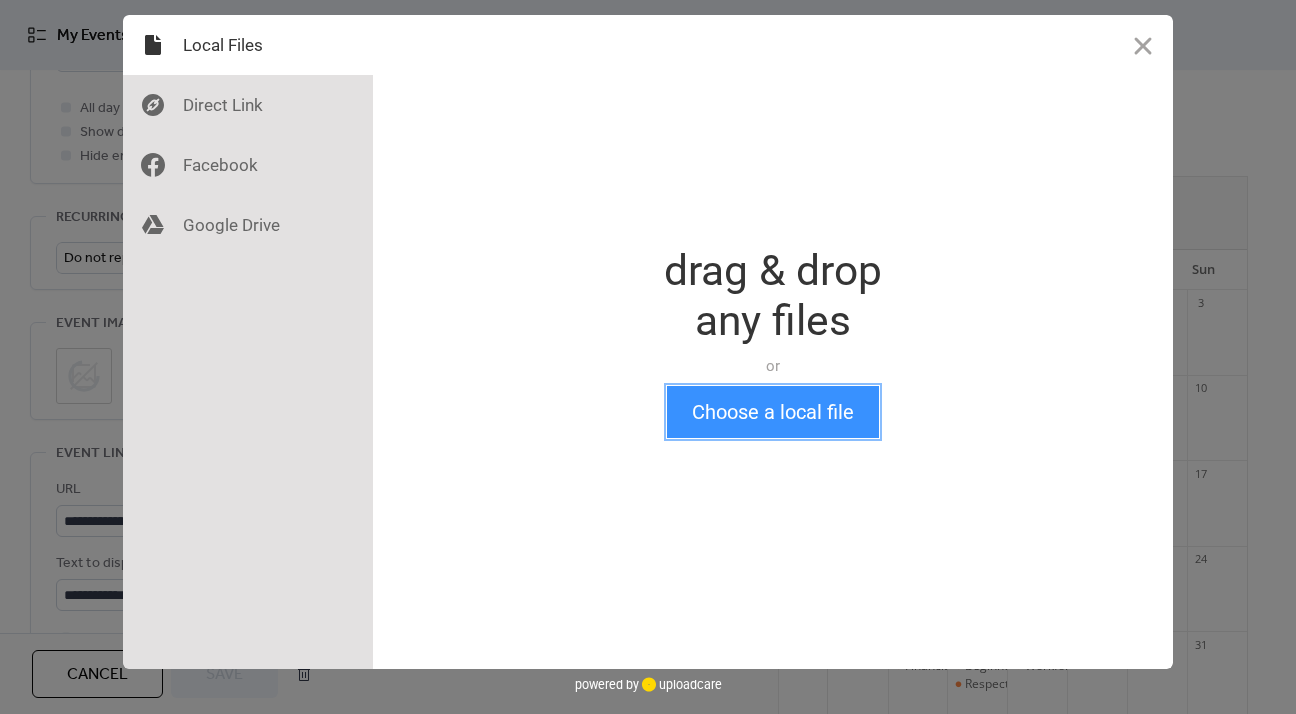click on "Choose a local file" at bounding box center (773, 412) 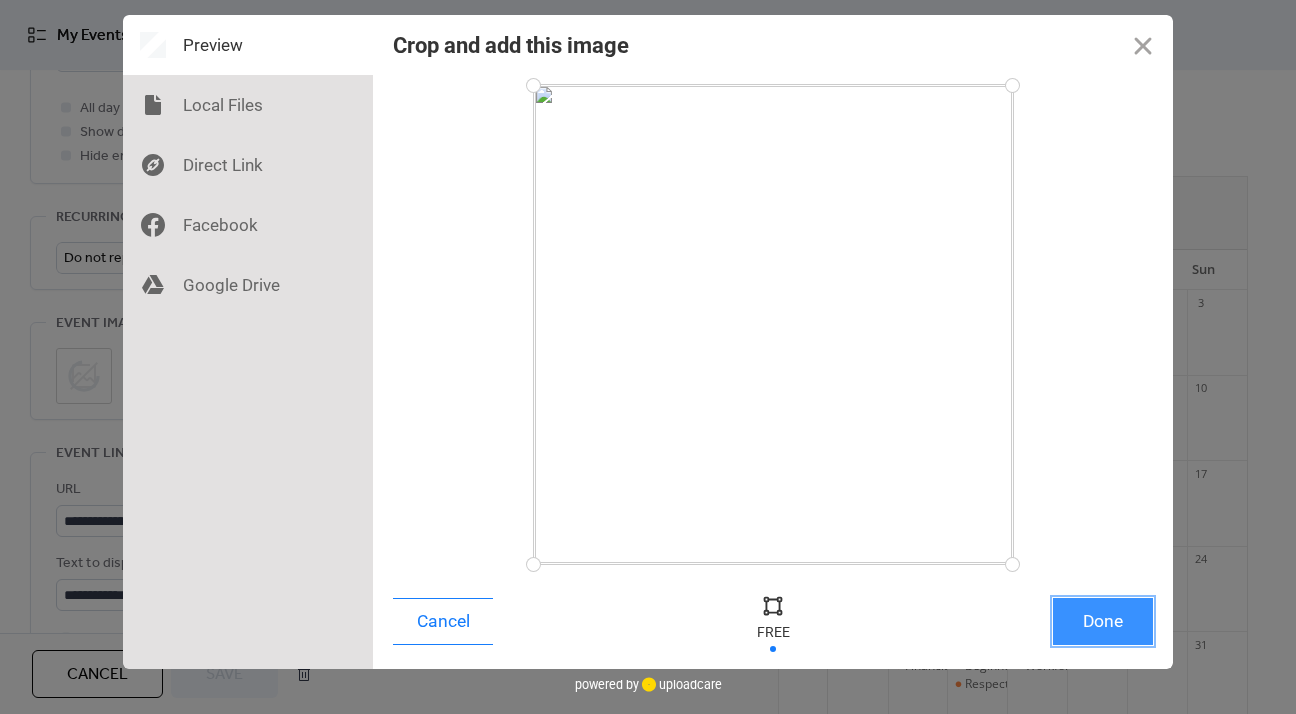 click on "Done" at bounding box center [1103, 621] 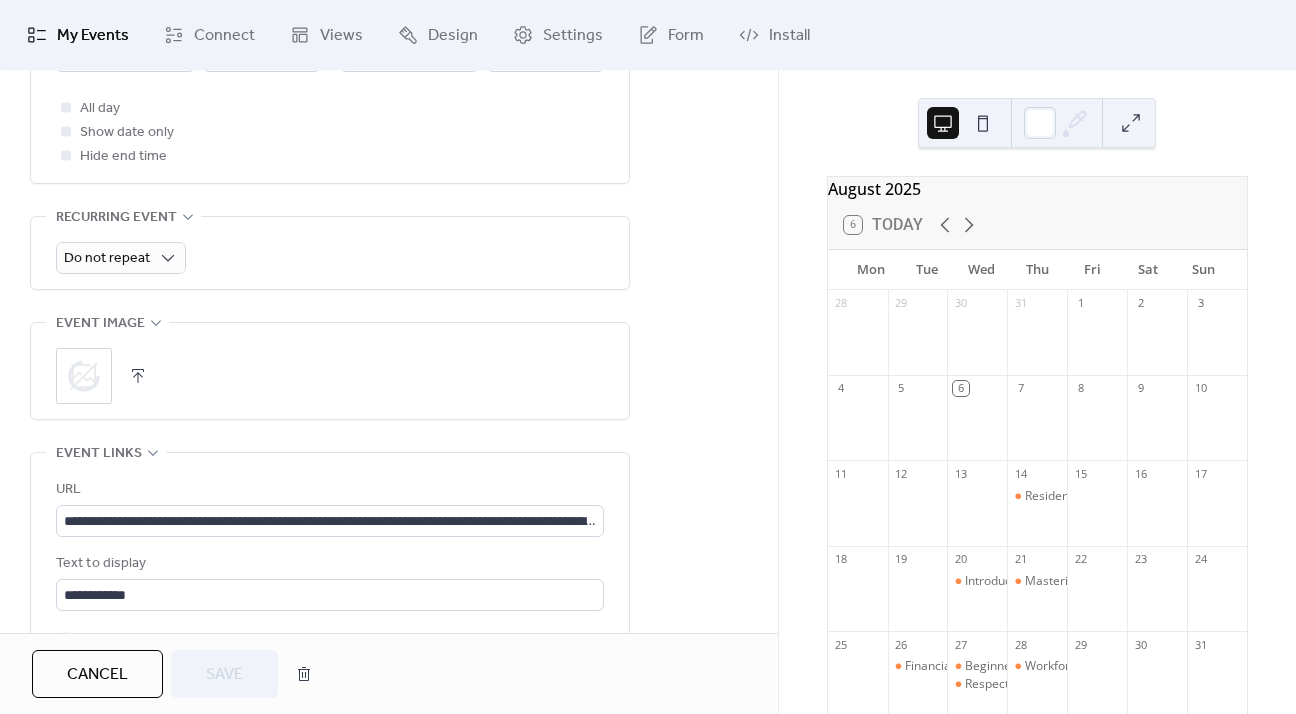 scroll, scrollTop: 1001, scrollLeft: 0, axis: vertical 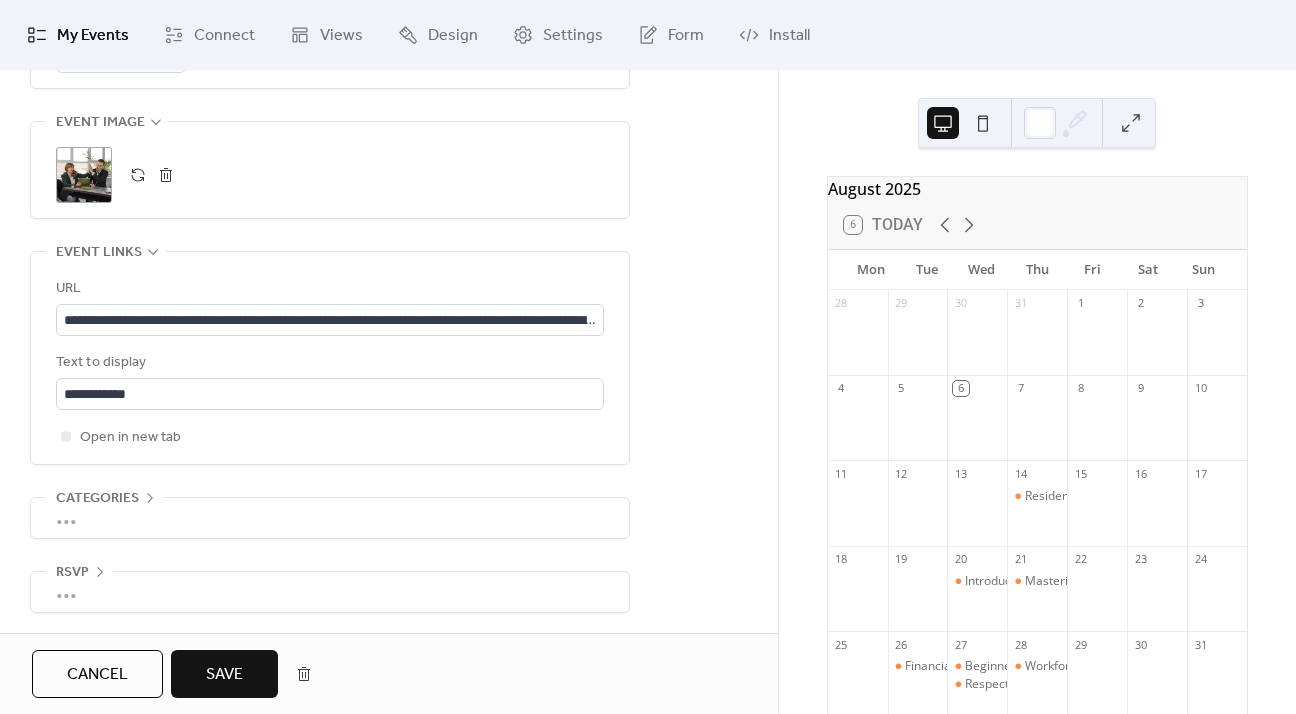 click on "Save" at bounding box center (224, 675) 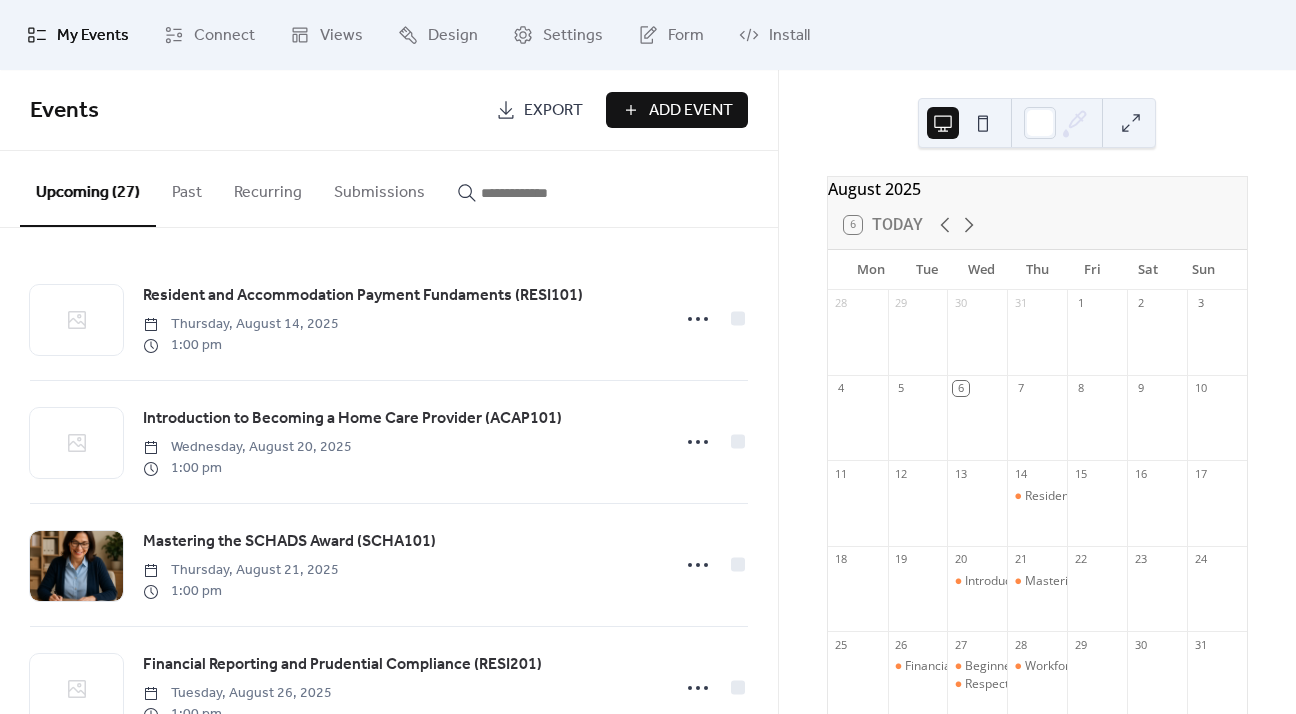 click at bounding box center (541, 193) 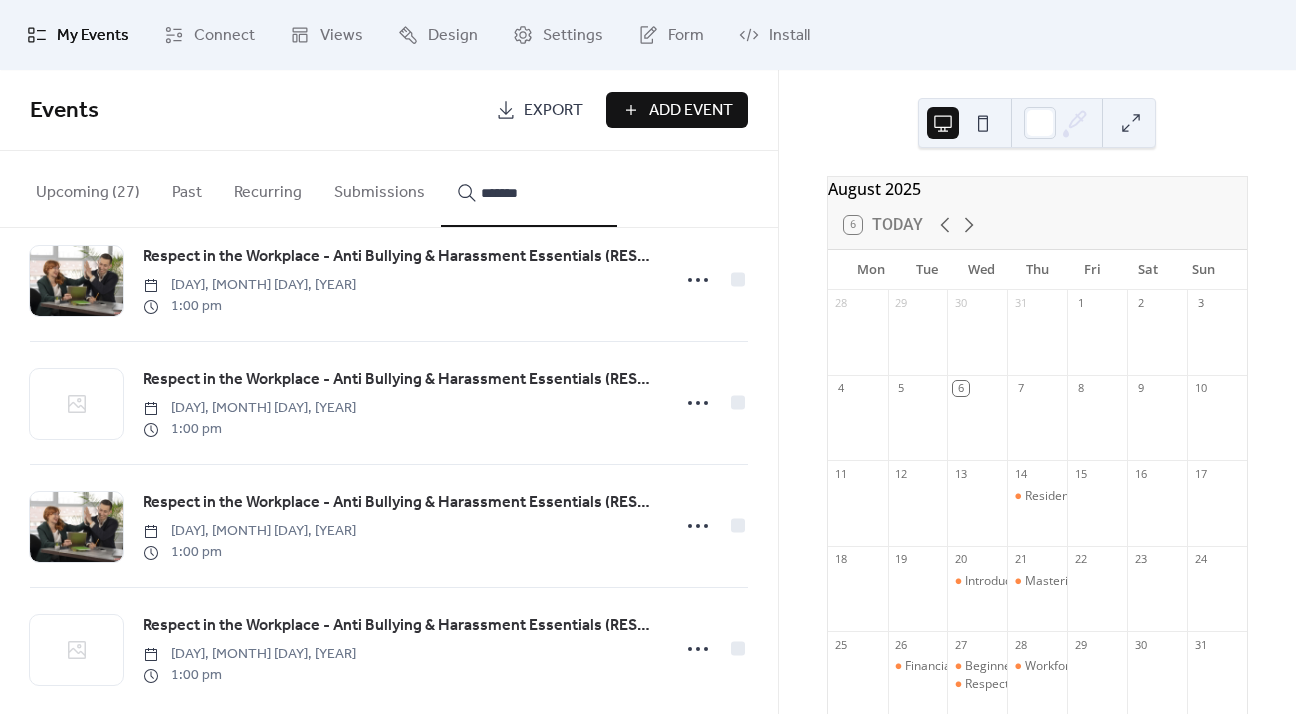 scroll, scrollTop: 66, scrollLeft: 0, axis: vertical 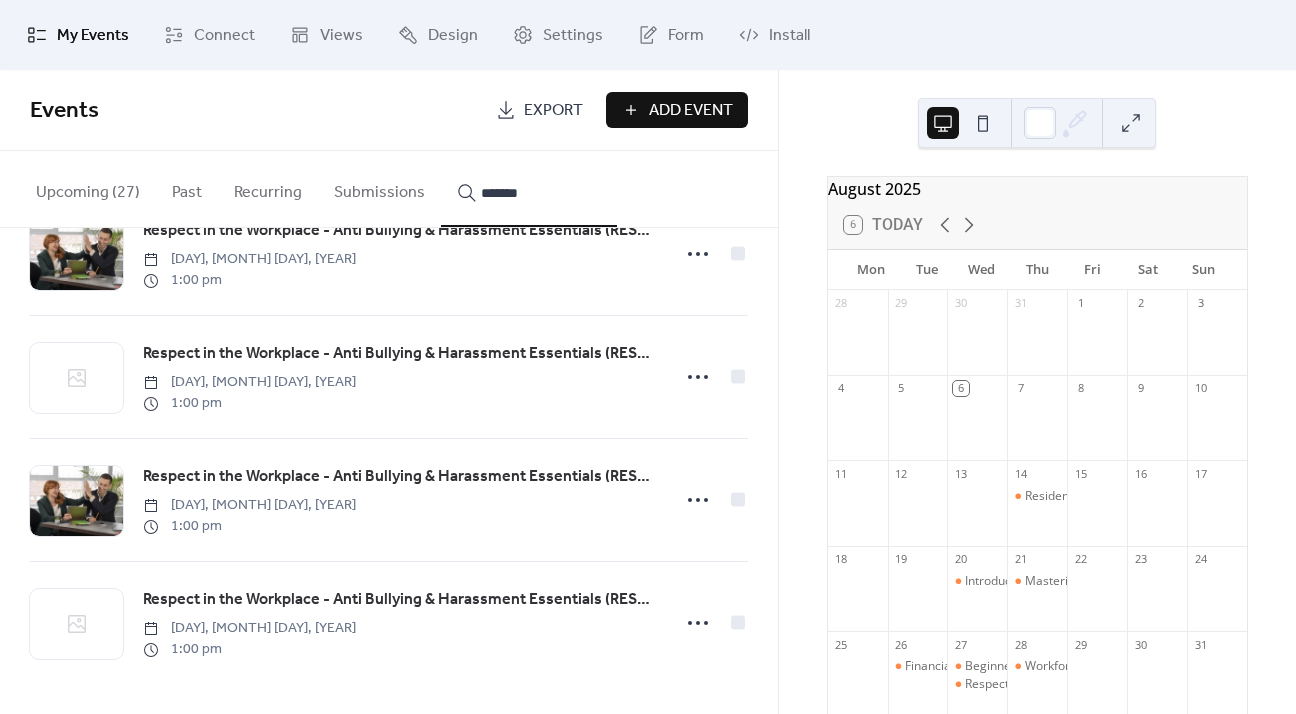 type on "*******" 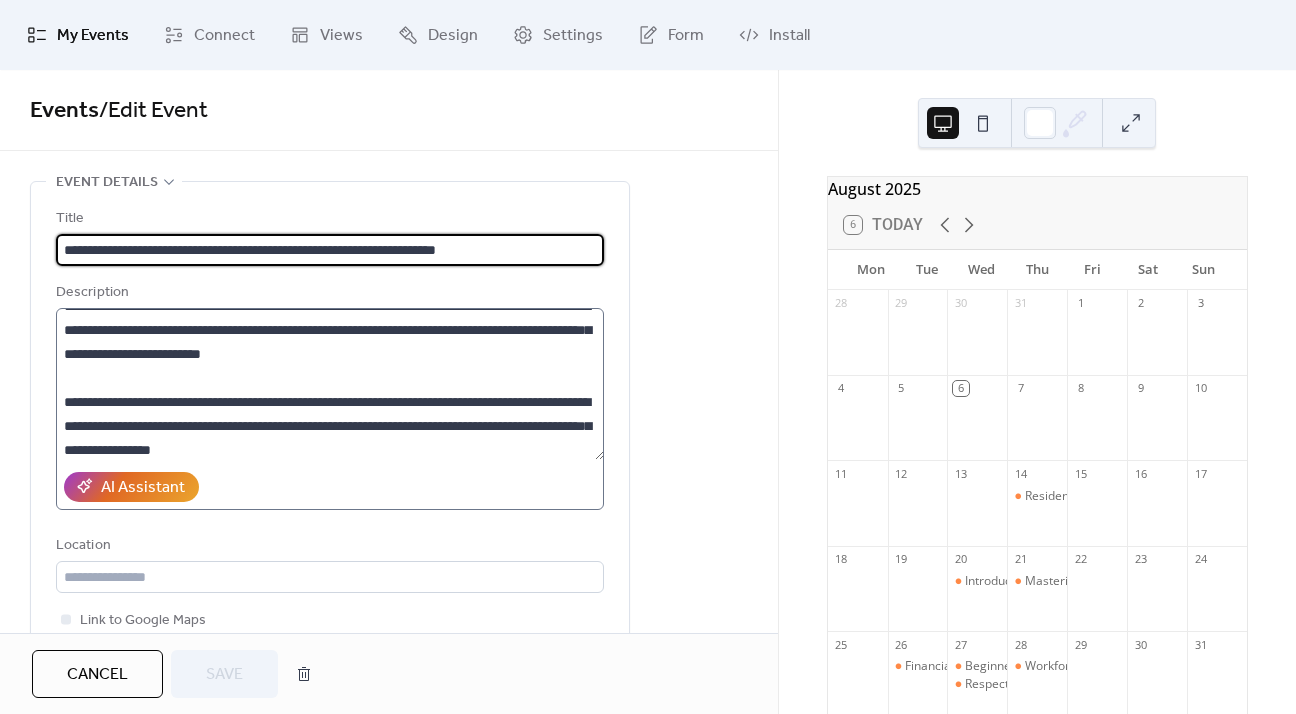 scroll, scrollTop: 24, scrollLeft: 0, axis: vertical 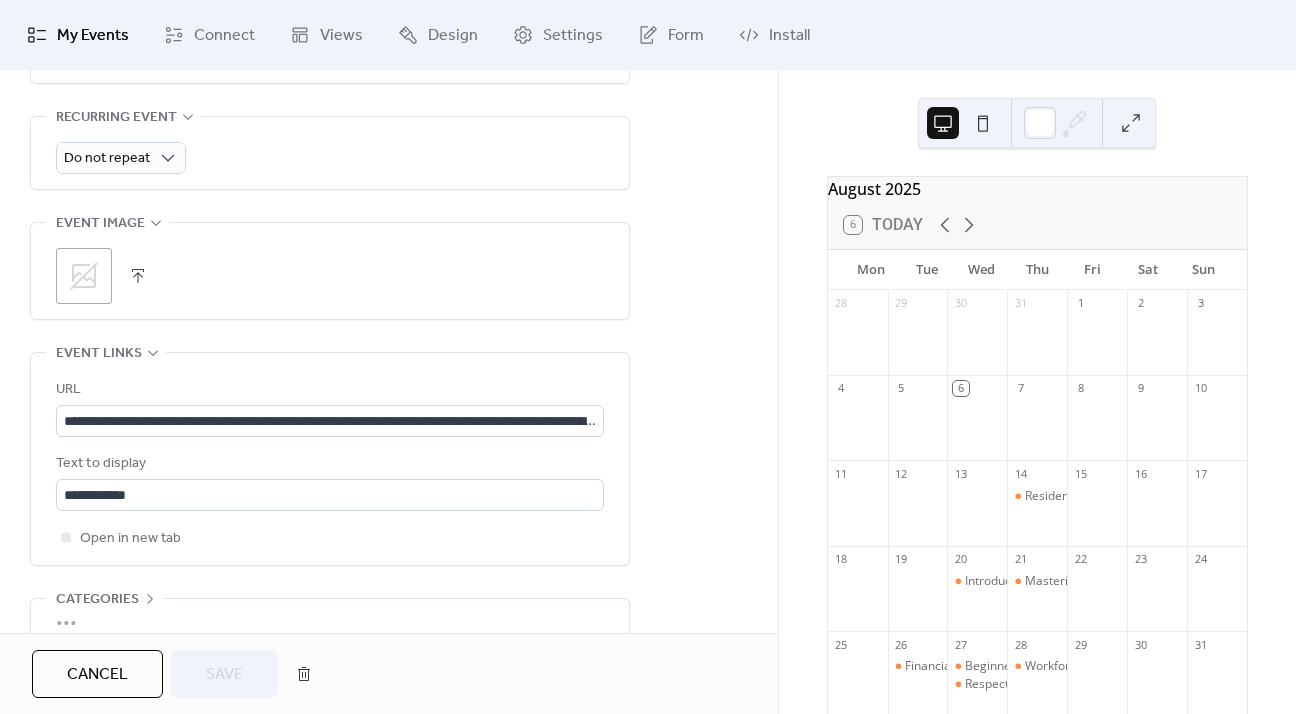 click at bounding box center [138, 276] 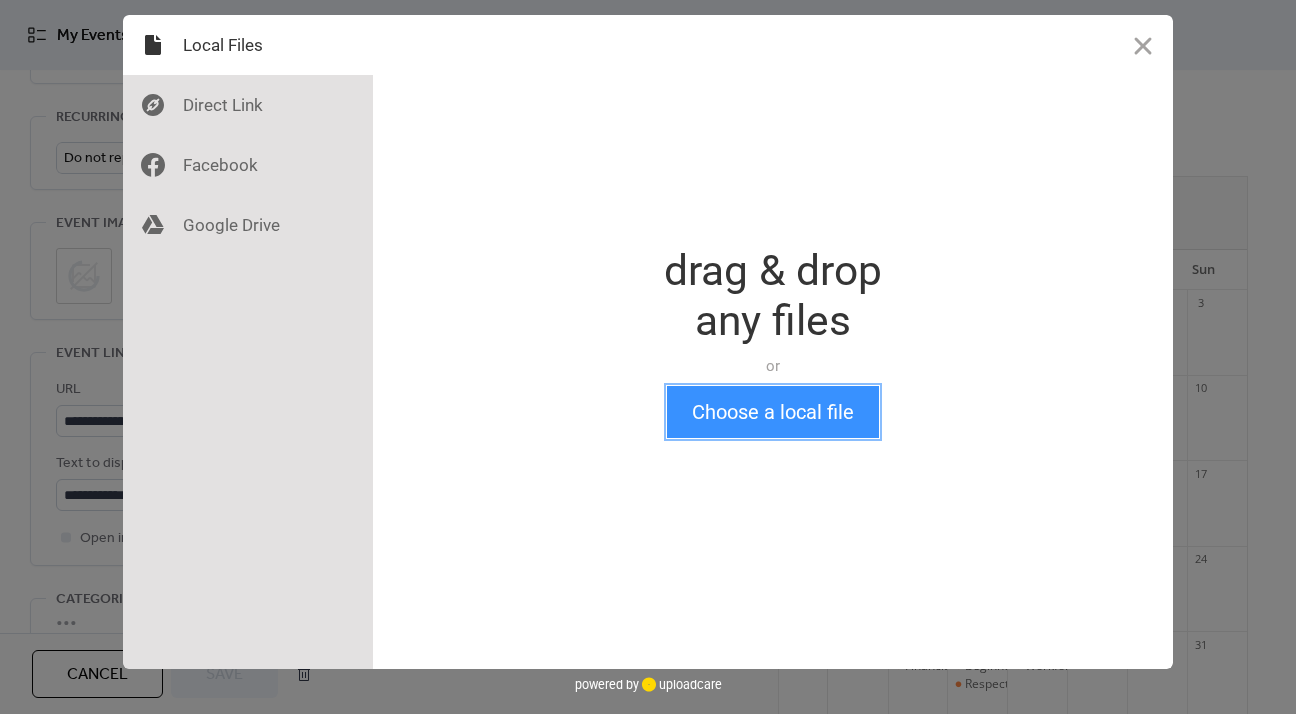 click on "Choose a local file" at bounding box center [773, 412] 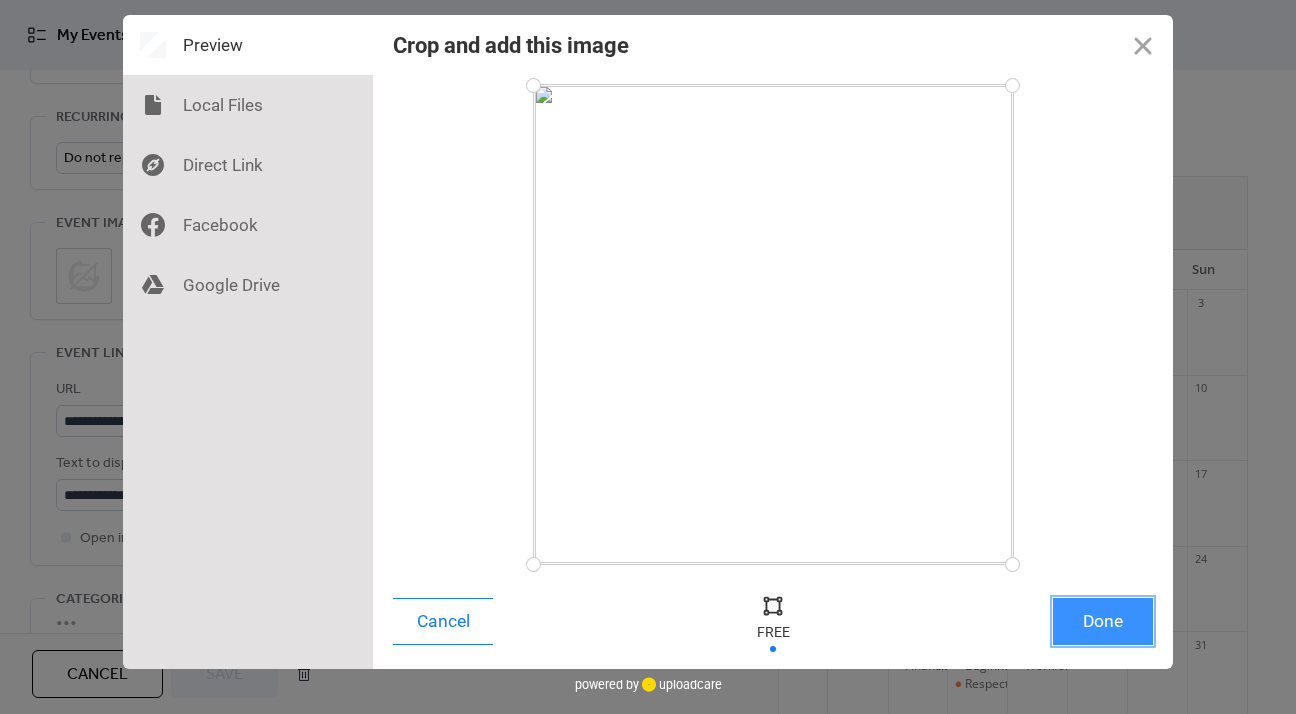click on "Done" at bounding box center [1103, 621] 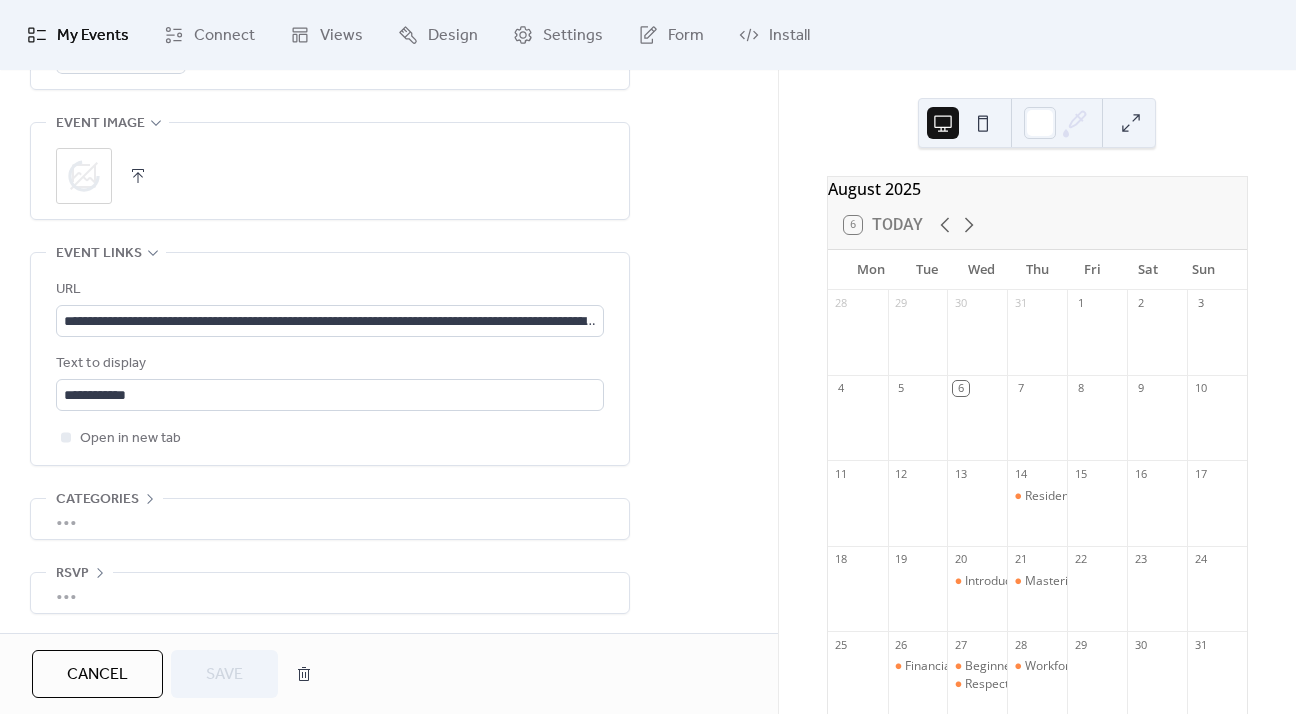 scroll, scrollTop: 1001, scrollLeft: 0, axis: vertical 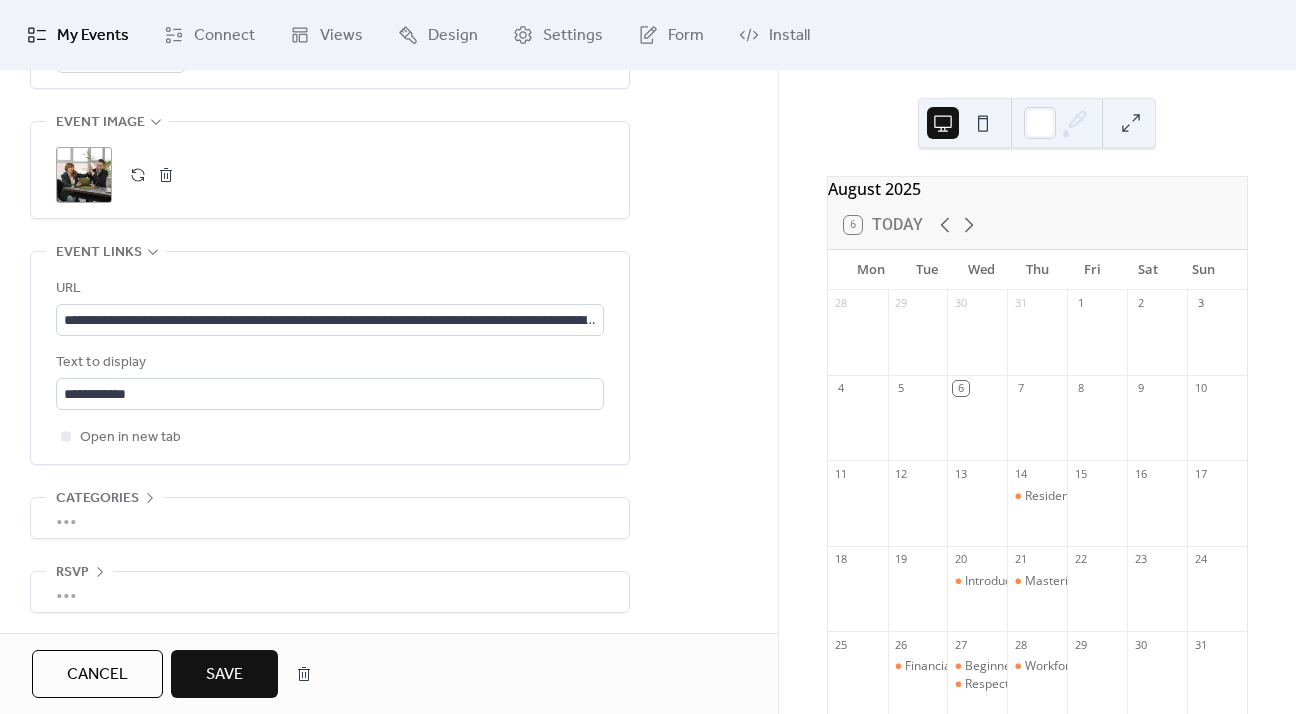 click on "Save" at bounding box center (224, 674) 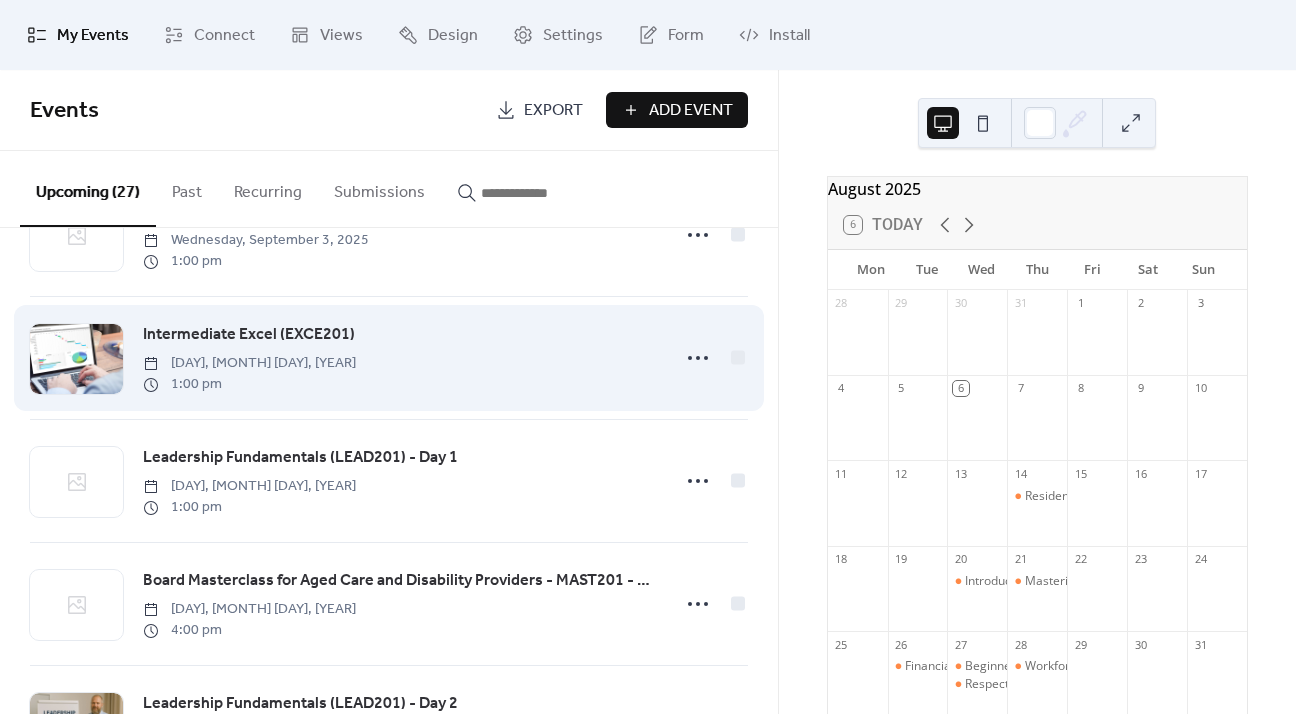 scroll, scrollTop: 1200, scrollLeft: 0, axis: vertical 